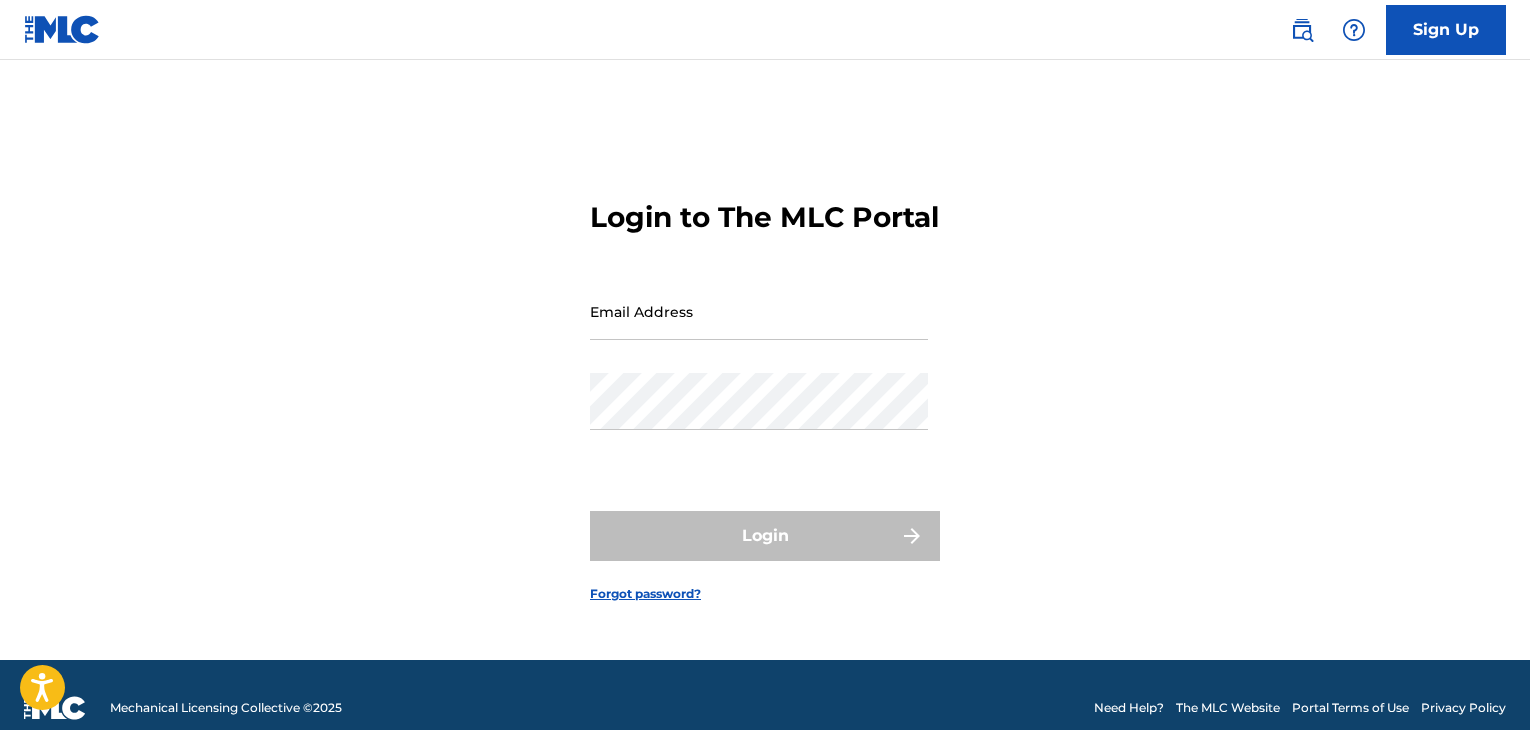 scroll, scrollTop: 0, scrollLeft: 0, axis: both 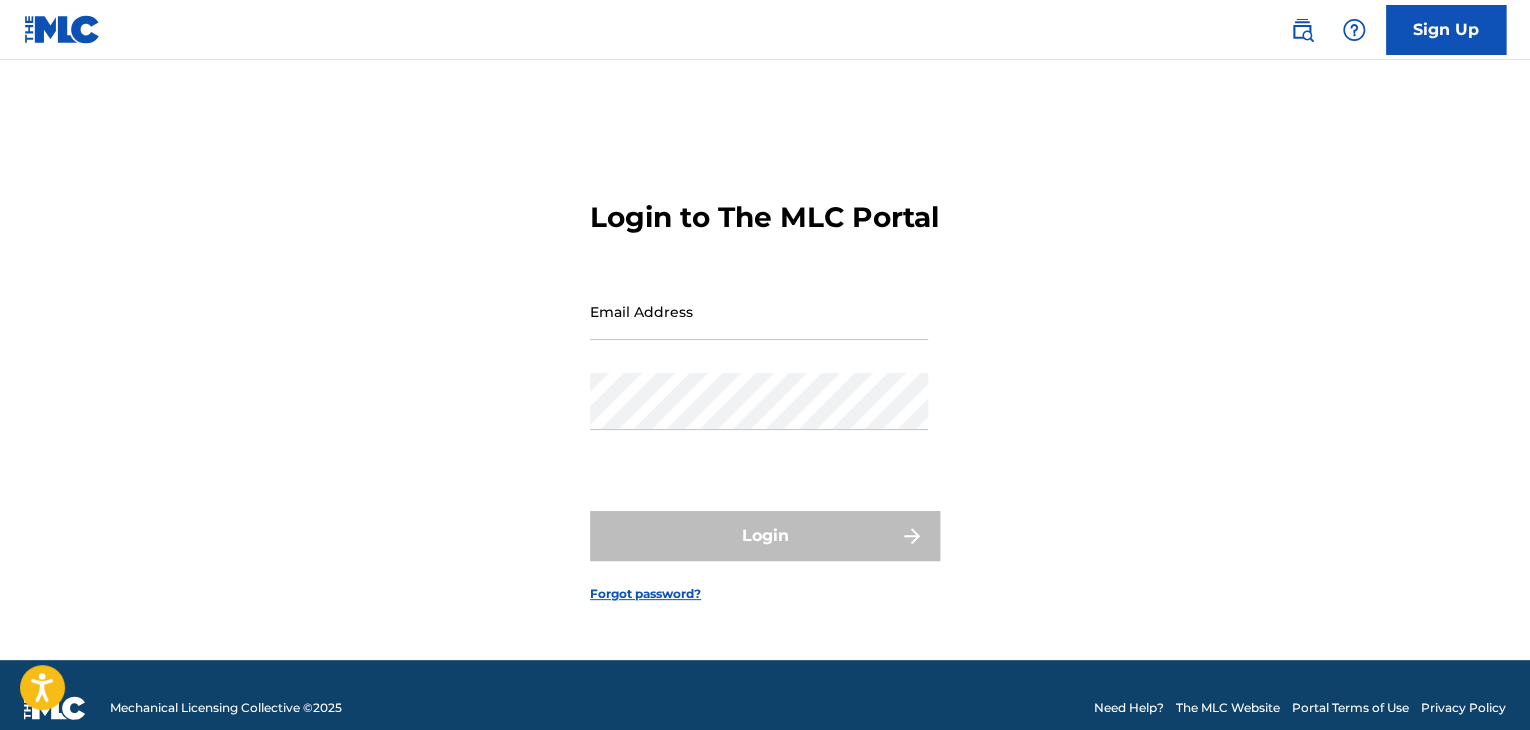 type on "[EMAIL]" 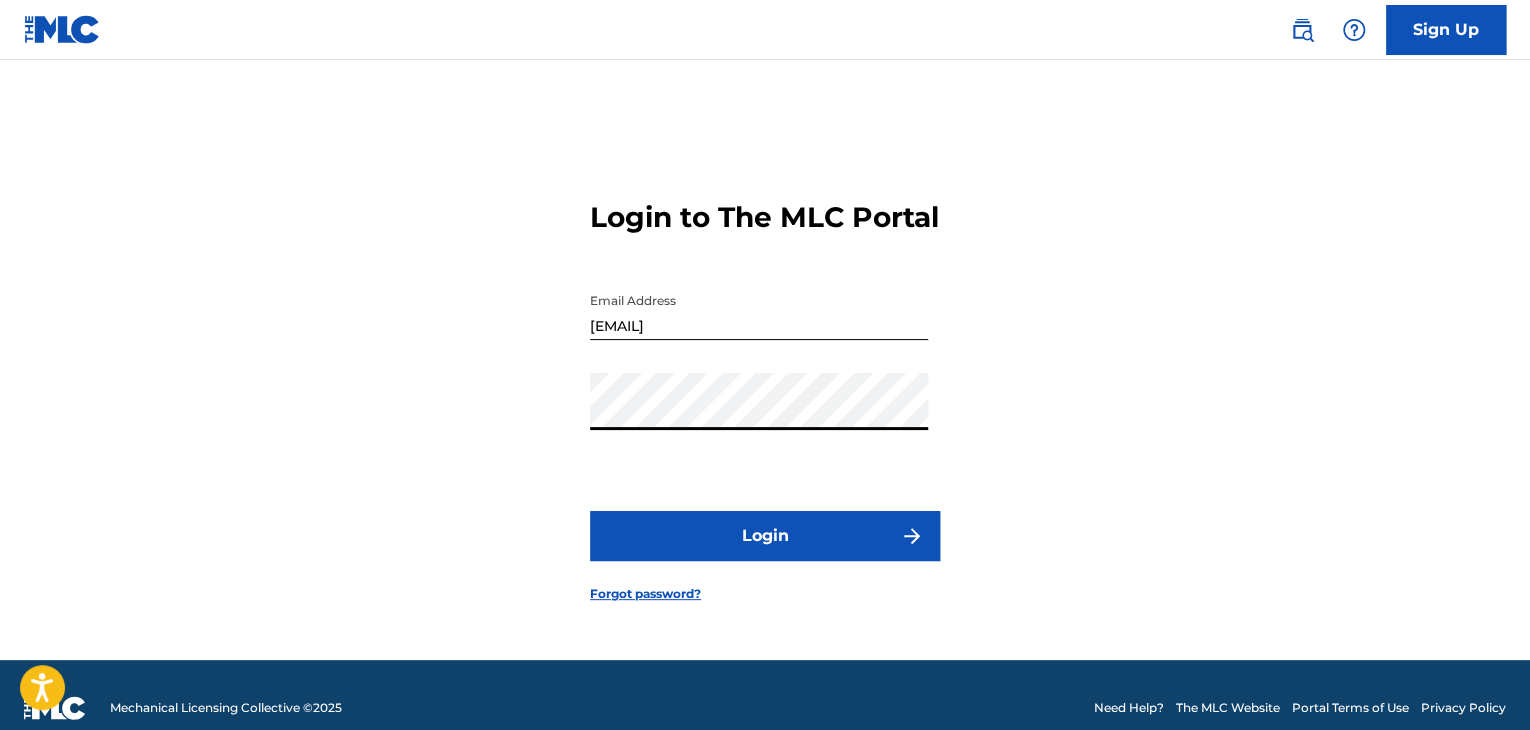 click on "Login to The MLC Portal Email Address [EMAIL] Password Login Forgot password?" at bounding box center (765, 385) 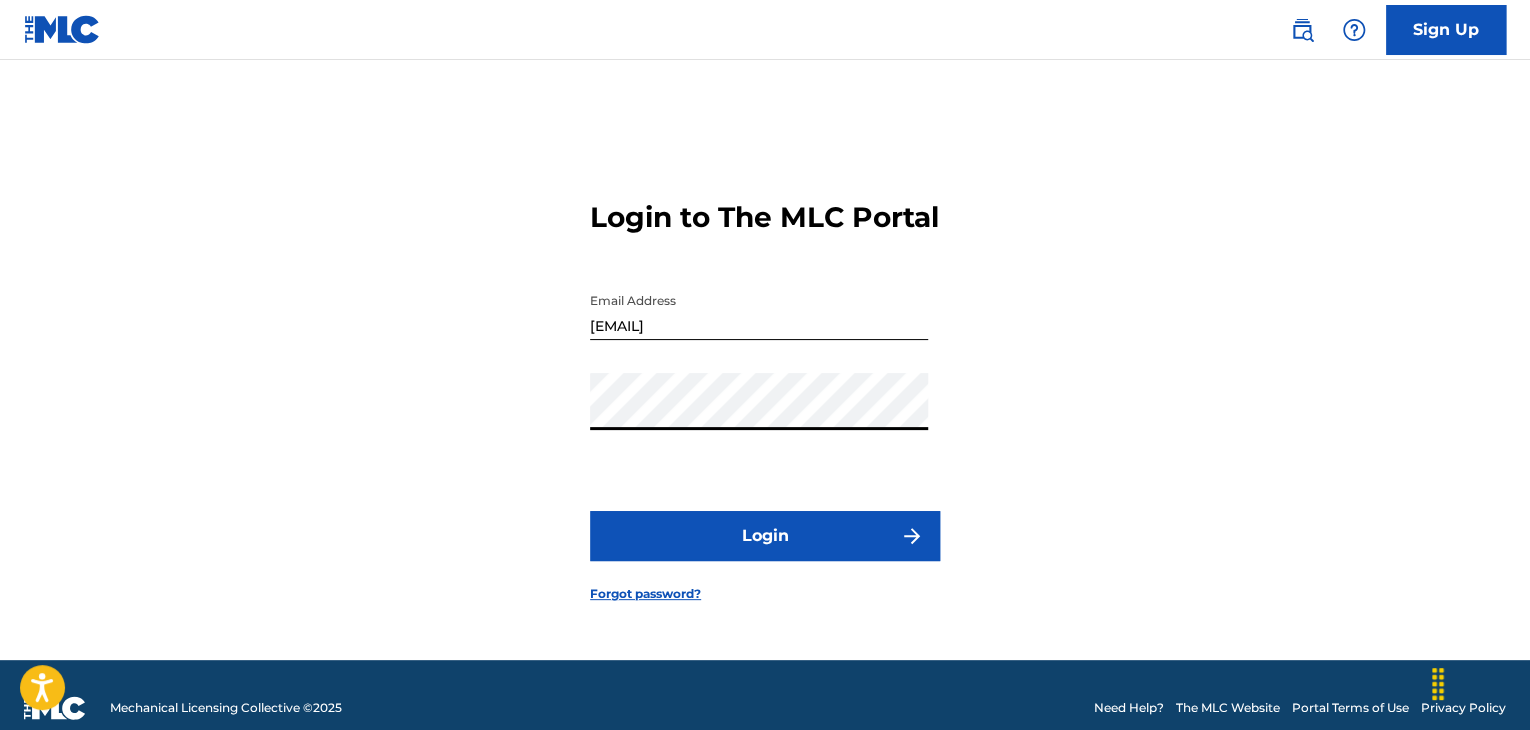 click on "Login" at bounding box center (765, 536) 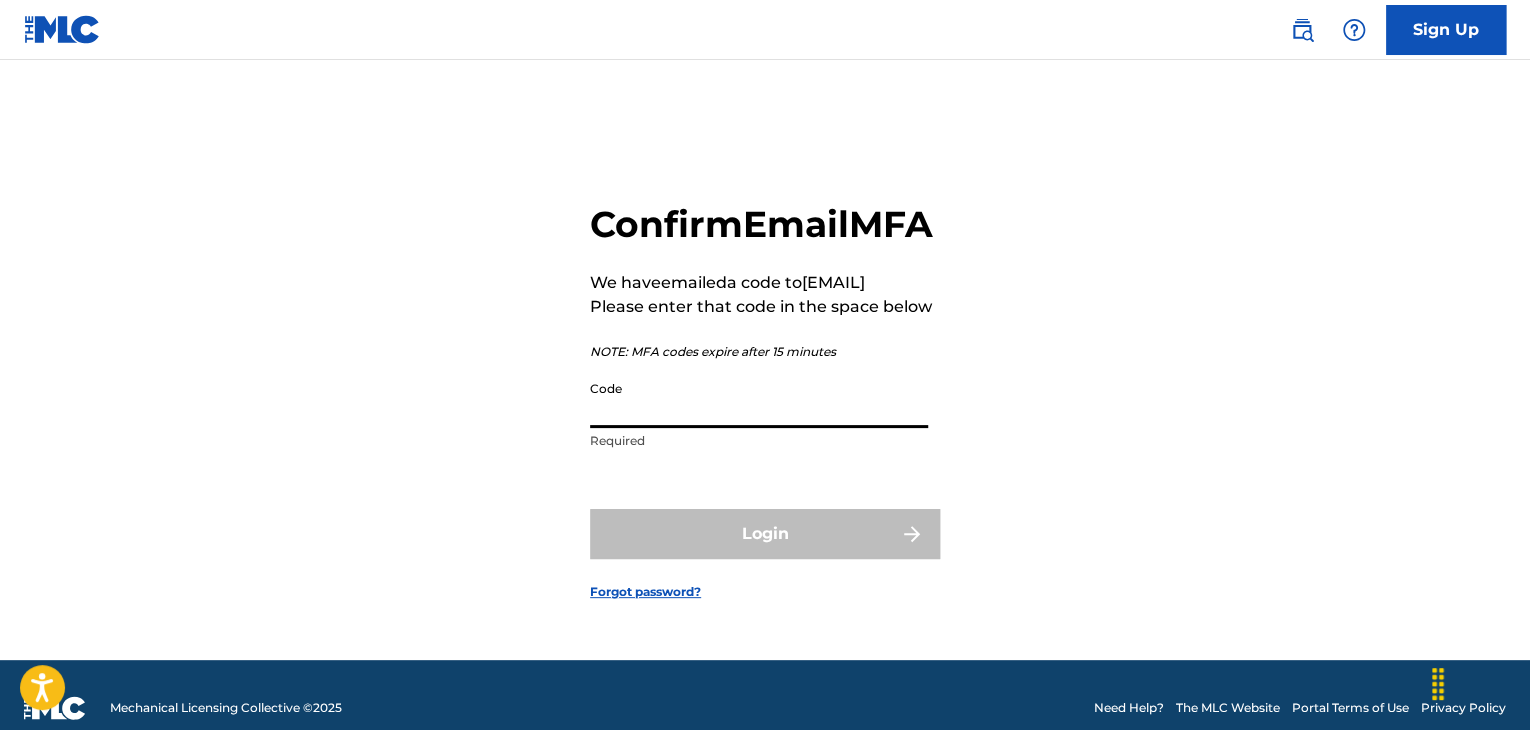 click on "Code" at bounding box center [759, 399] 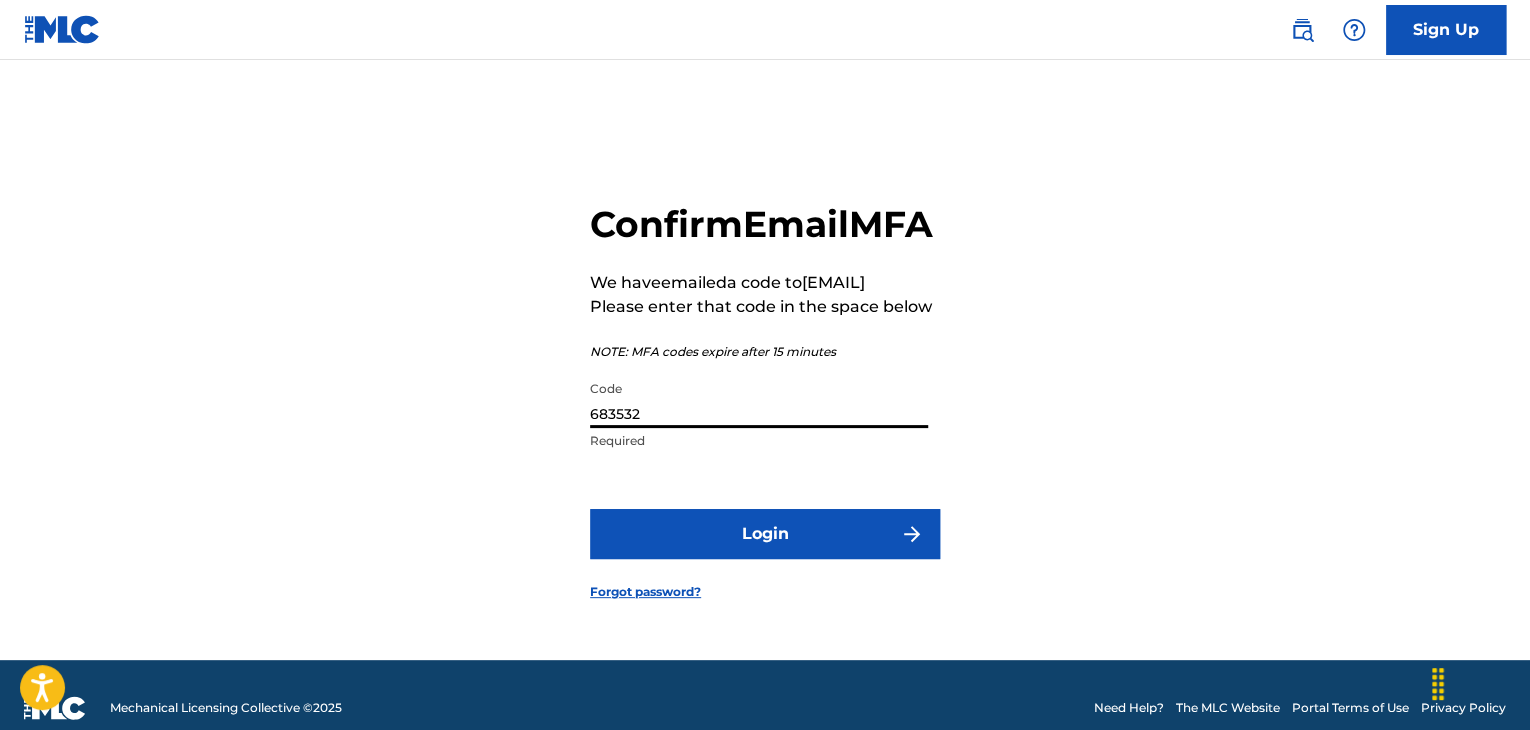 type on "683532" 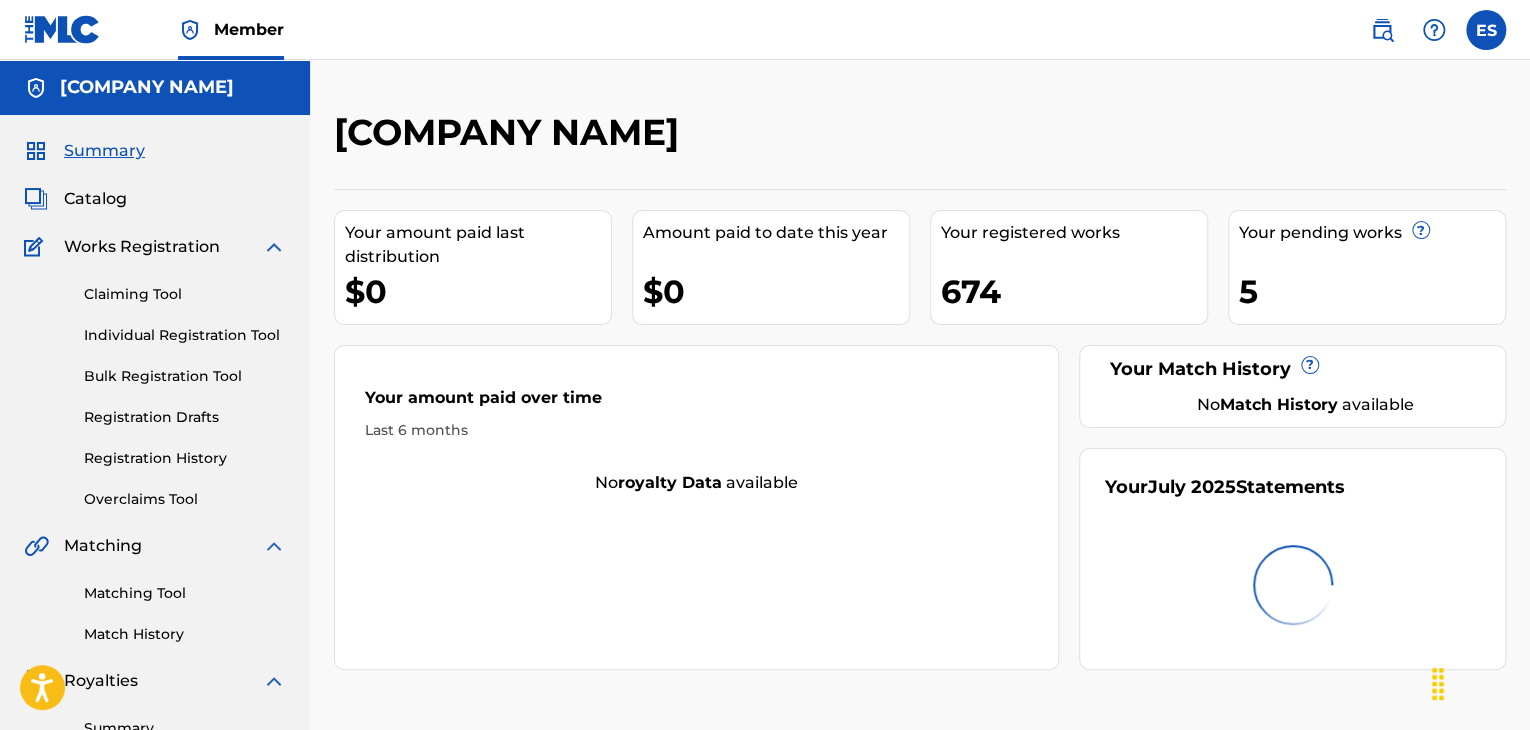 scroll, scrollTop: 0, scrollLeft: 0, axis: both 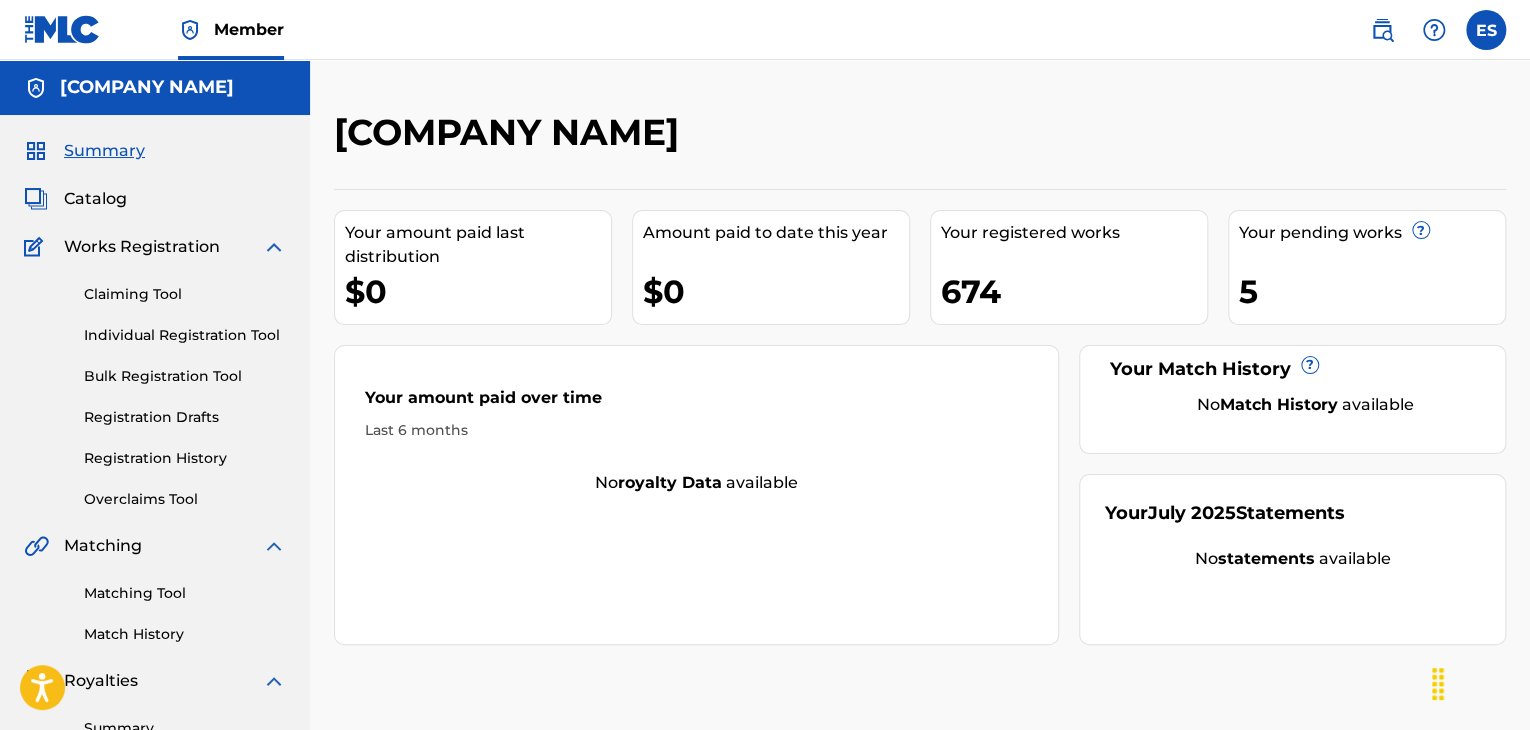 click on "Individual Registration Tool" at bounding box center [185, 335] 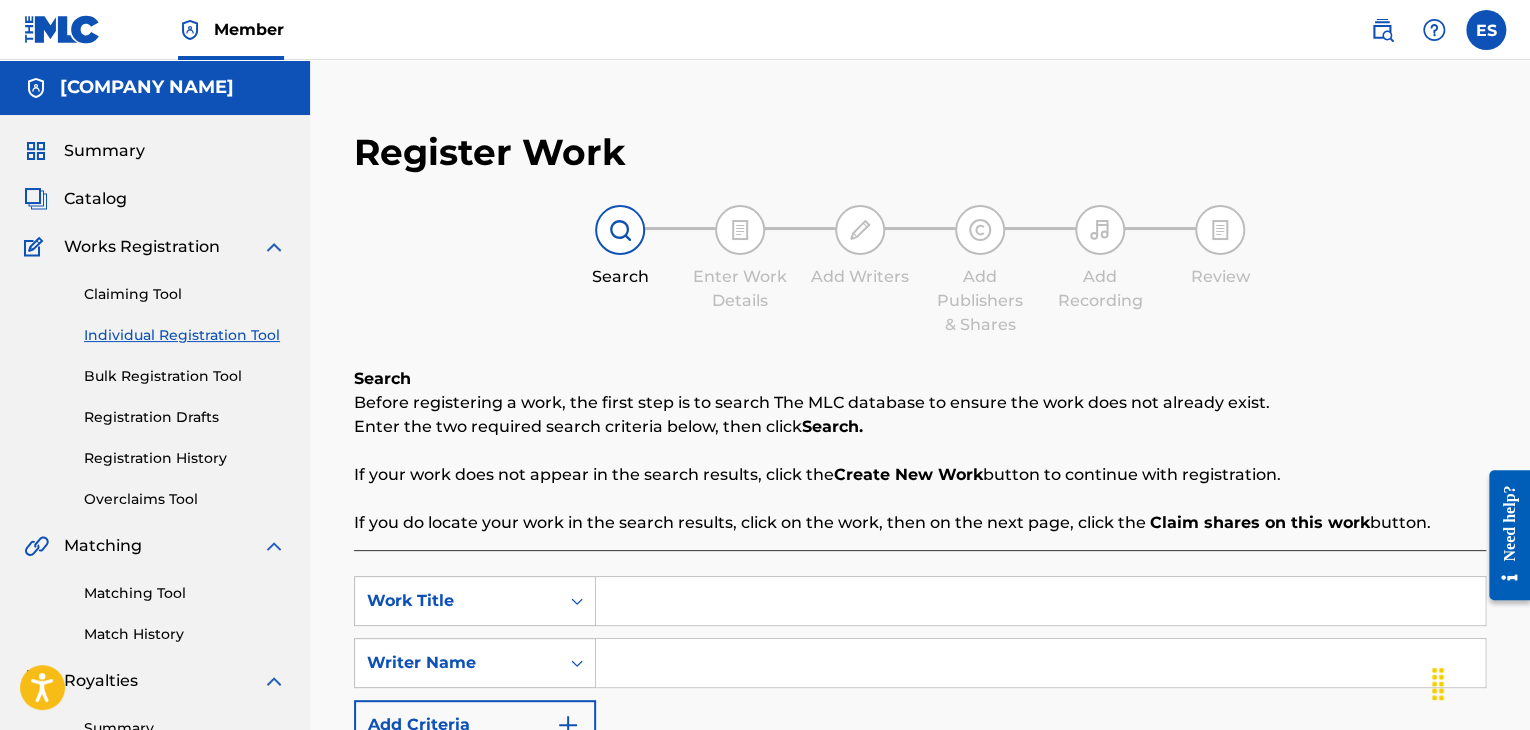 click on "Registration History" at bounding box center [185, 458] 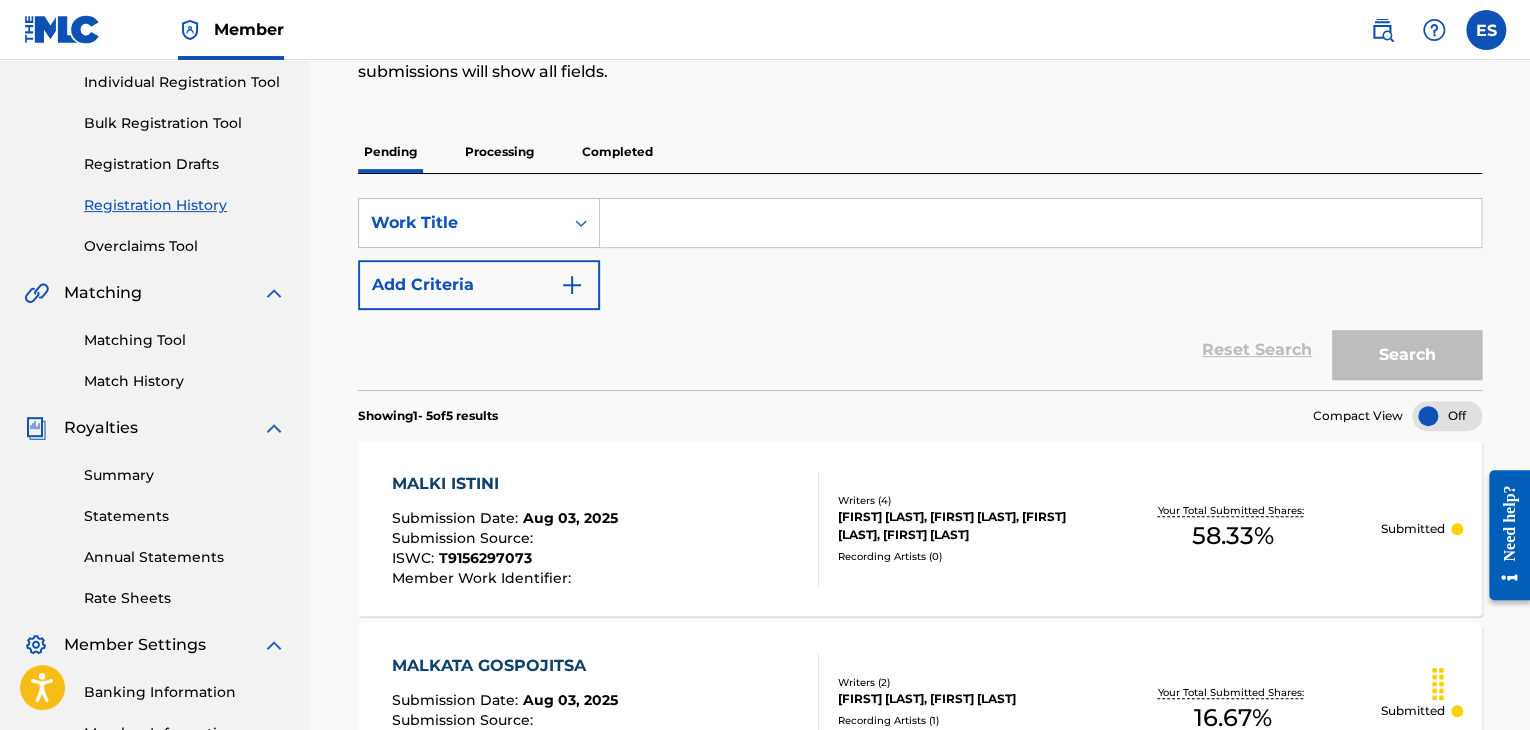 scroll, scrollTop: 100, scrollLeft: 0, axis: vertical 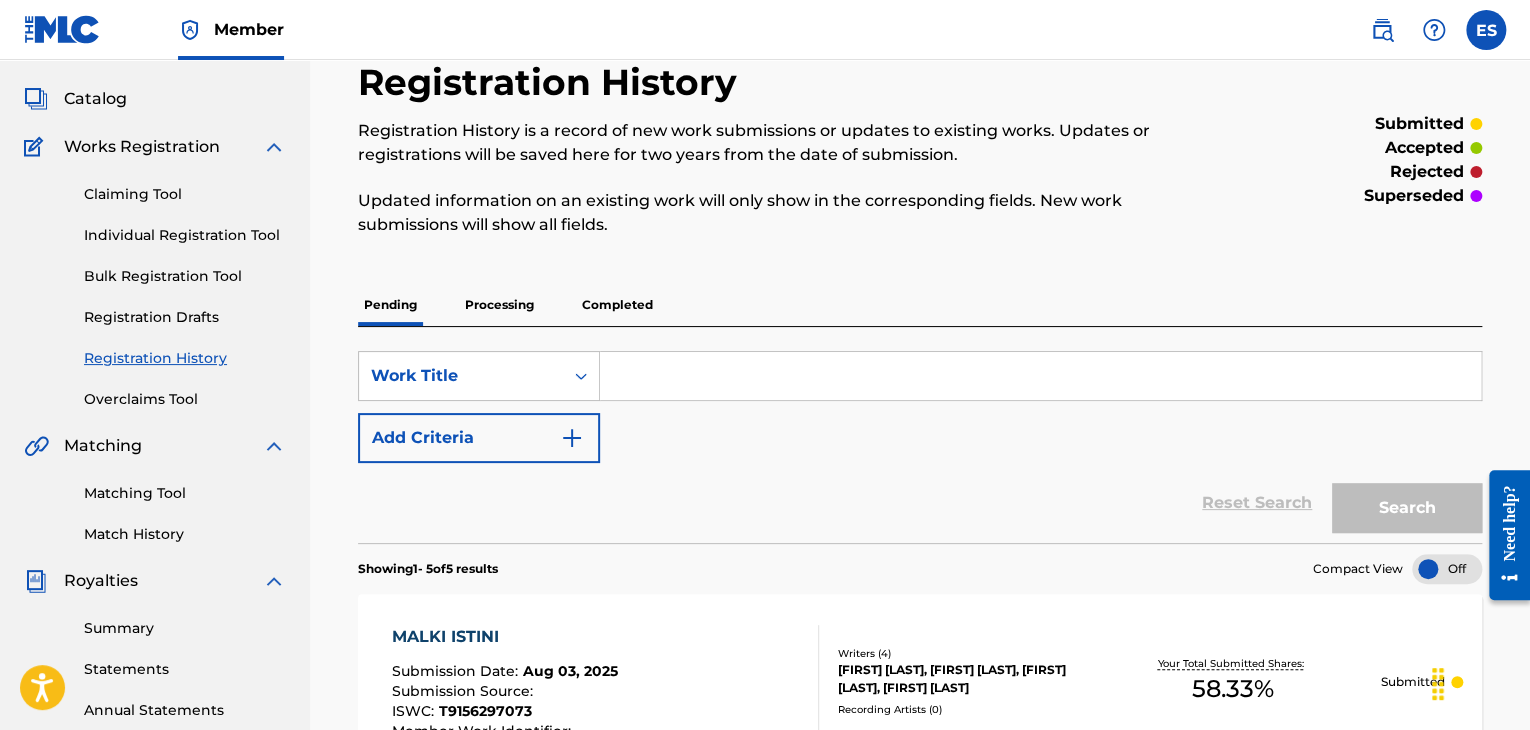 click on "Bulk Registration Tool" at bounding box center (185, 276) 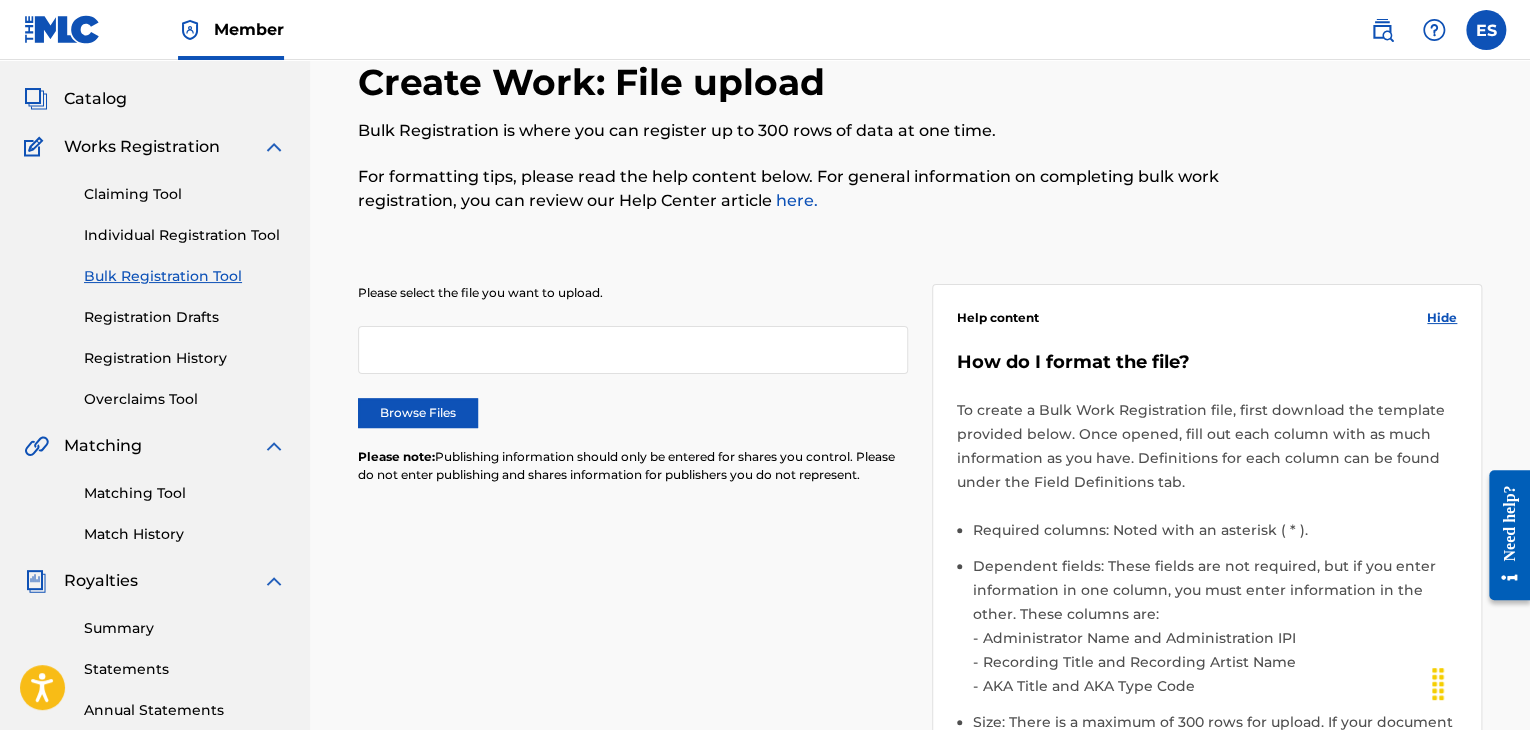 scroll, scrollTop: 0, scrollLeft: 0, axis: both 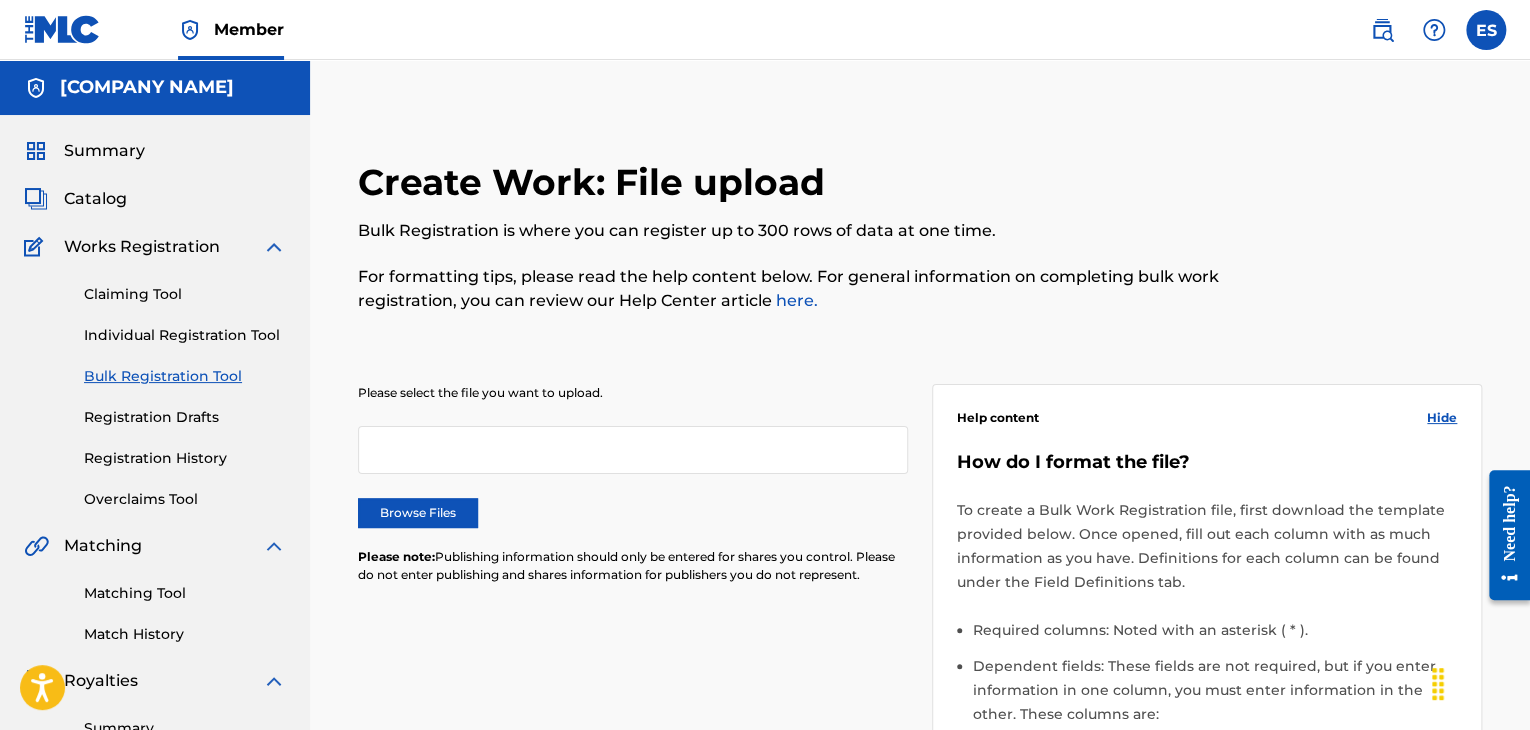 click on "Individual Registration Tool" at bounding box center [185, 335] 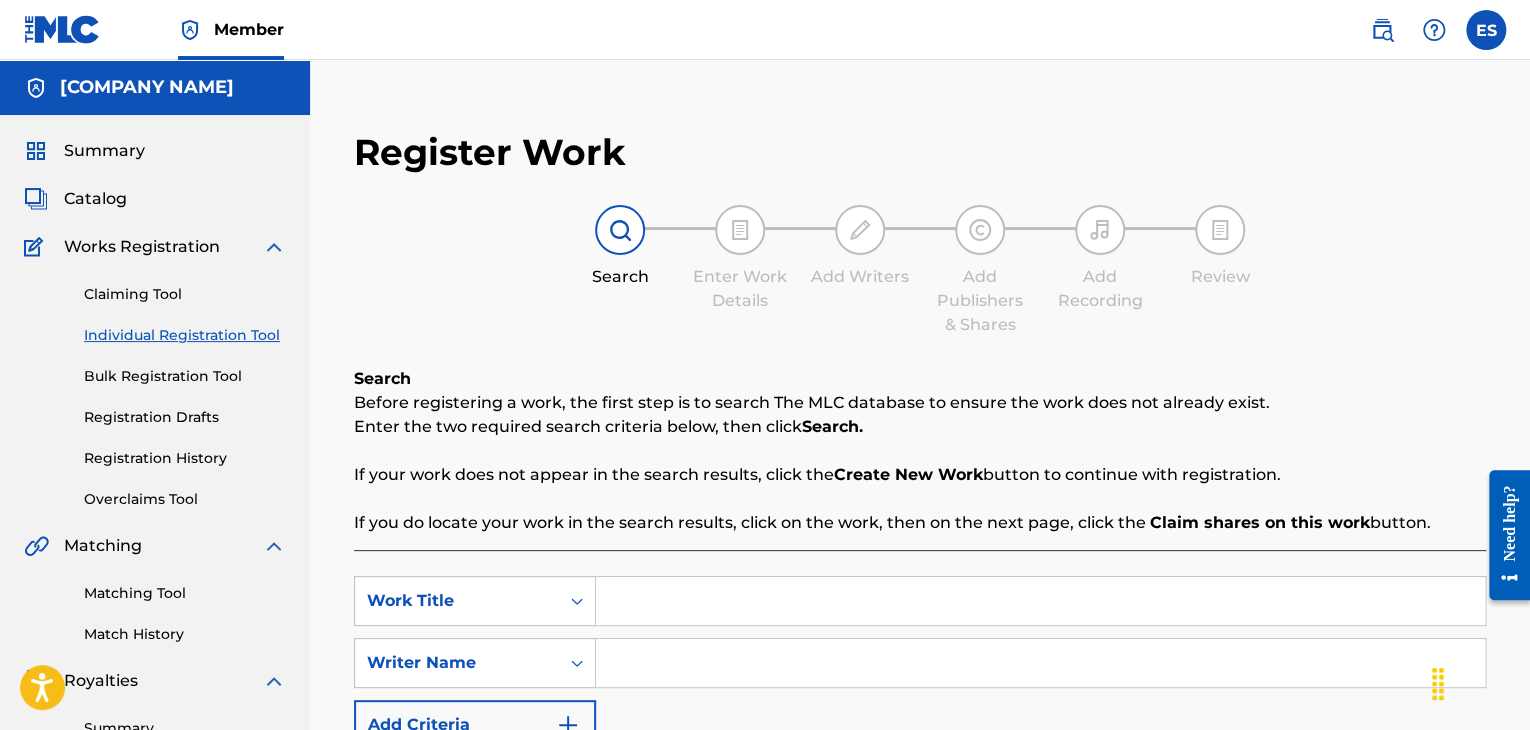click at bounding box center [1040, 601] 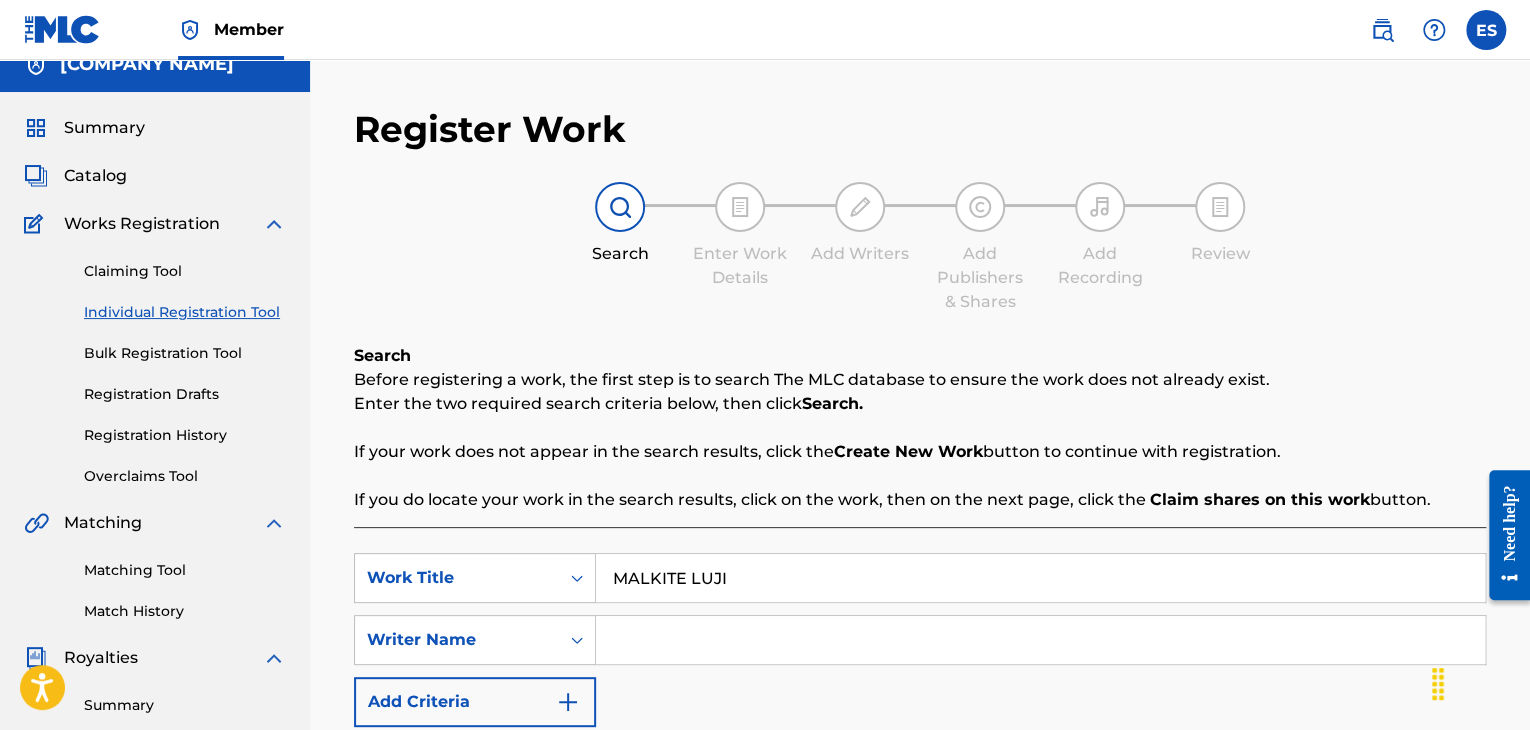 scroll, scrollTop: 400, scrollLeft: 0, axis: vertical 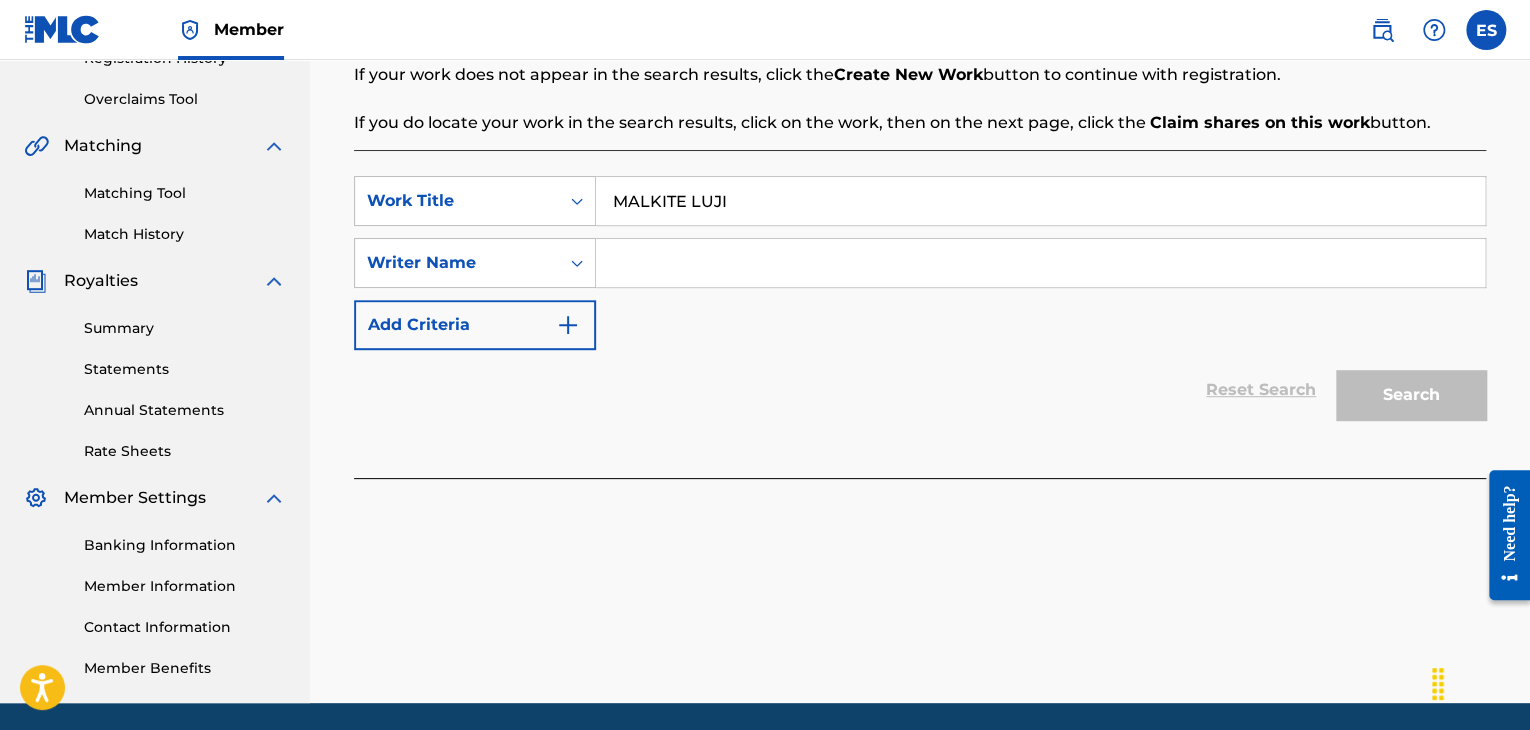 type on "MALKITE LUJI" 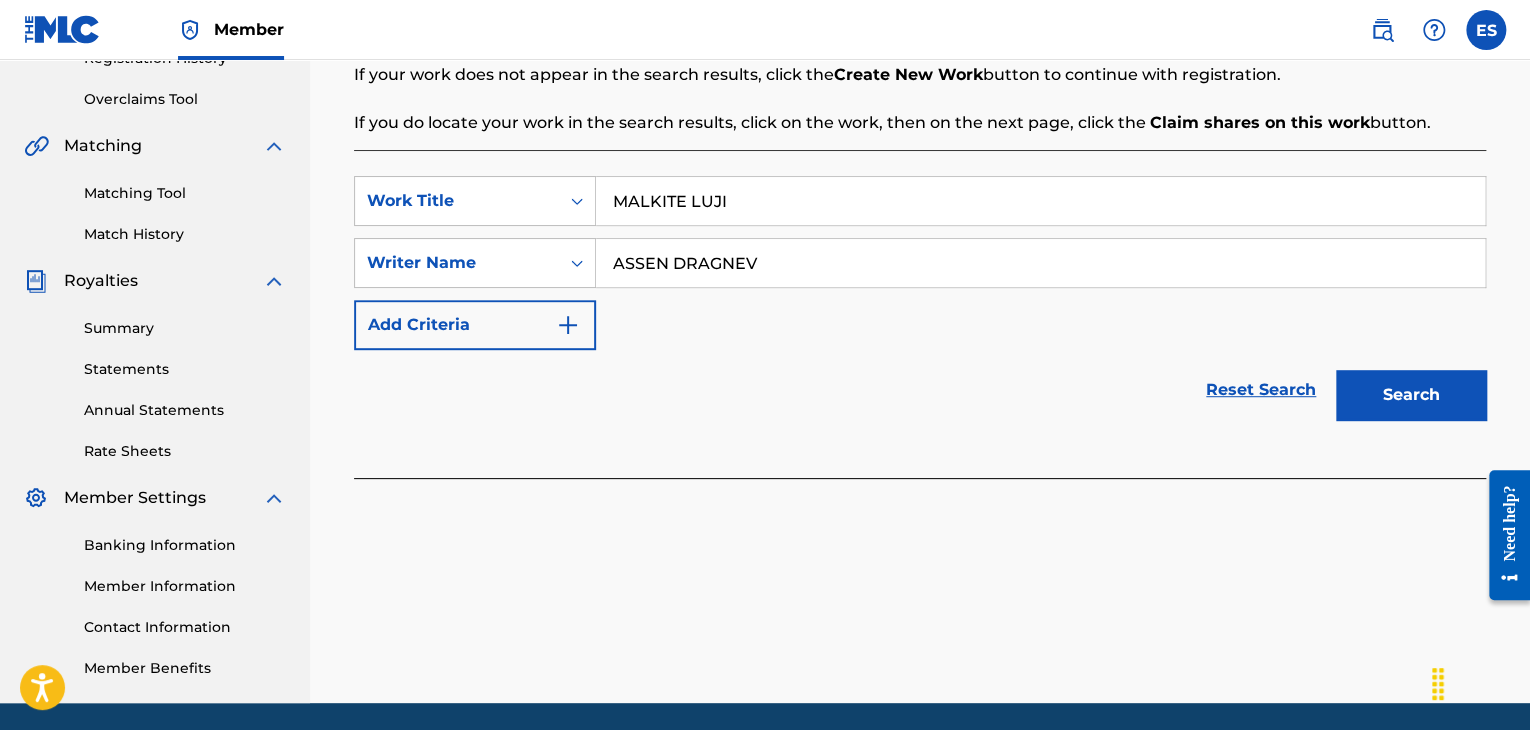 click on "MALKITE LUJI" at bounding box center (1040, 201) 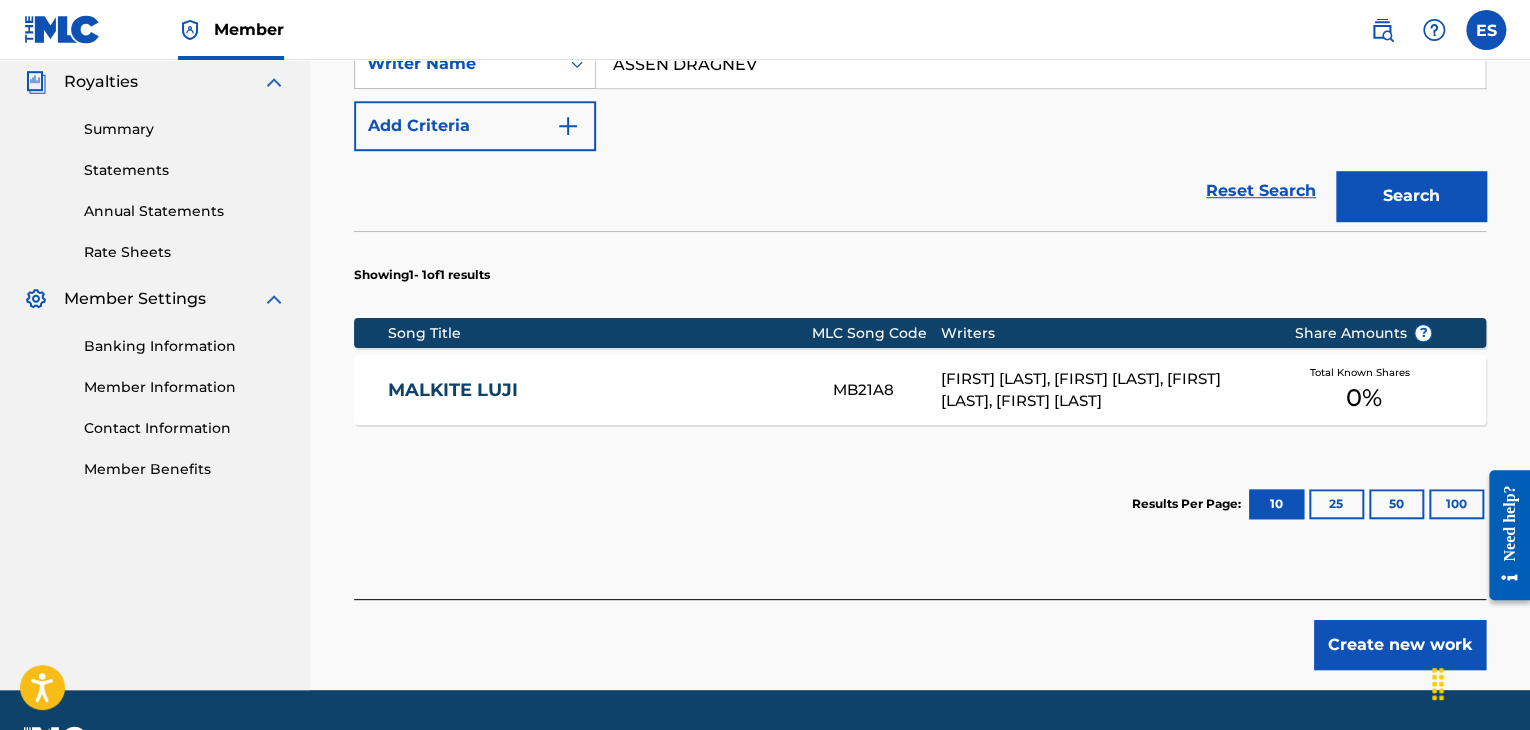 scroll, scrollTop: 600, scrollLeft: 0, axis: vertical 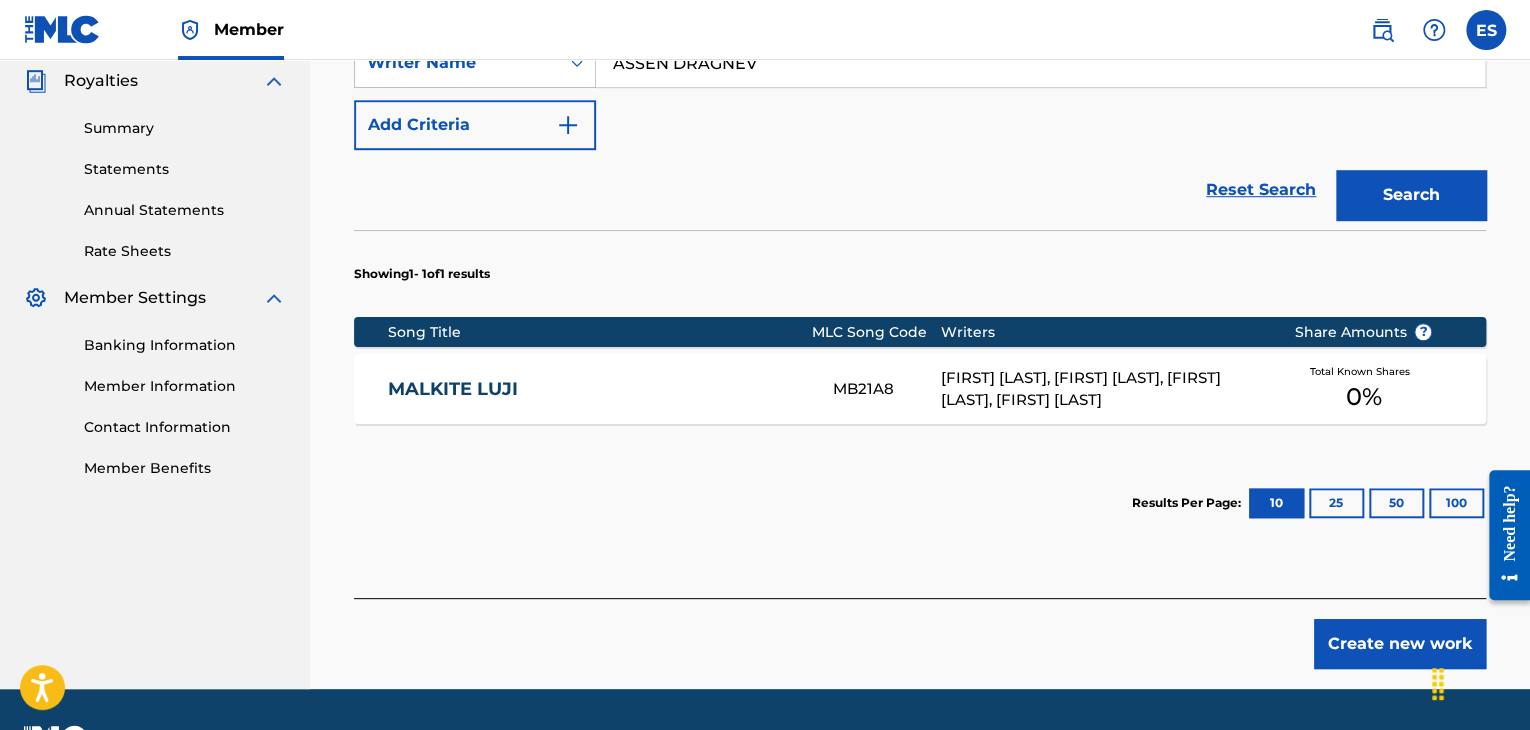 click on "Create new work" at bounding box center [1400, 644] 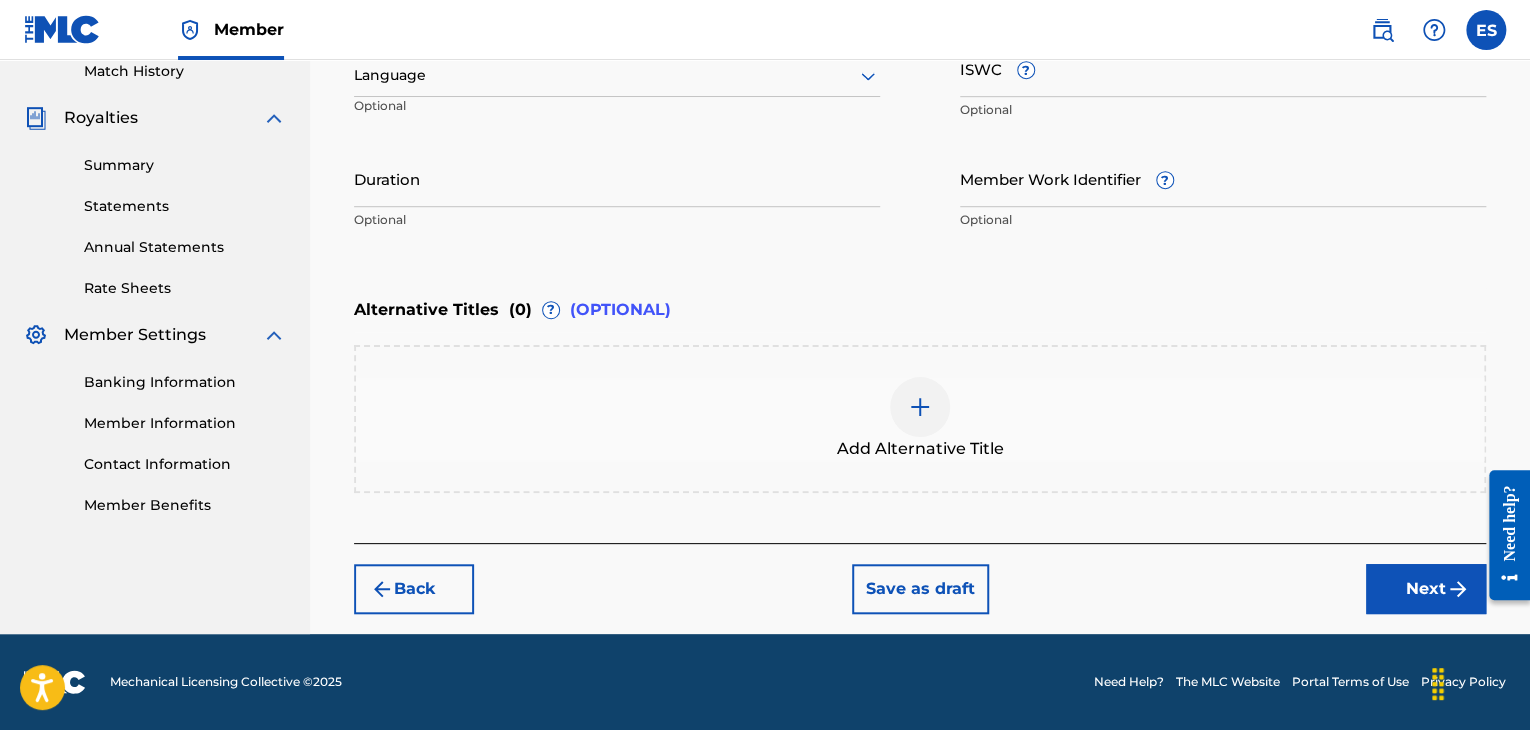 scroll, scrollTop: 561, scrollLeft: 0, axis: vertical 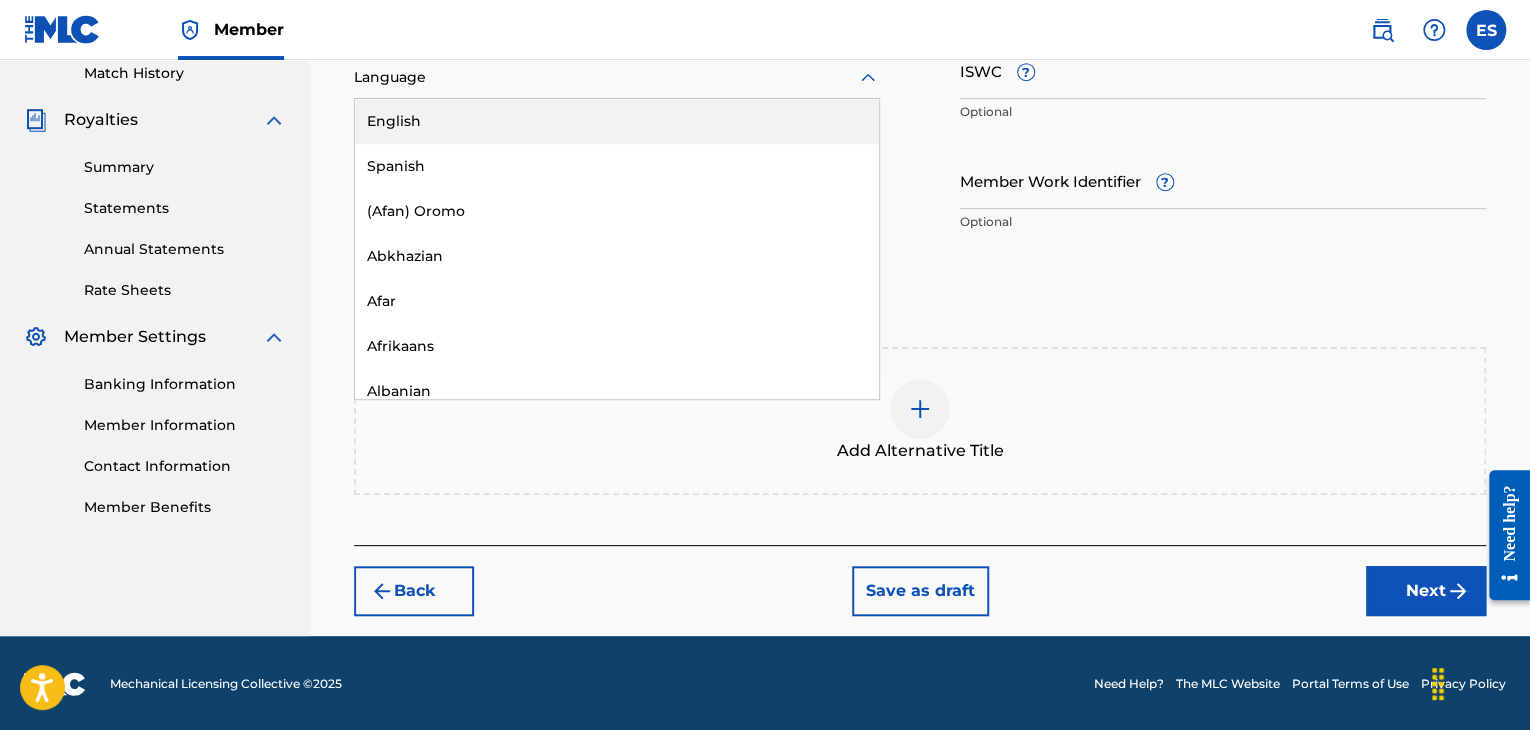click on "Language" at bounding box center (617, 78) 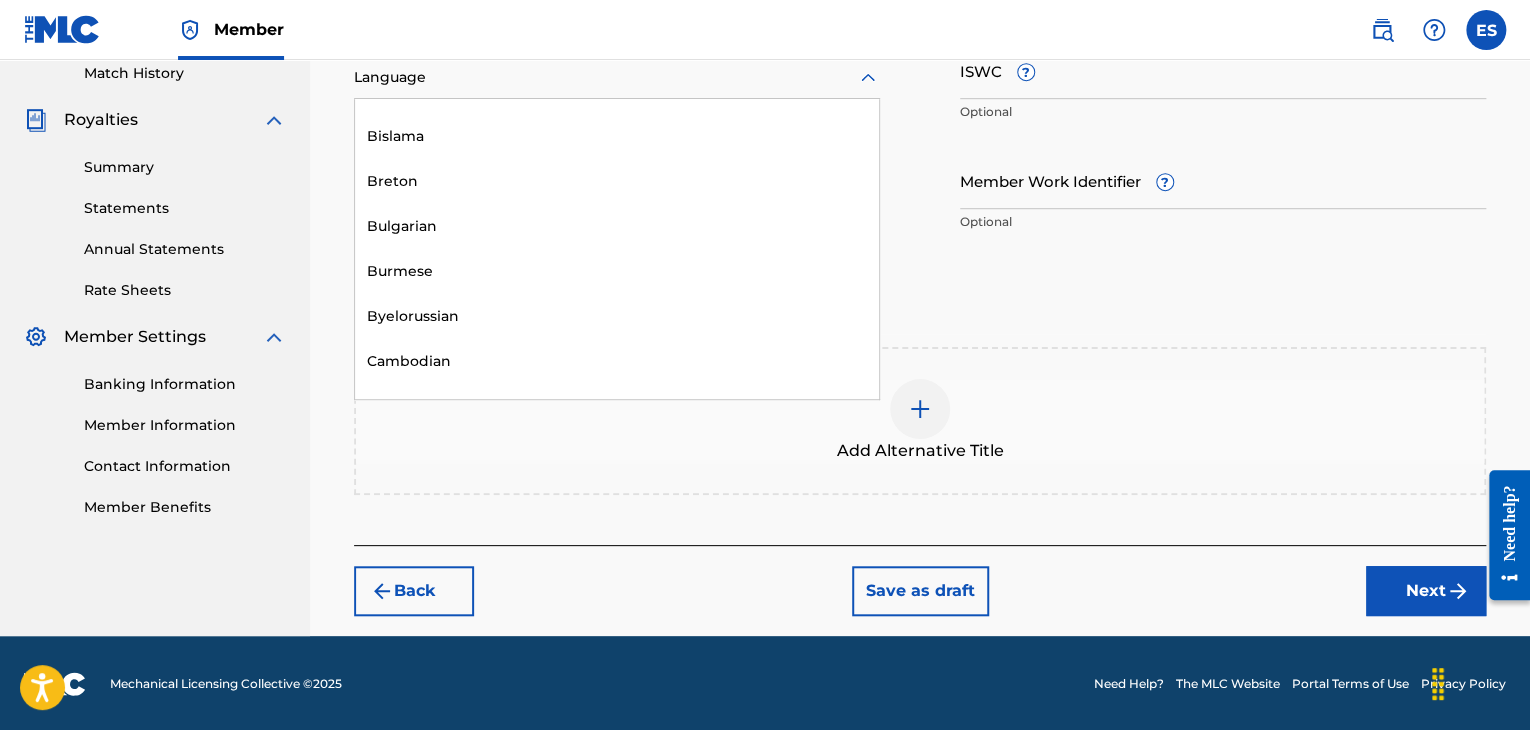scroll, scrollTop: 900, scrollLeft: 0, axis: vertical 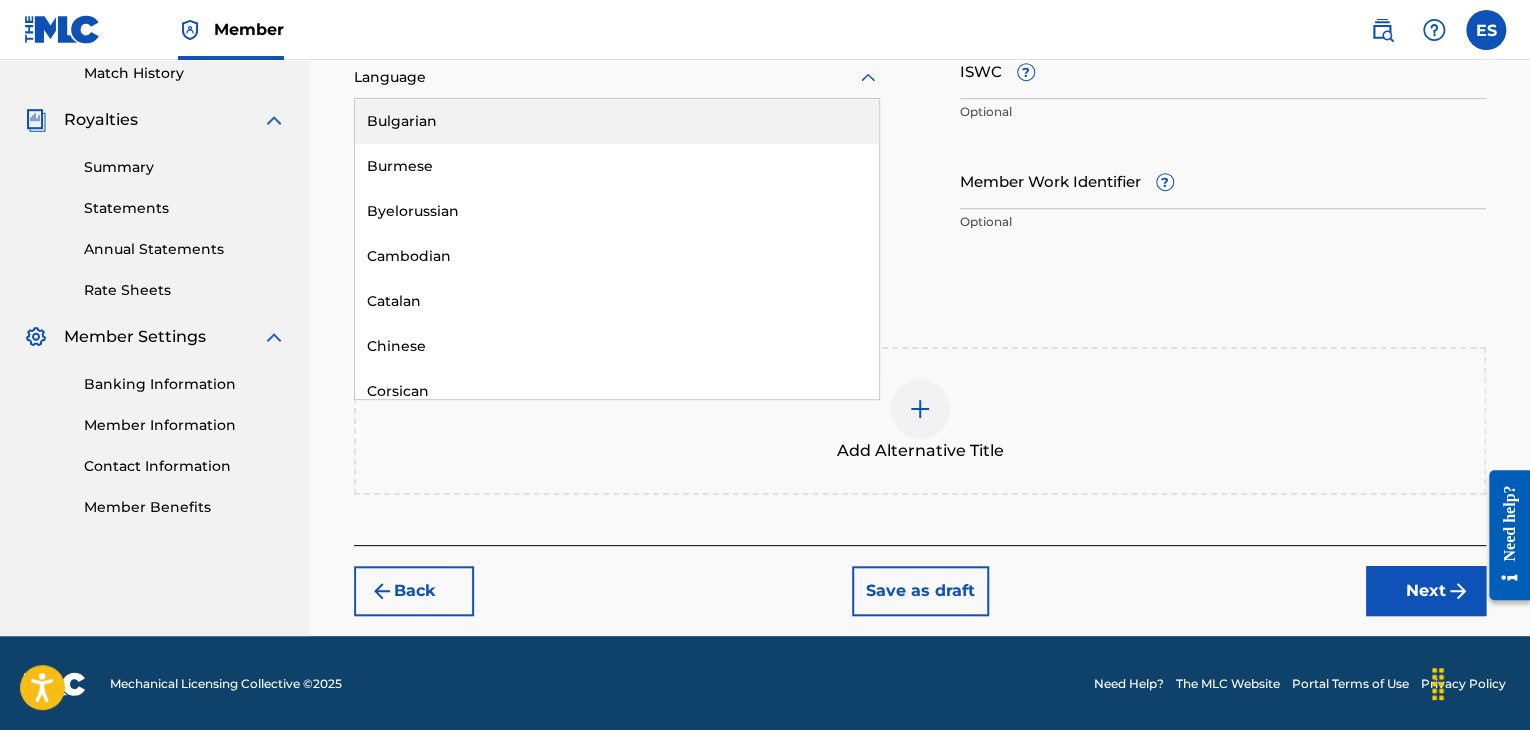 click on "Bulgarian" at bounding box center [617, 121] 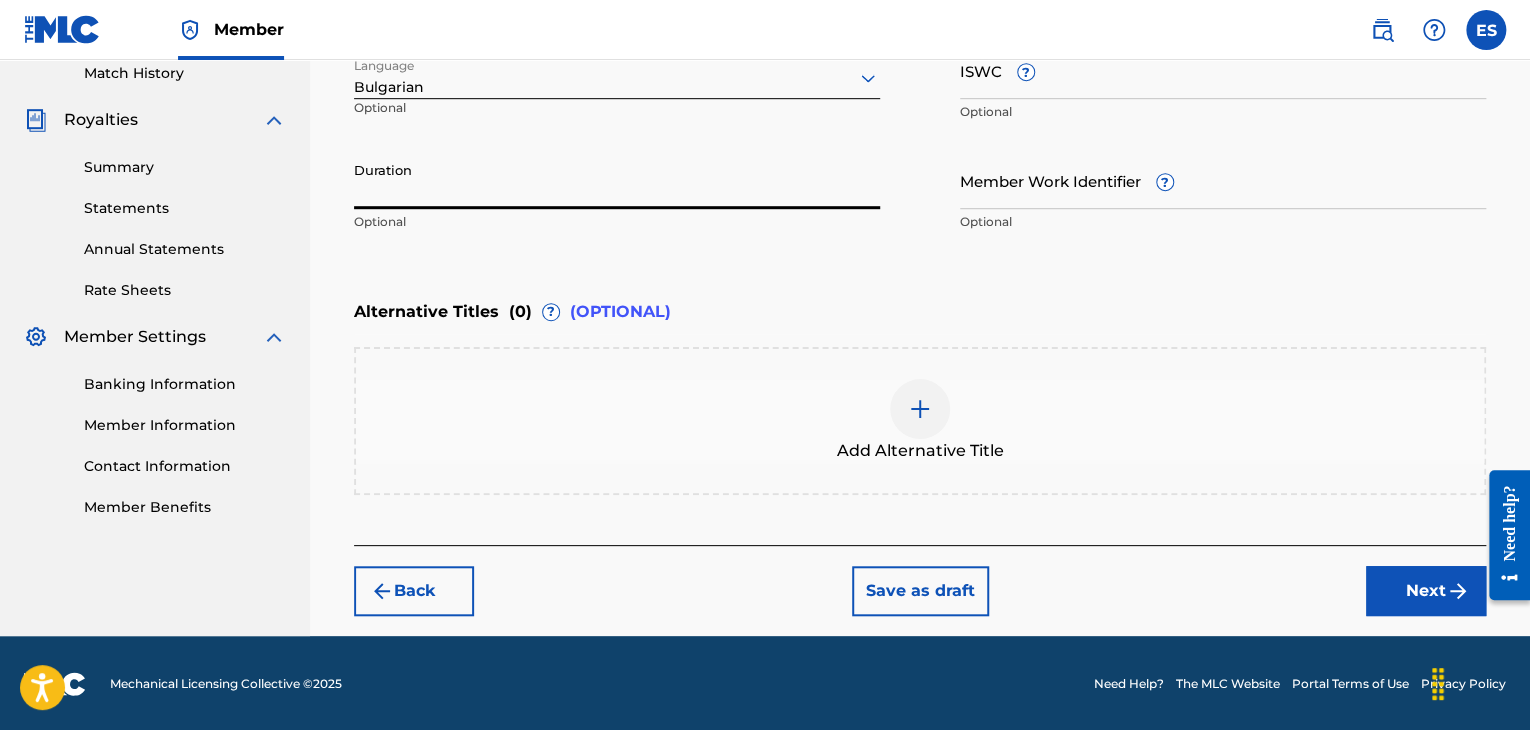 click on "Duration" at bounding box center (617, 180) 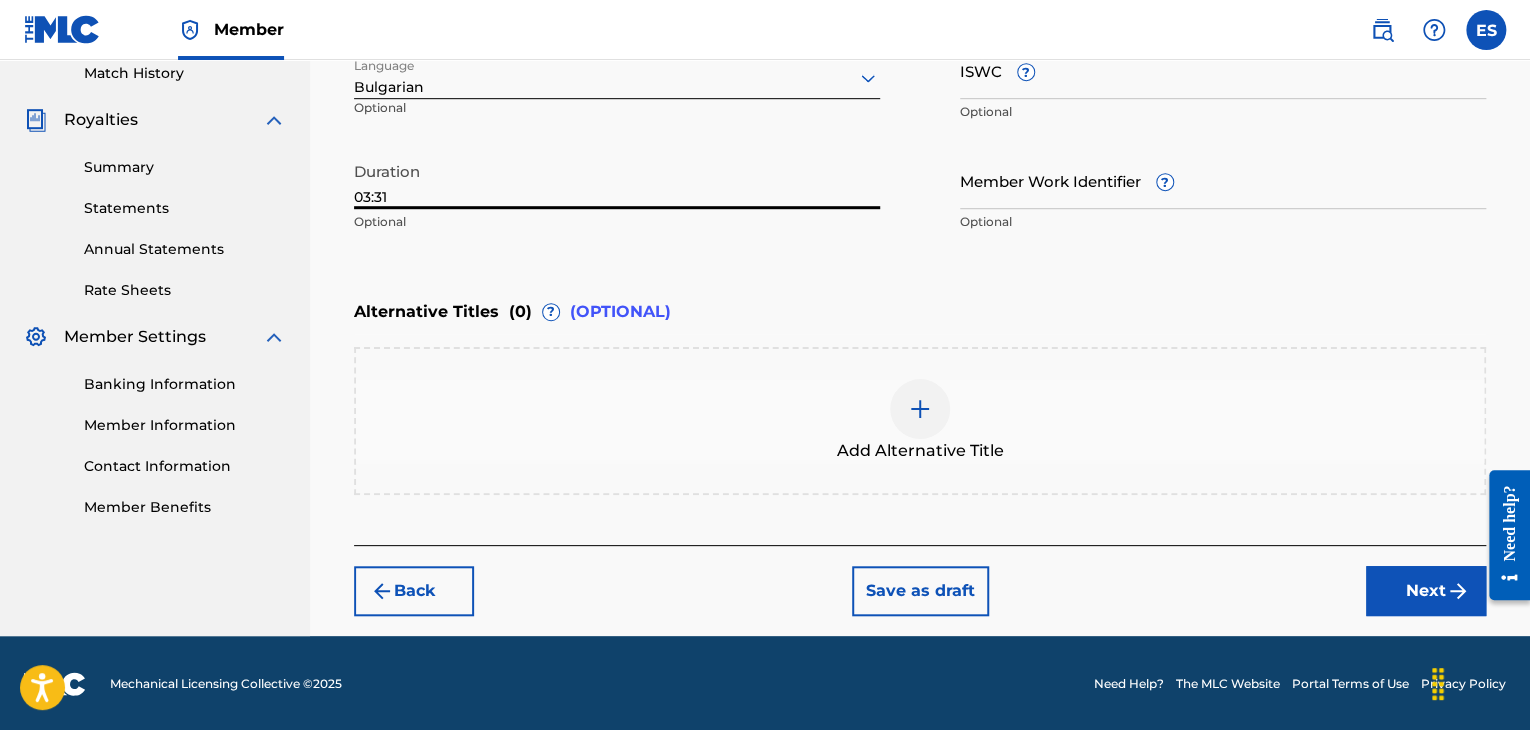type on "03:31" 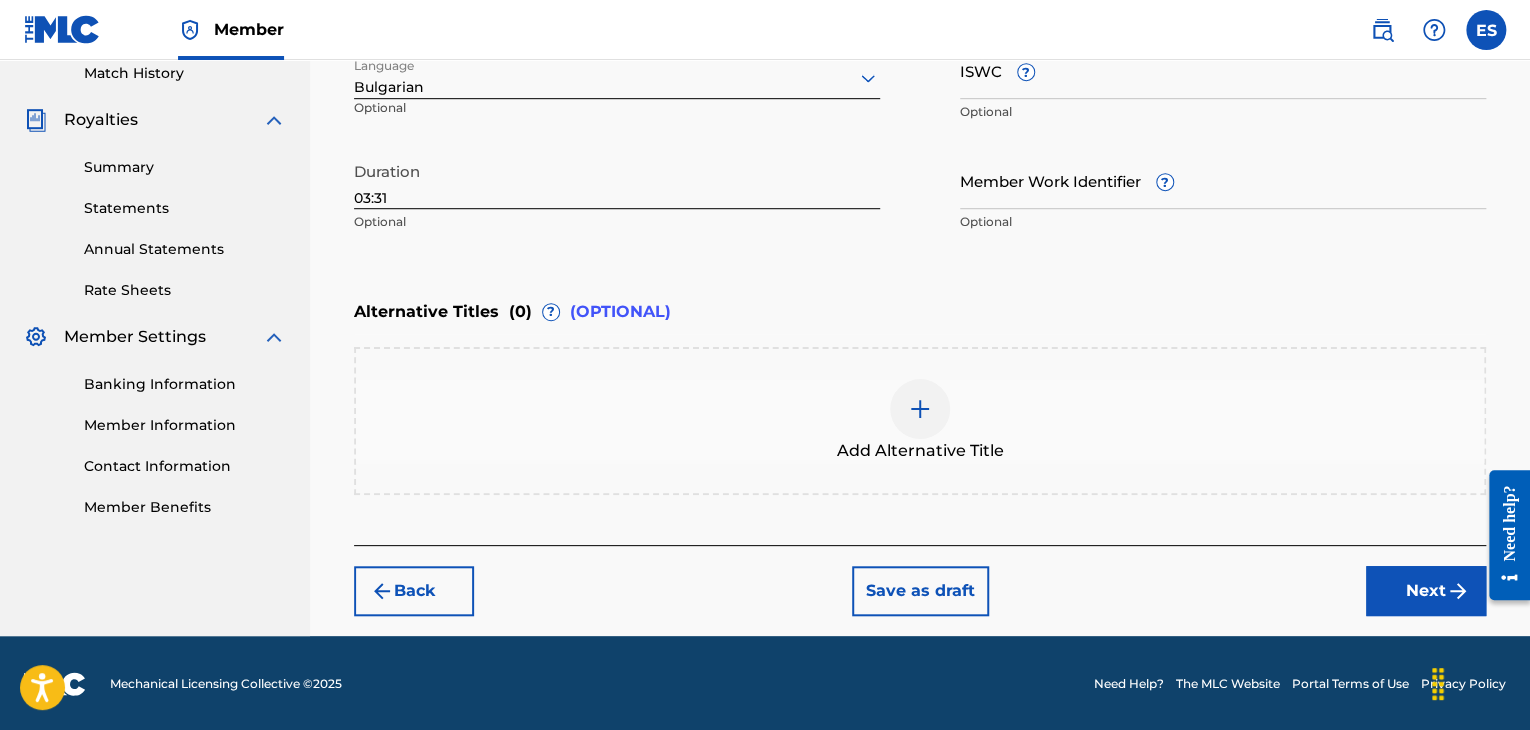 click at bounding box center (920, 409) 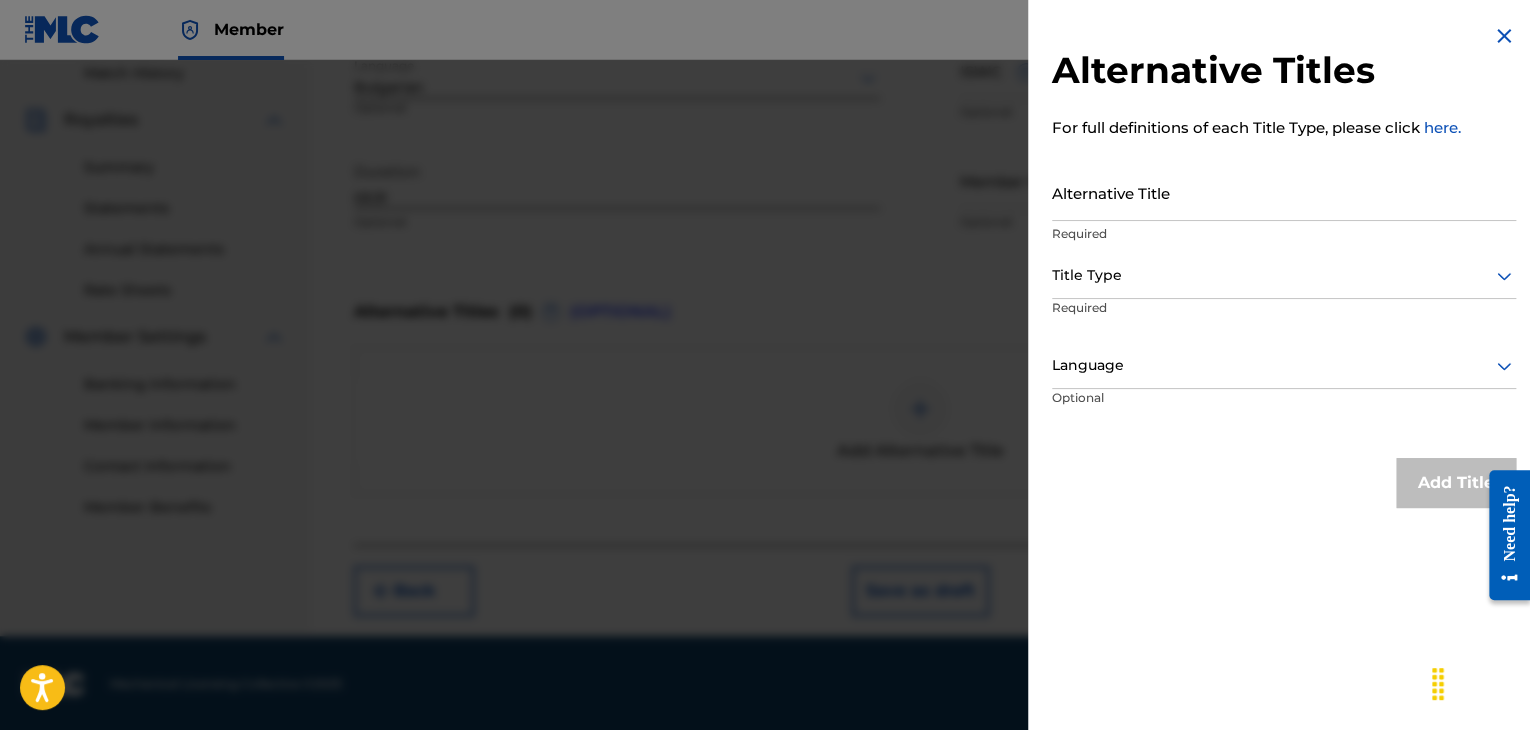 click at bounding box center [1504, 36] 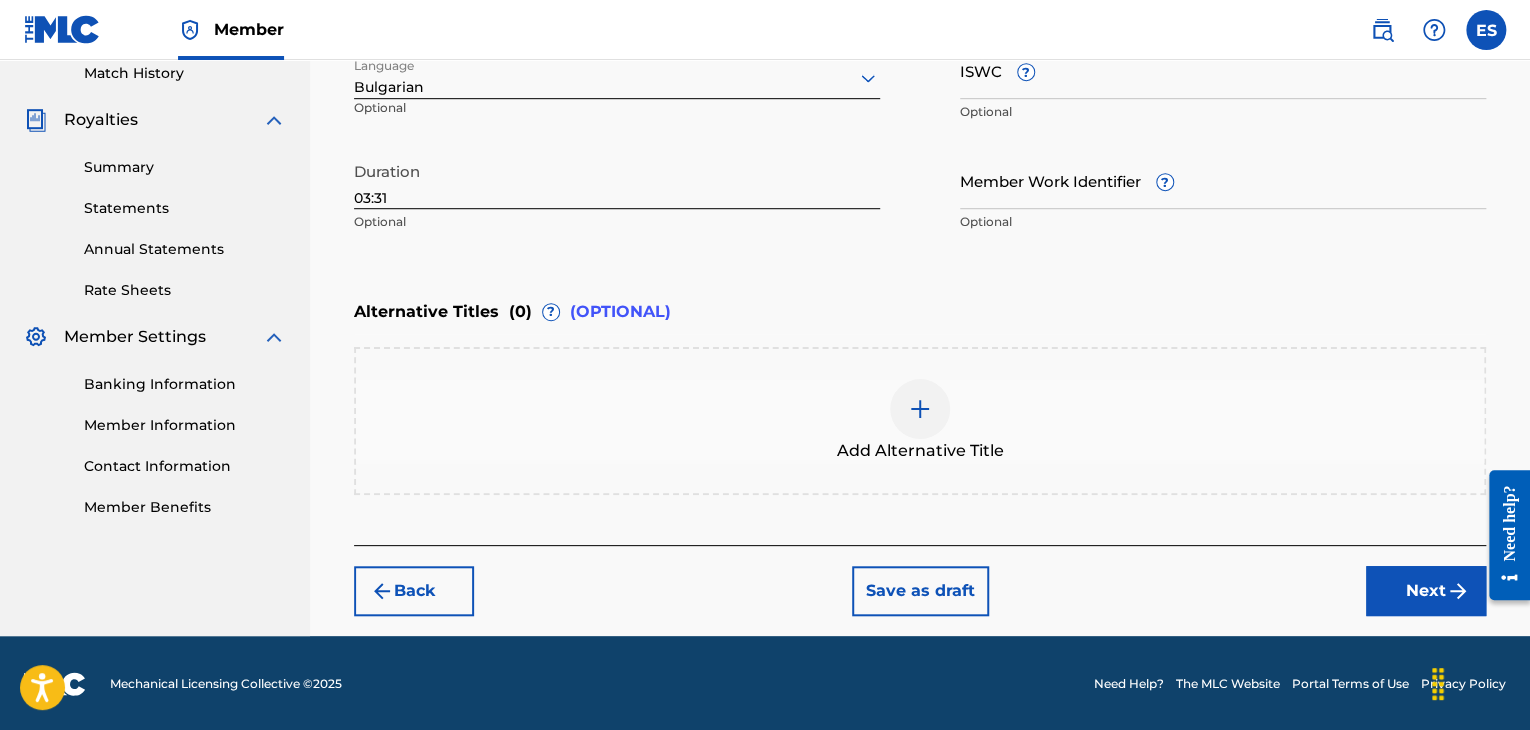 click on "ISWC   ?" at bounding box center (1223, 70) 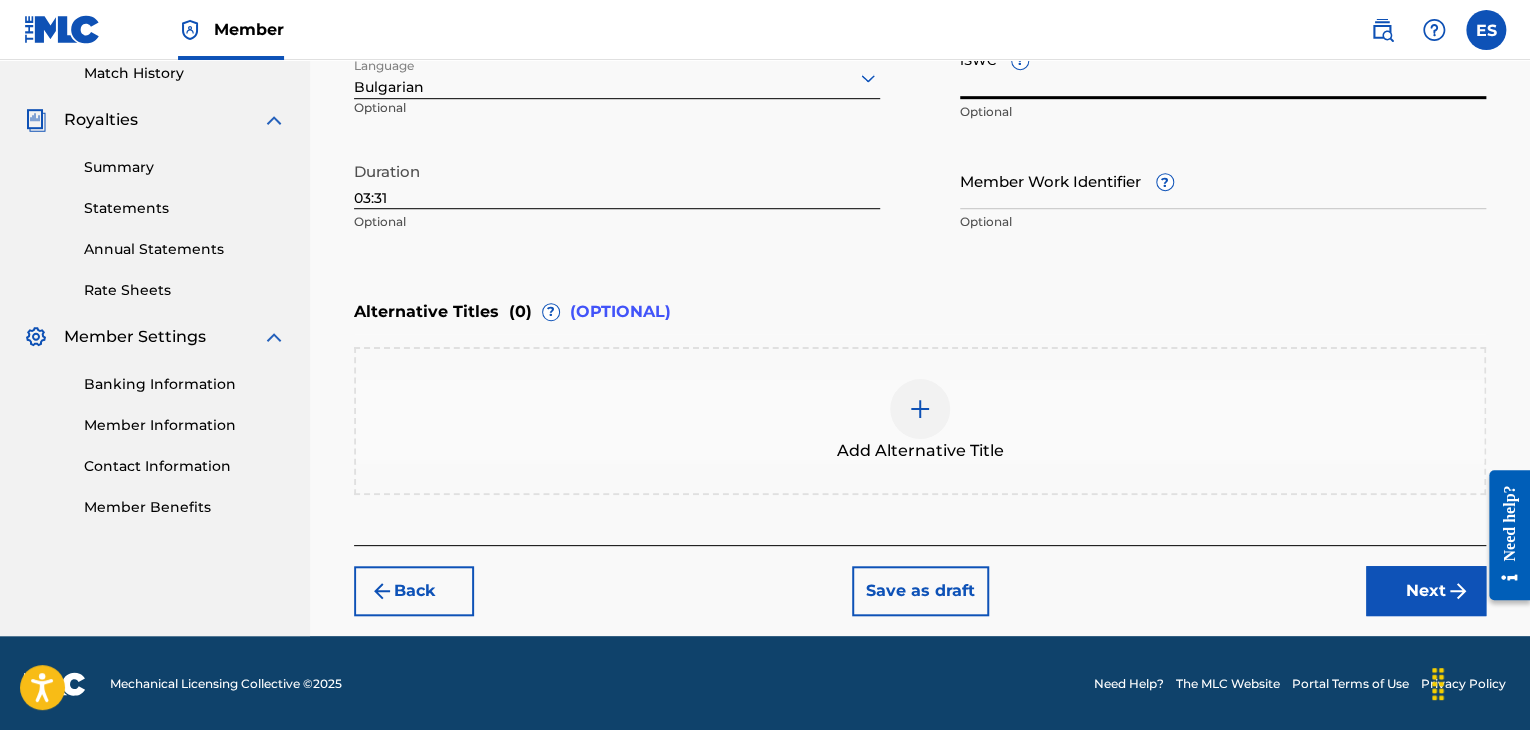 paste on "BGA261650410" 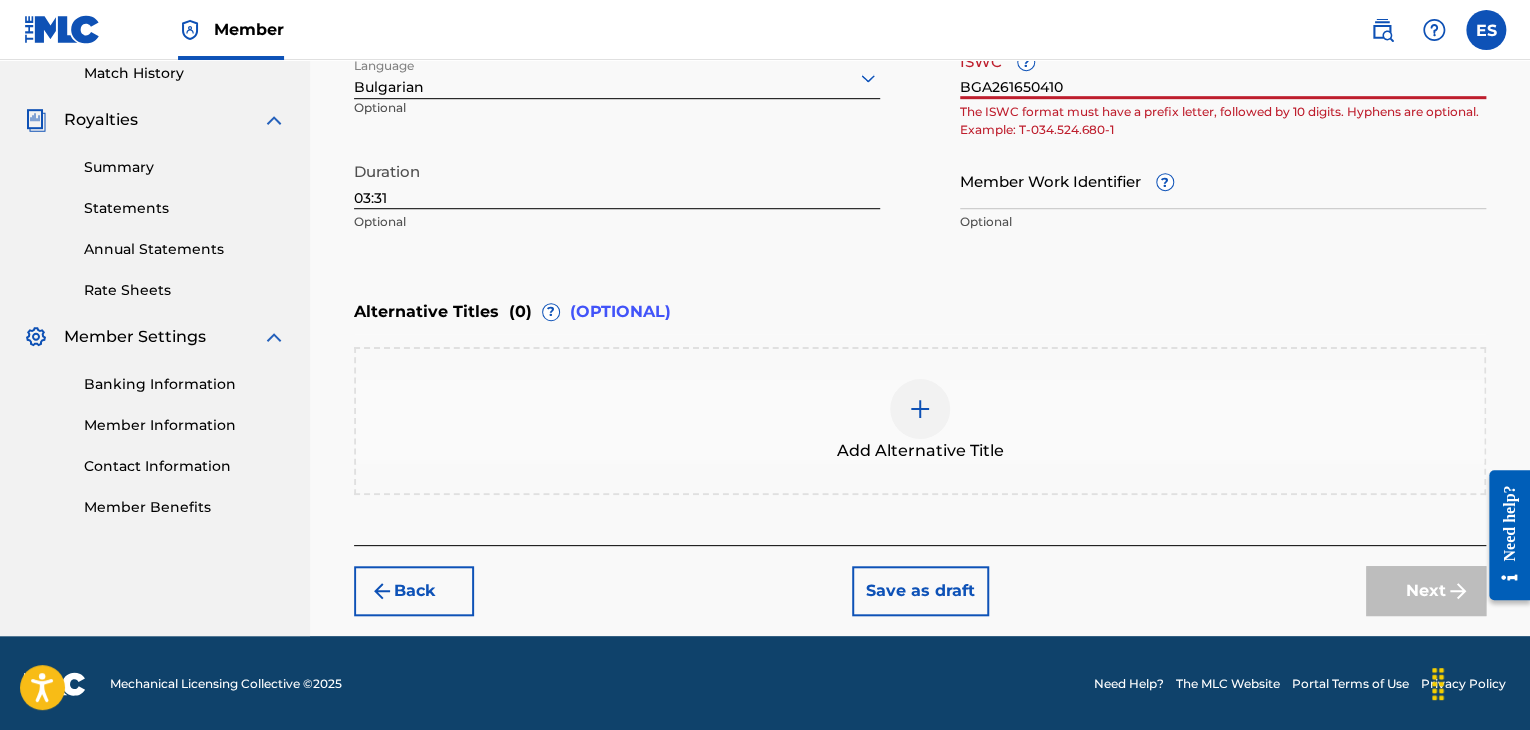 drag, startPoint x: 1064, startPoint y: 87, endPoint x: 793, endPoint y: 52, distance: 273.2508 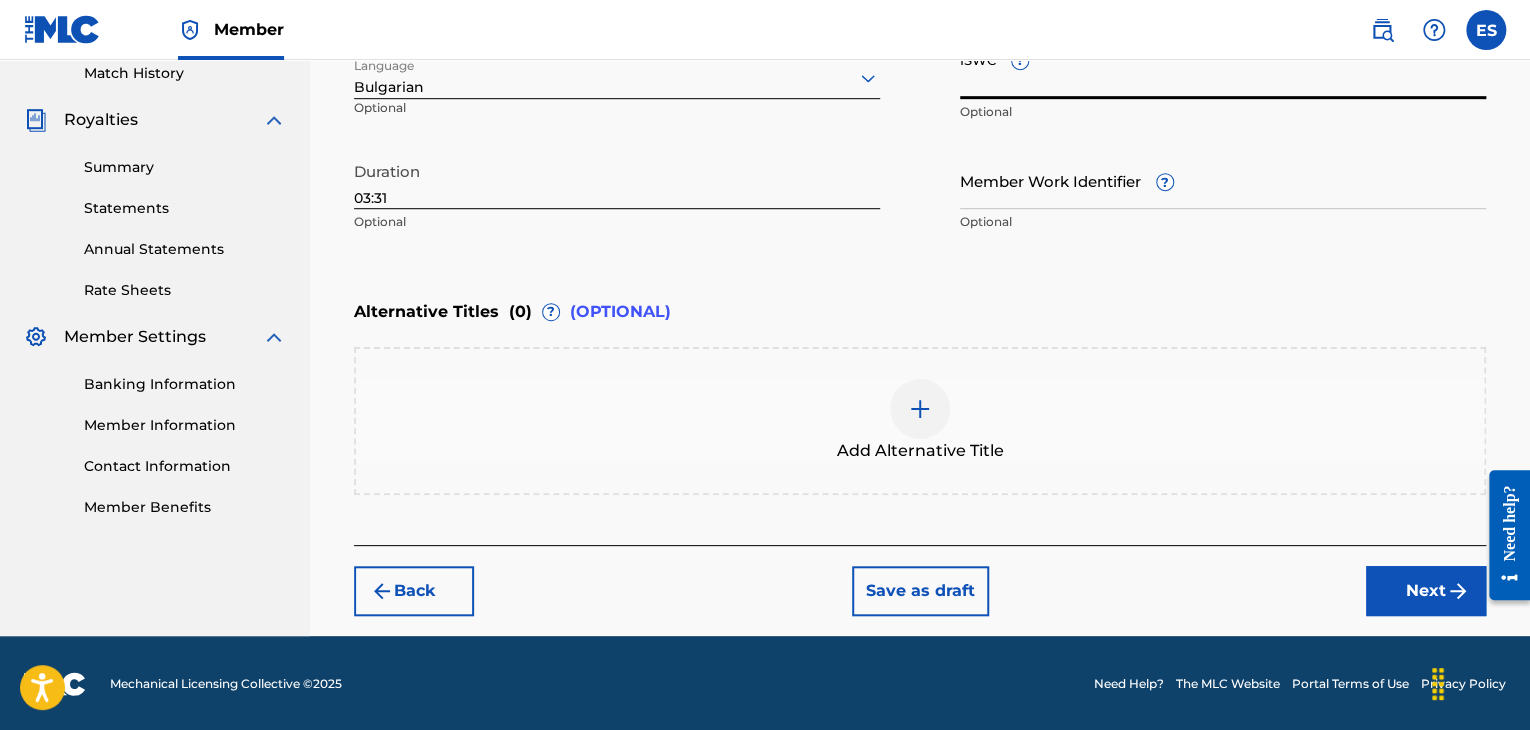 paste on "T9204697585" 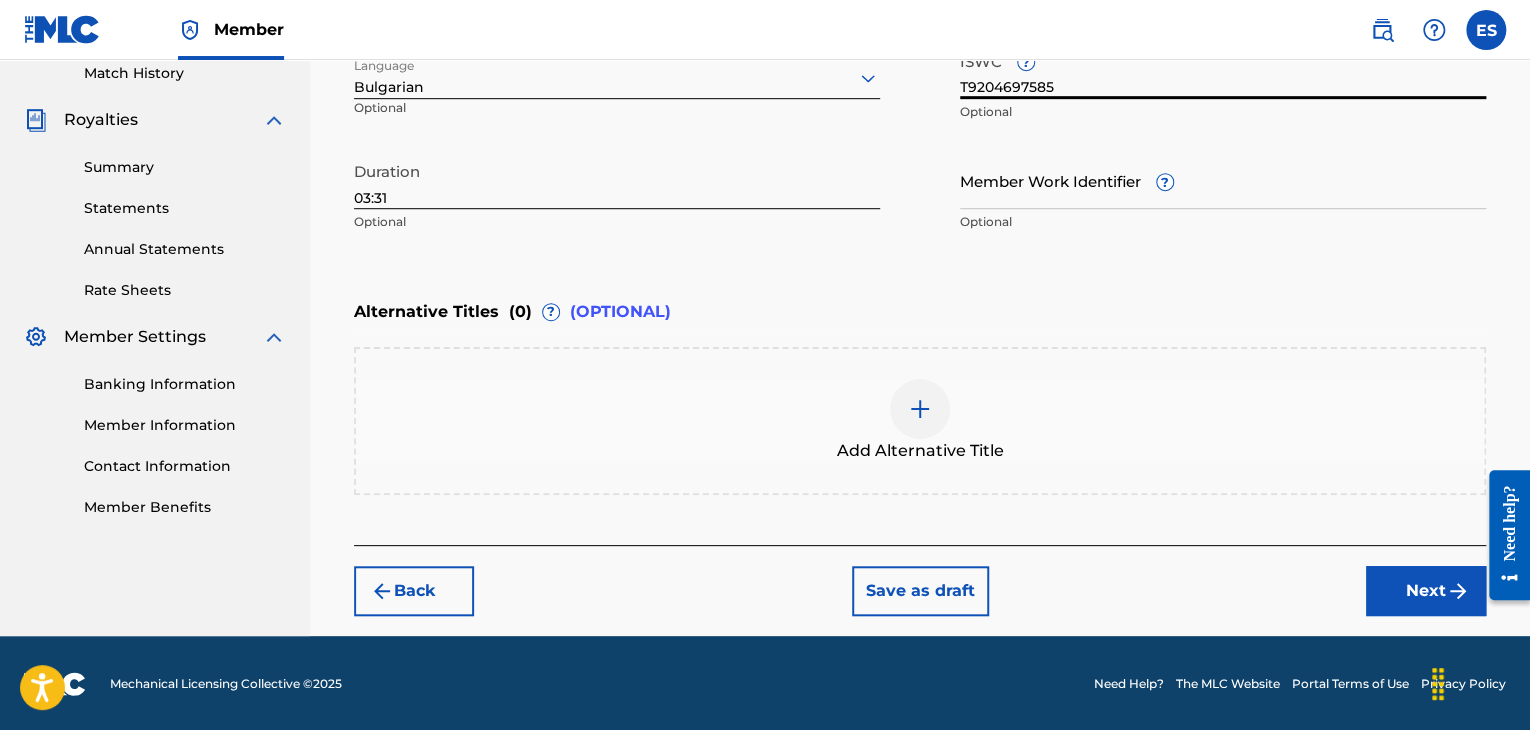 type on "T9204697585" 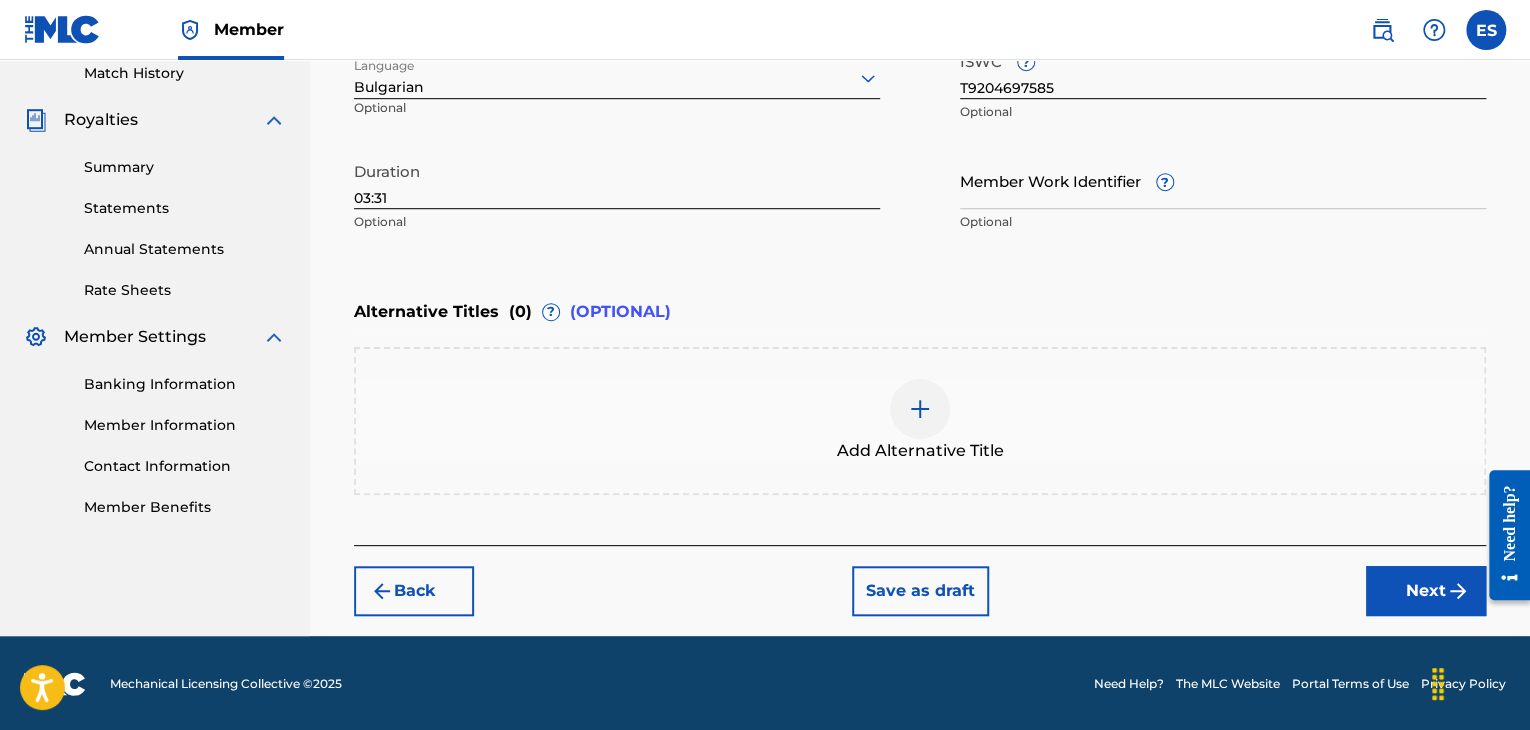 click at bounding box center (920, 409) 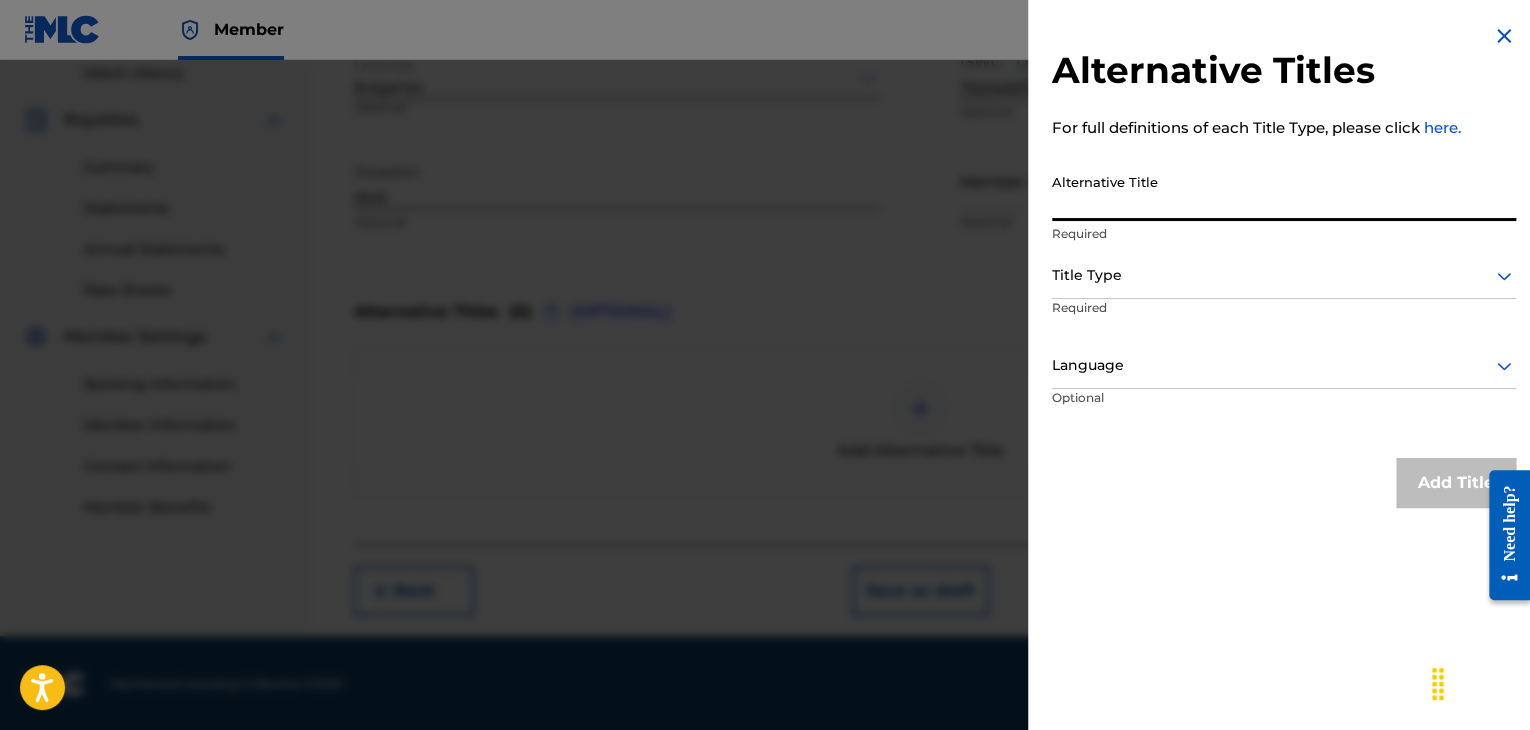 click on "Alternative Title" at bounding box center [1284, 192] 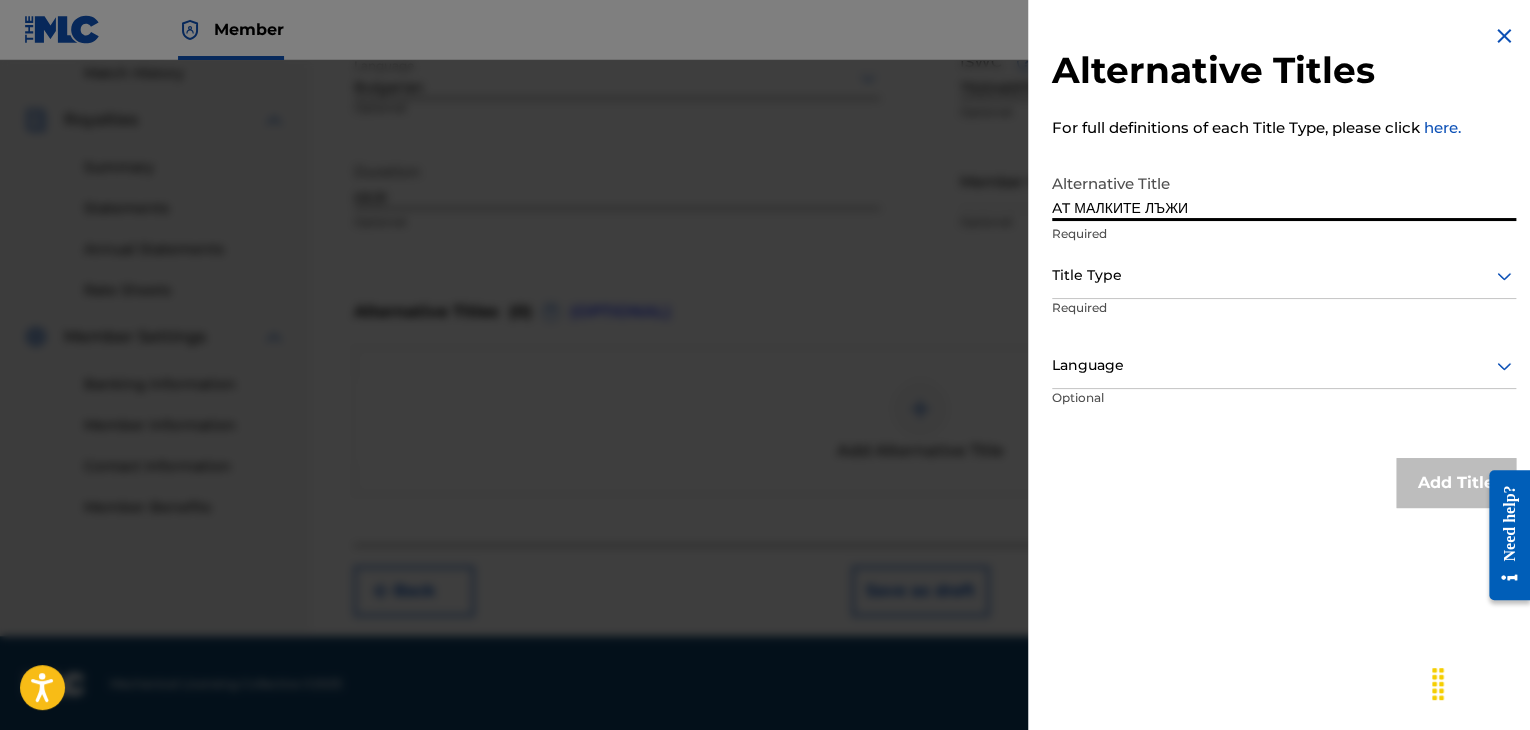 click on "AT МАЛКИТЕ ЛЪЖИ" at bounding box center (1284, 192) 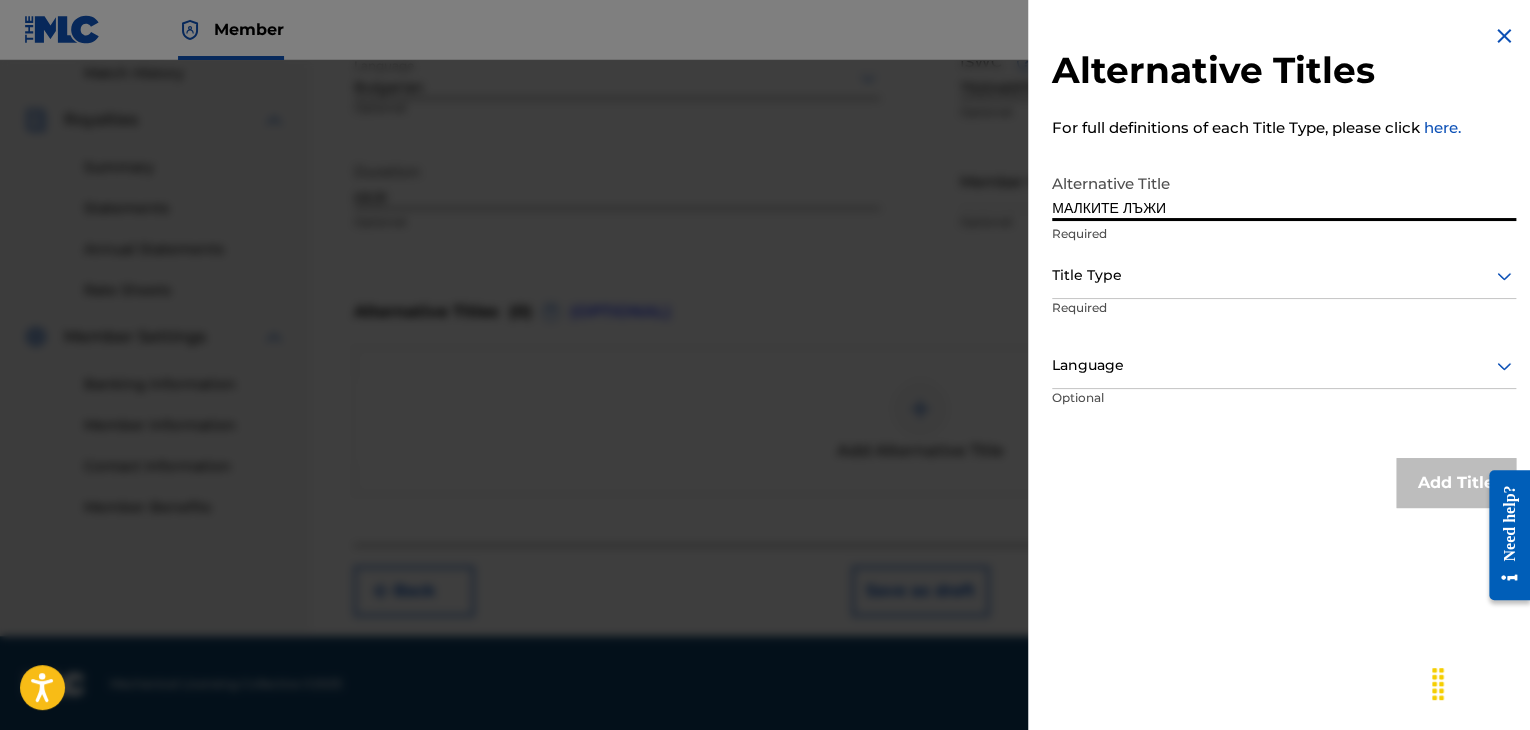 type on "МАЛКИТЕ ЛЪЖИ" 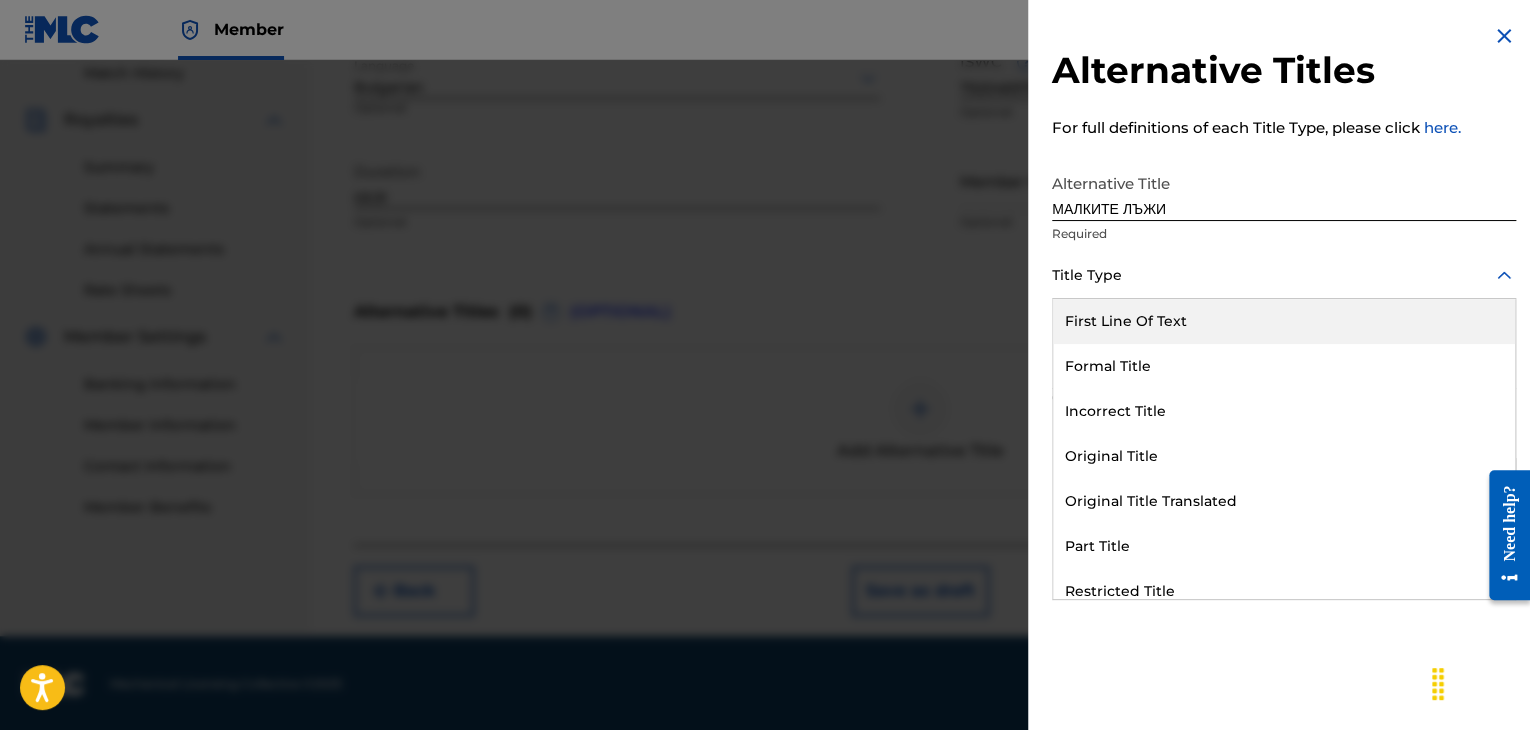 click at bounding box center [1284, 275] 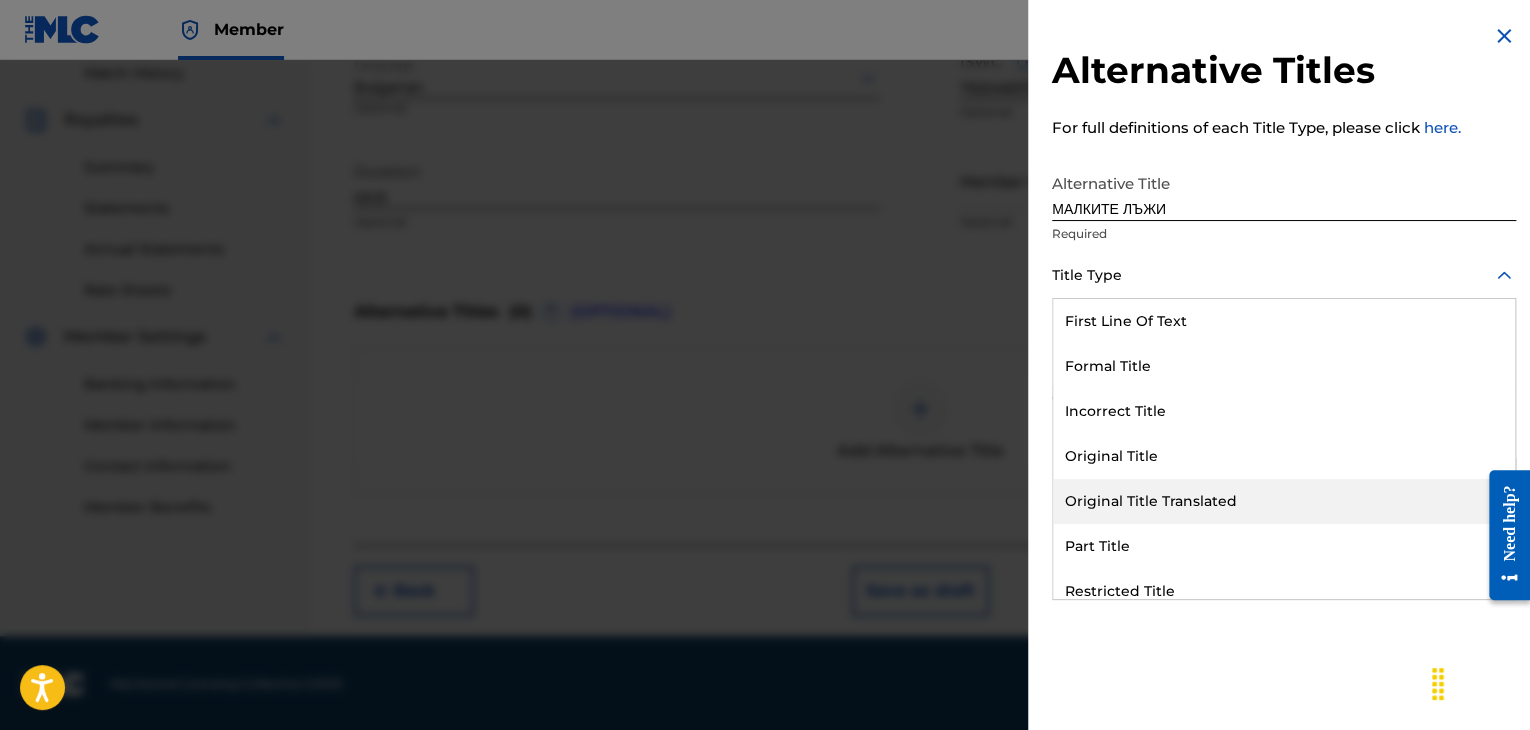 click on "Original Title Translated" at bounding box center [1284, 501] 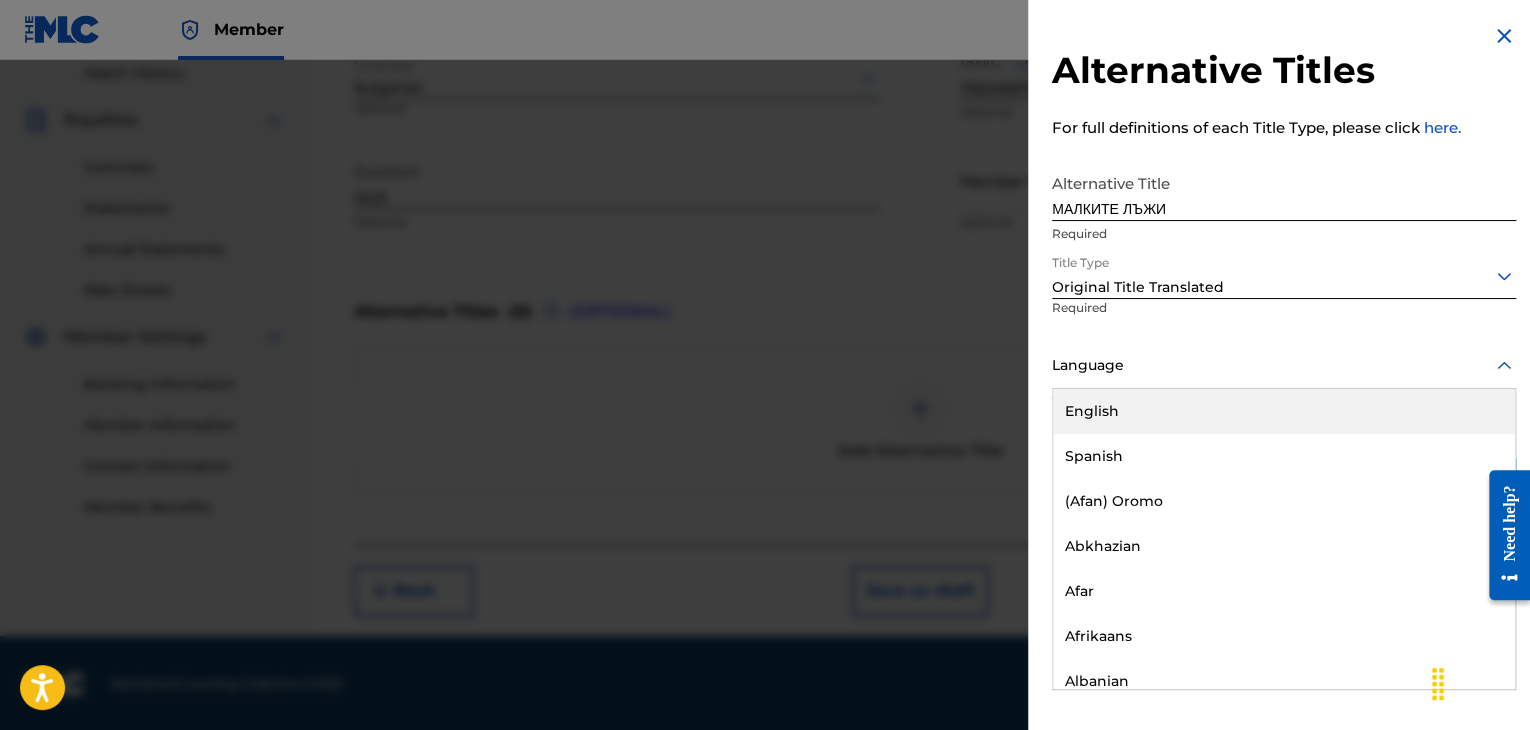 click at bounding box center (1284, 365) 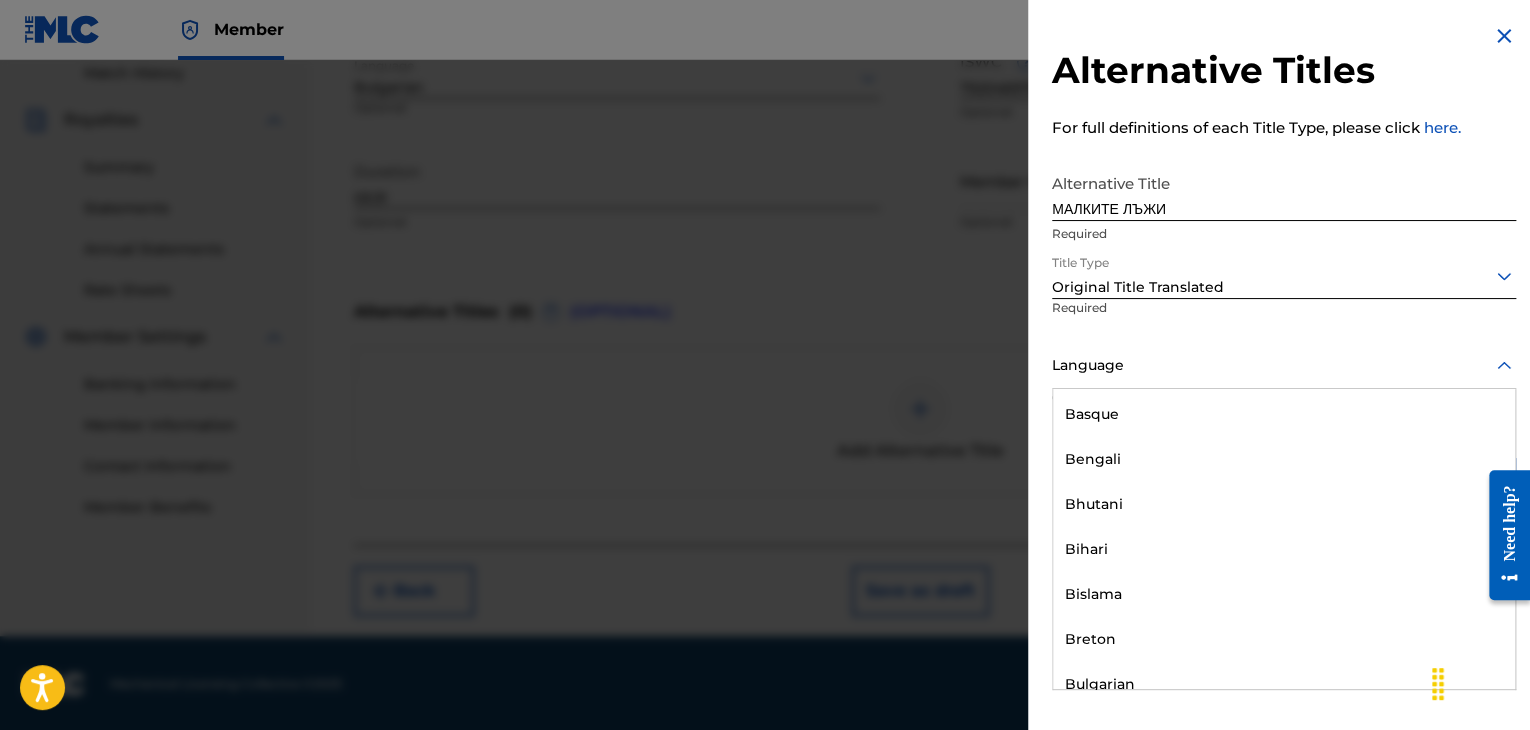 scroll, scrollTop: 700, scrollLeft: 0, axis: vertical 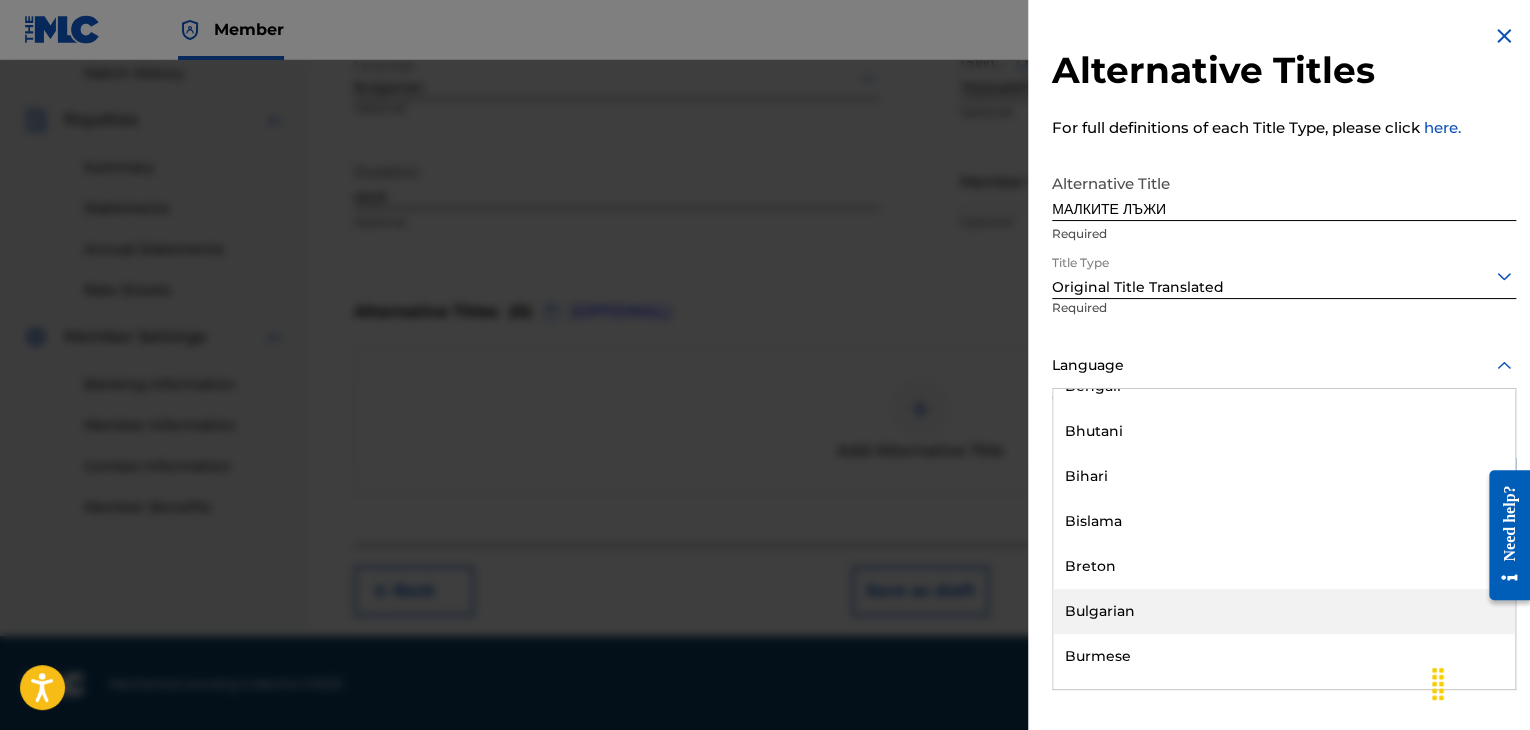 click on "Bulgarian" at bounding box center (1284, 611) 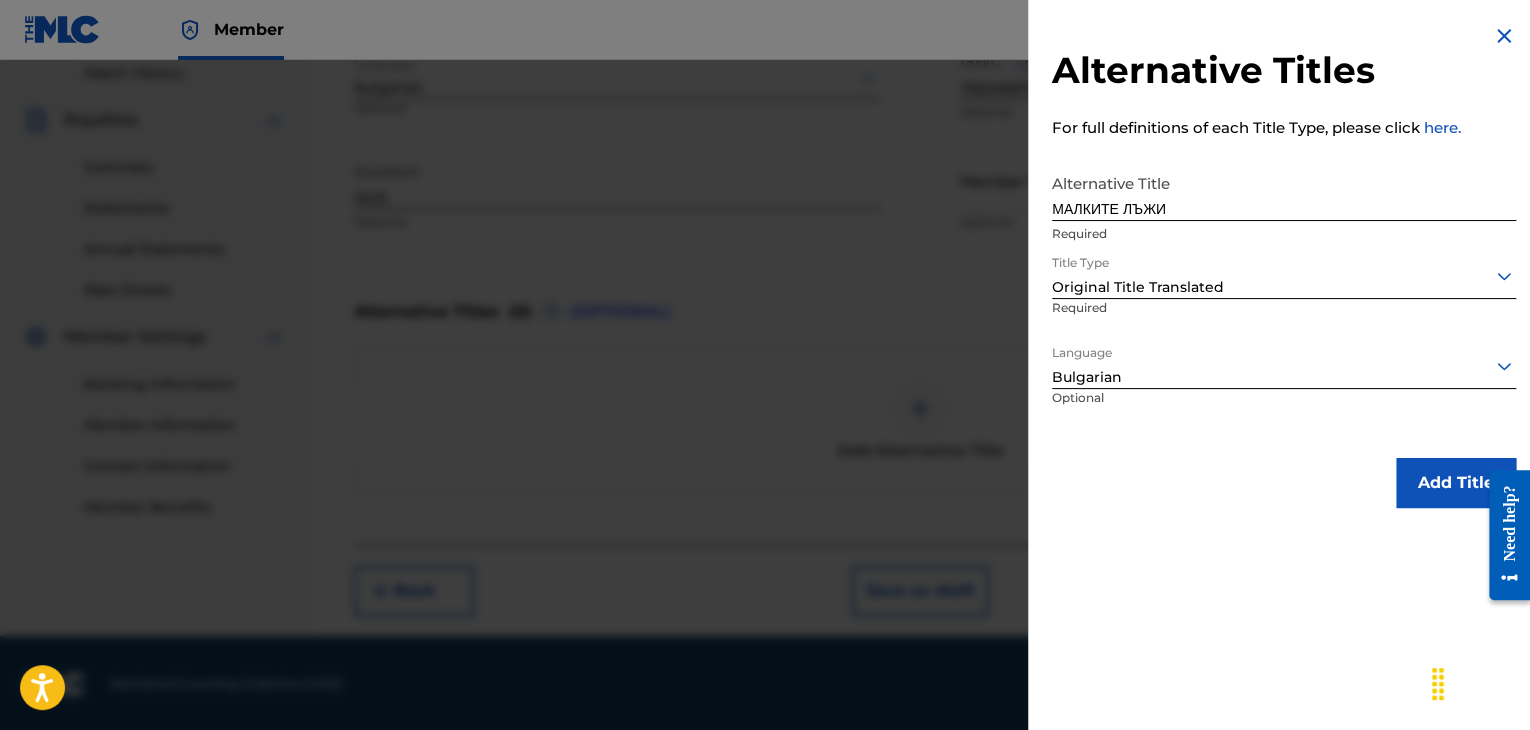 click on "Add Title" at bounding box center [1456, 483] 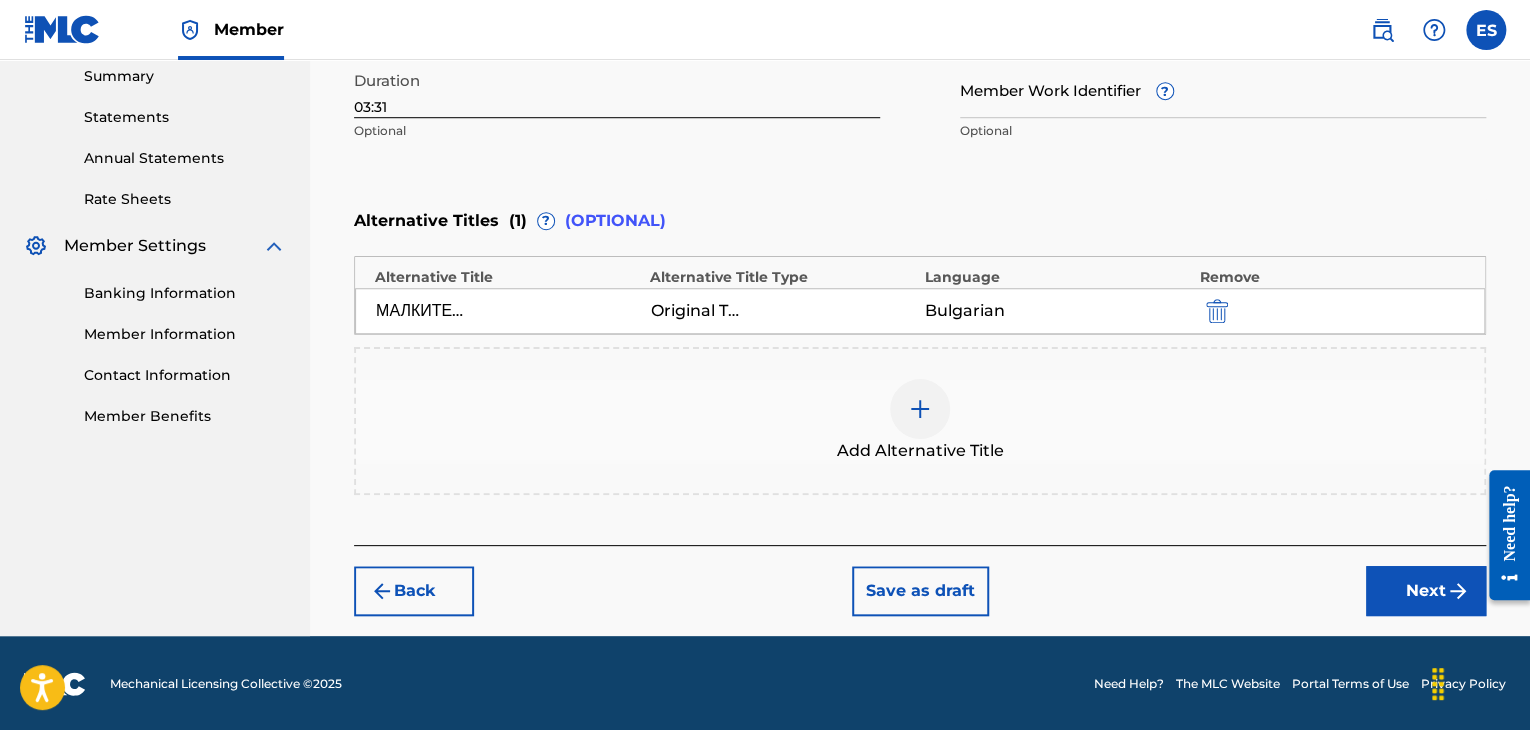 click on "Next" at bounding box center (1426, 591) 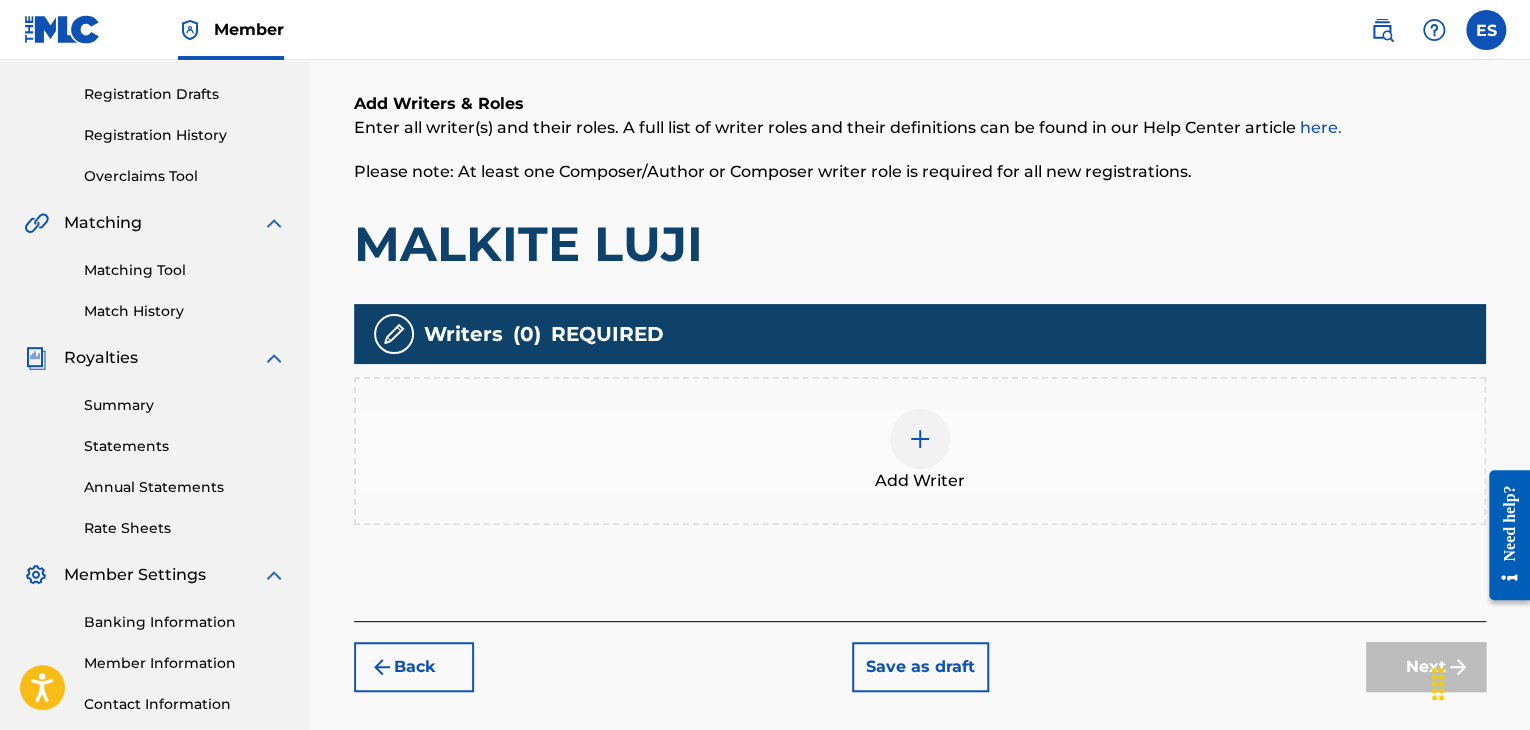 scroll, scrollTop: 469, scrollLeft: 0, axis: vertical 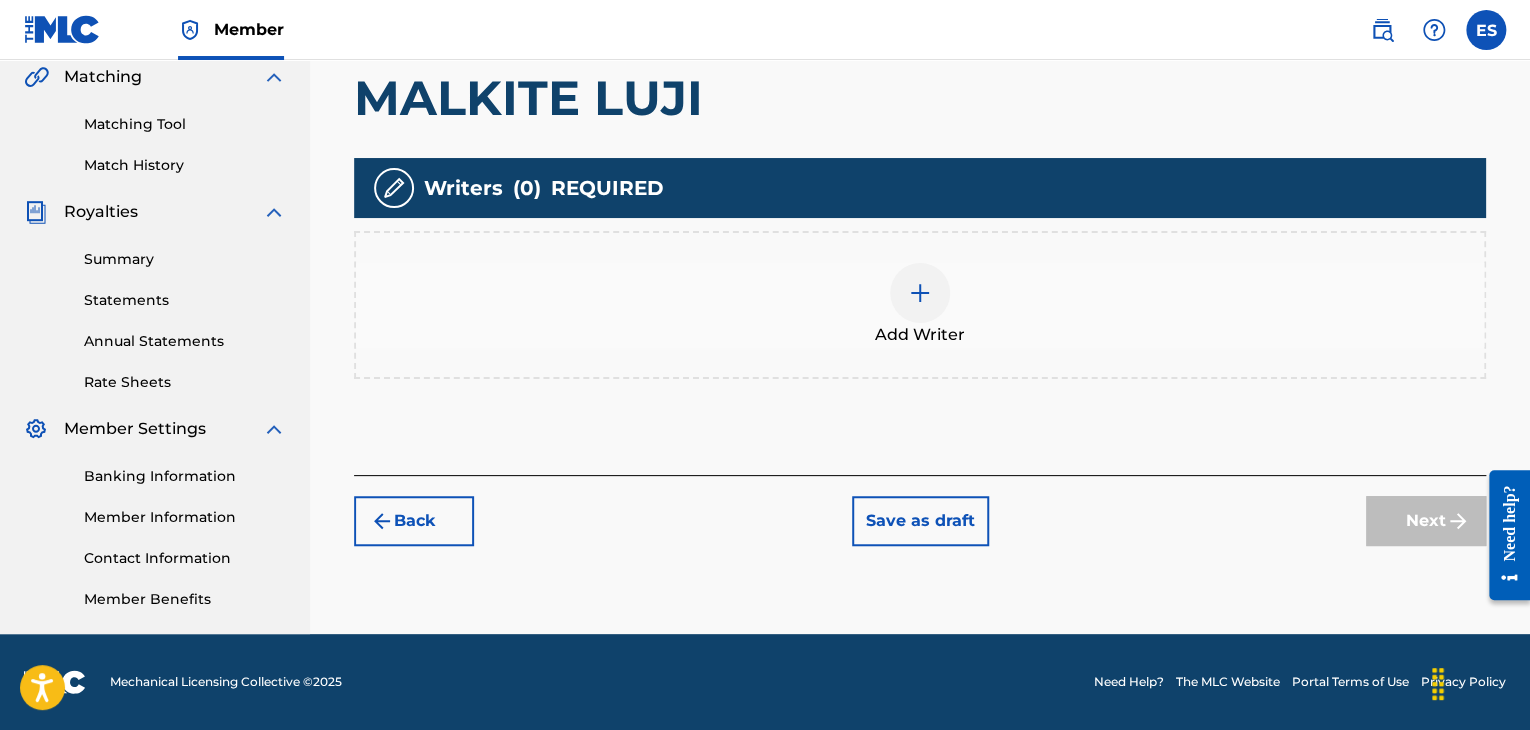 click at bounding box center (920, 293) 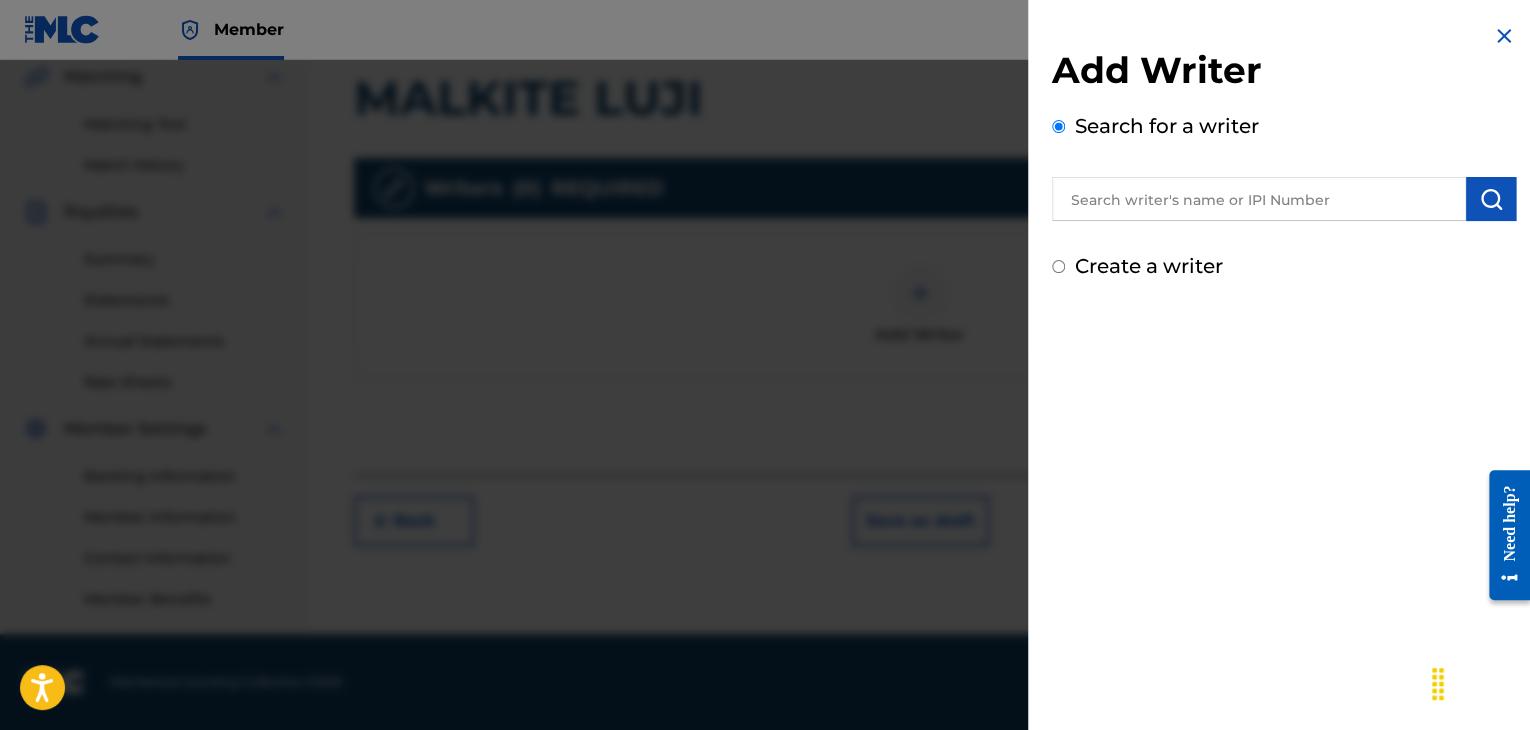 click at bounding box center [1259, 199] 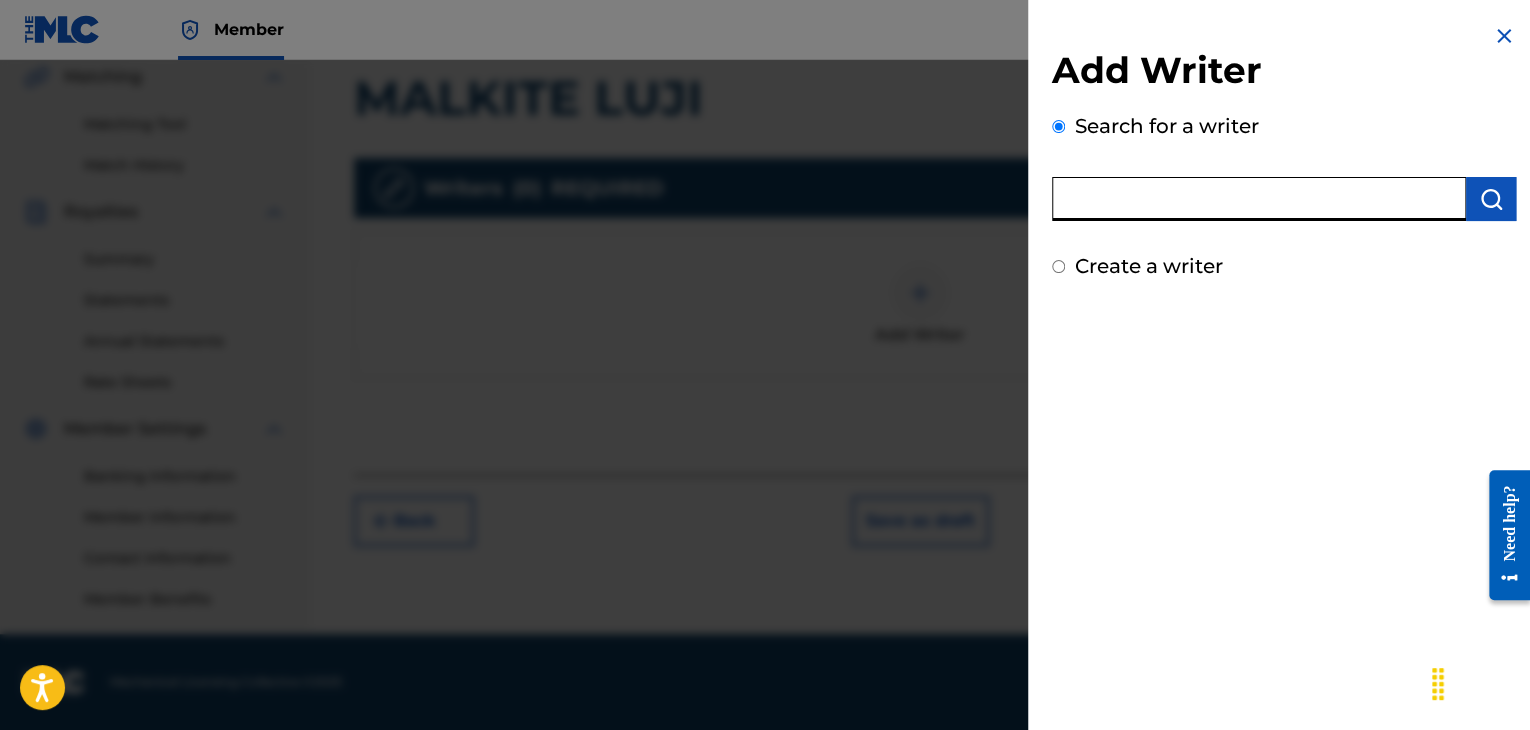 paste on "00258906432" 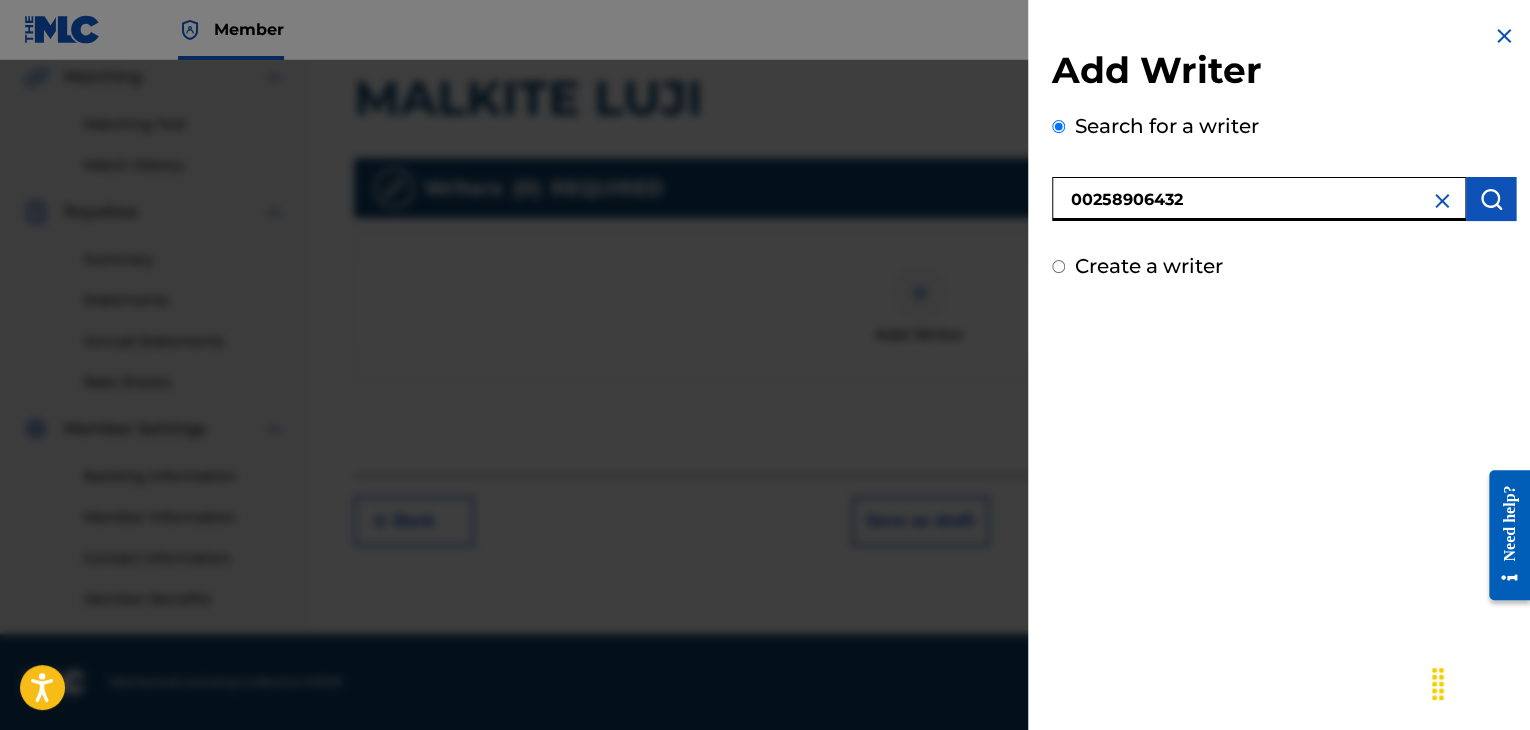 type on "00258906432" 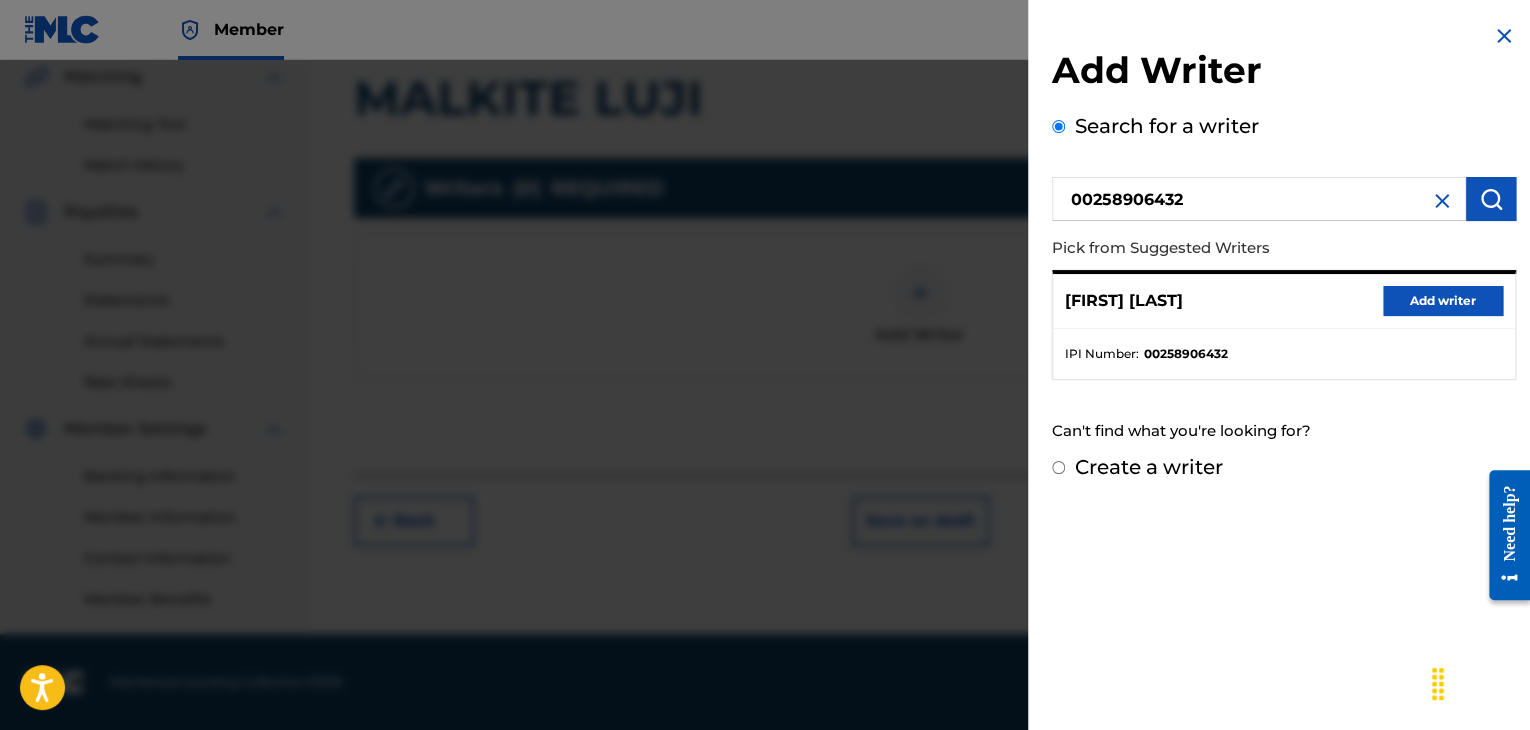 click on "Add writer" at bounding box center [1443, 301] 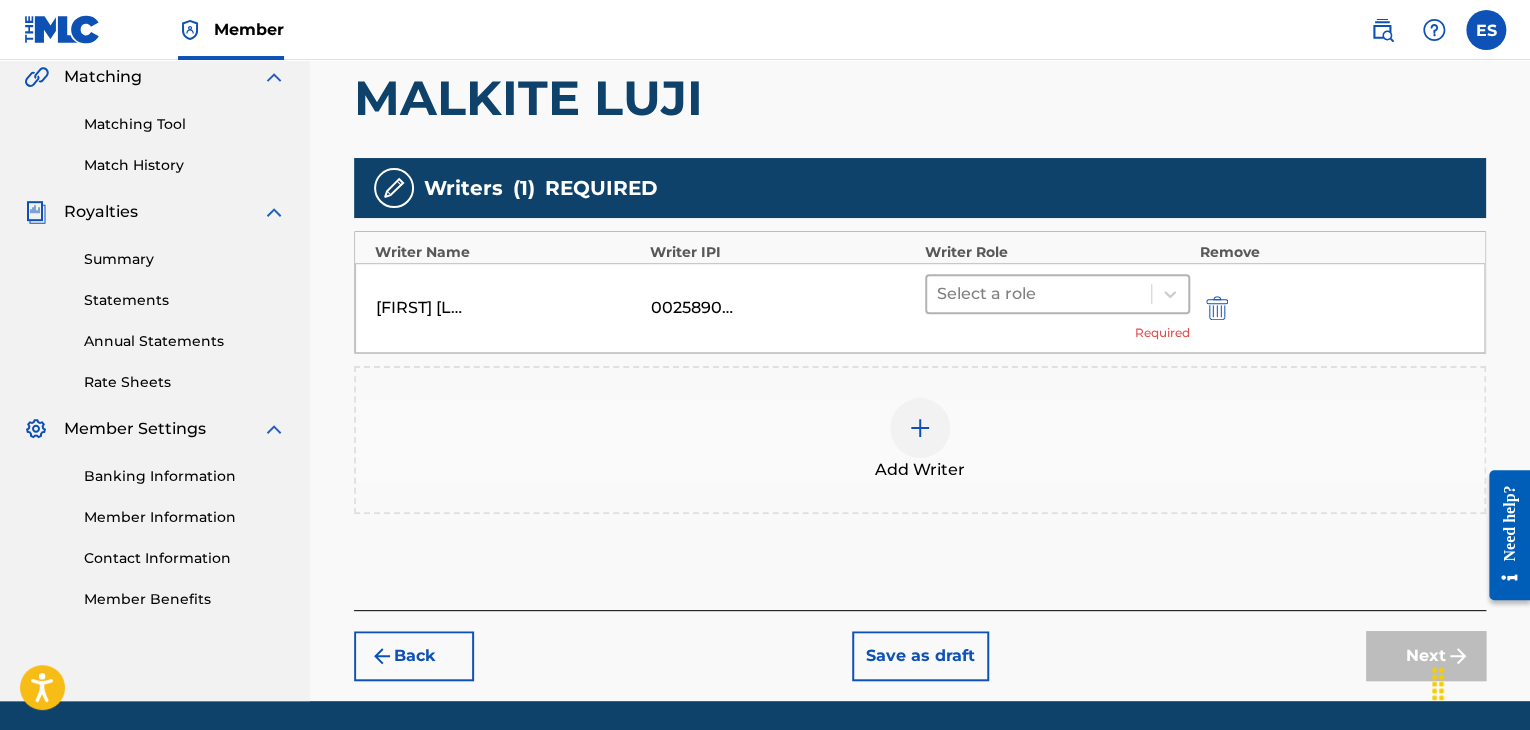 click at bounding box center (1039, 294) 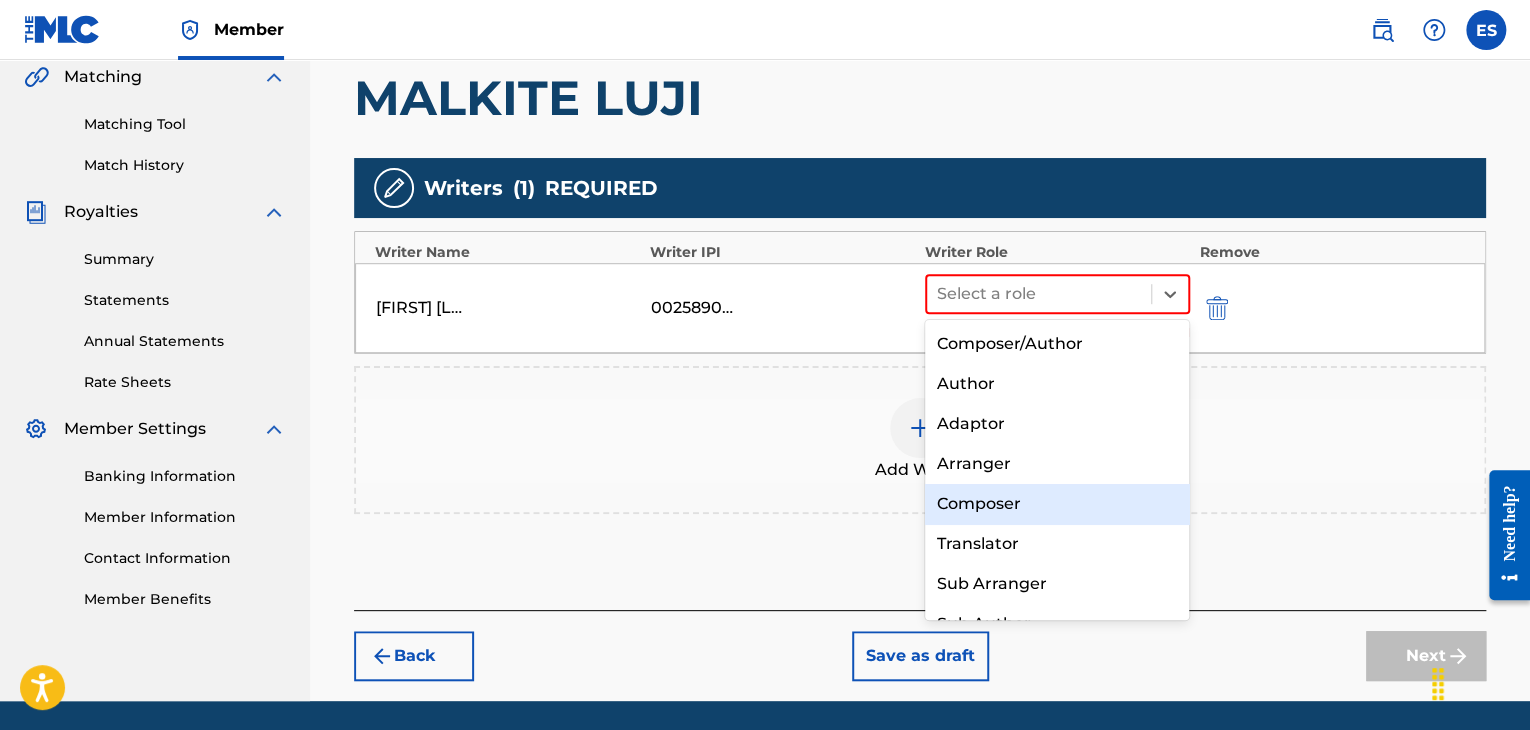 drag, startPoint x: 975, startPoint y: 512, endPoint x: 964, endPoint y: 501, distance: 15.556349 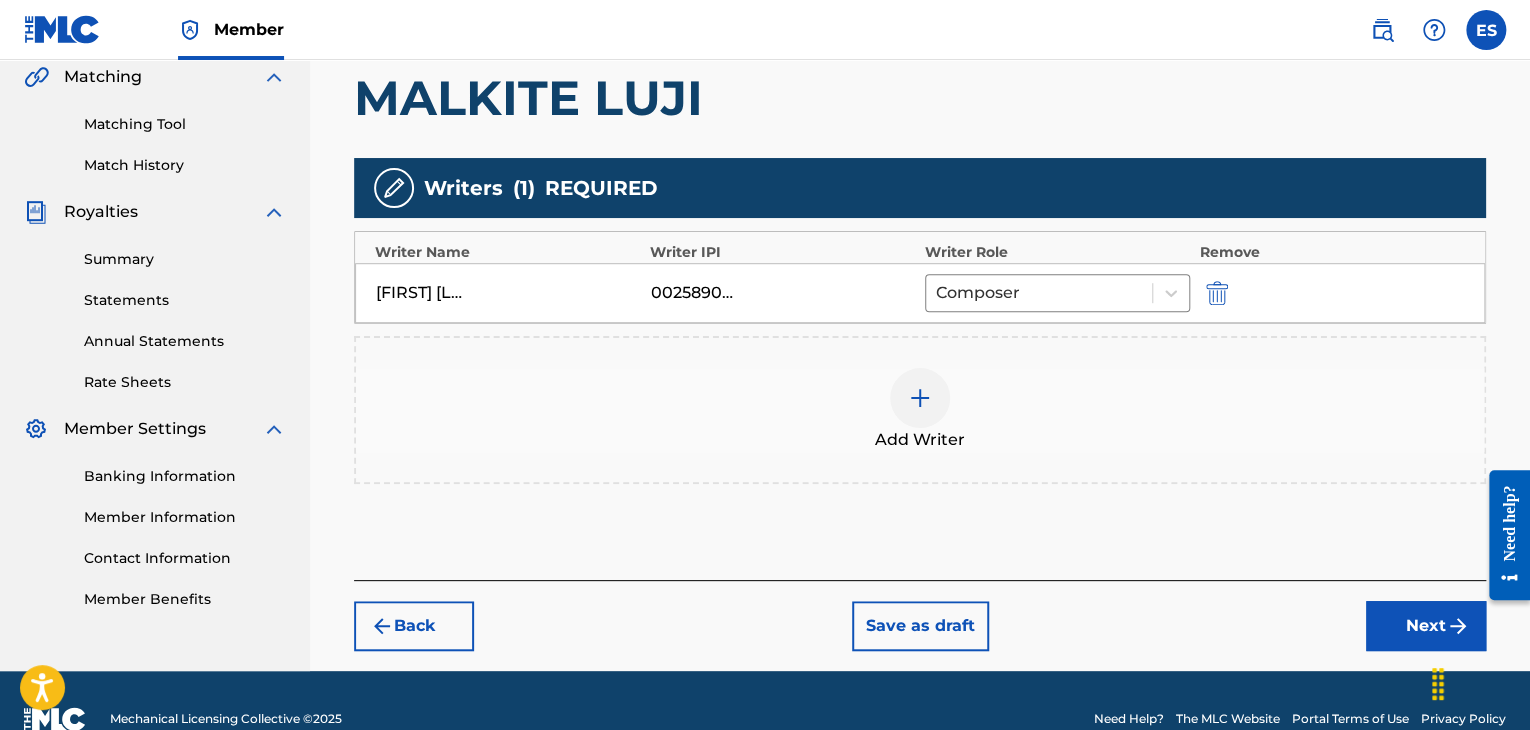 click at bounding box center [920, 398] 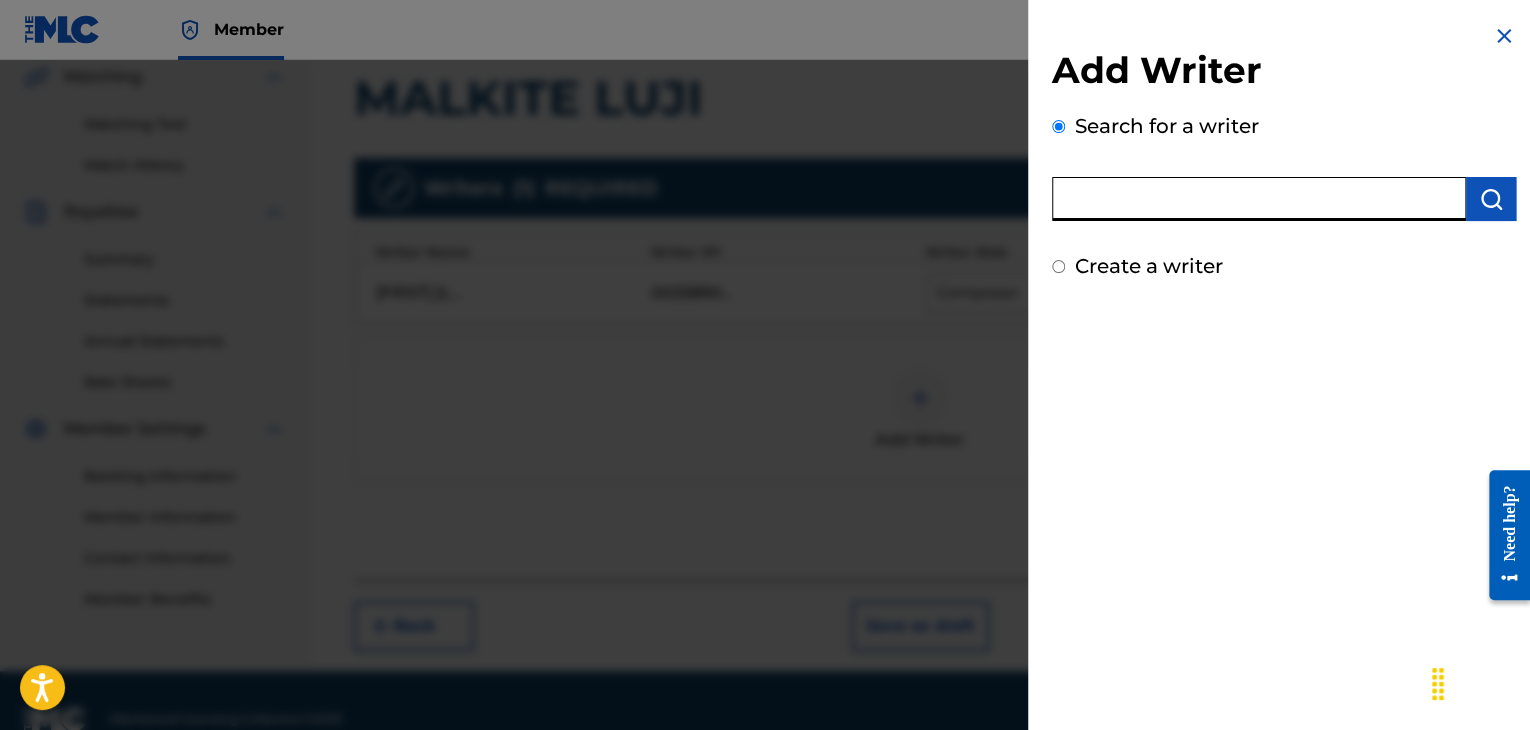click at bounding box center [1259, 199] 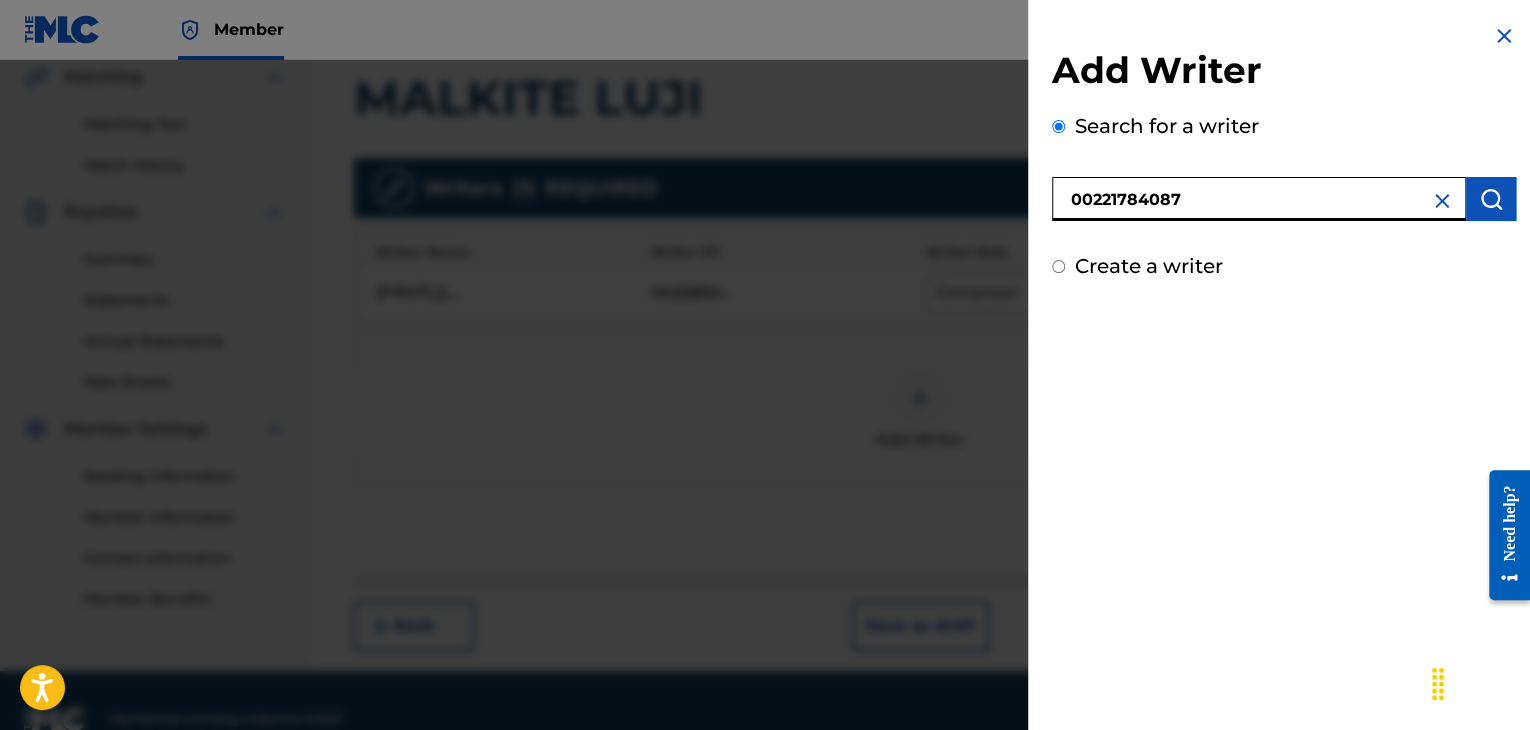 type on "00221784087" 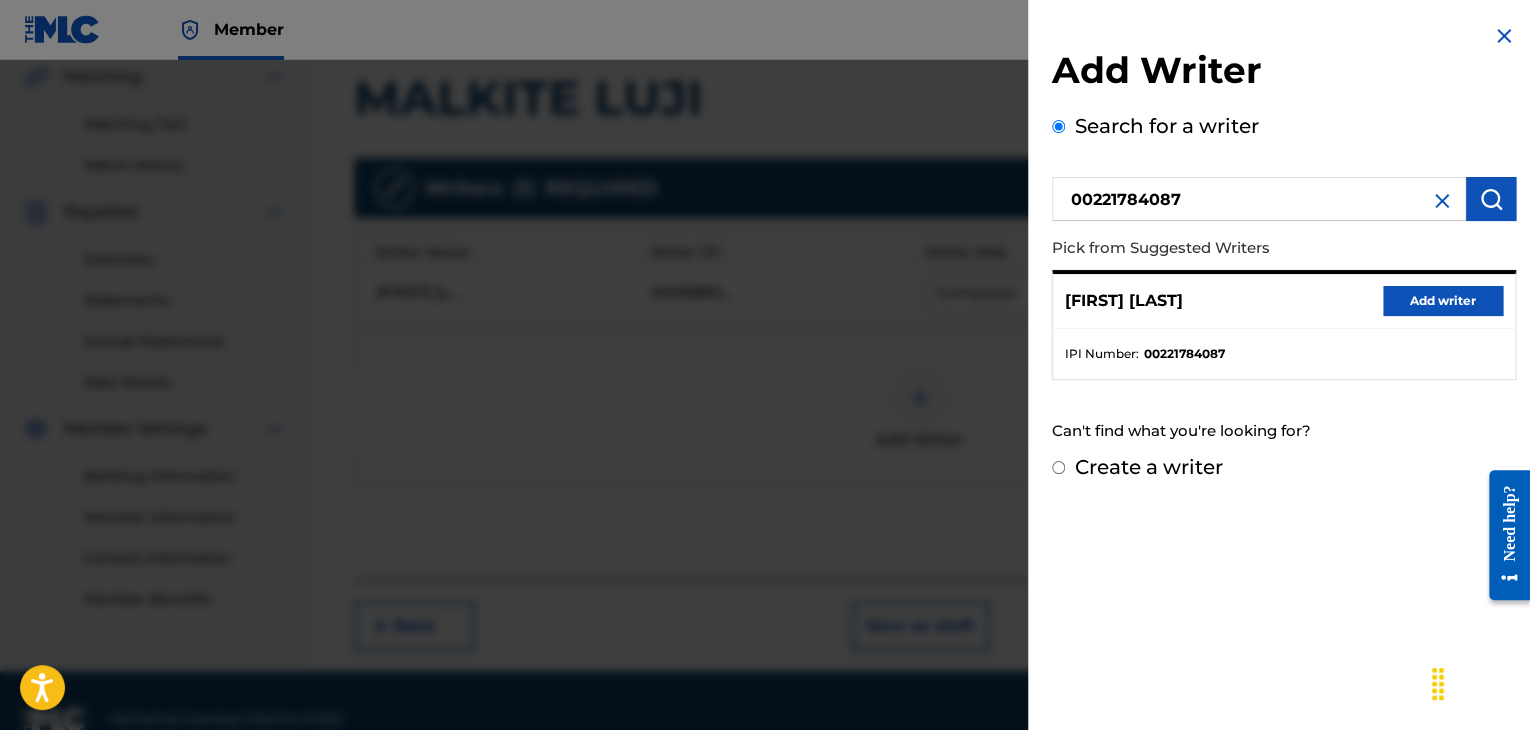 click on "Add writer" at bounding box center [1443, 301] 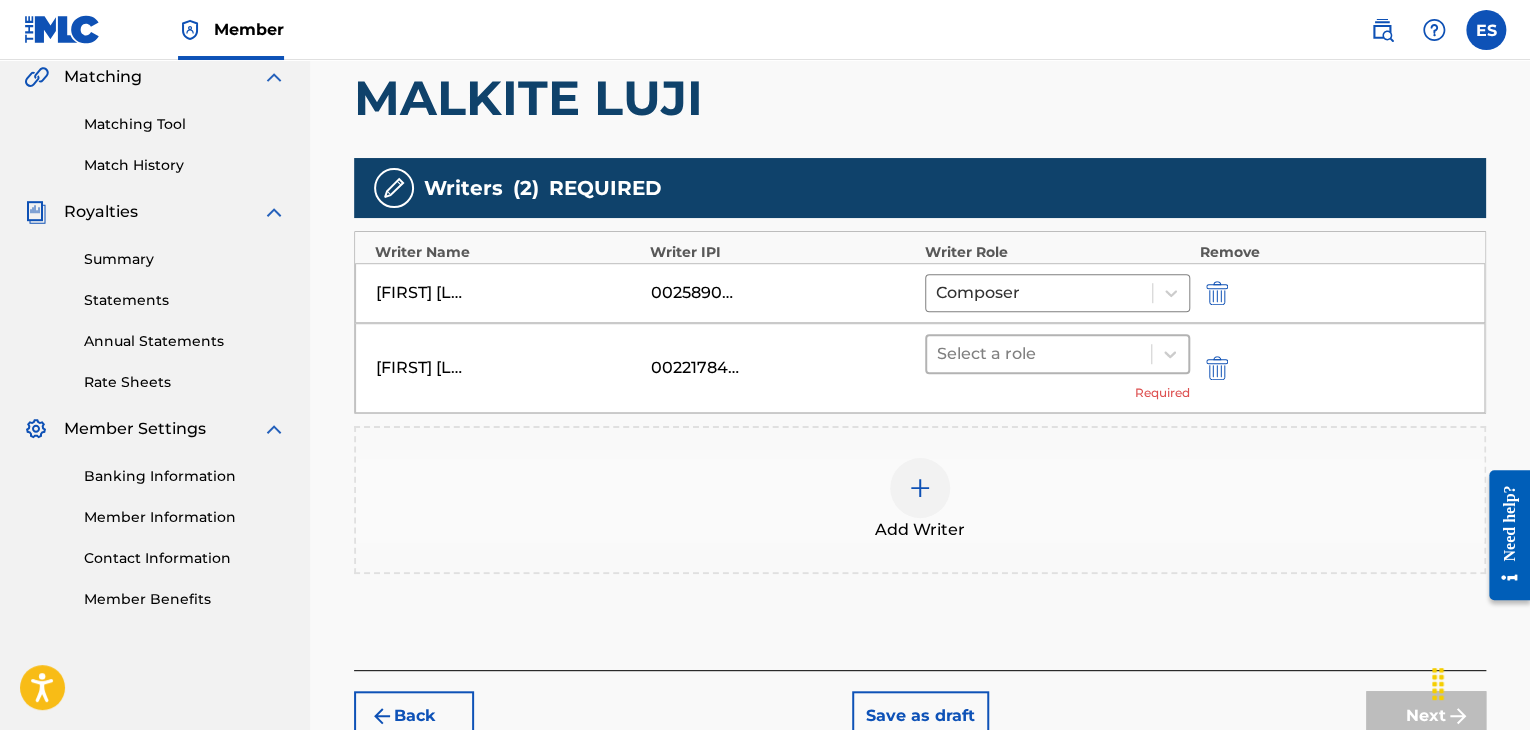 click on "Select a role" at bounding box center [1039, 354] 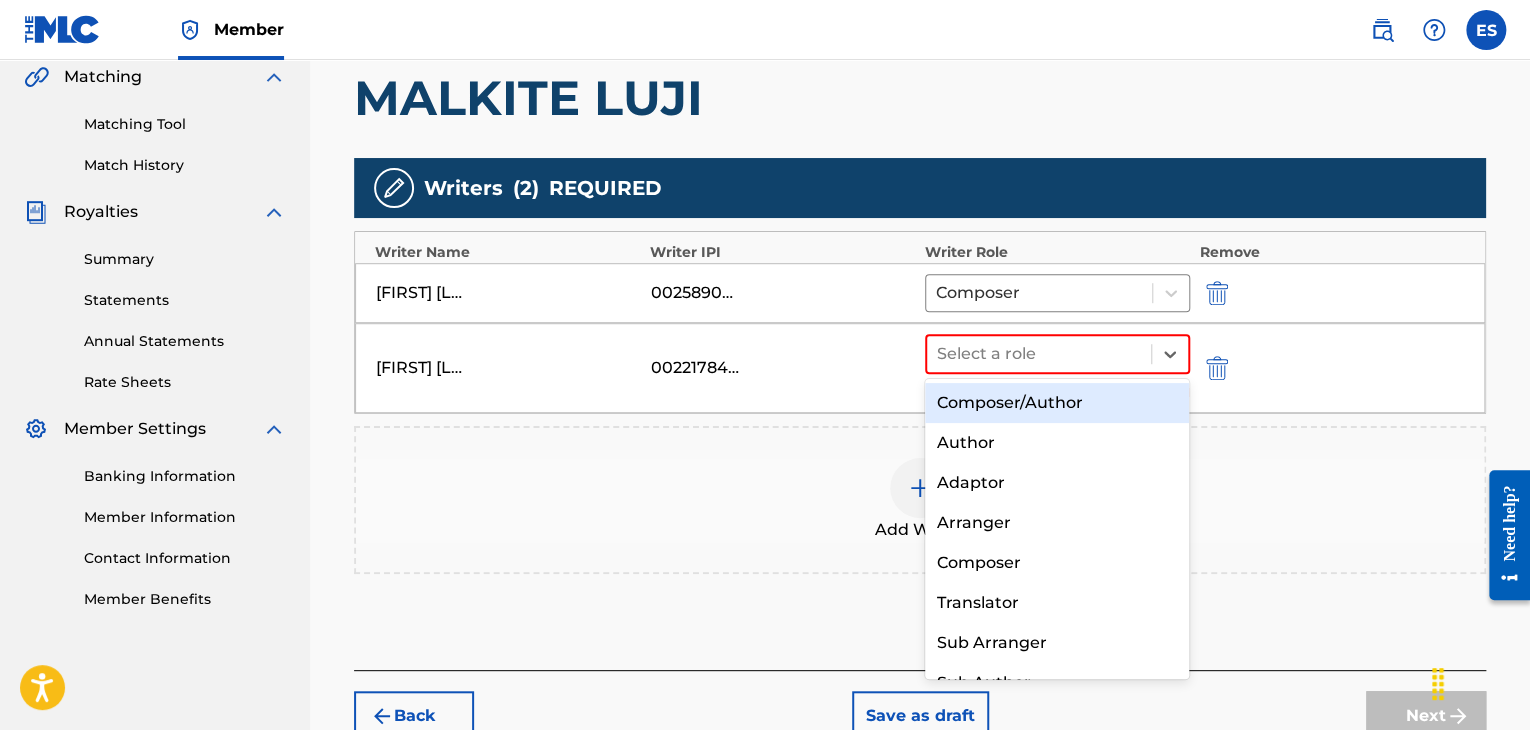 click on "Composer/Author" at bounding box center [1057, 403] 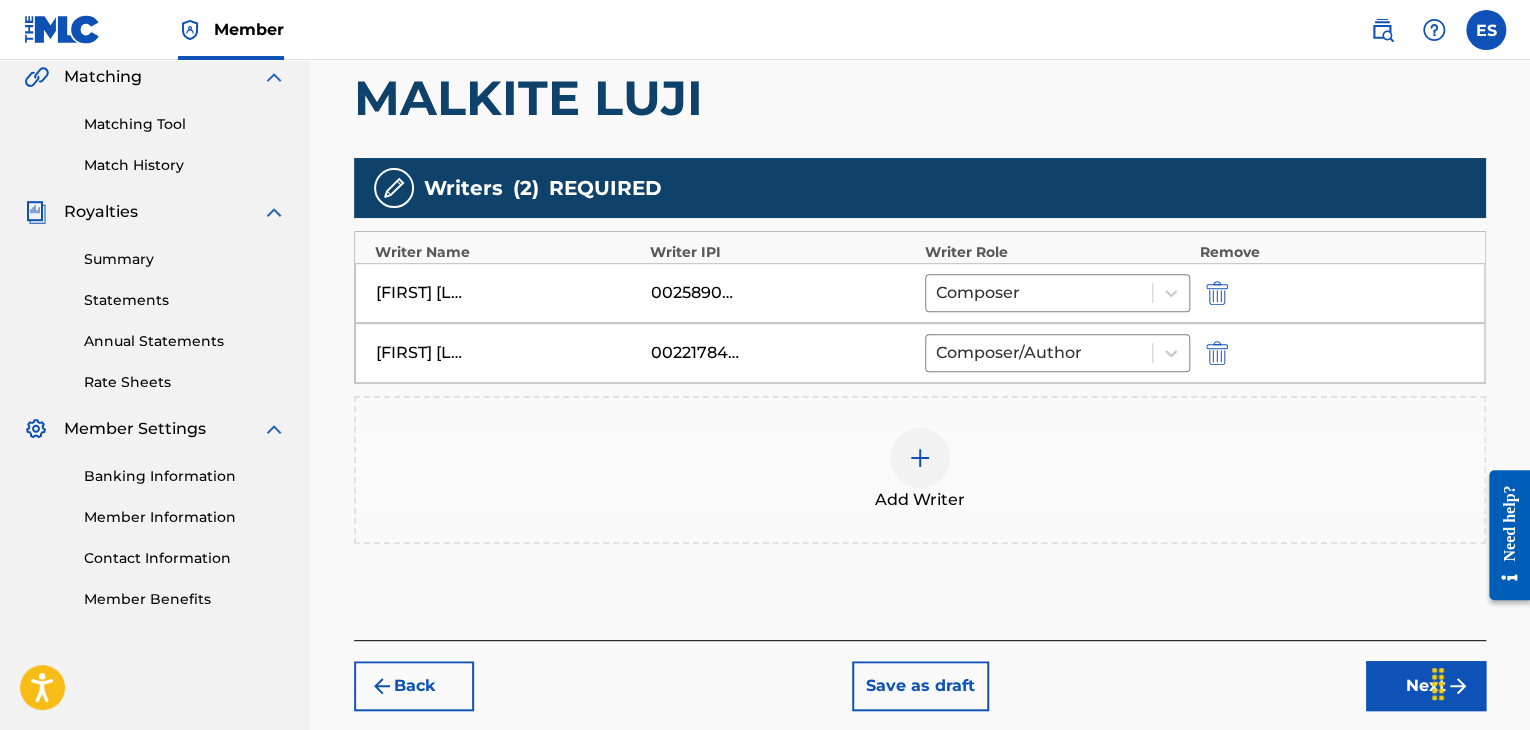 click at bounding box center (920, 458) 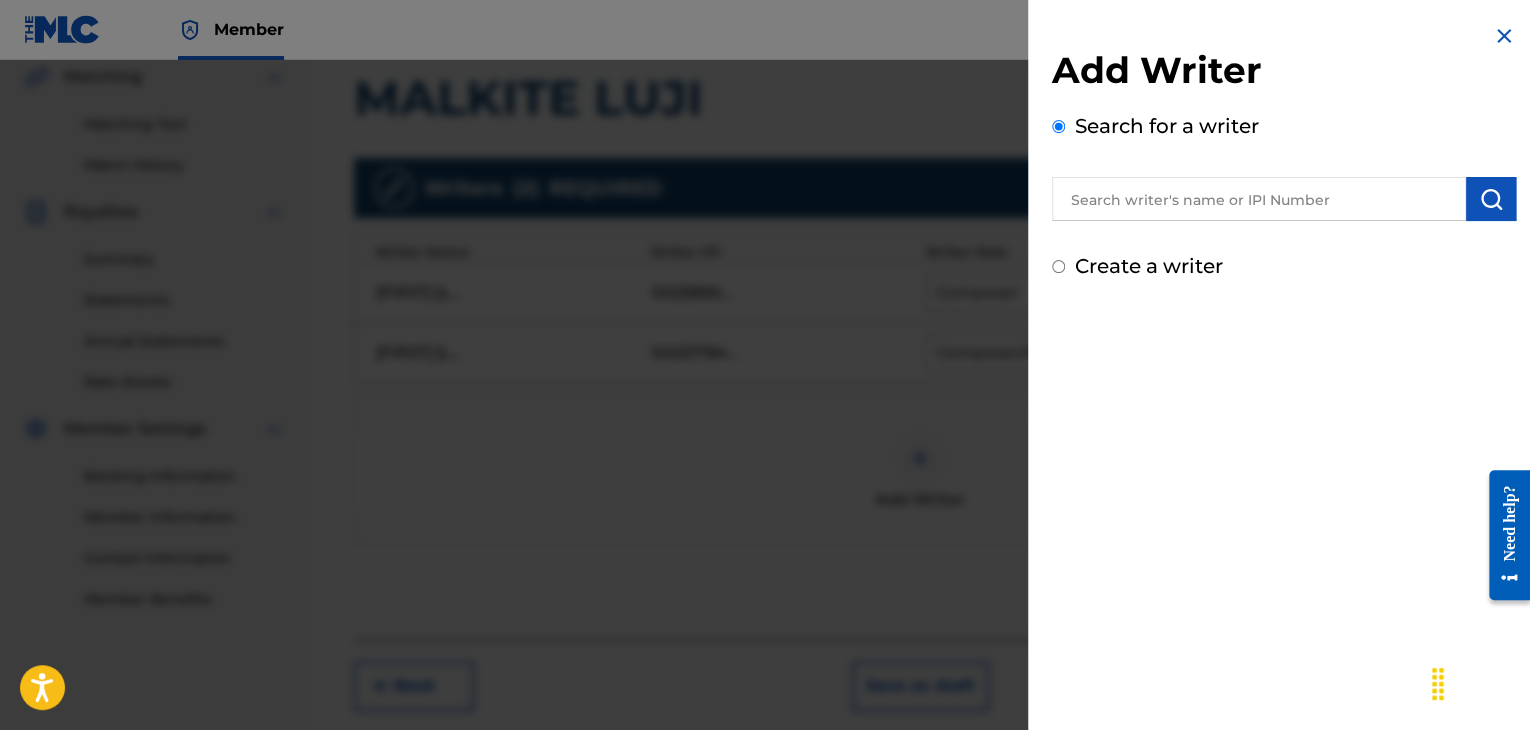 click at bounding box center [1259, 199] 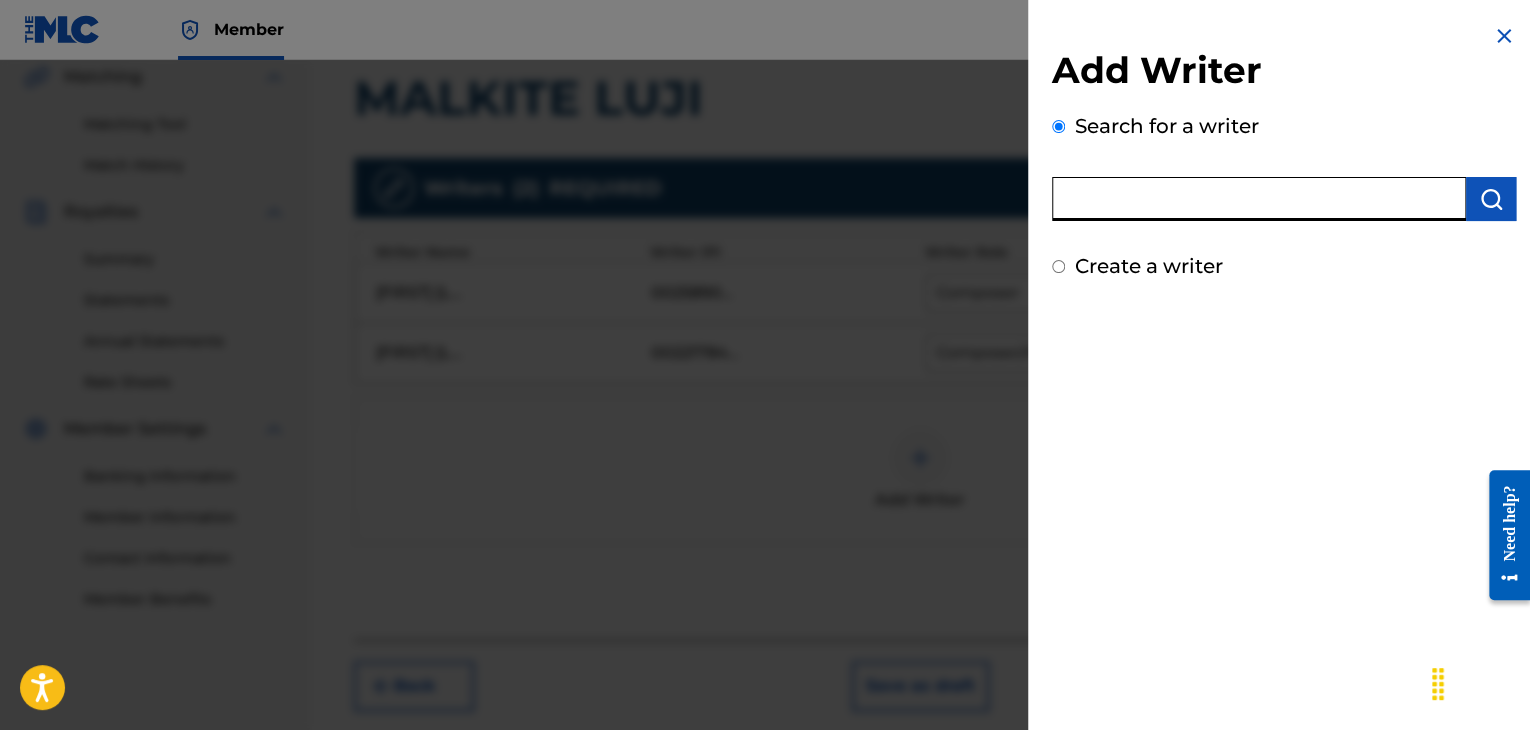 paste on "00824251459" 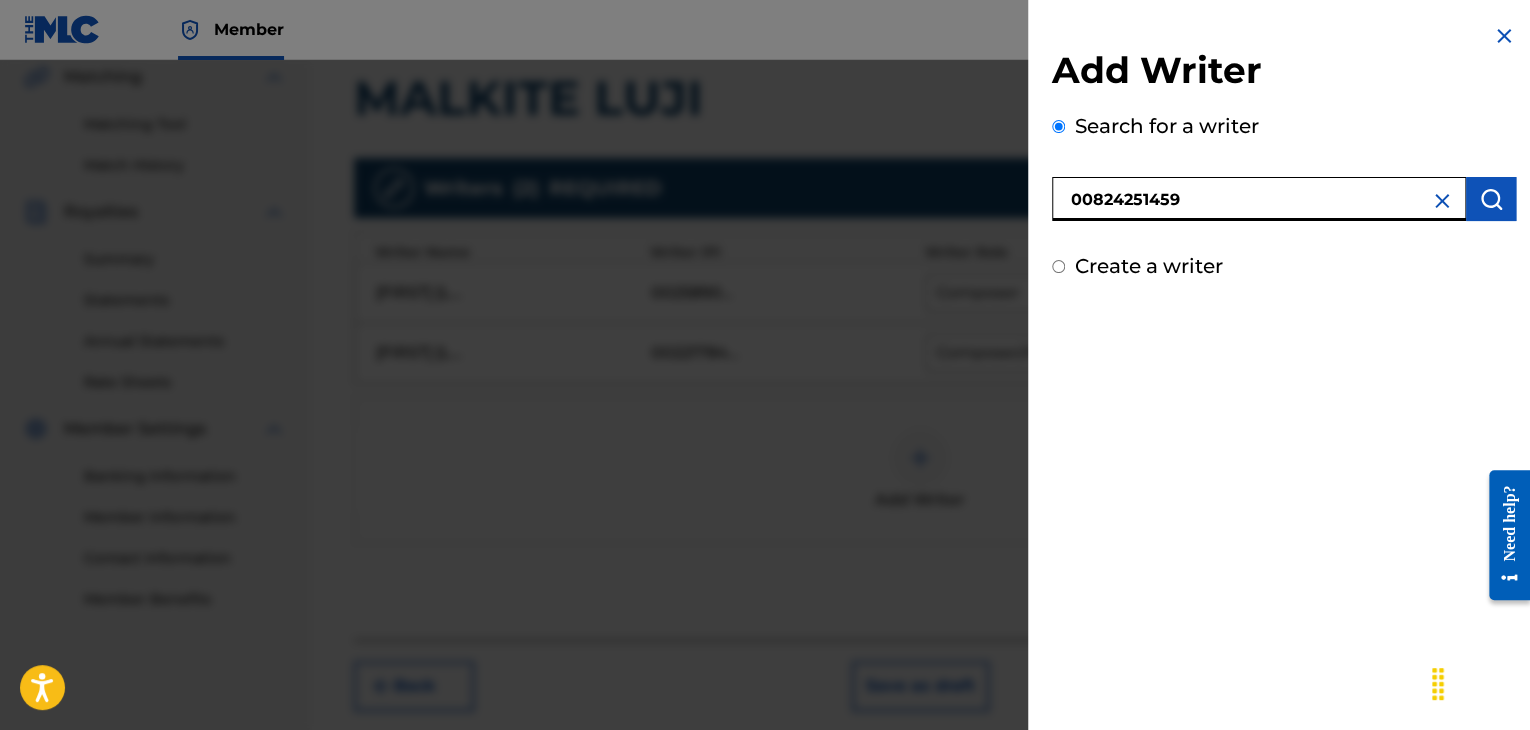 type on "00824251459" 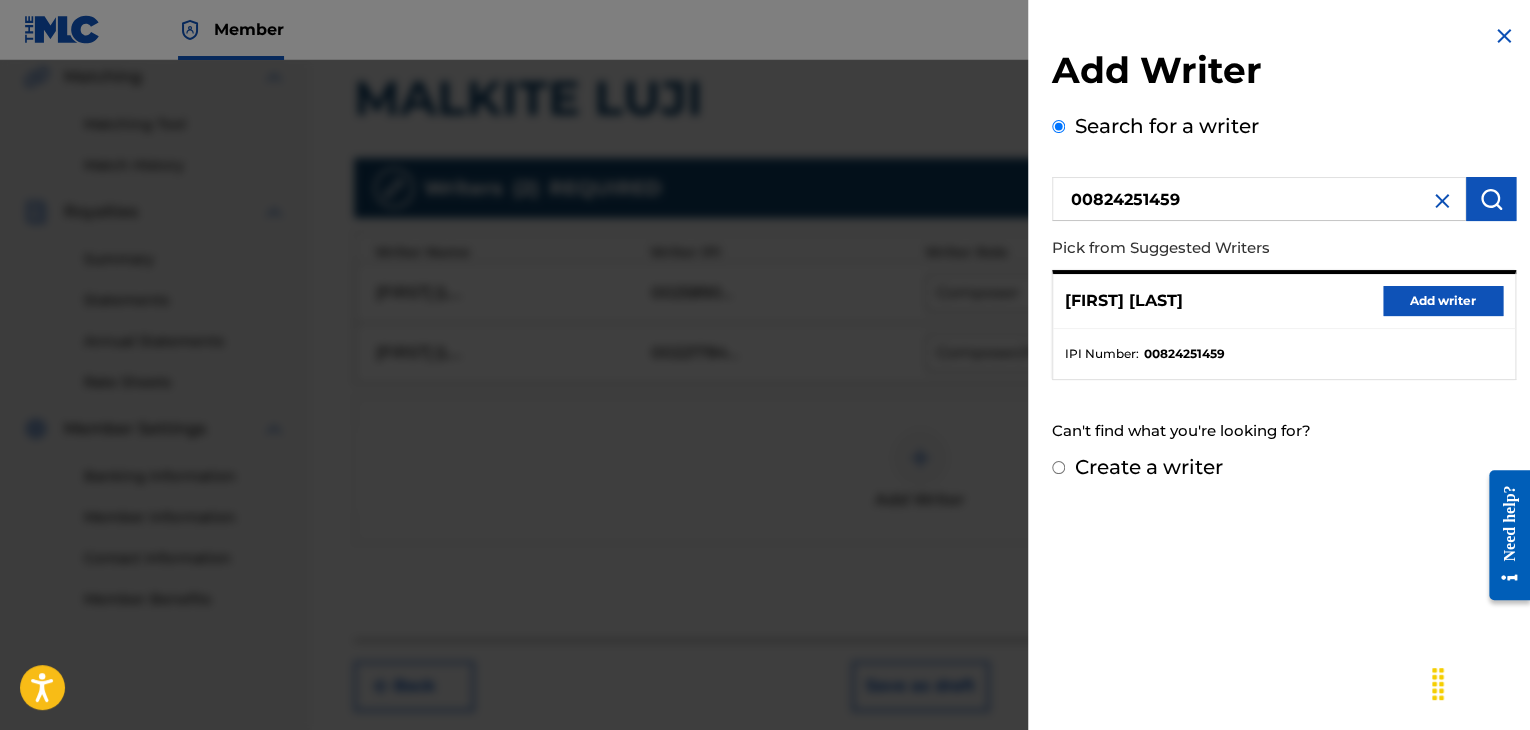 click on "Add writer" at bounding box center [1443, 301] 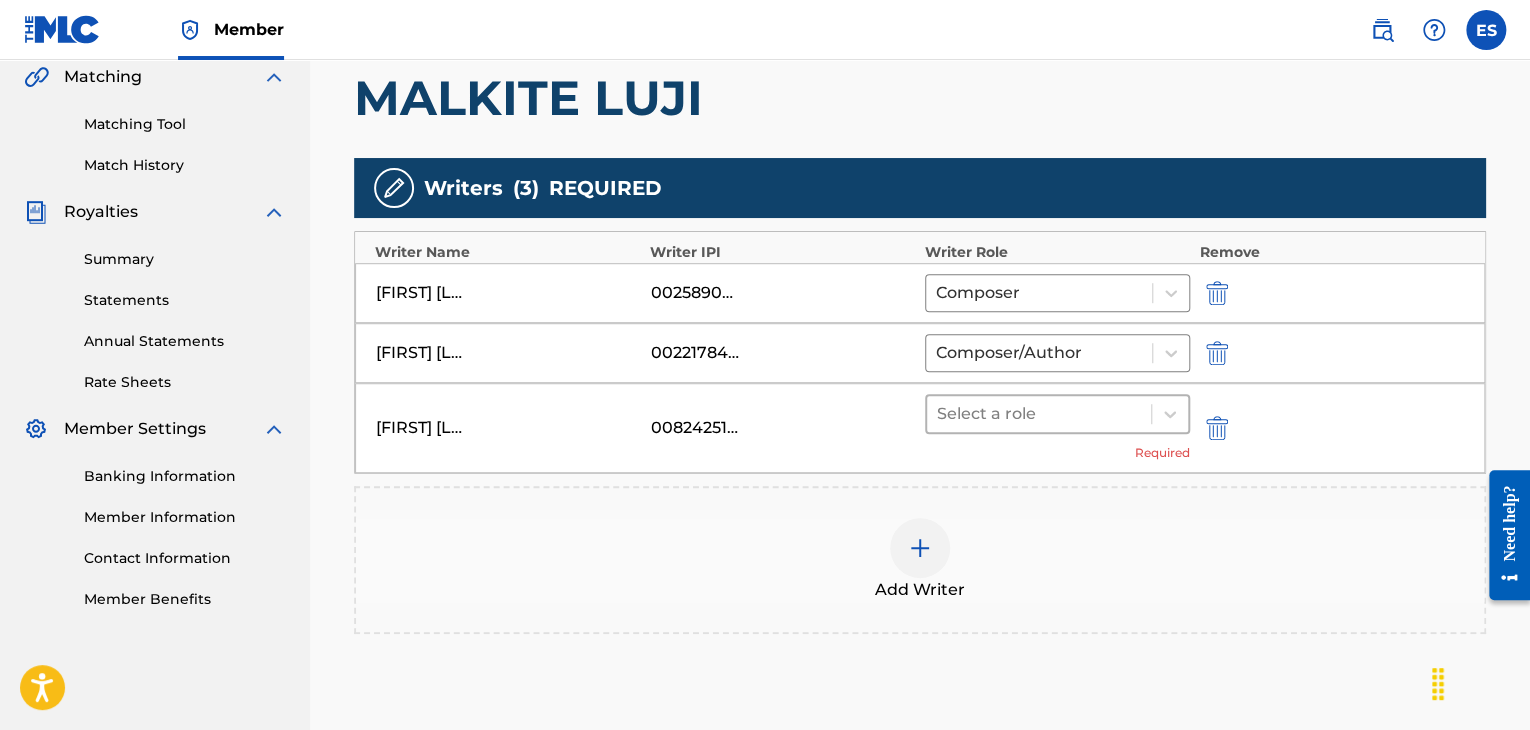 click at bounding box center [1039, 414] 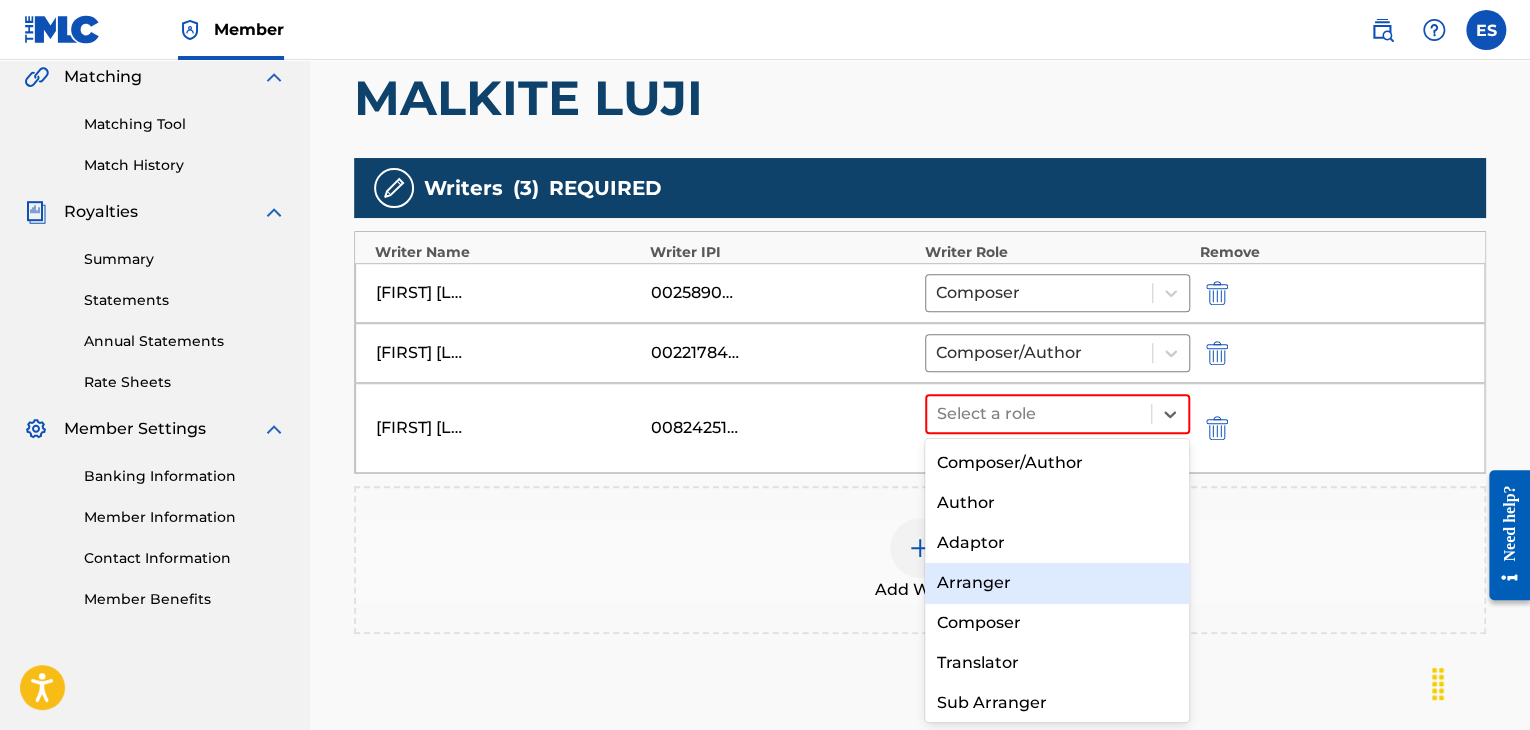 drag, startPoint x: 974, startPoint y: 589, endPoint x: 960, endPoint y: 561, distance: 31.304953 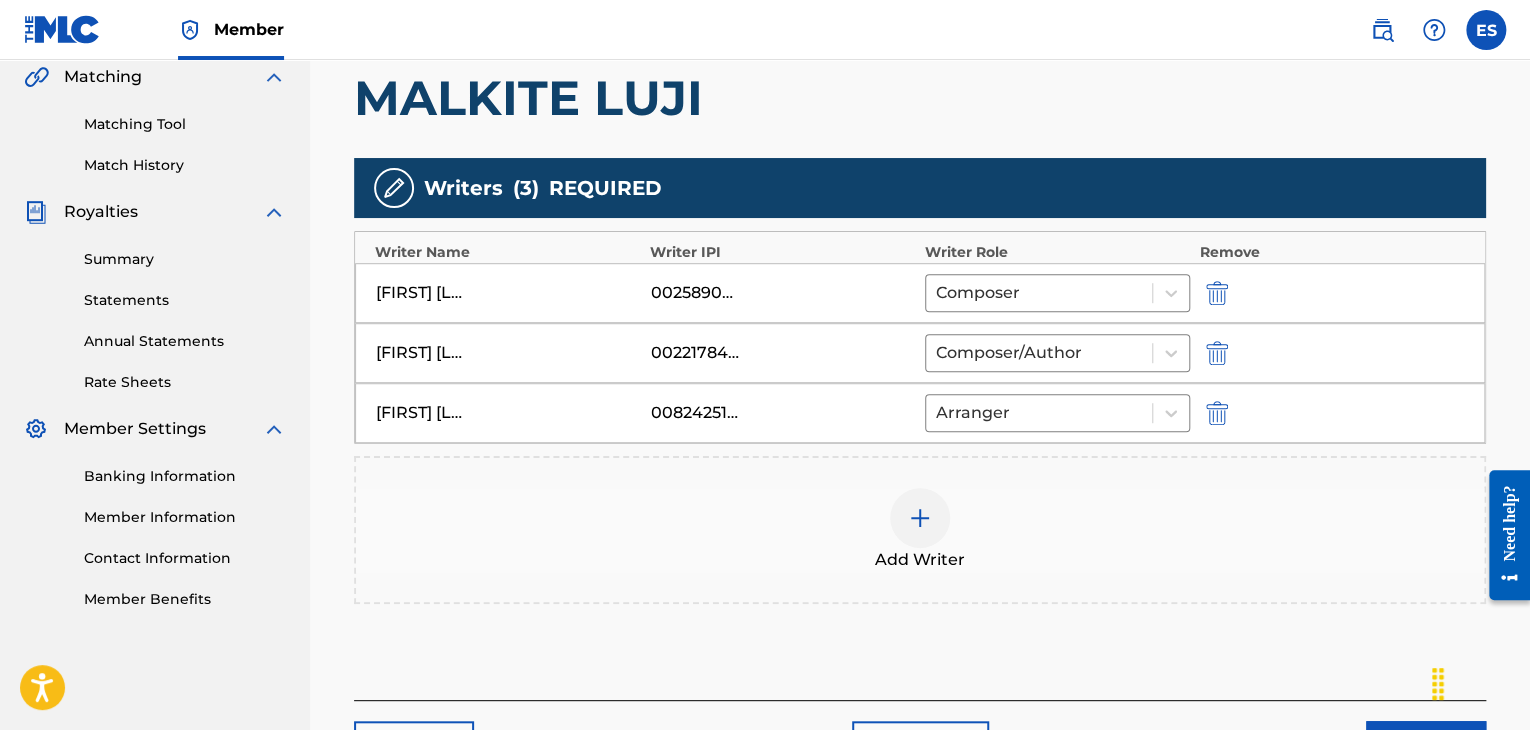 click at bounding box center [920, 518] 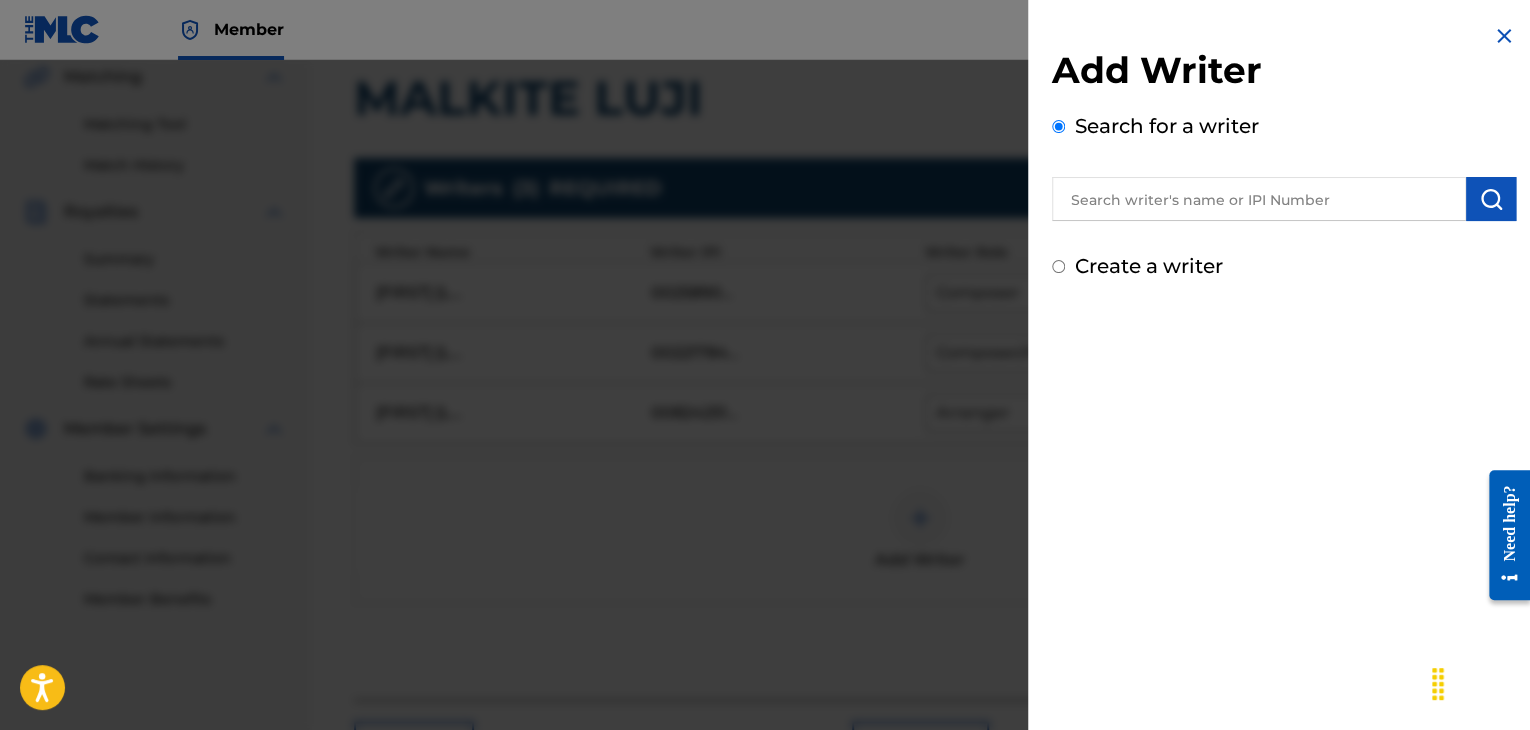 click at bounding box center [1259, 199] 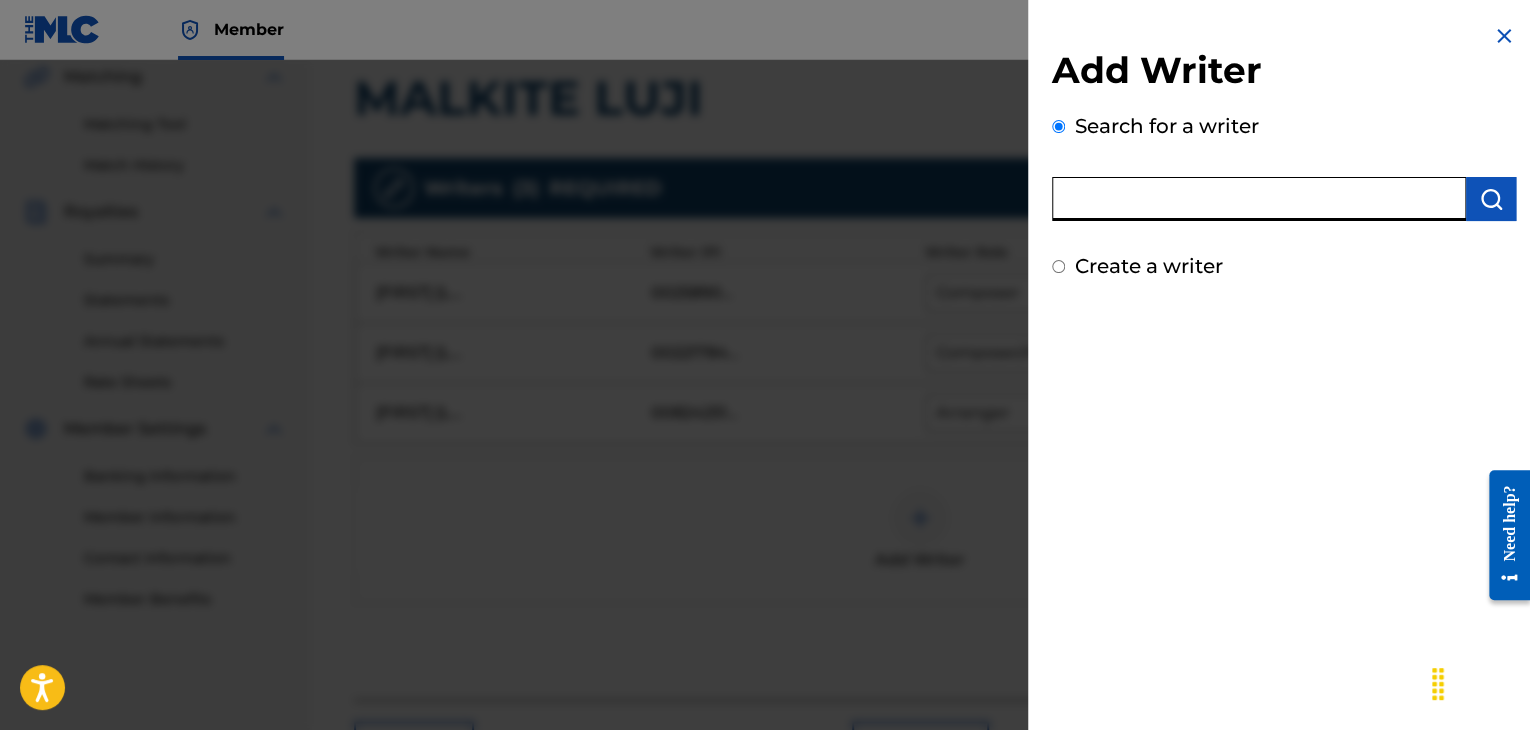 paste on "[PHONE]" 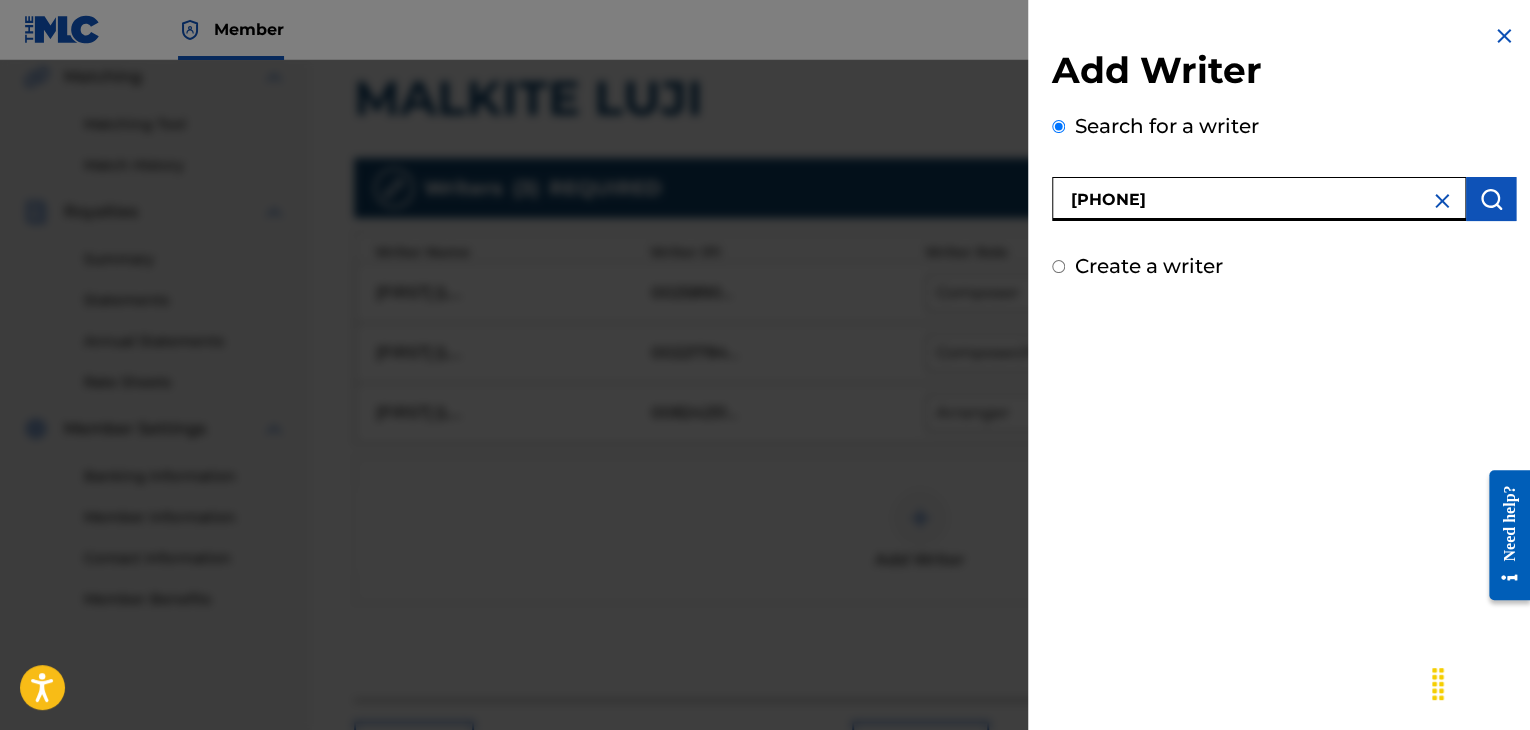type on "[PHONE]" 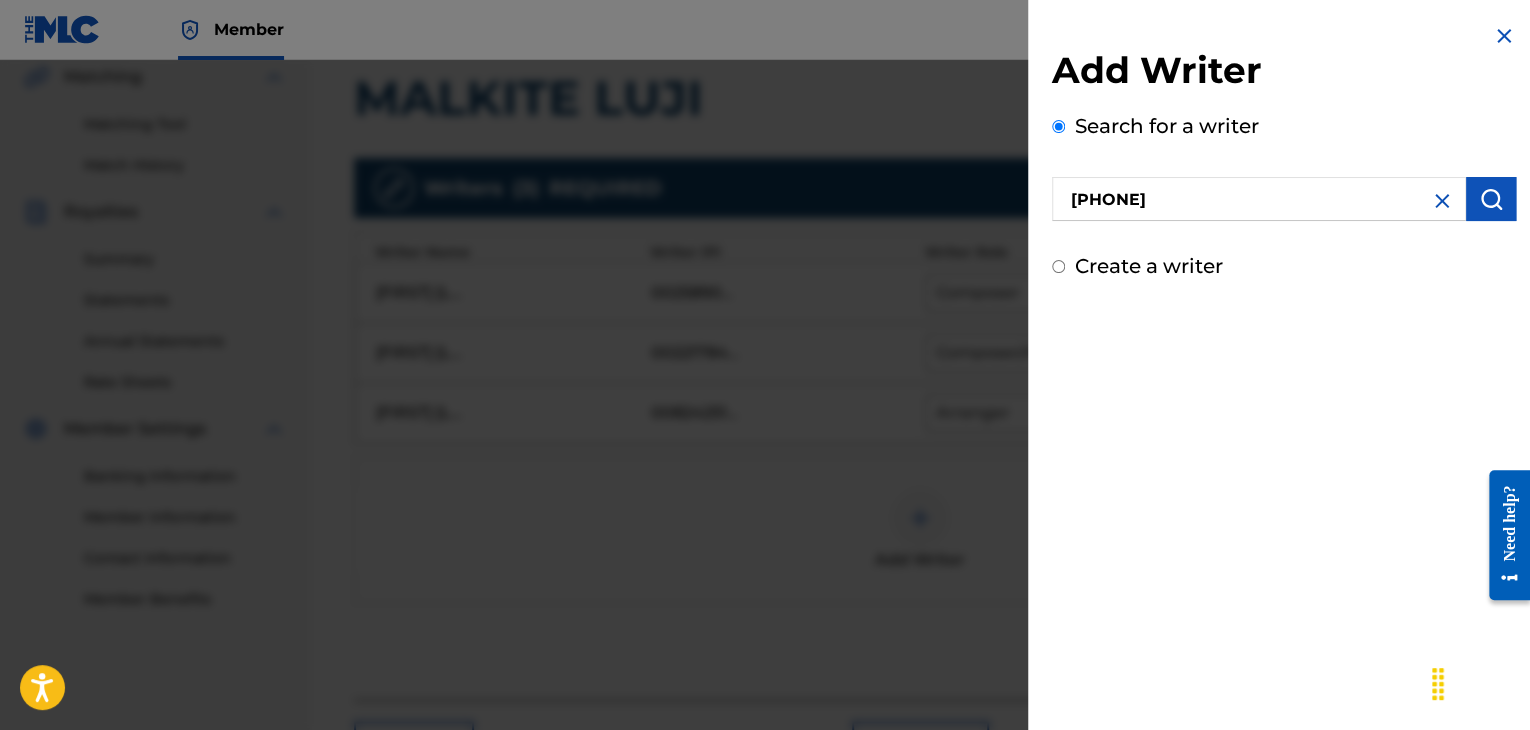 click at bounding box center [1491, 199] 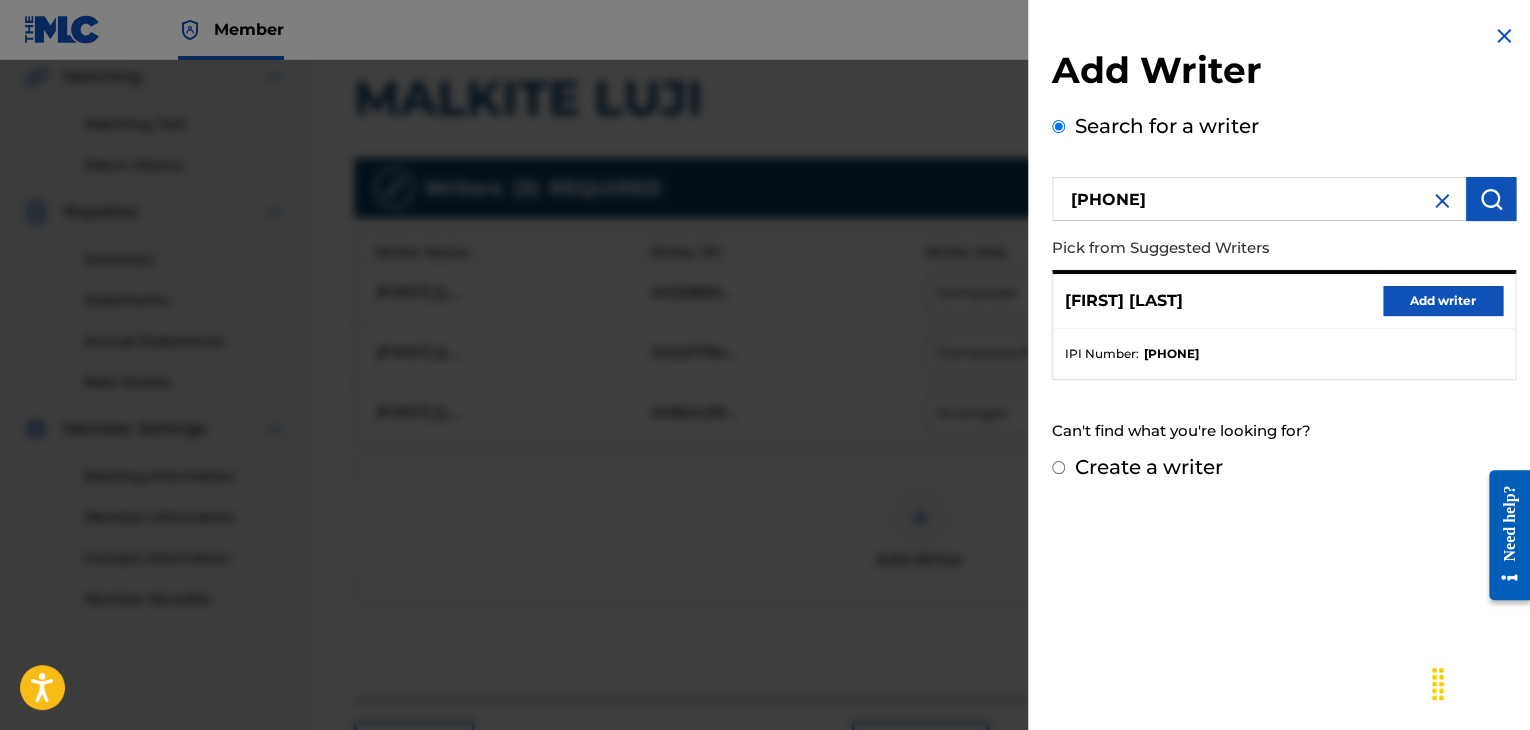 click on "Add writer" at bounding box center [1443, 301] 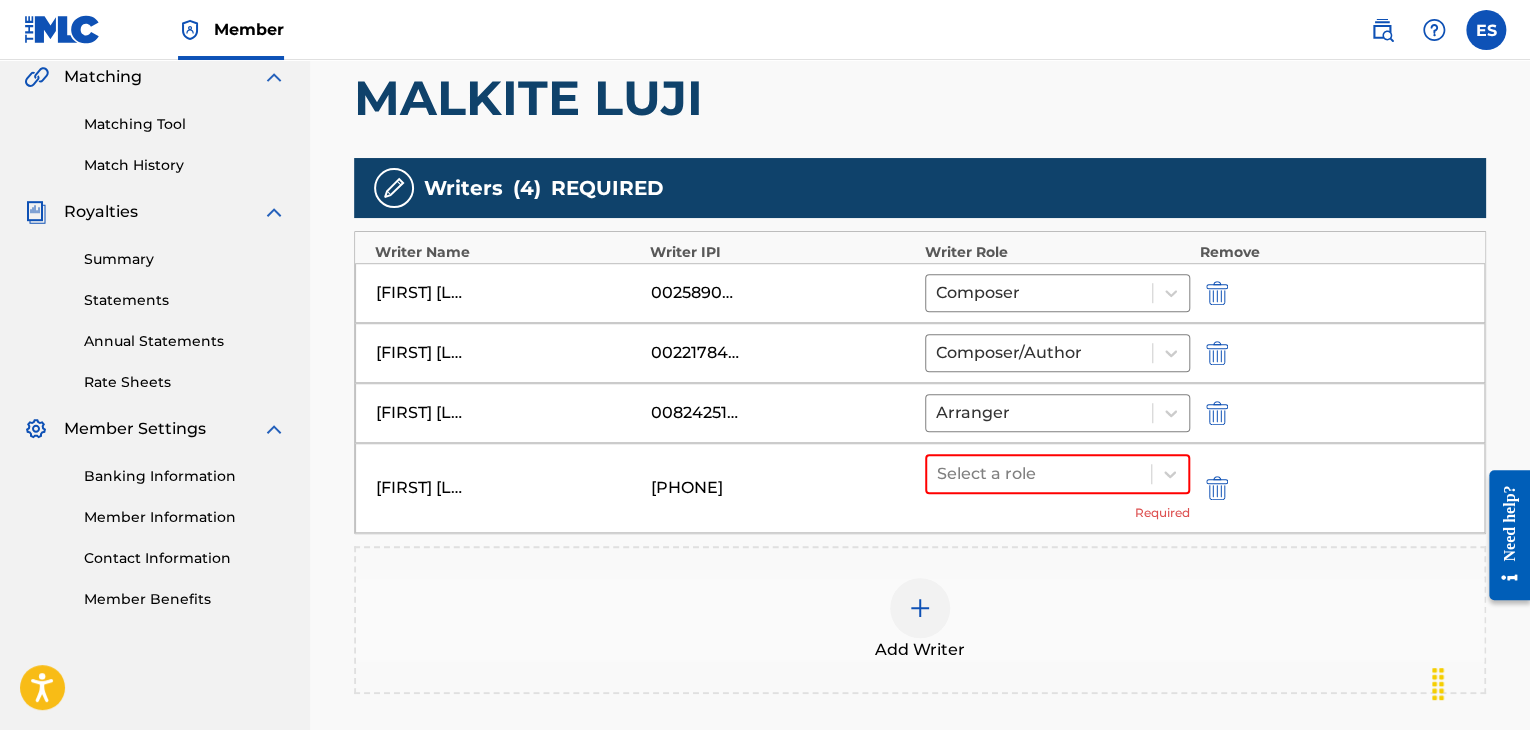 click on "Select a role Required" at bounding box center [1057, 488] 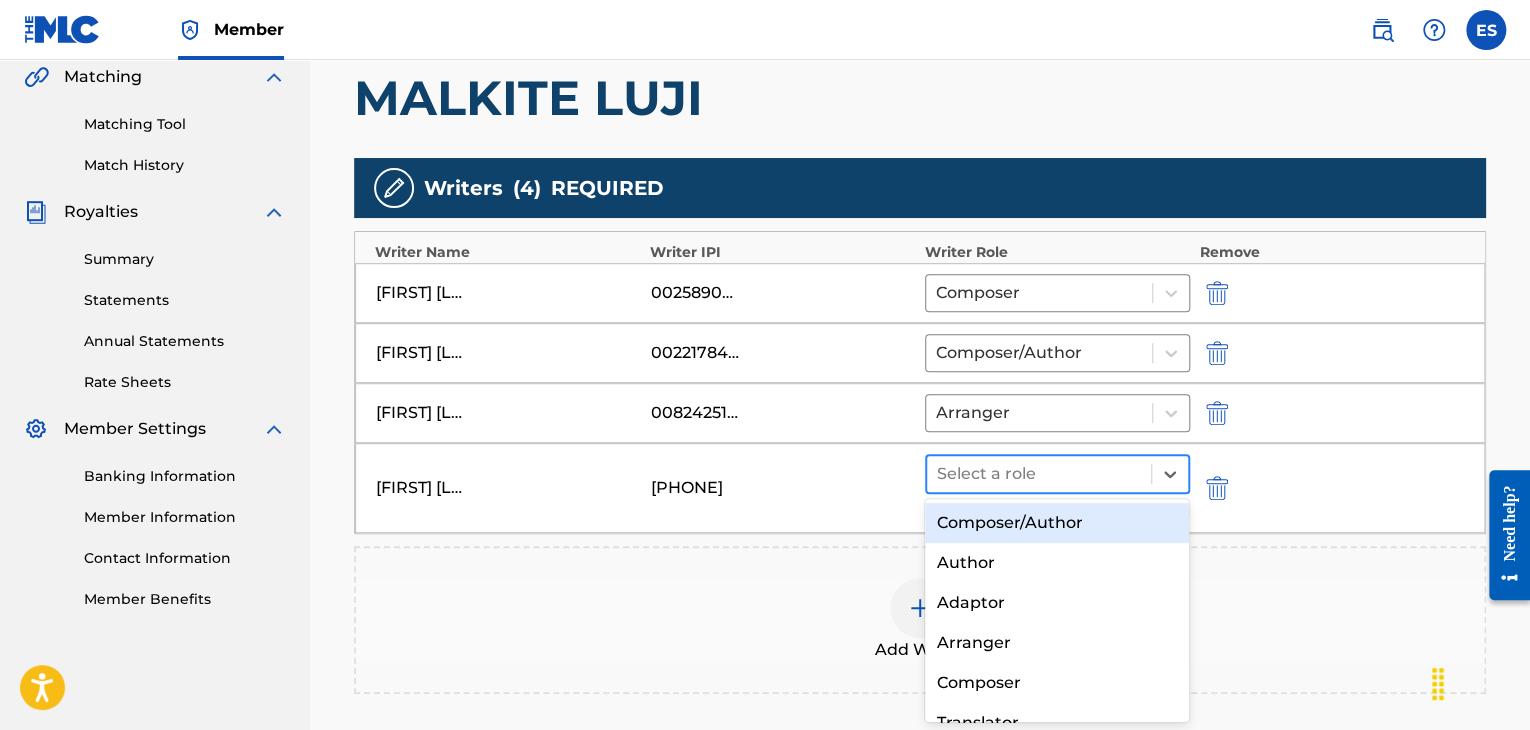 click on "Select a role" at bounding box center [1057, 474] 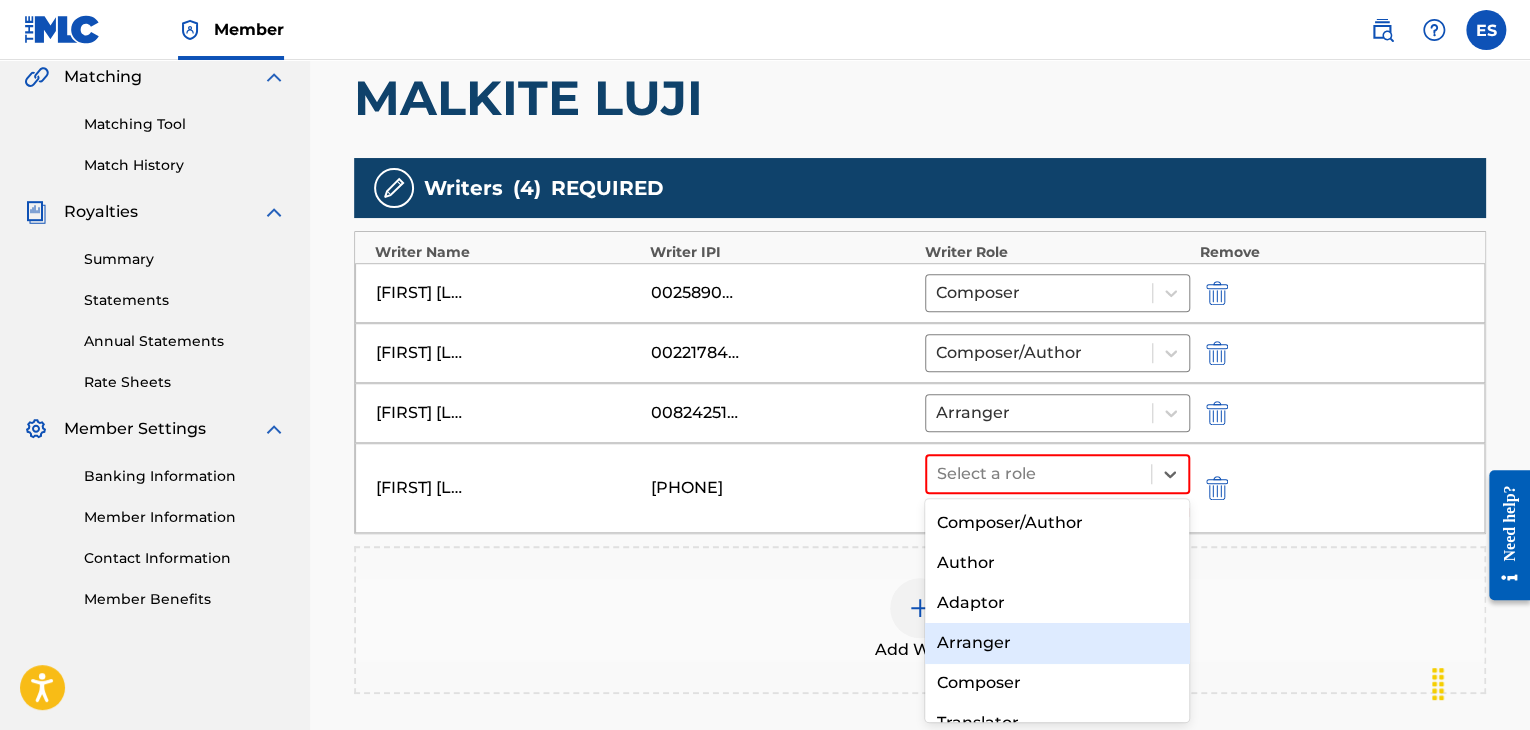 click on "Arranger" at bounding box center (1057, 643) 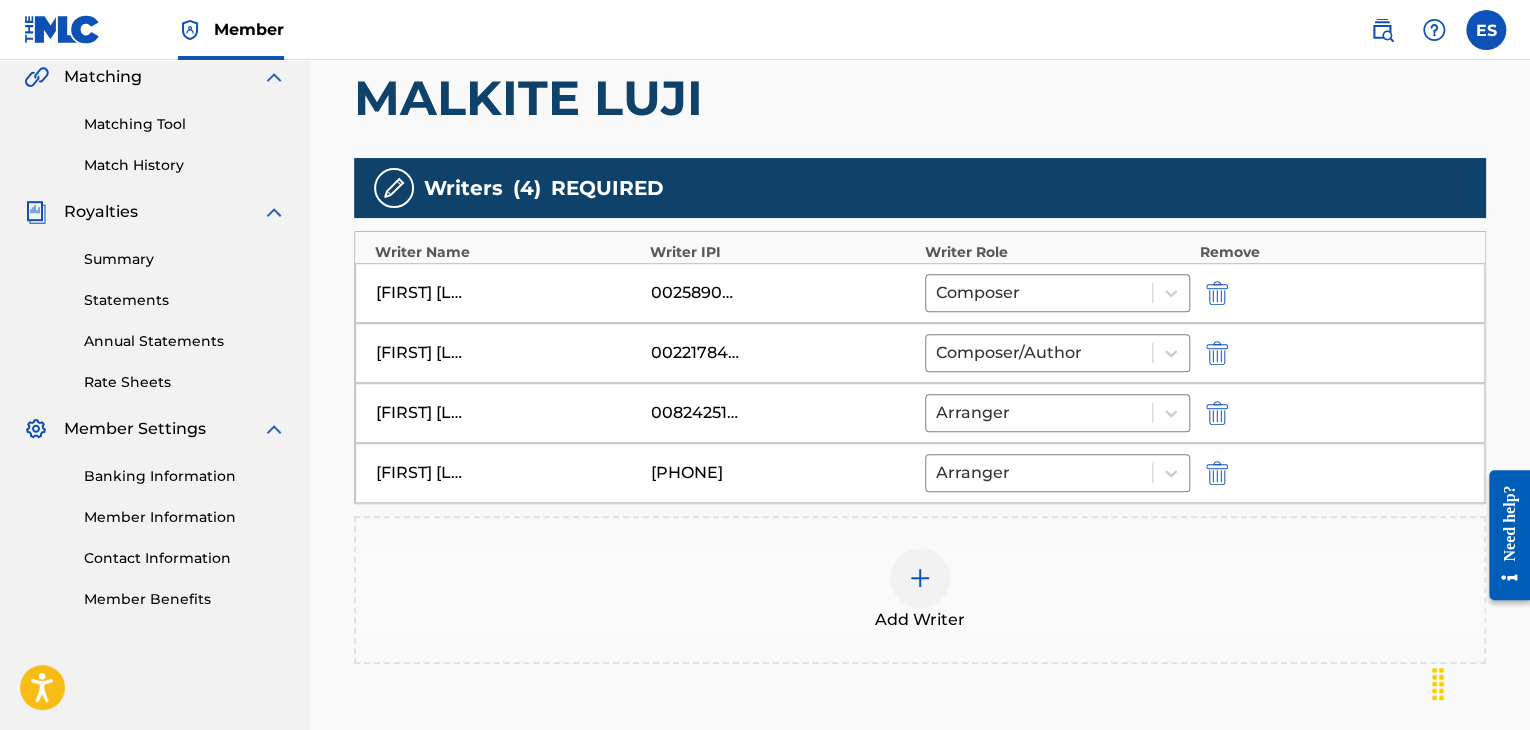 click at bounding box center (920, 578) 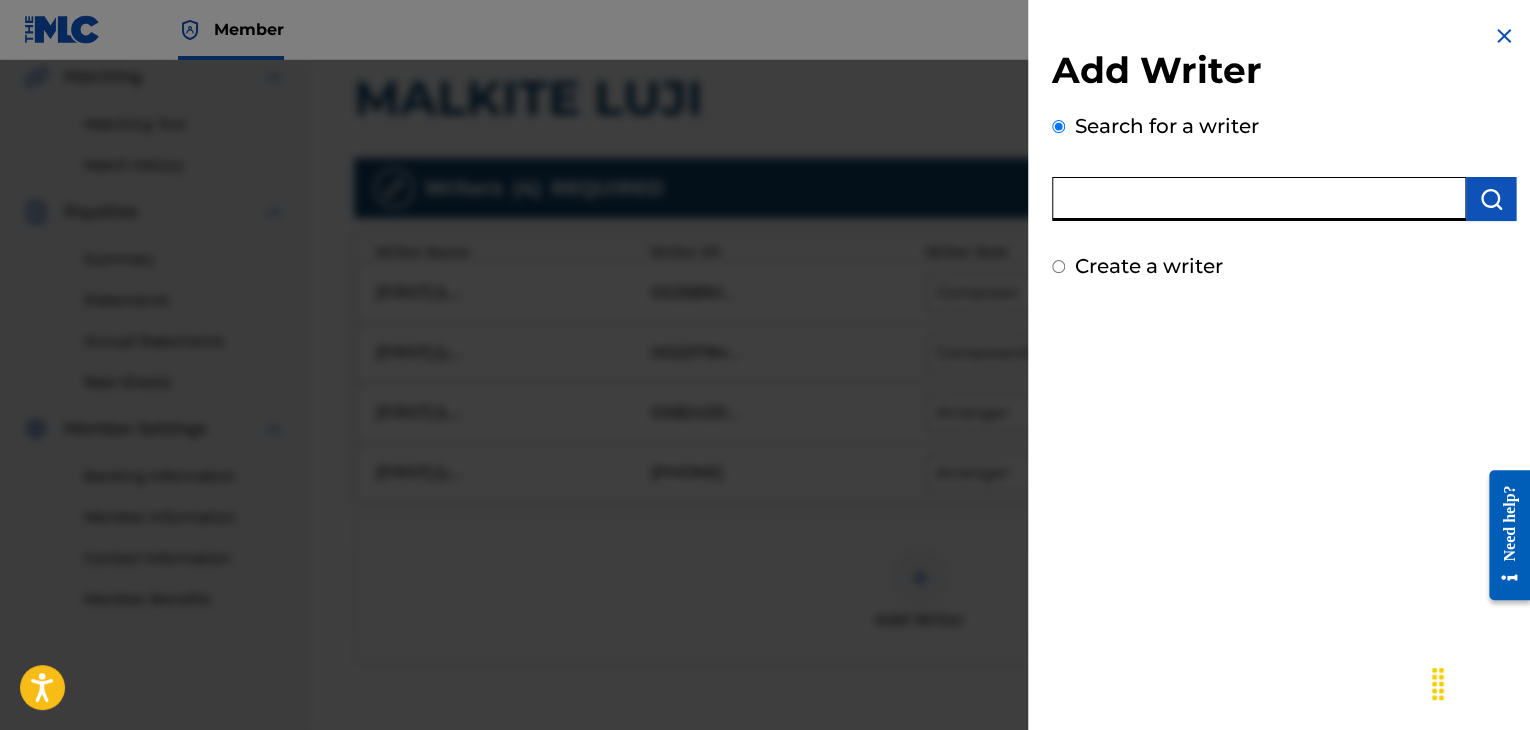 paste on "00258906432" 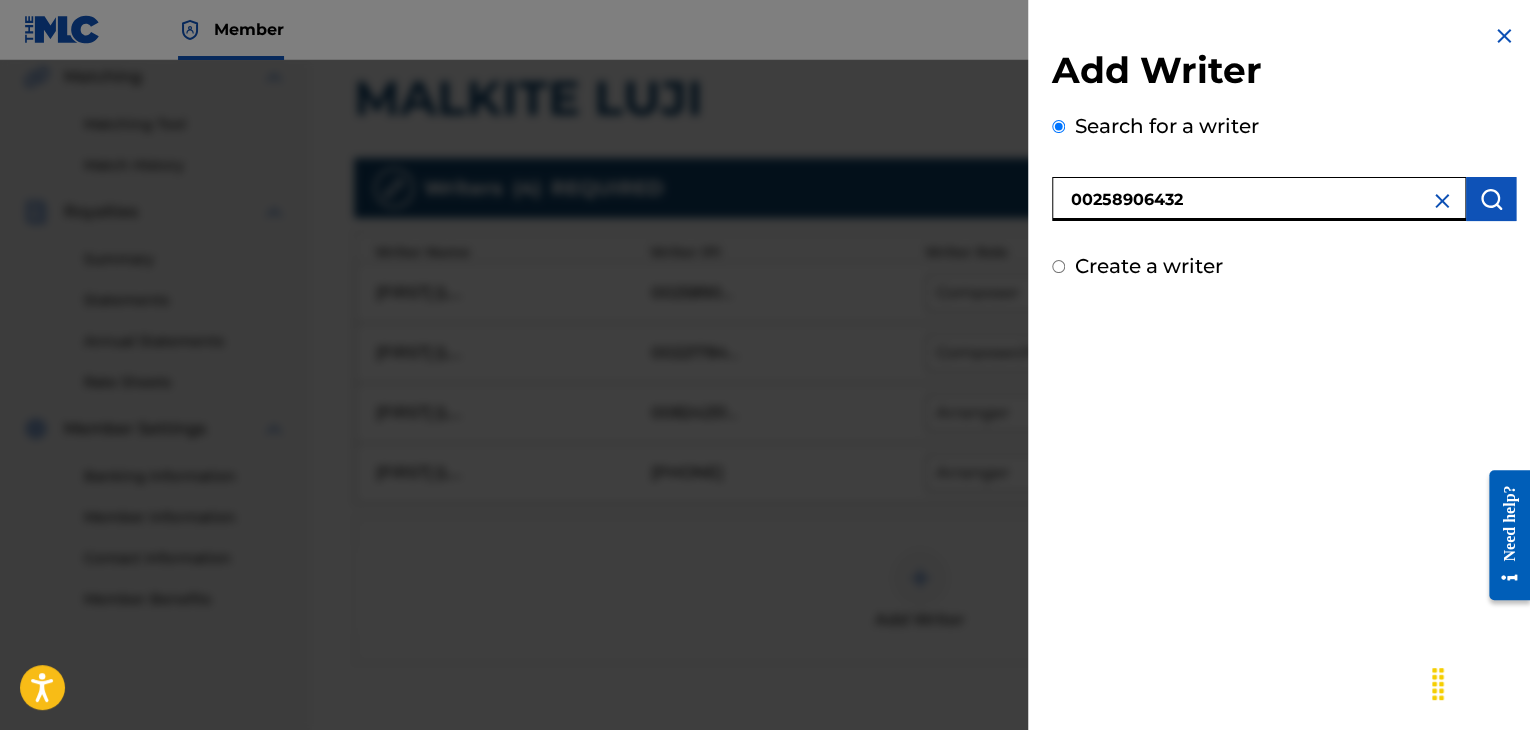 type on "00258906432" 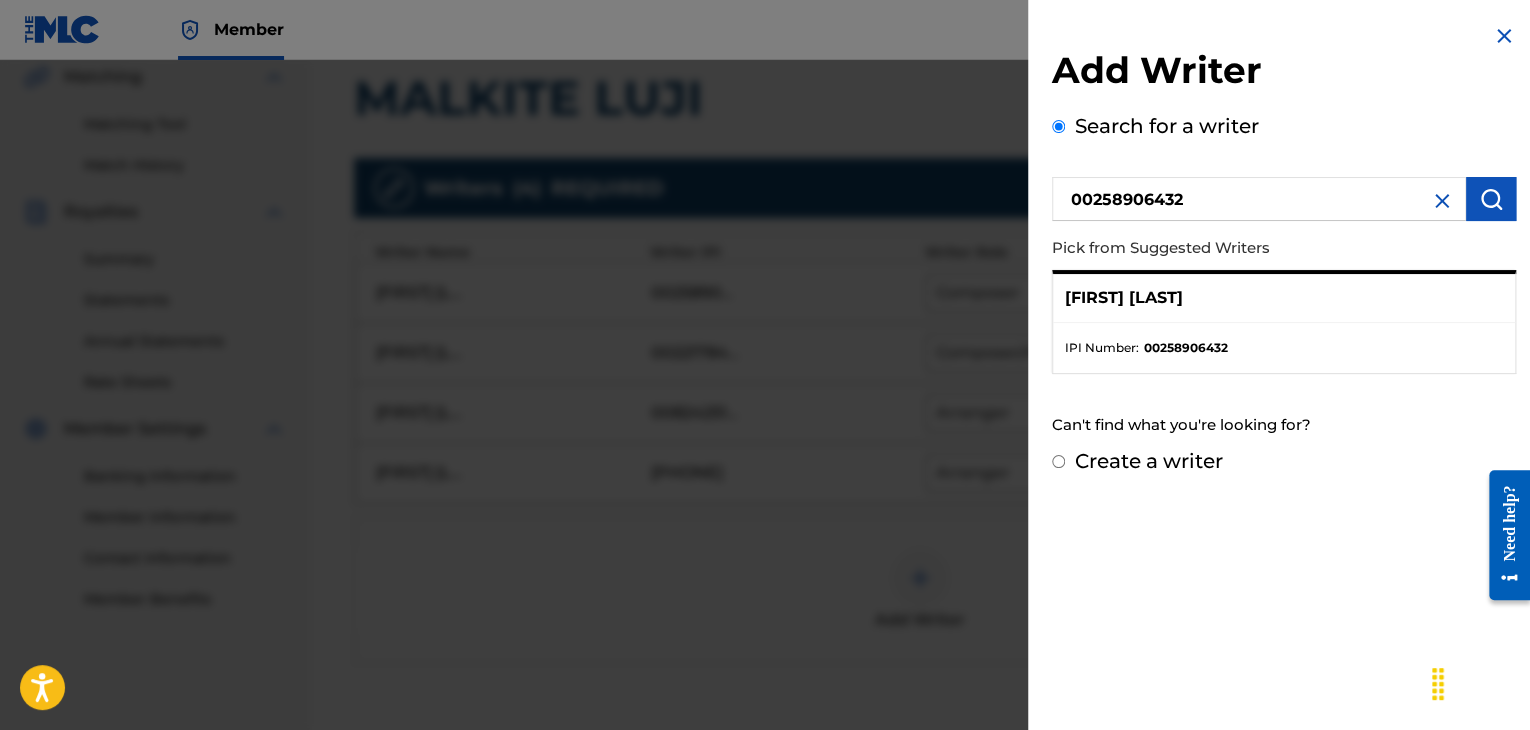 click on "Create a writer" at bounding box center [1149, 461] 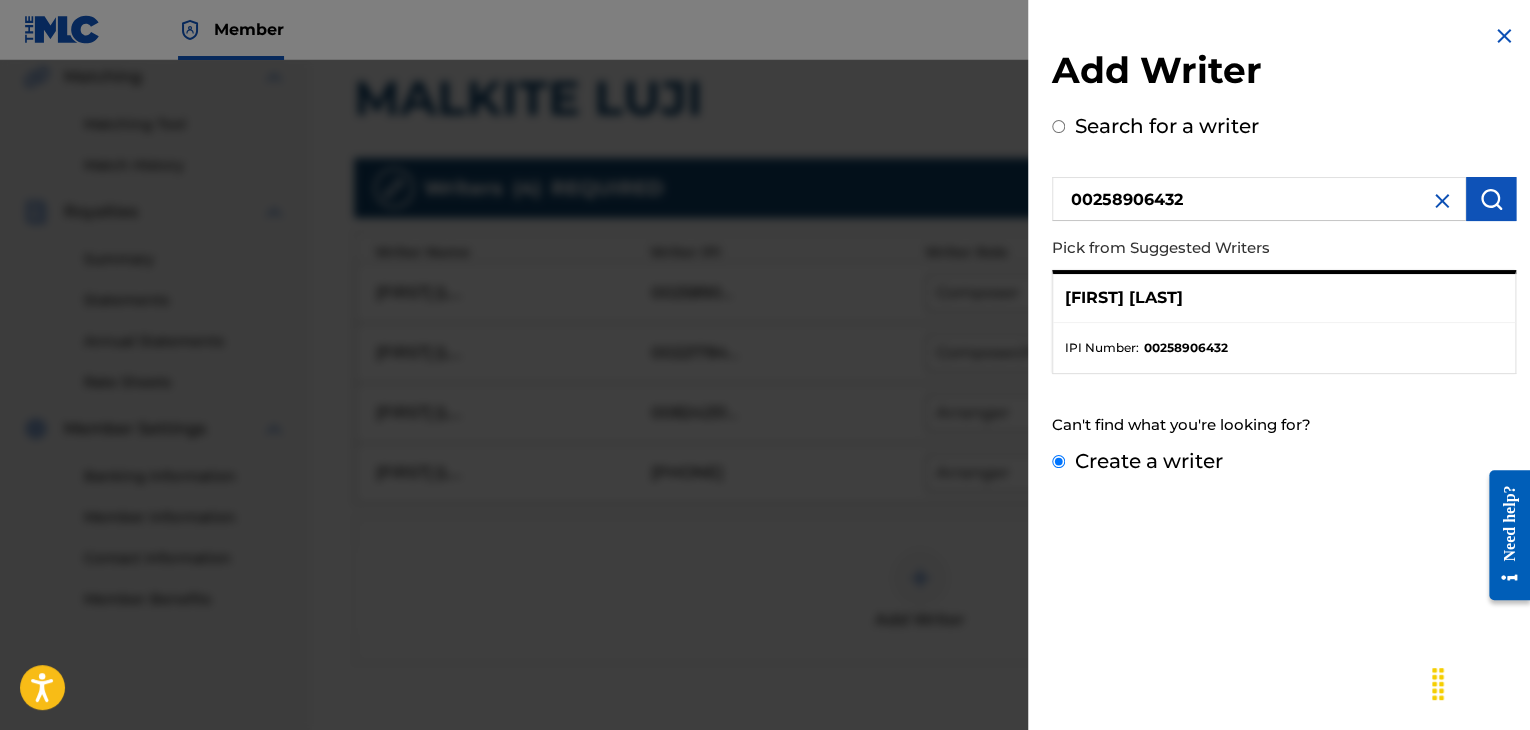 click on "Create a writer" at bounding box center [1058, 461] 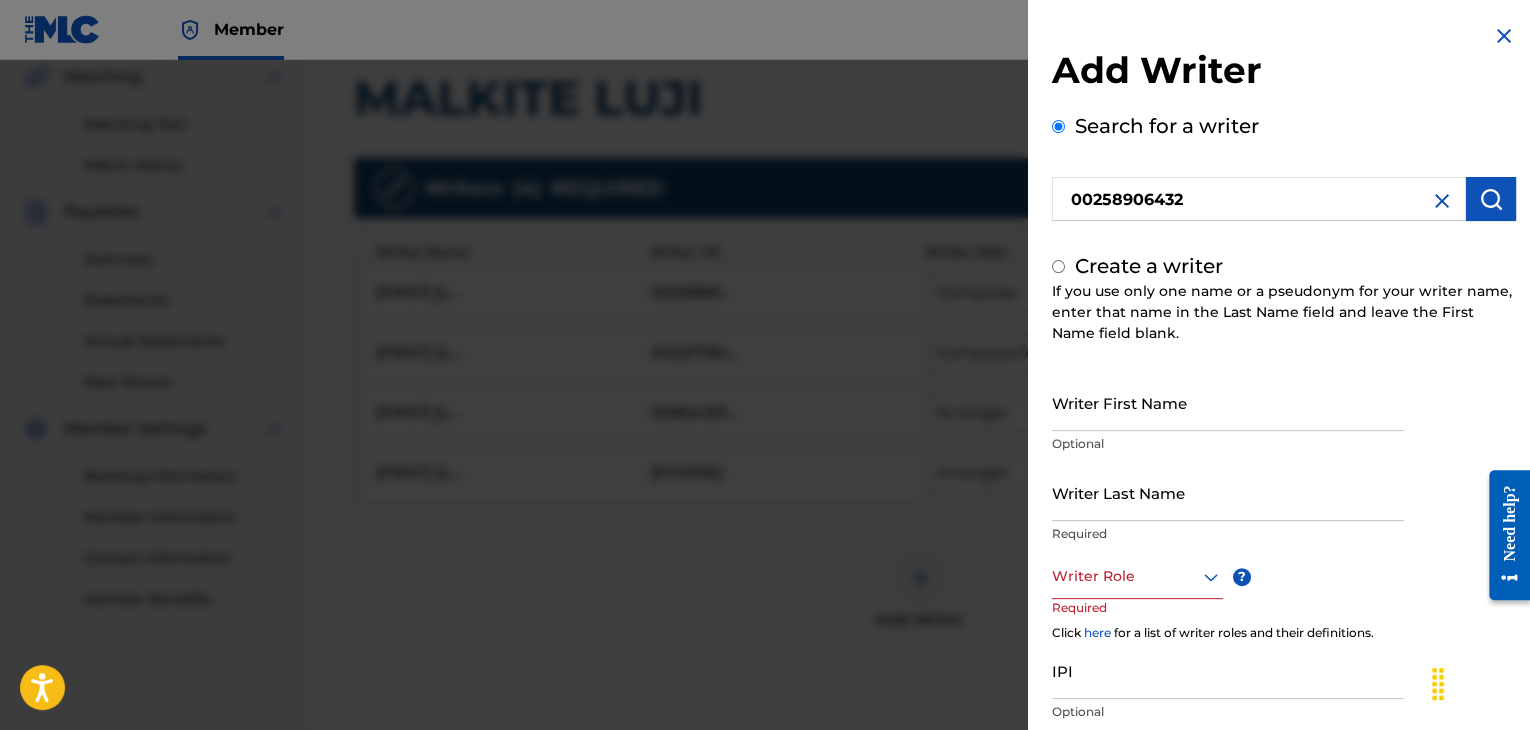 radio on "false" 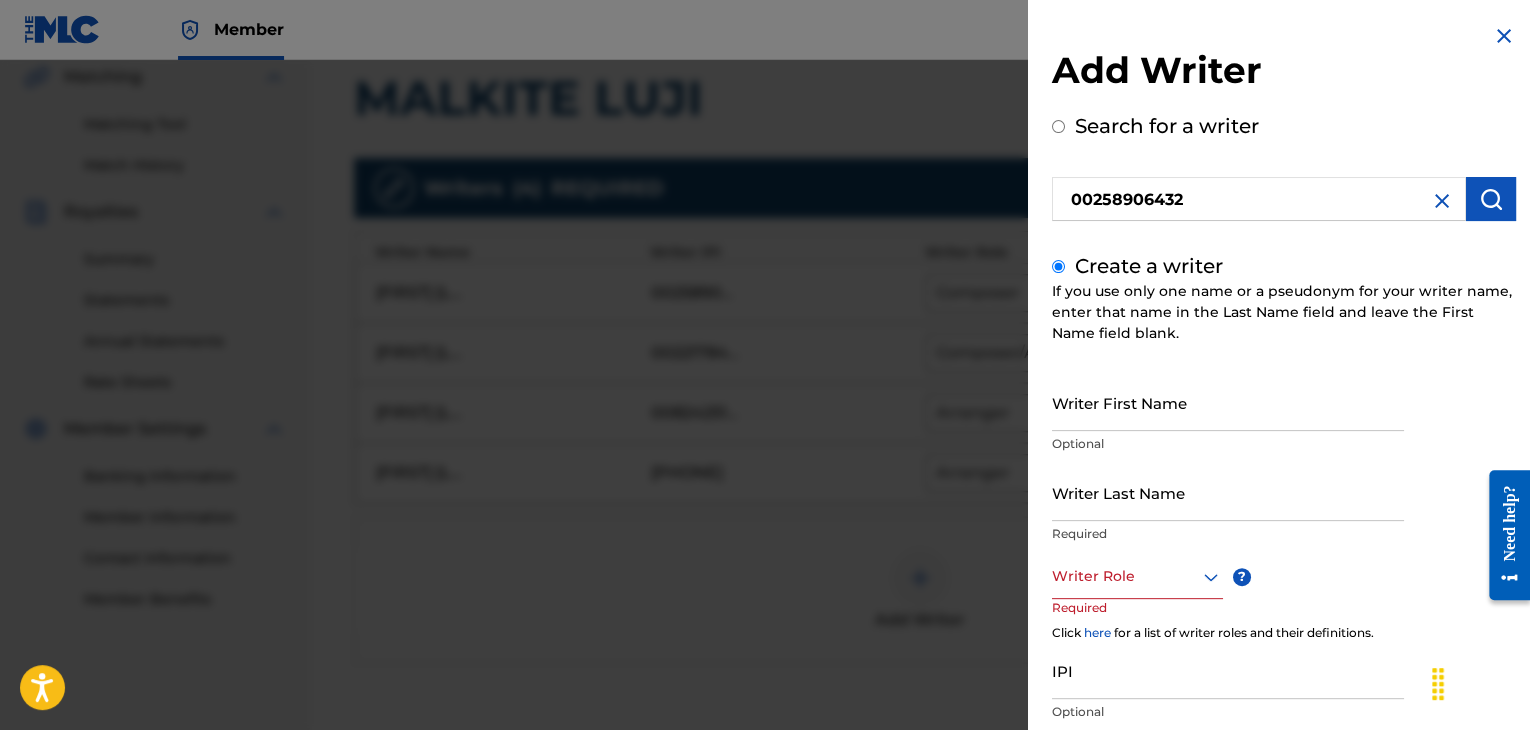 click on "Required" at bounding box center [1090, 621] 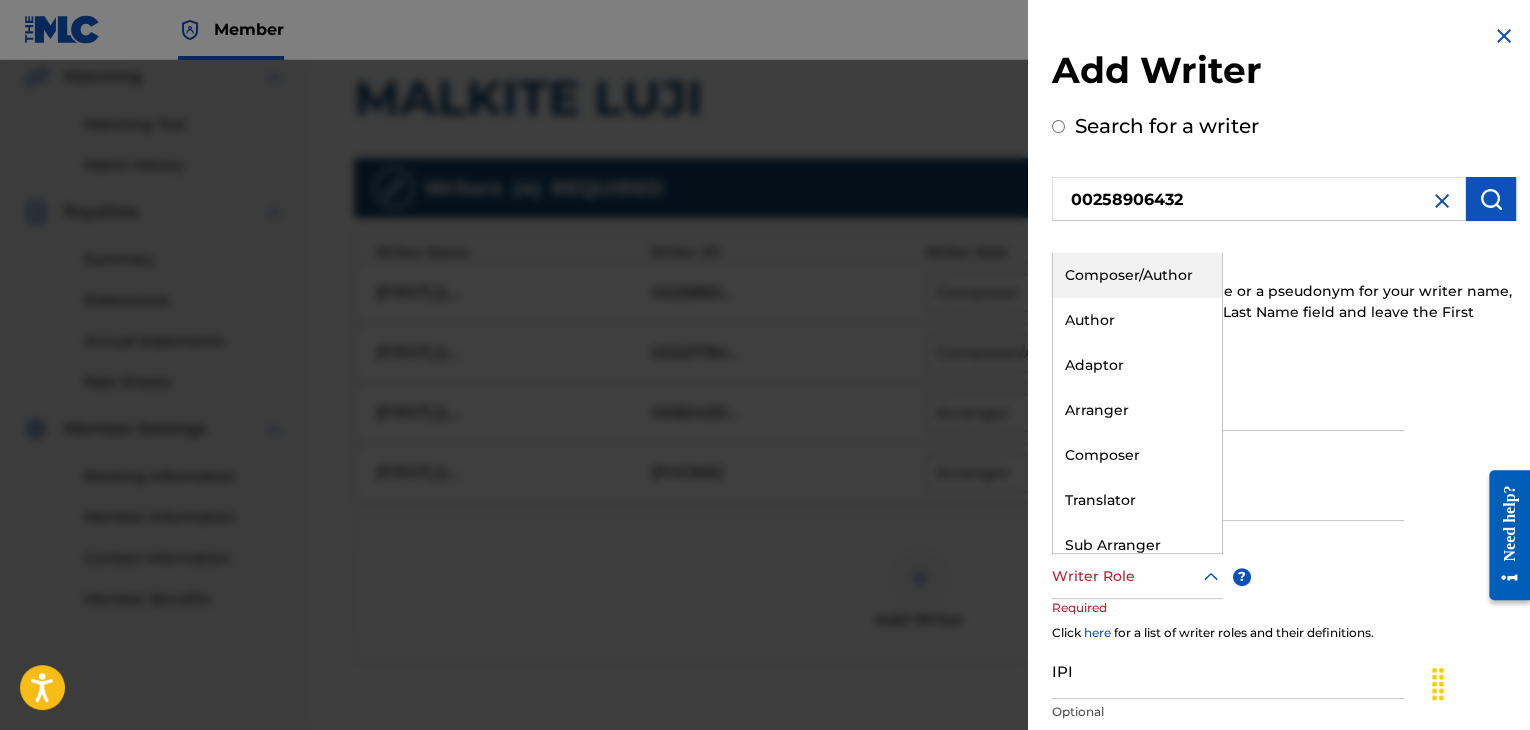click at bounding box center (1137, 576) 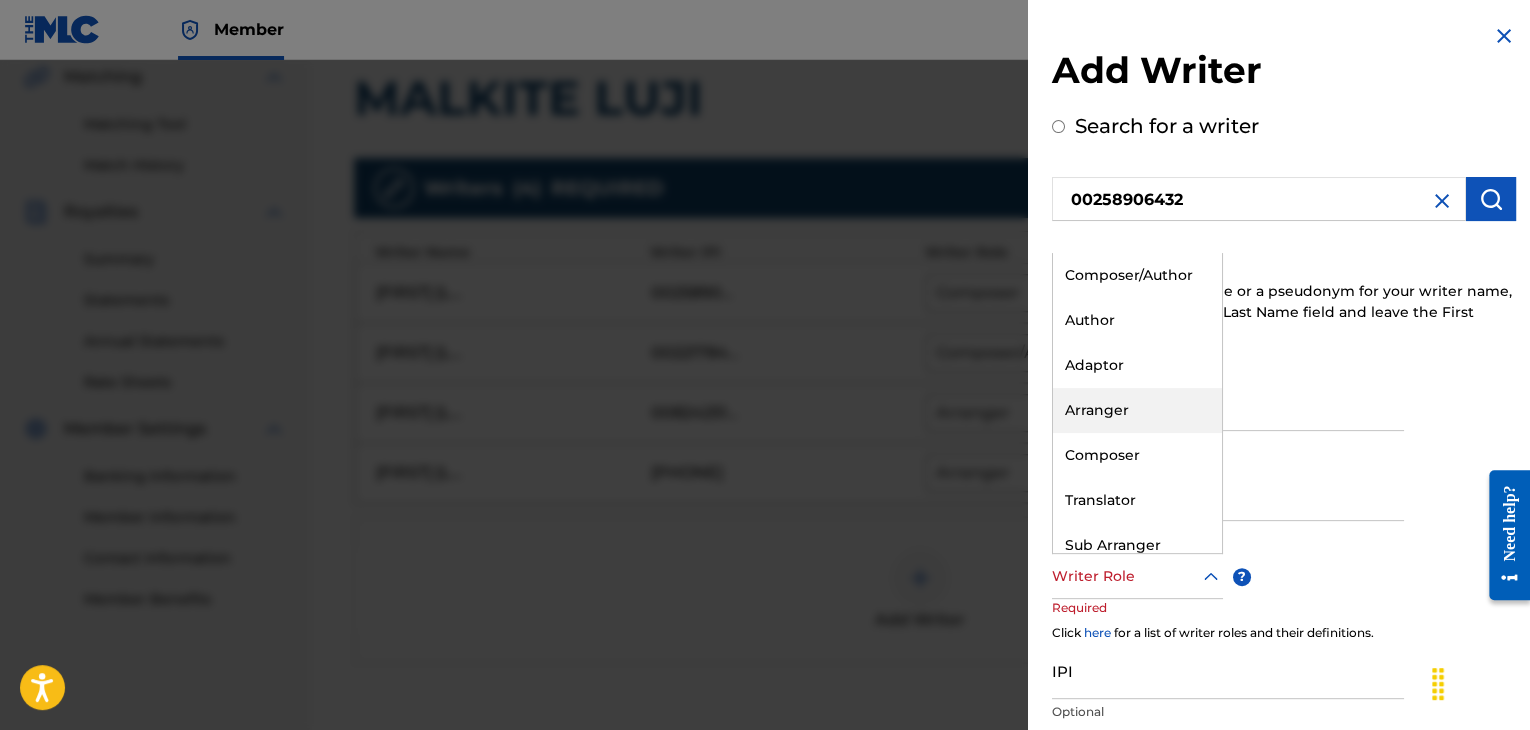 click on "Arranger" at bounding box center [1137, 410] 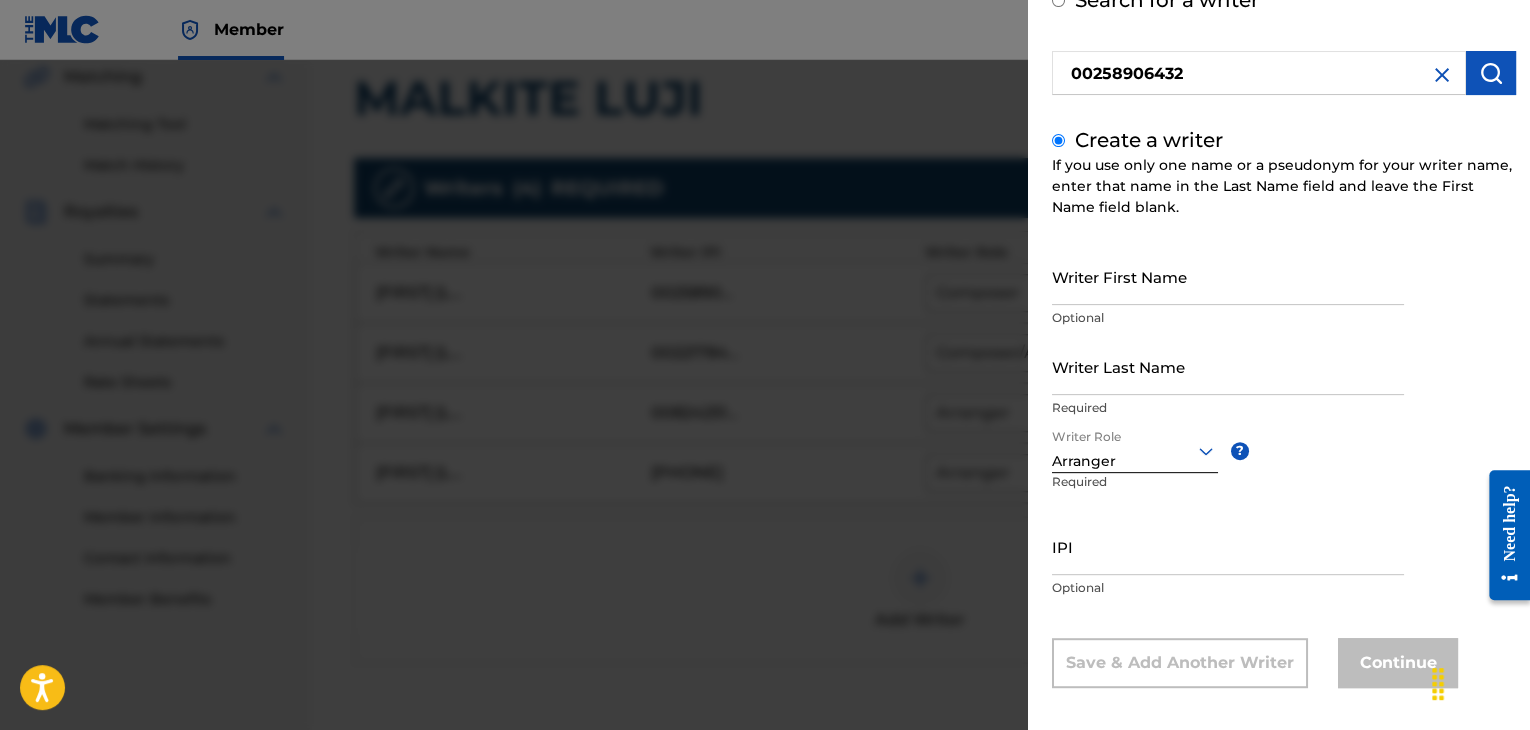scroll, scrollTop: 138, scrollLeft: 0, axis: vertical 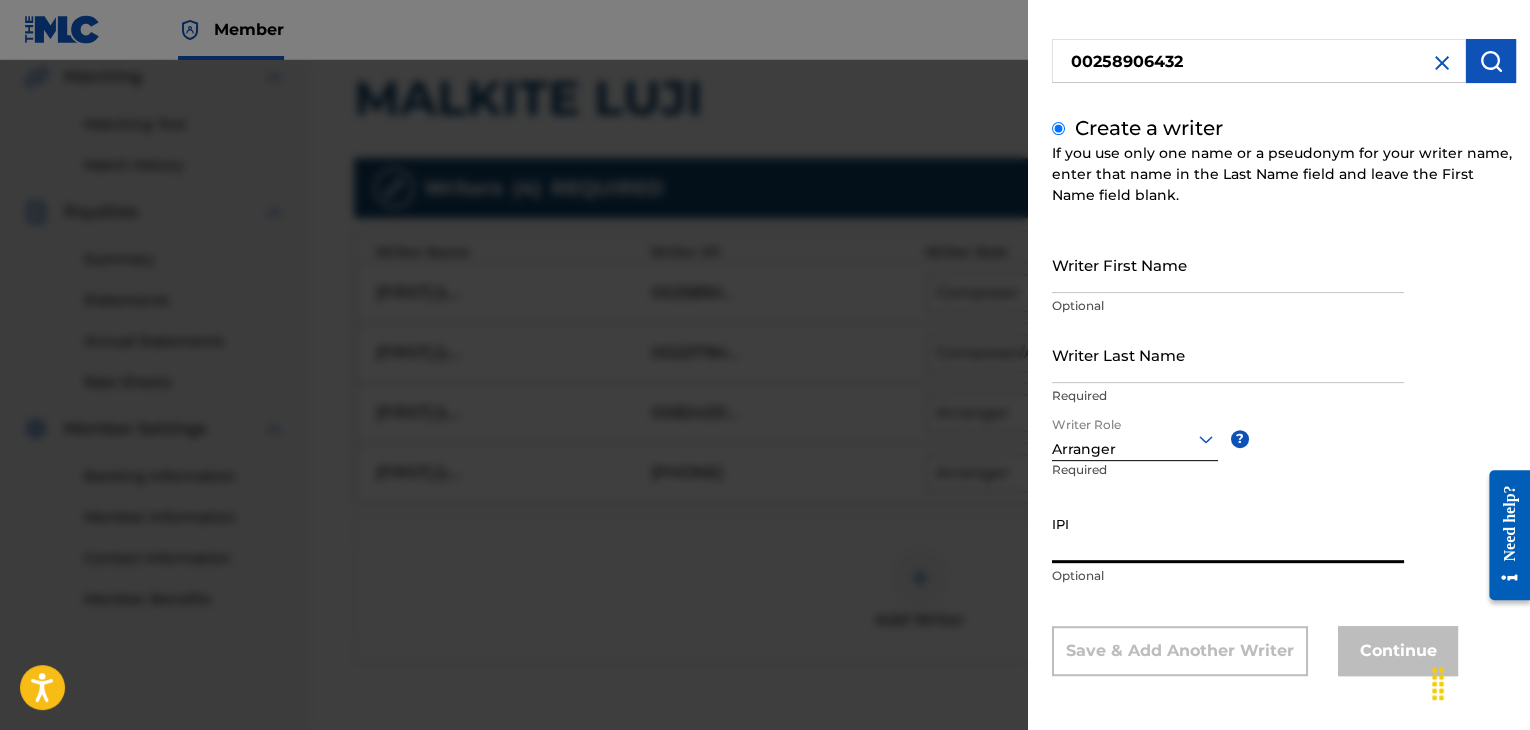 click on "IPI" at bounding box center (1228, 534) 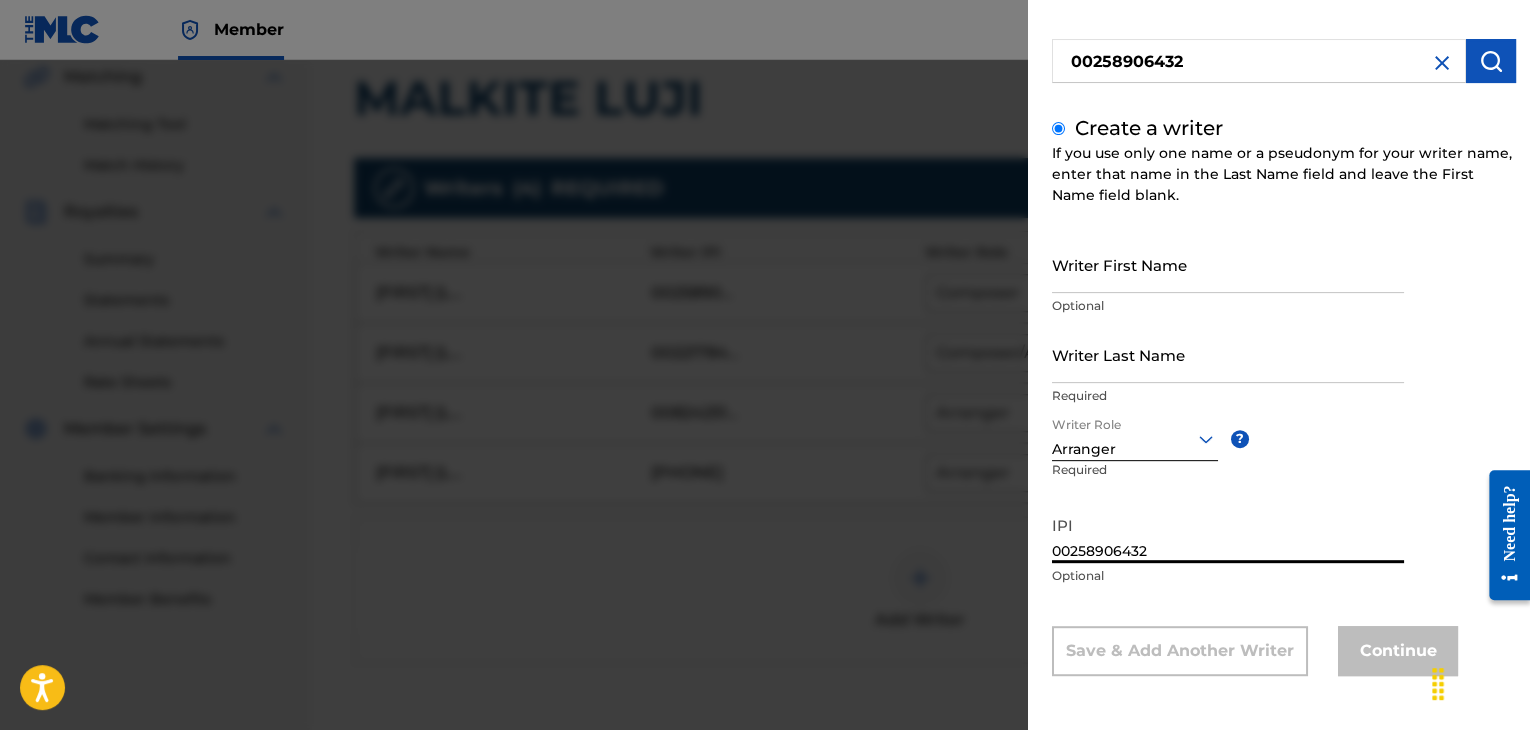 type on "00258906432" 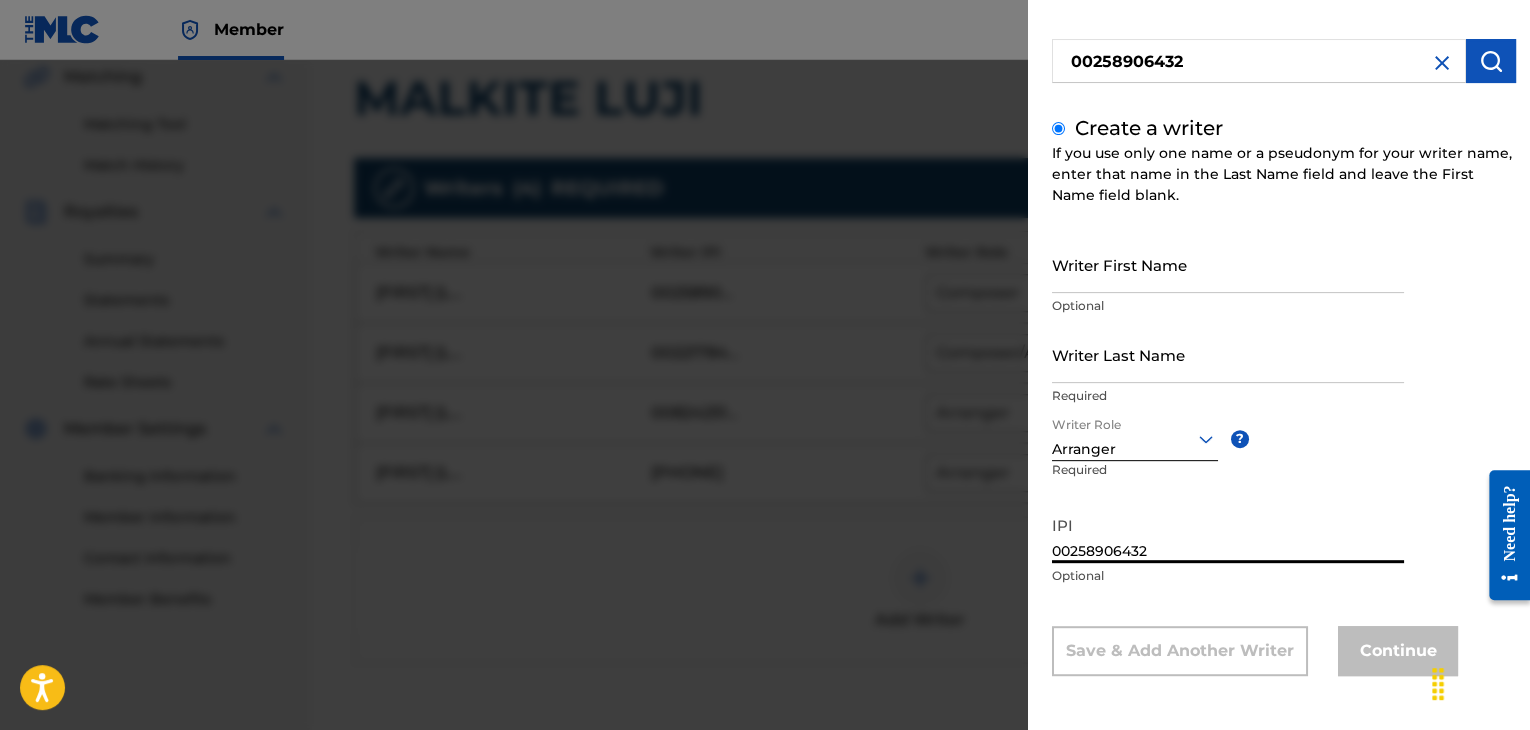 click on "Writer First Name" at bounding box center (1228, 264) 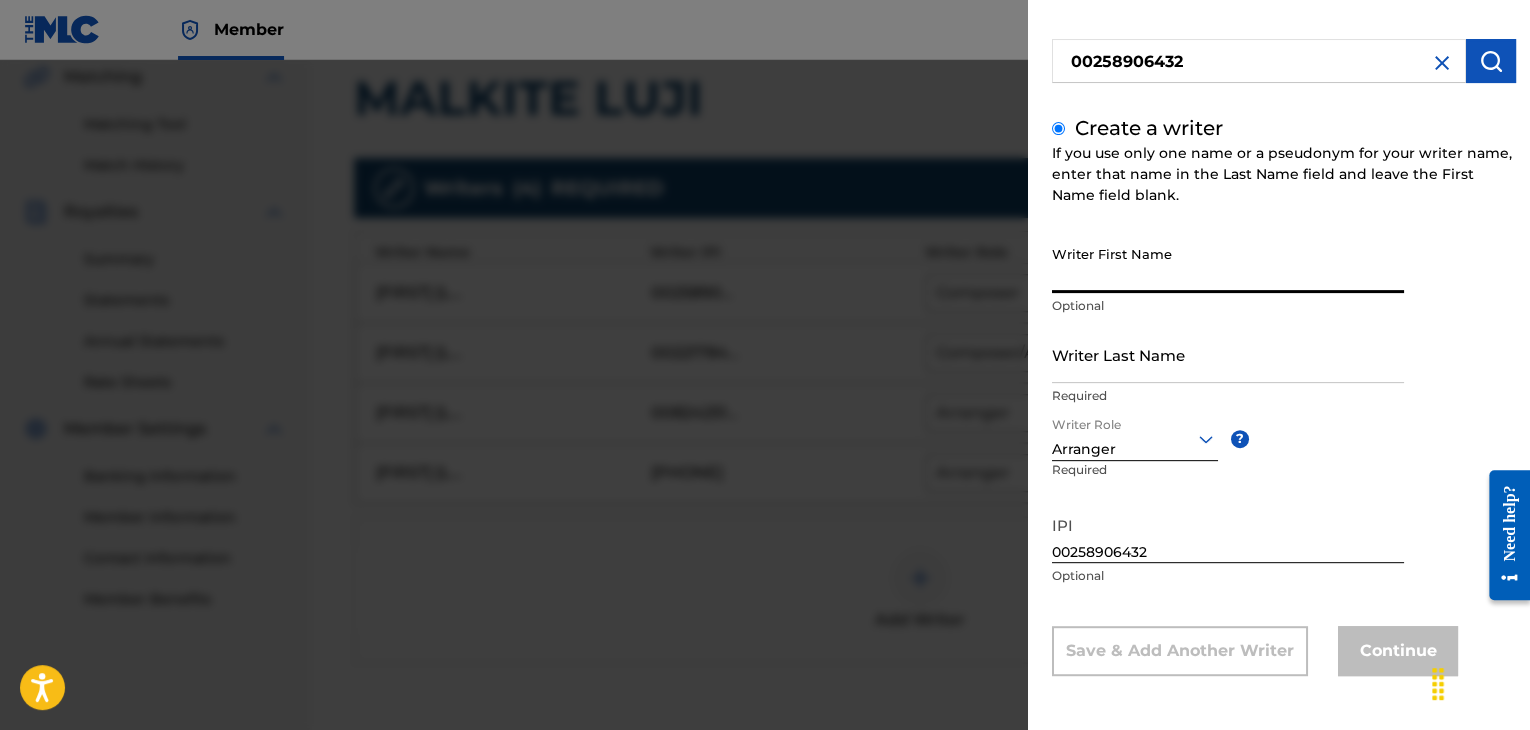 paste on "[FIRST] [LAST]" 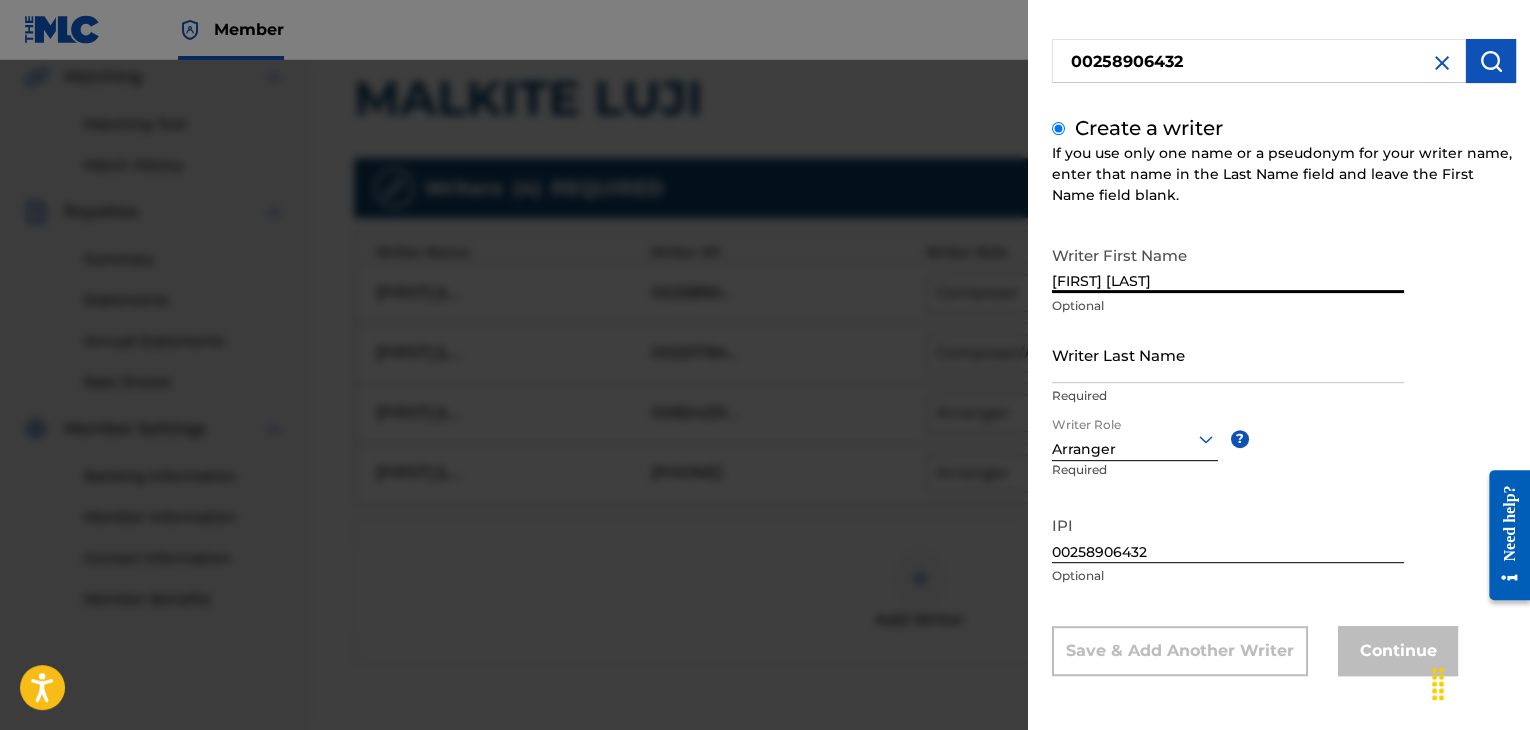 type on "[FIRST] [LAST]" 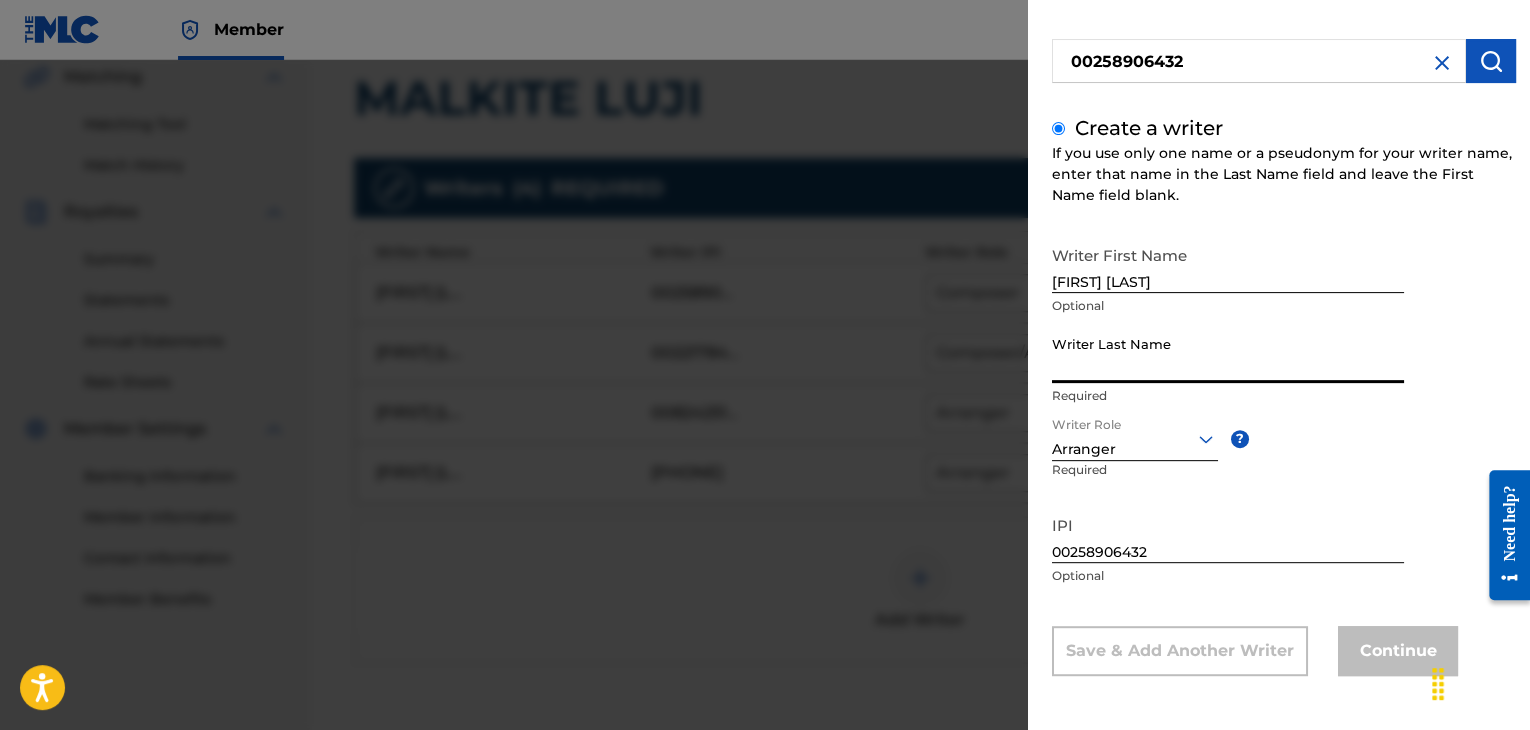 click on "Writer Last Name" at bounding box center (1228, 354) 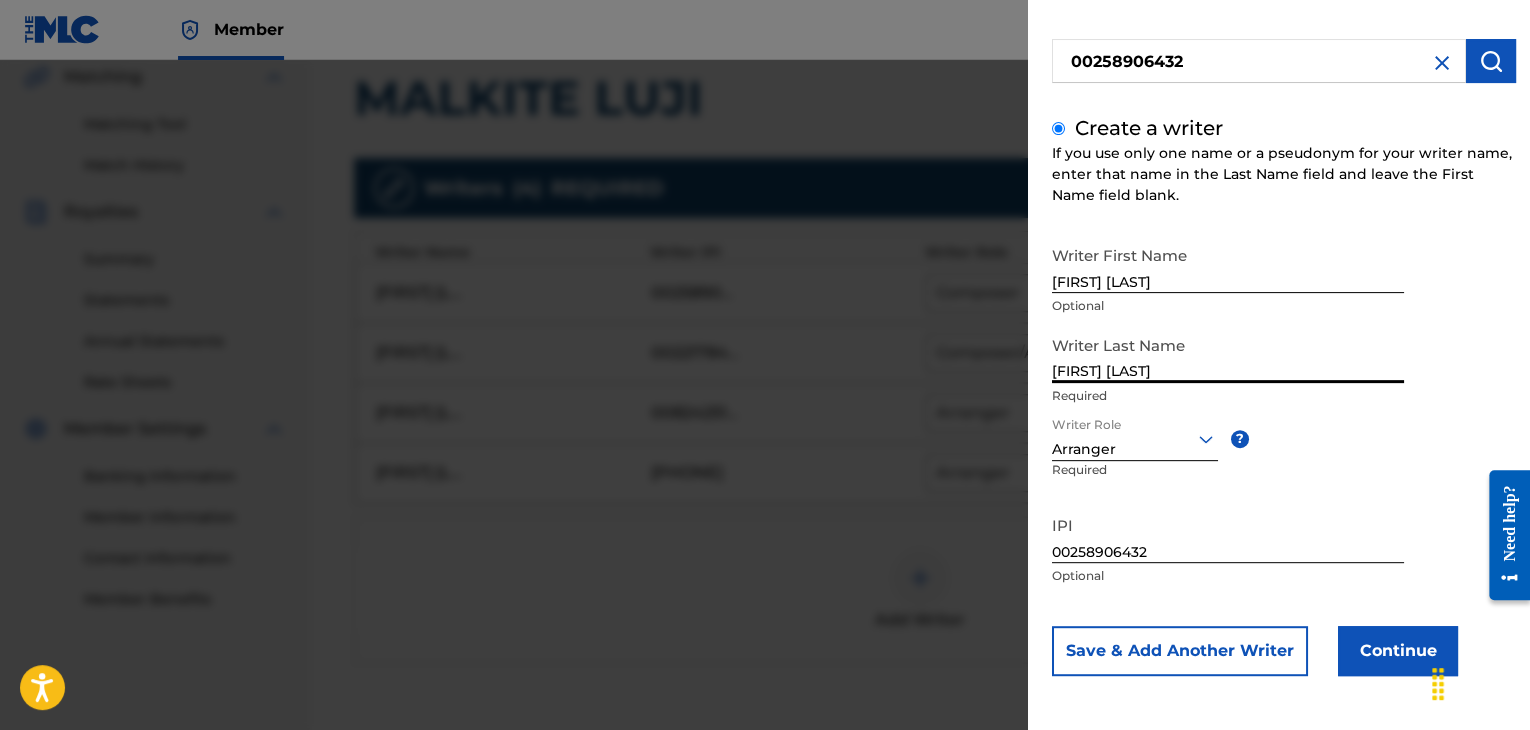 click on "[FIRST] [LAST]" at bounding box center [1228, 354] 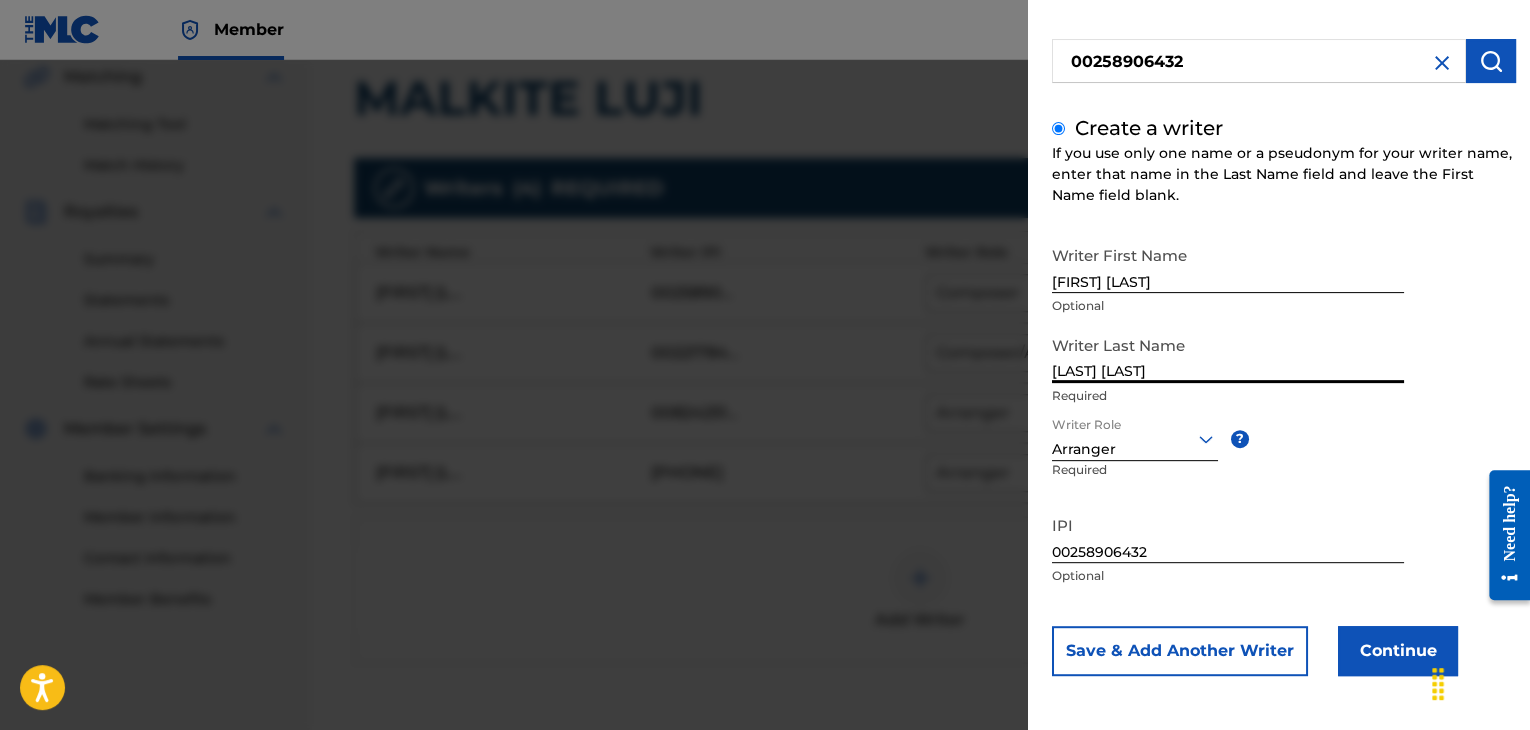 type on "[LAST] [LAST]" 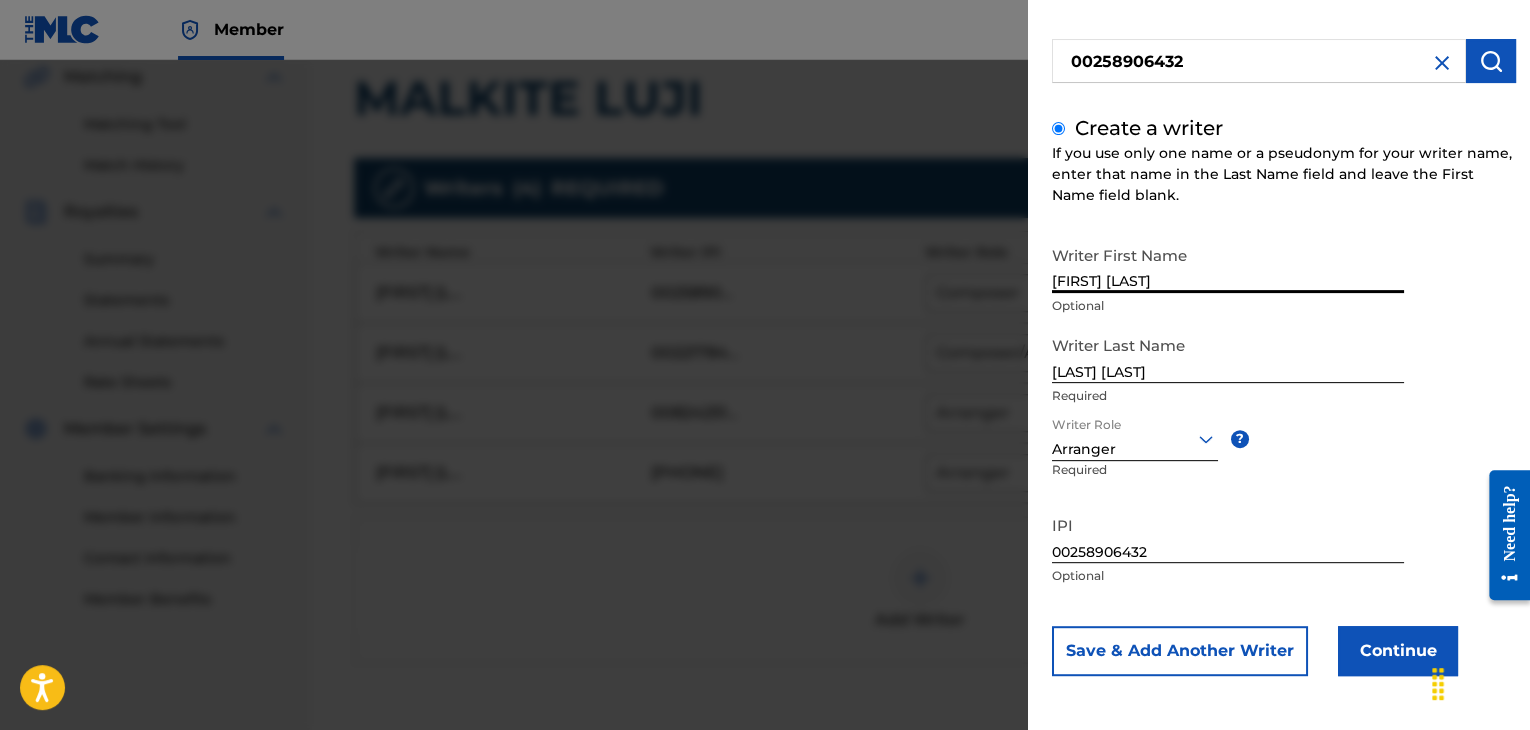 click on "[FIRST] [LAST]" at bounding box center (1228, 264) 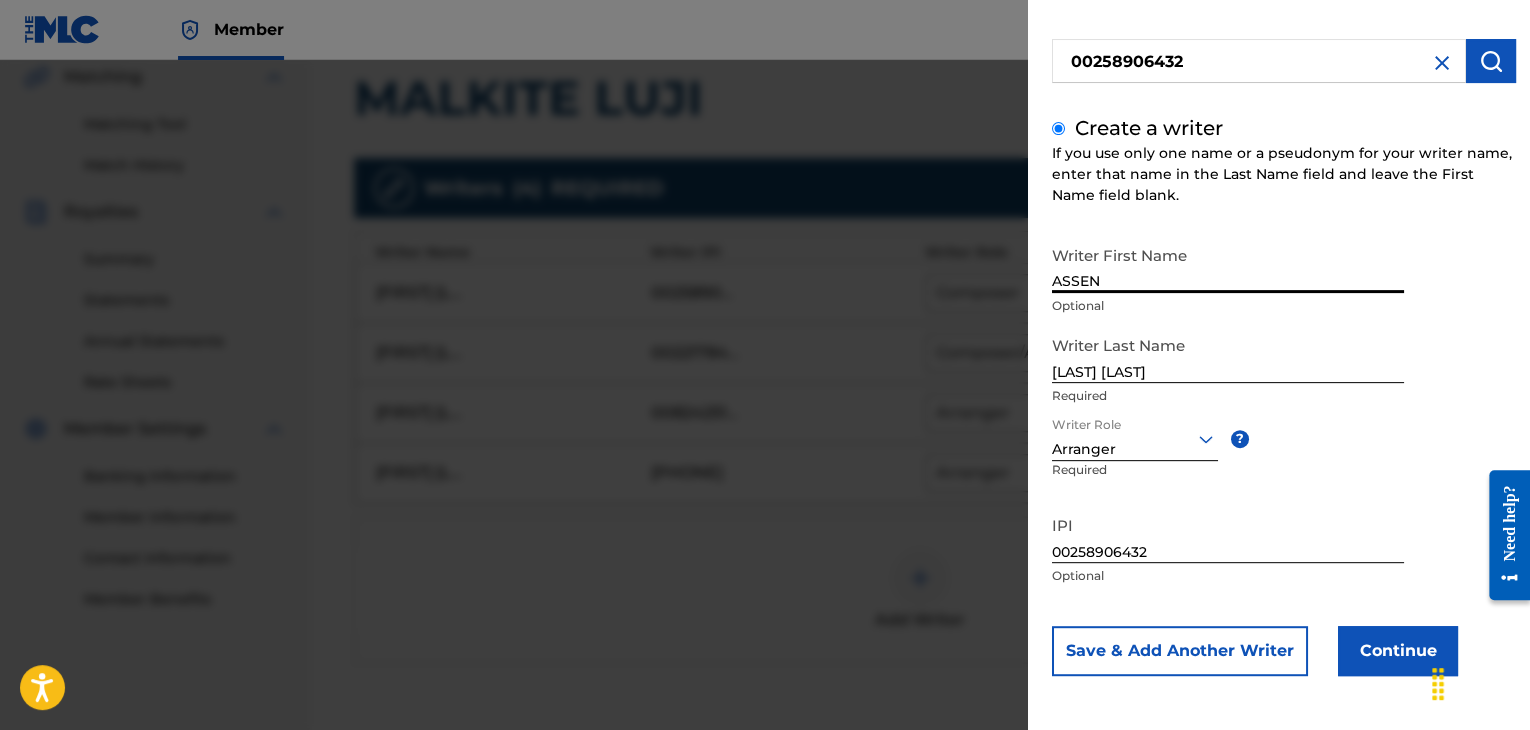 scroll, scrollTop: 569, scrollLeft: 0, axis: vertical 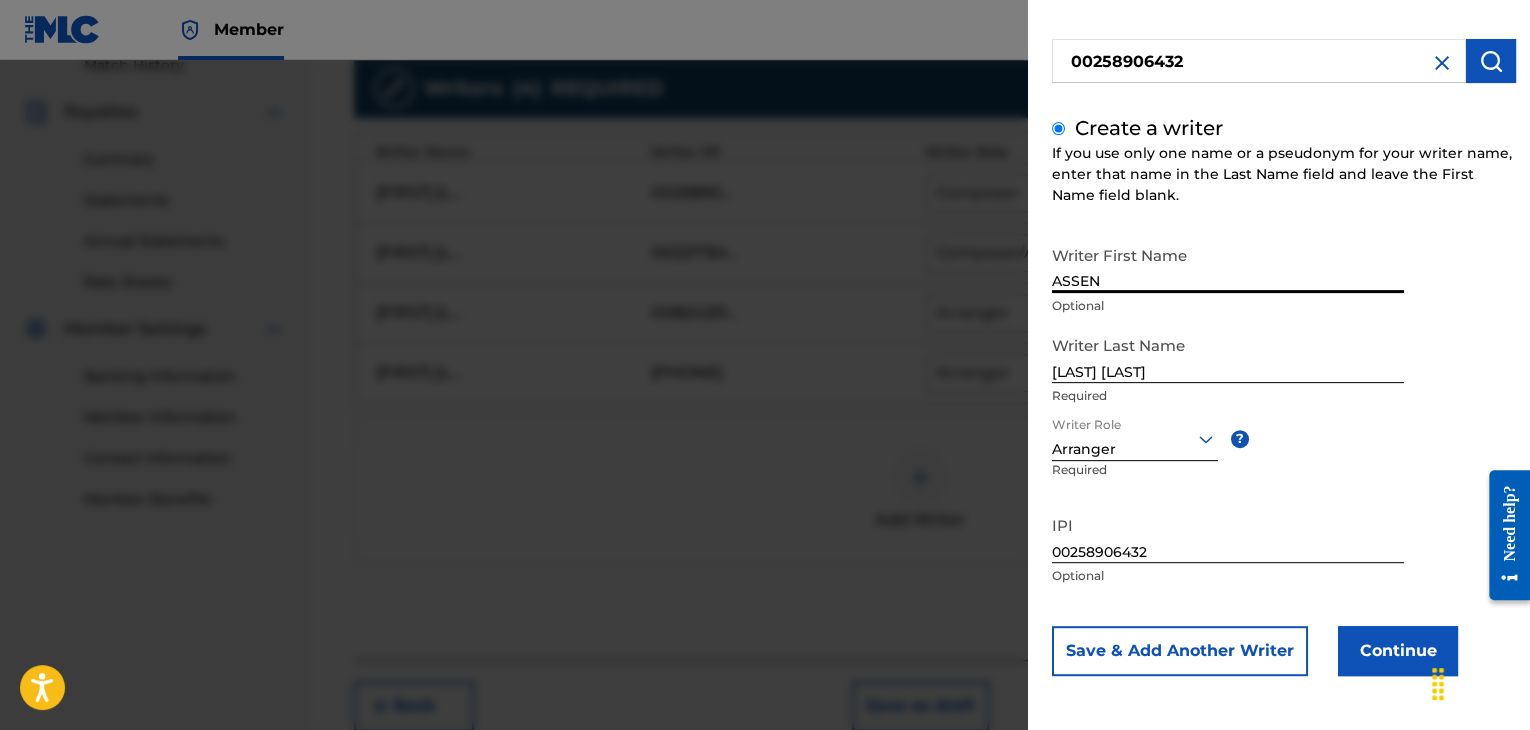 type on "ASSEN" 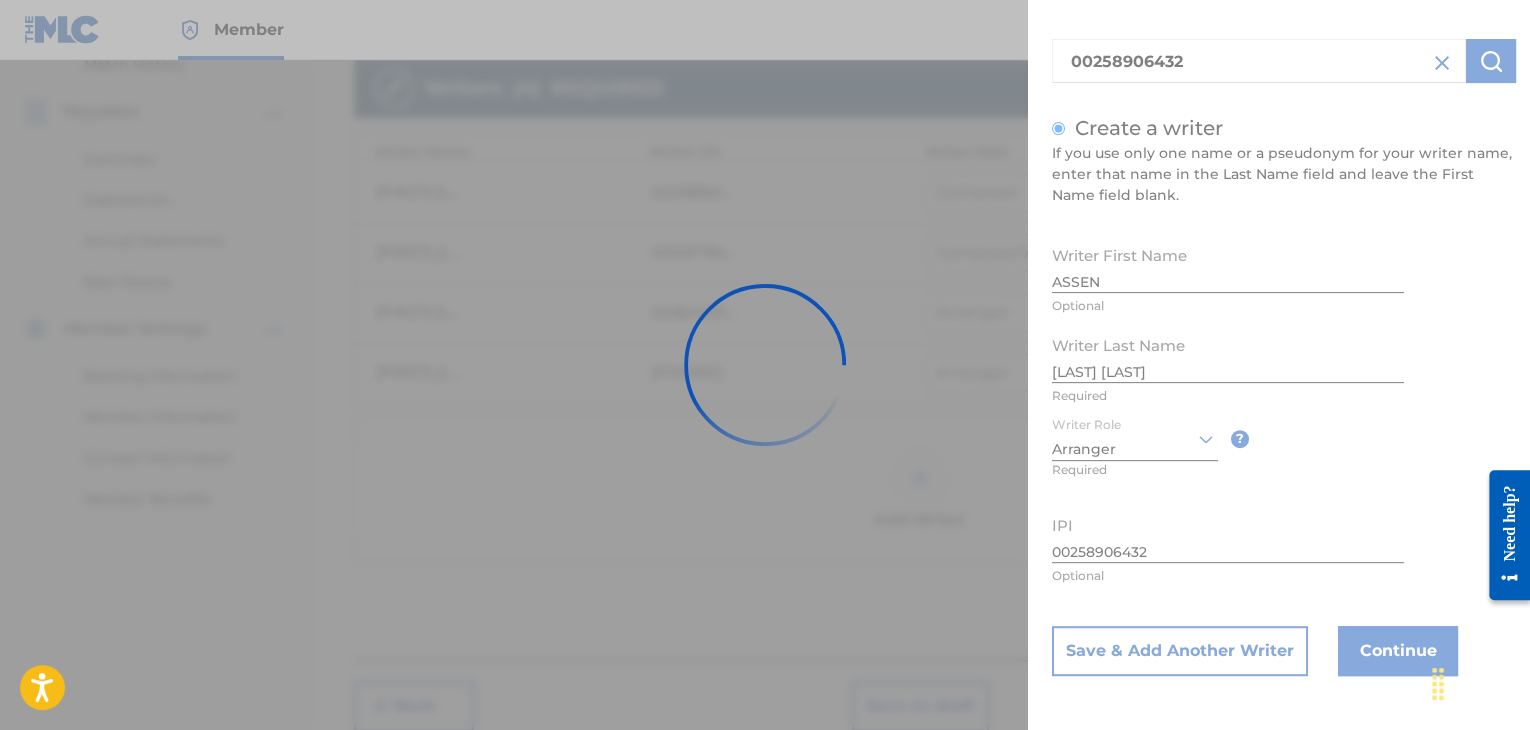 scroll, scrollTop: 0, scrollLeft: 0, axis: both 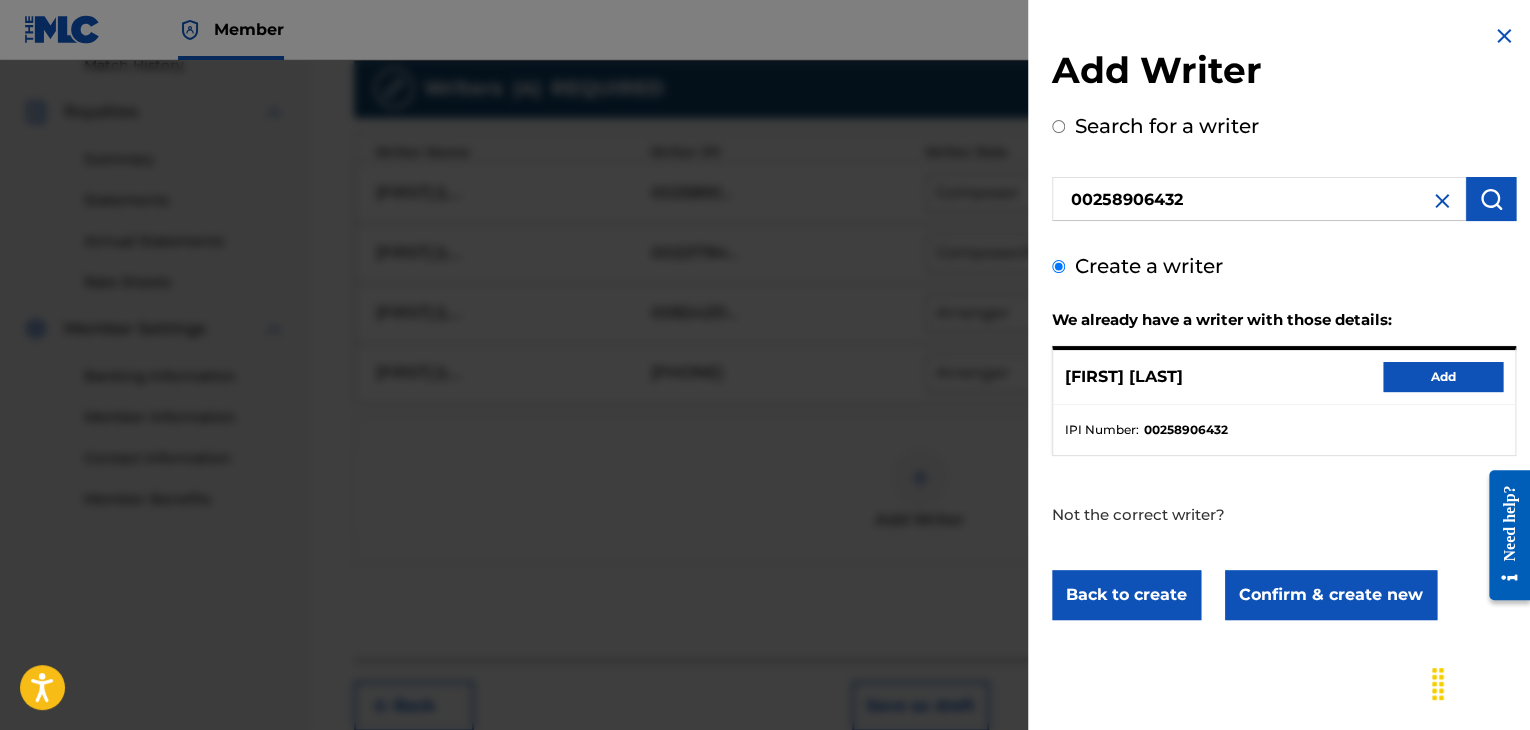 click on "Confirm & create new" at bounding box center [1331, 595] 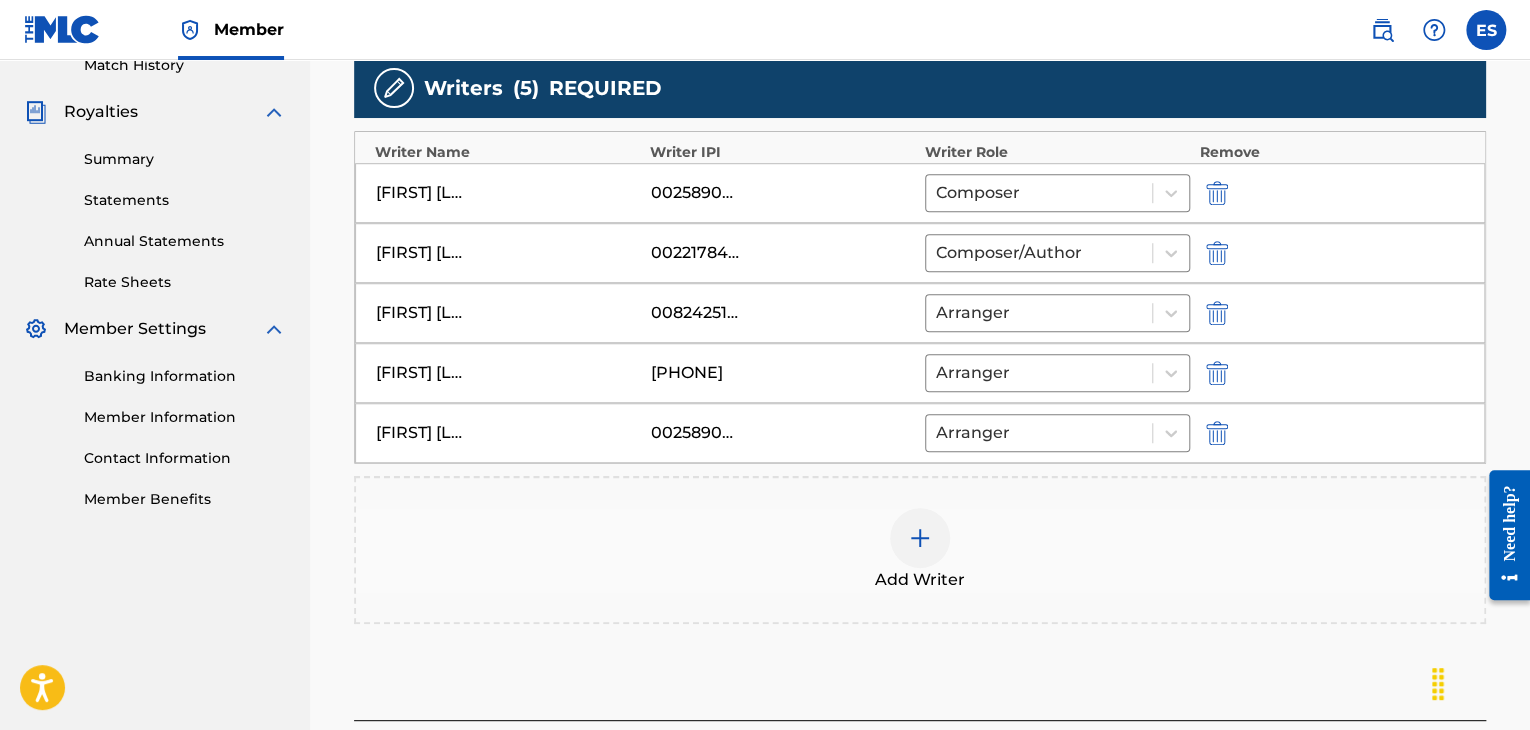 click at bounding box center [920, 538] 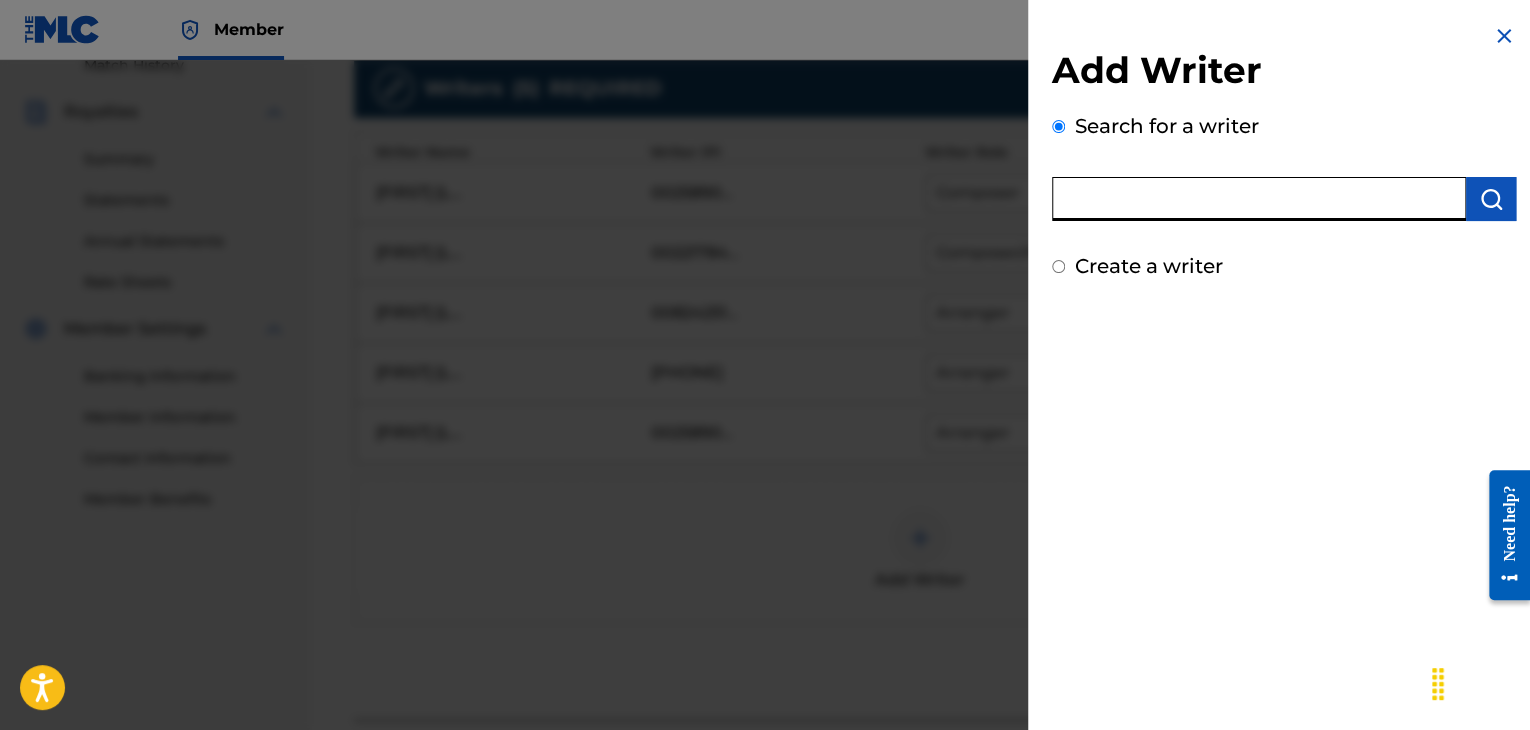 paste on "00221784087" 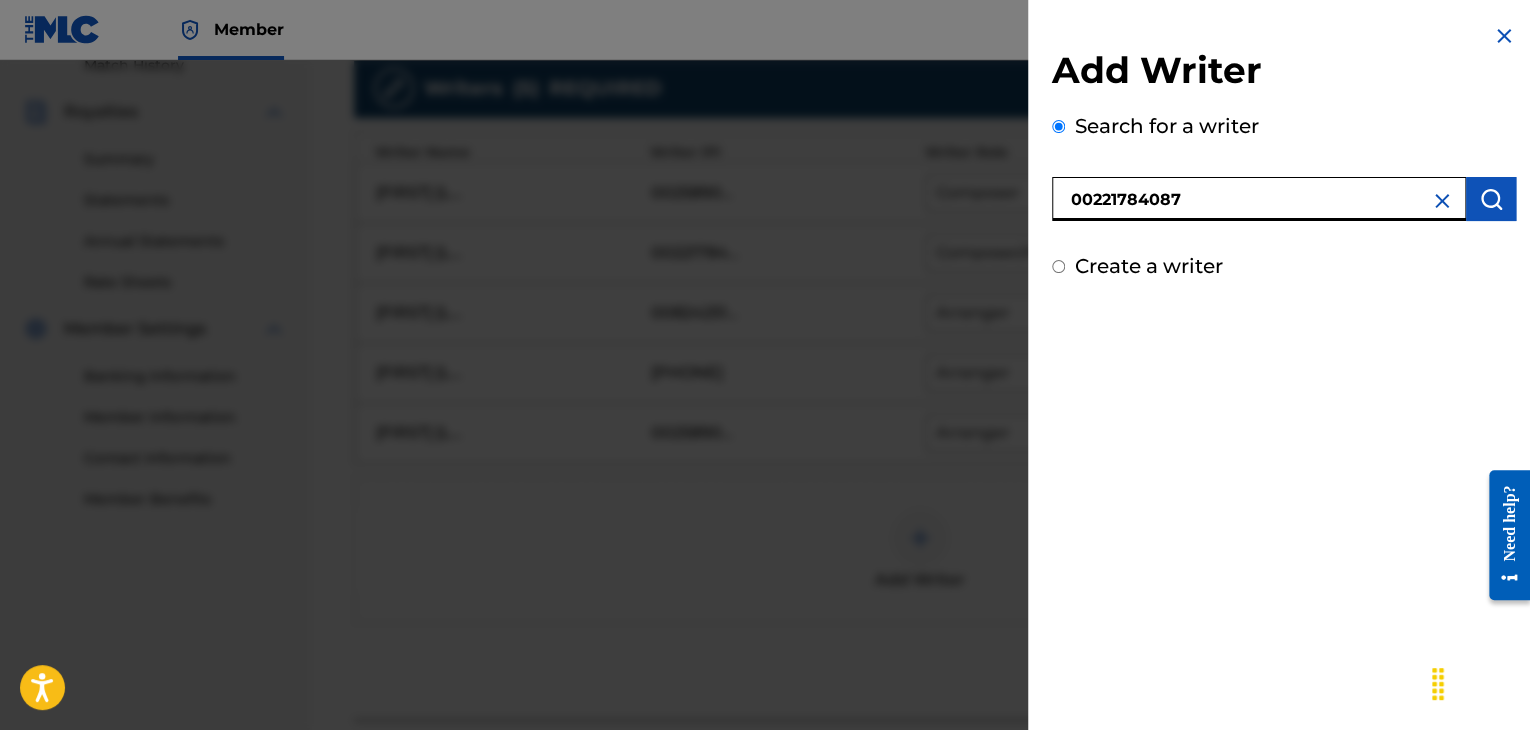 type on "00221784087" 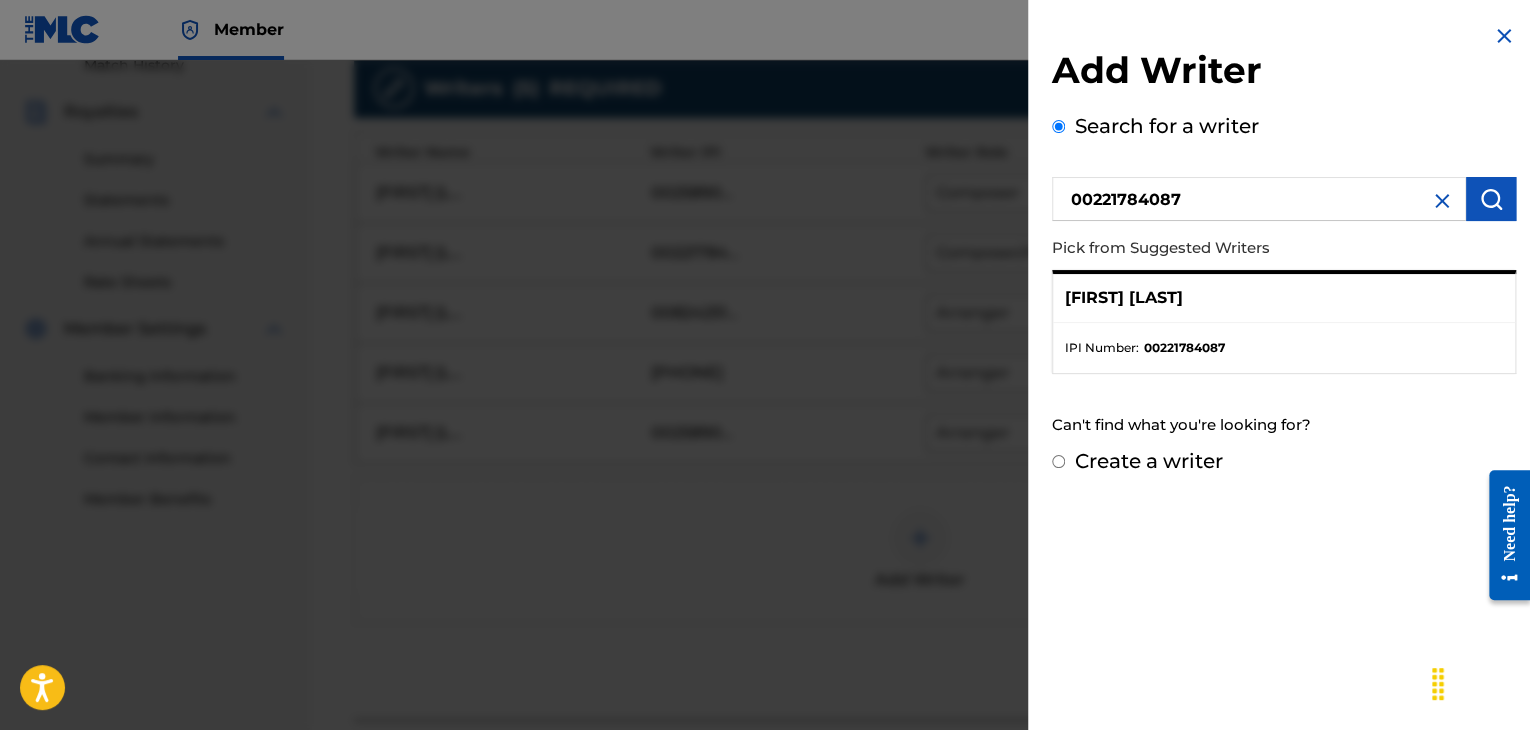 click on "Create a writer" at bounding box center [1149, 461] 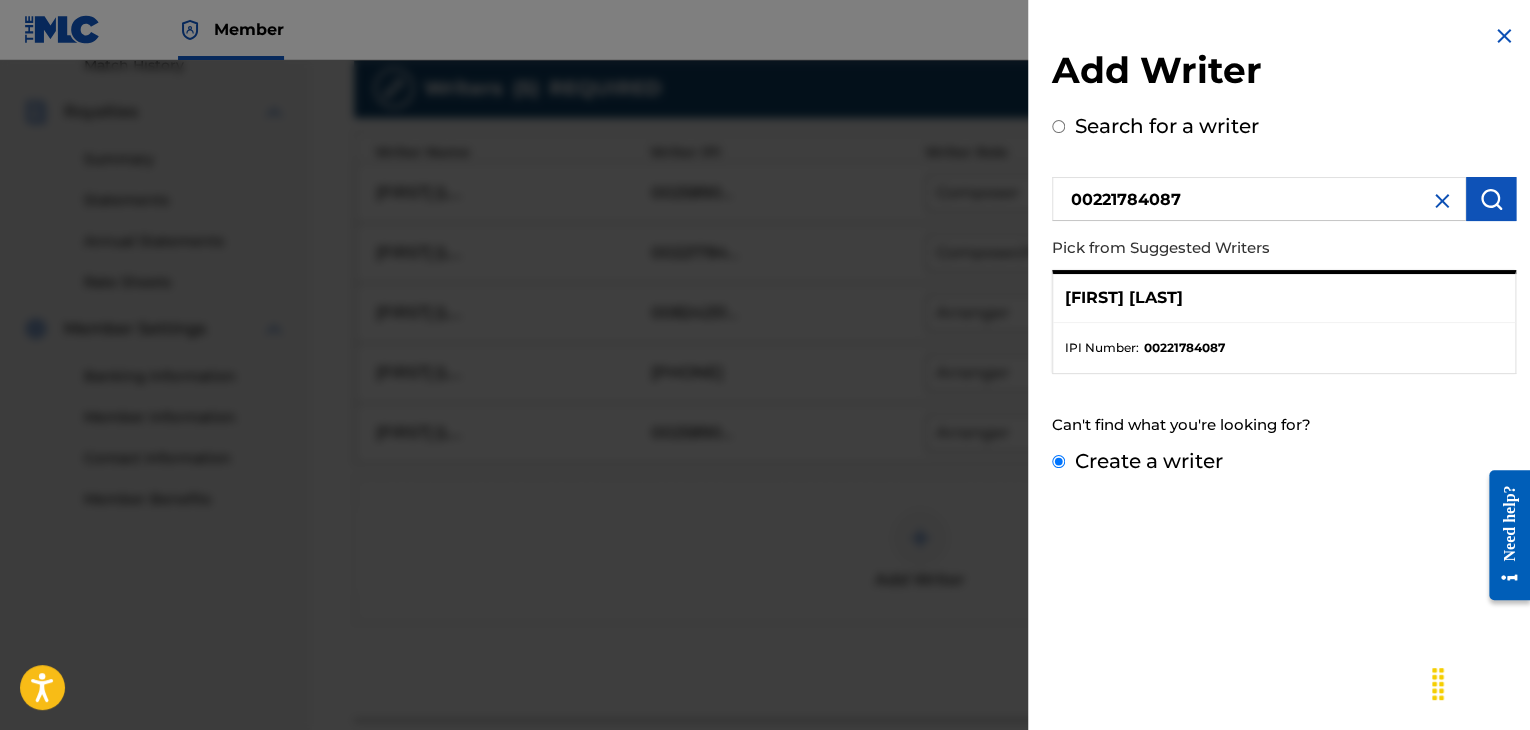 click on "Create a writer" at bounding box center [1058, 461] 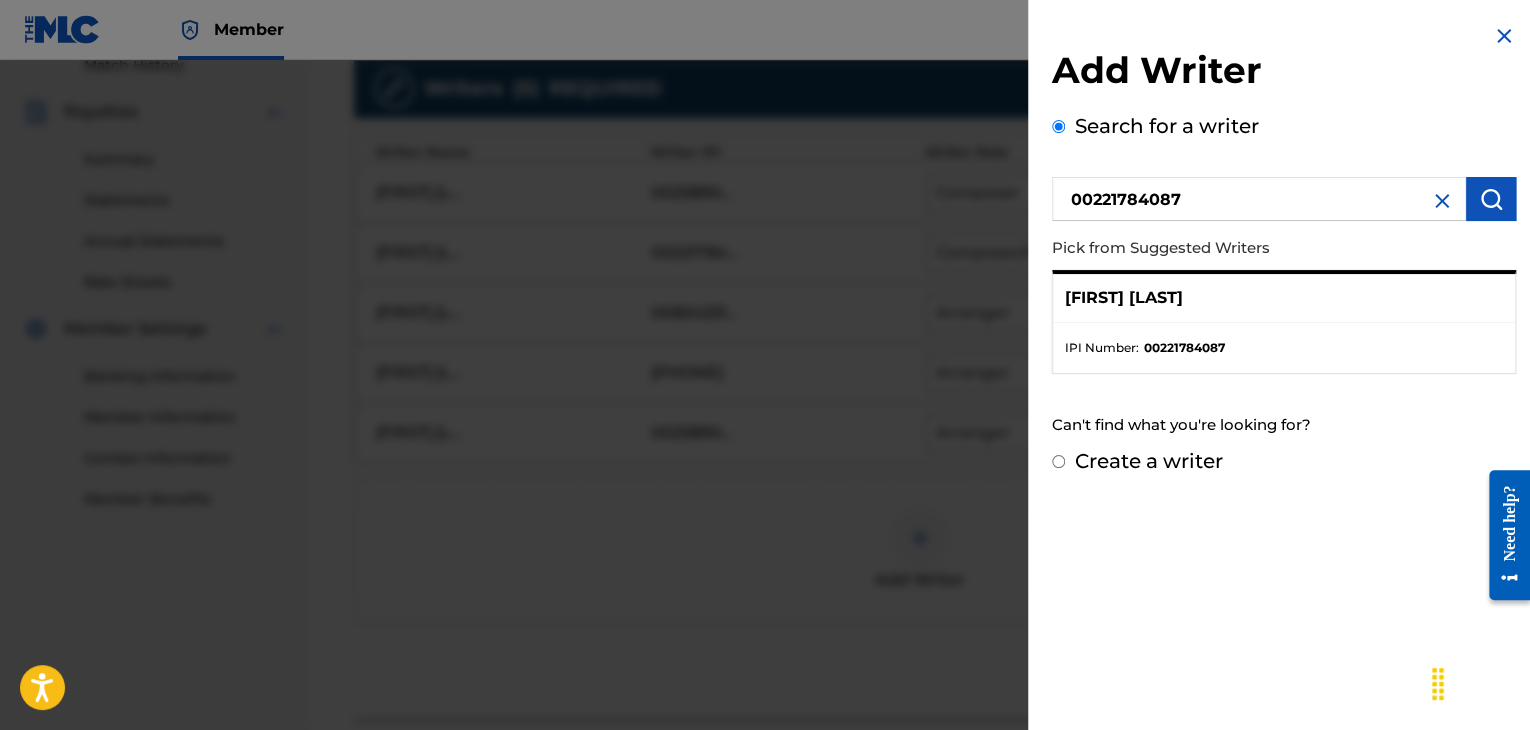 radio on "false" 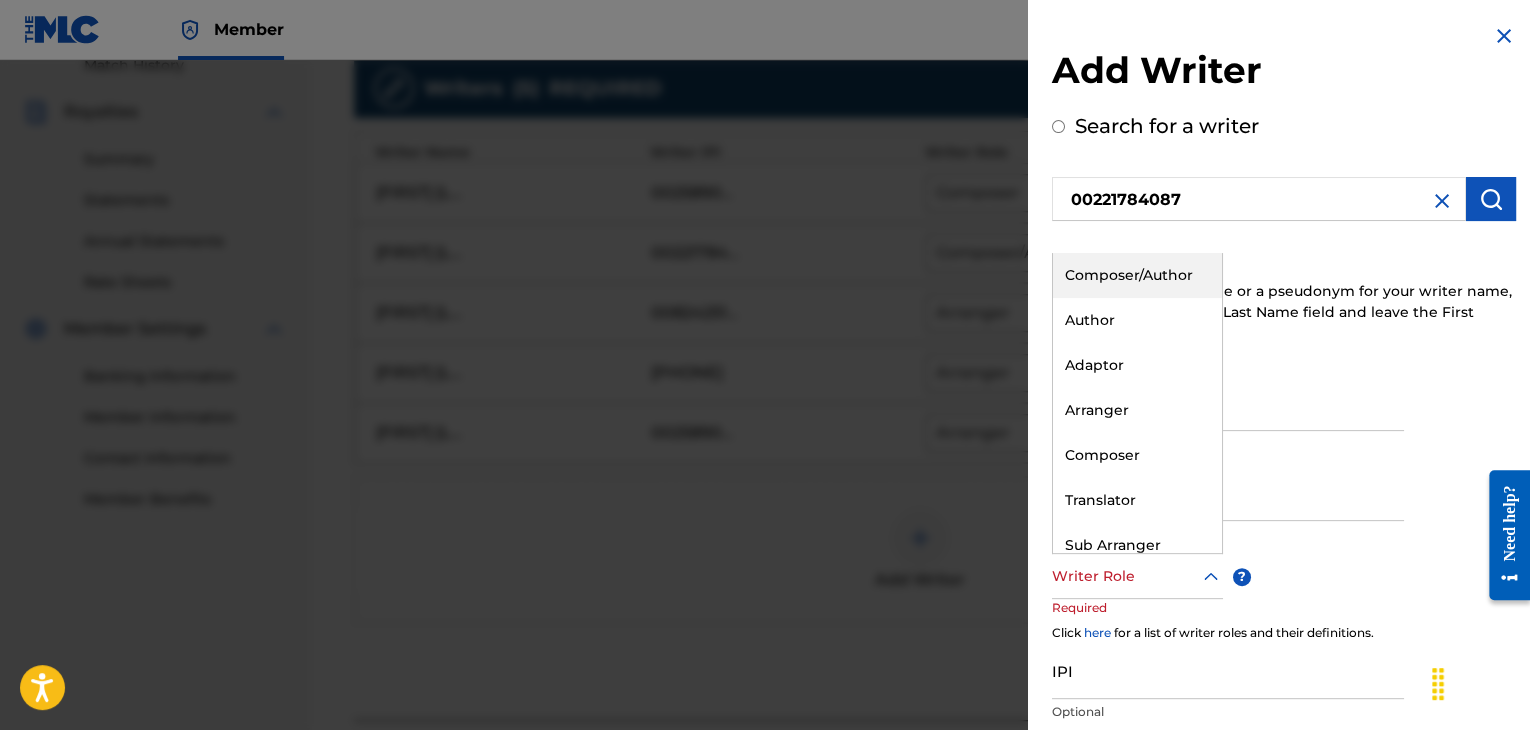 click at bounding box center (1137, 576) 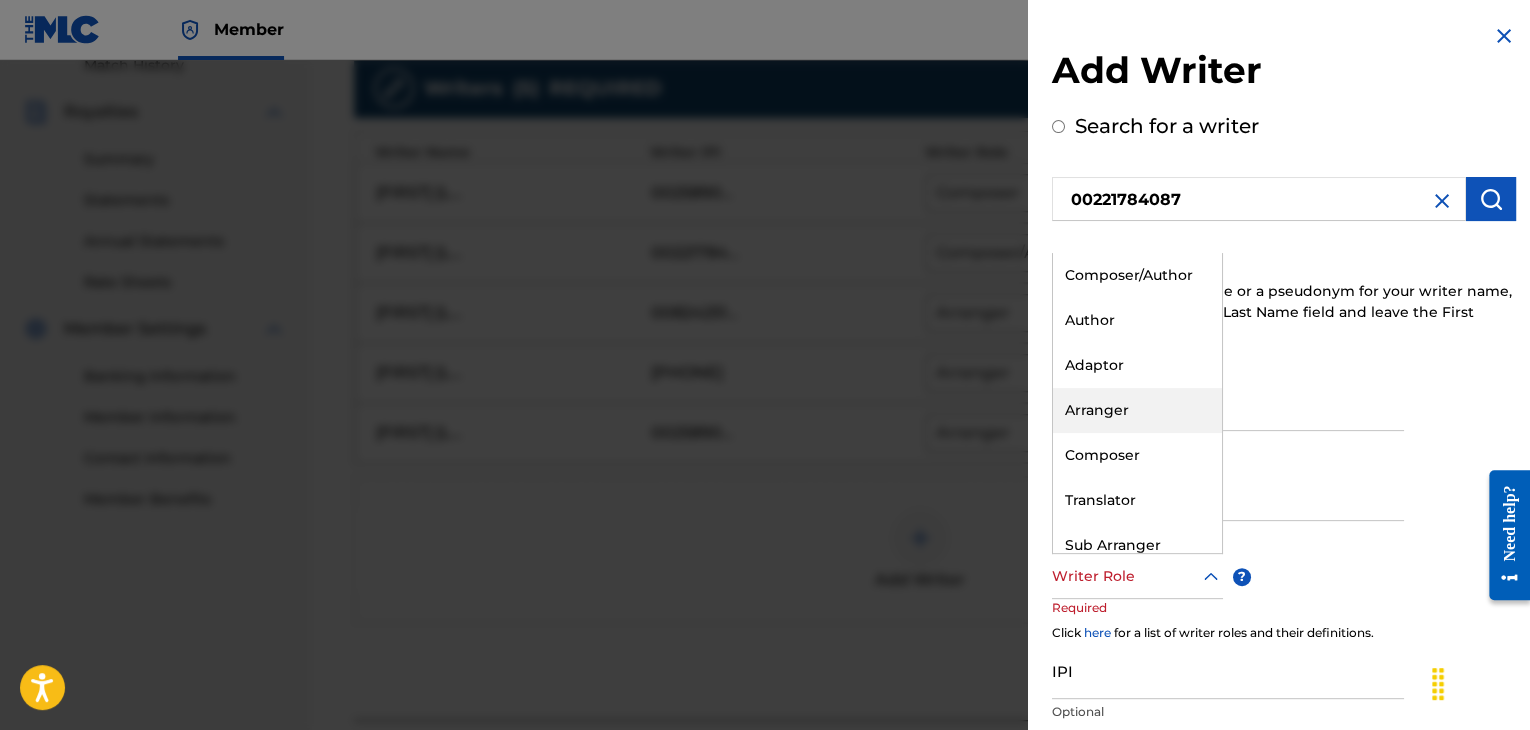 click on "Arranger" at bounding box center (1137, 410) 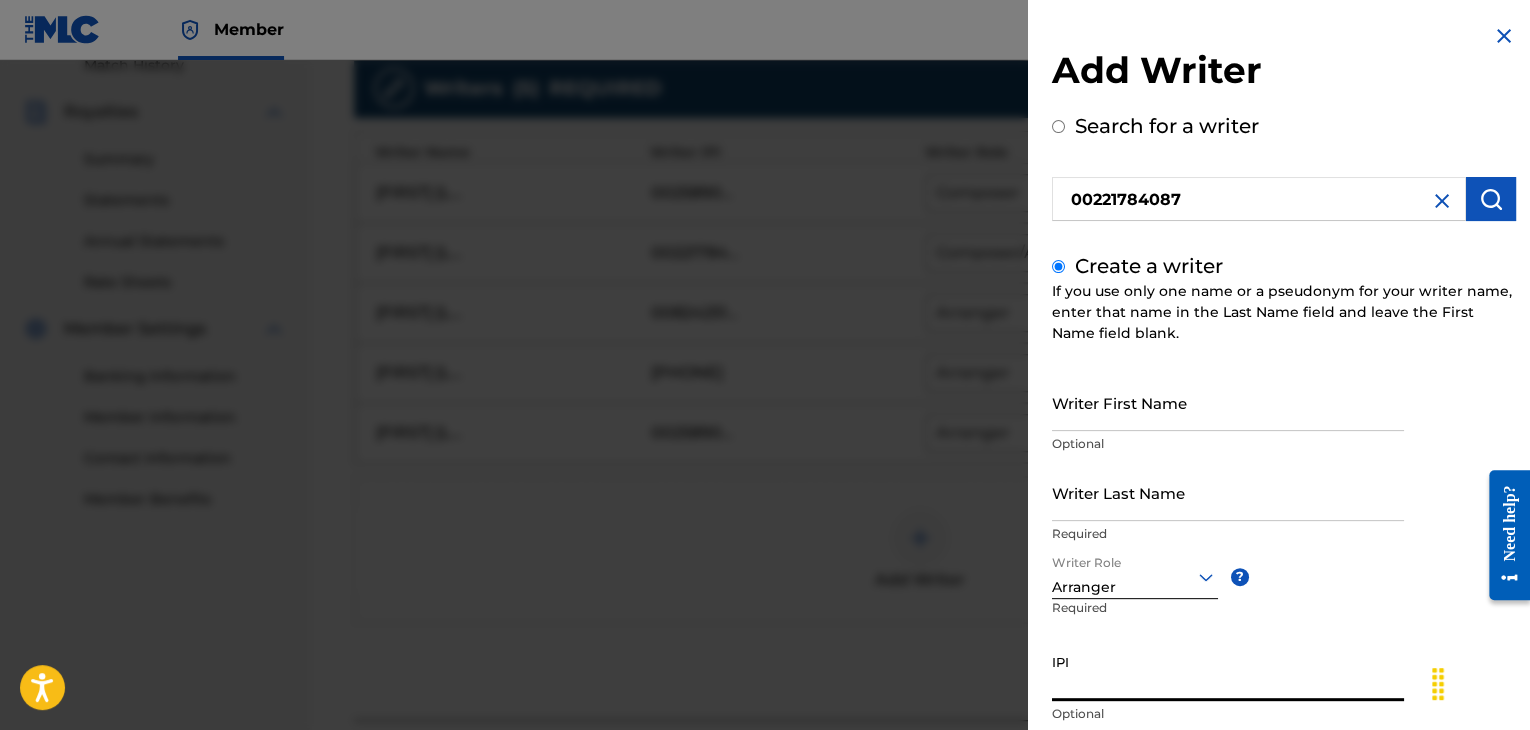 click on "IPI" at bounding box center (1228, 672) 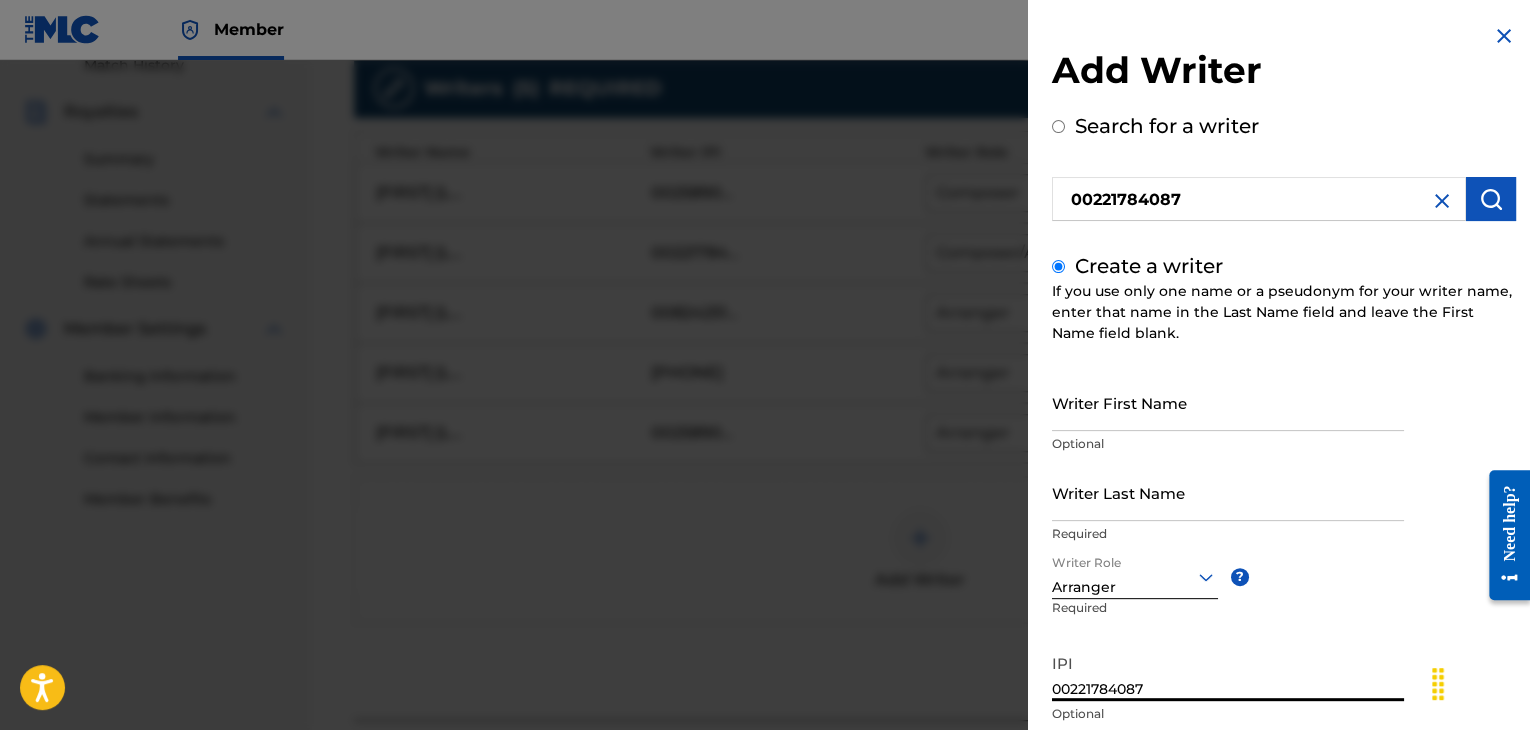 type on "00221784087" 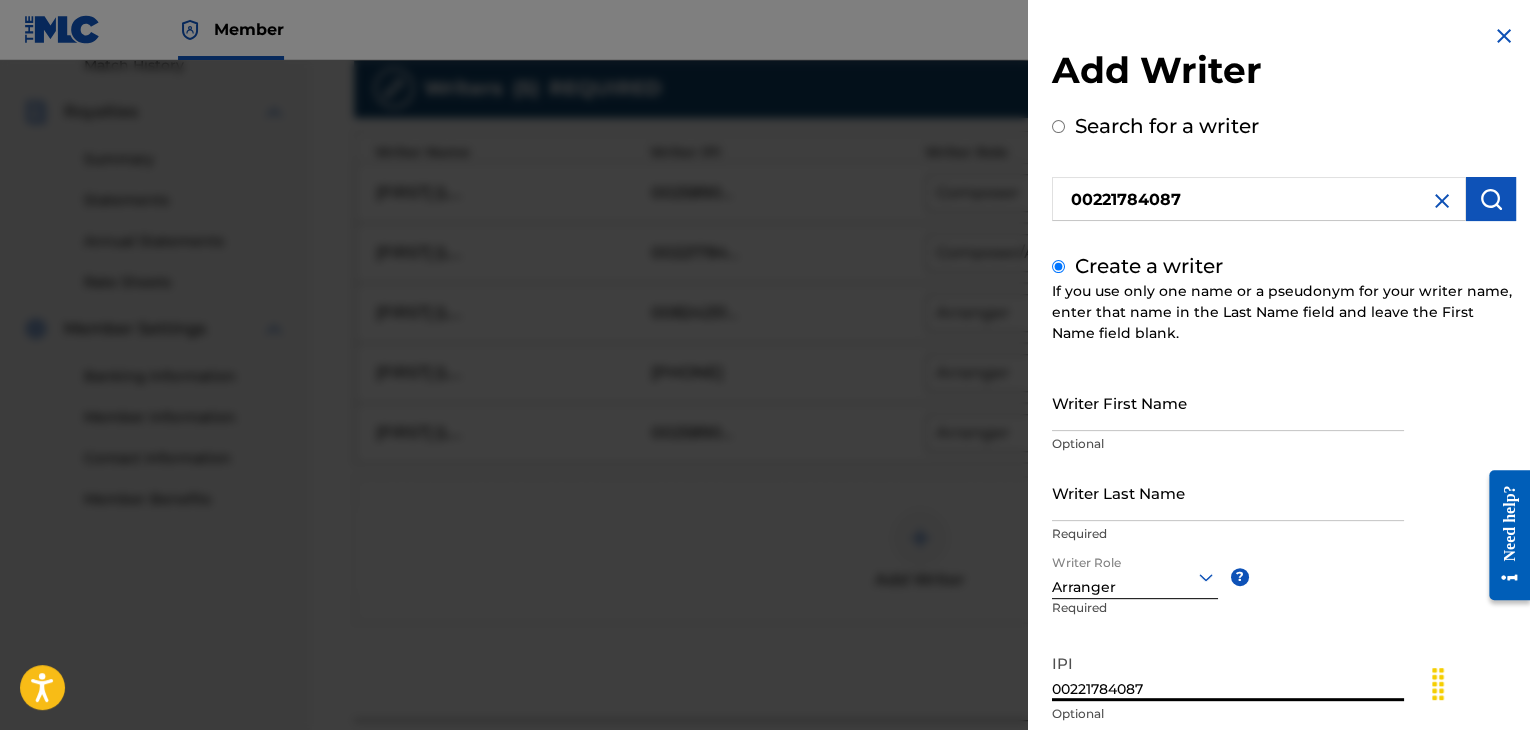 click on "Writer First Name" at bounding box center (1228, 402) 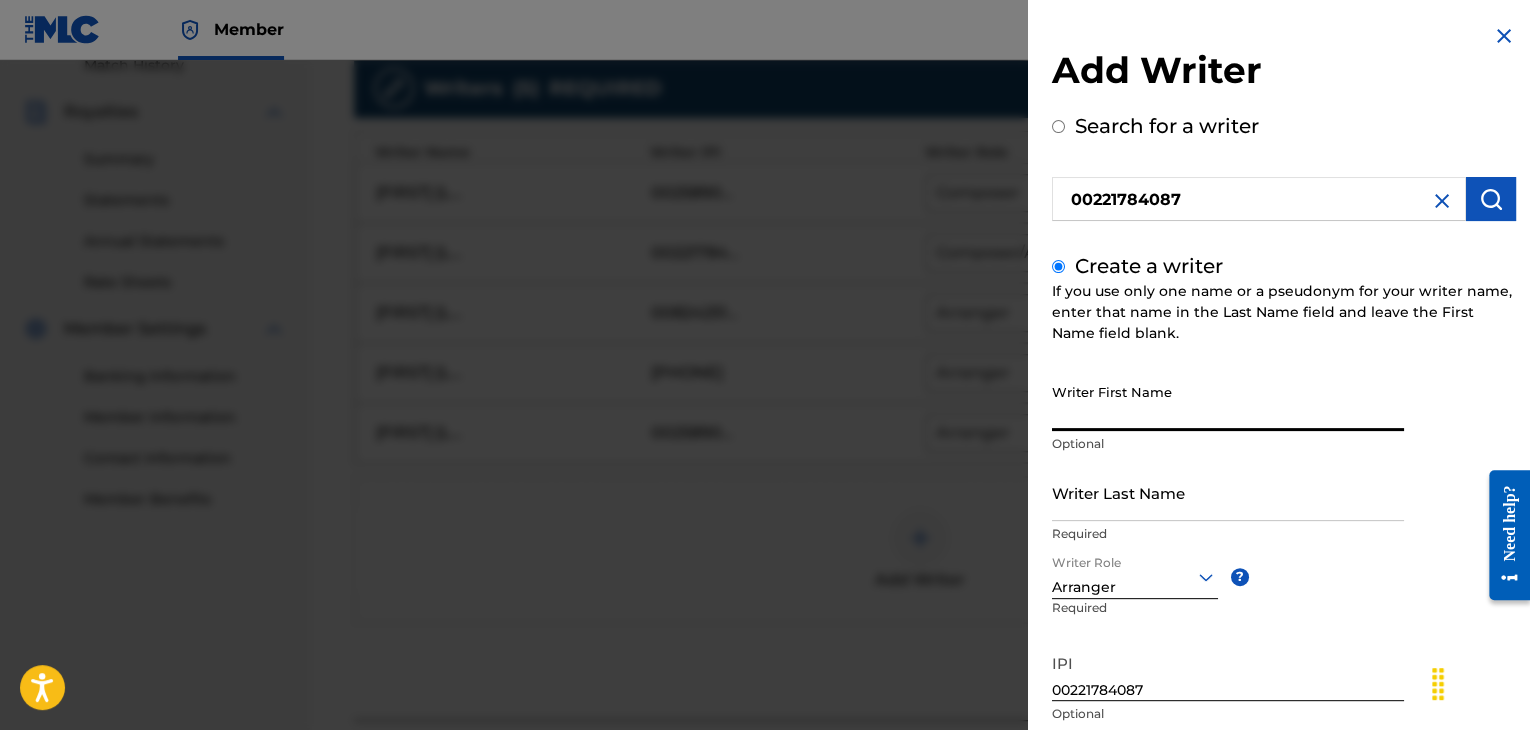 paste on "[FIRST] [LAST]" 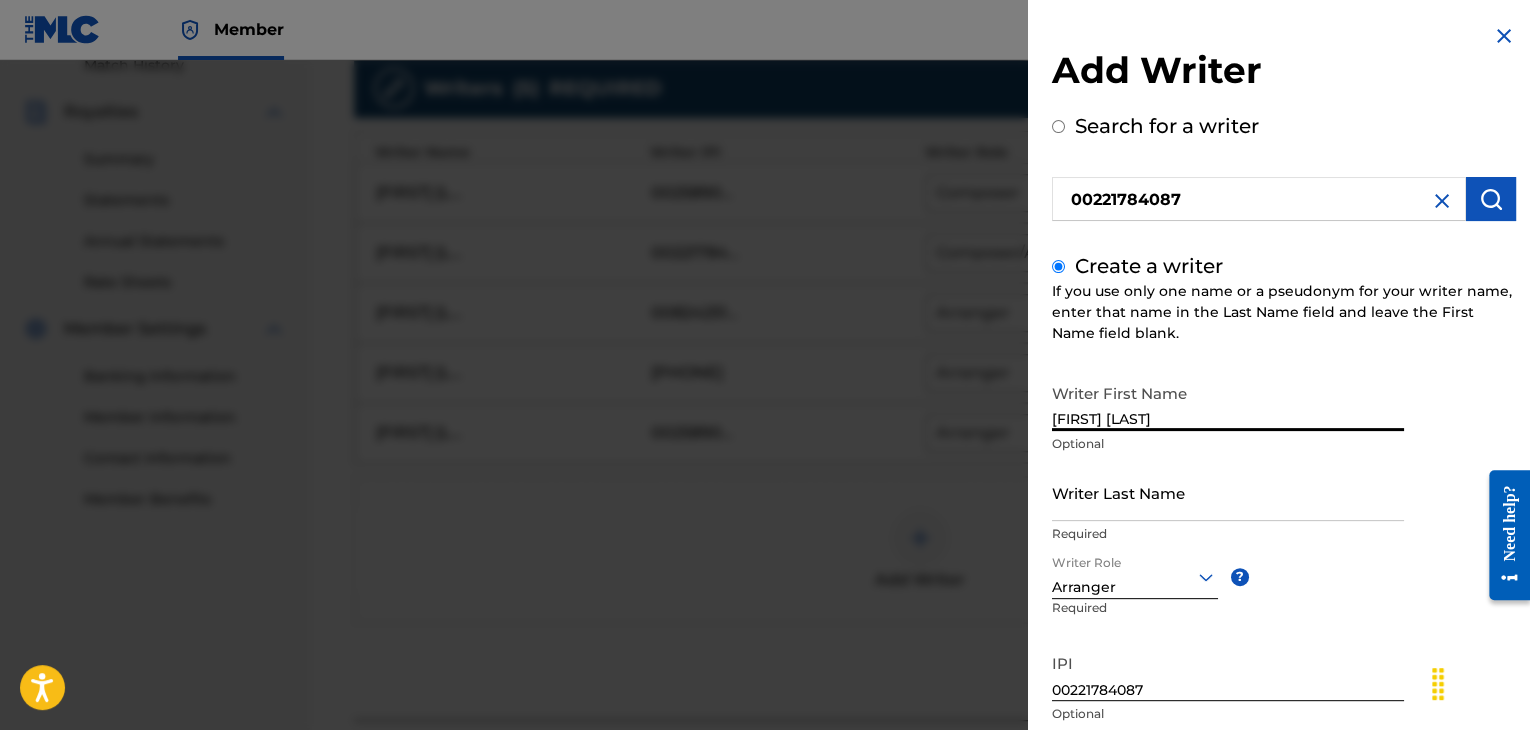drag, startPoint x: 1102, startPoint y: 419, endPoint x: 1254, endPoint y: 420, distance: 152.0033 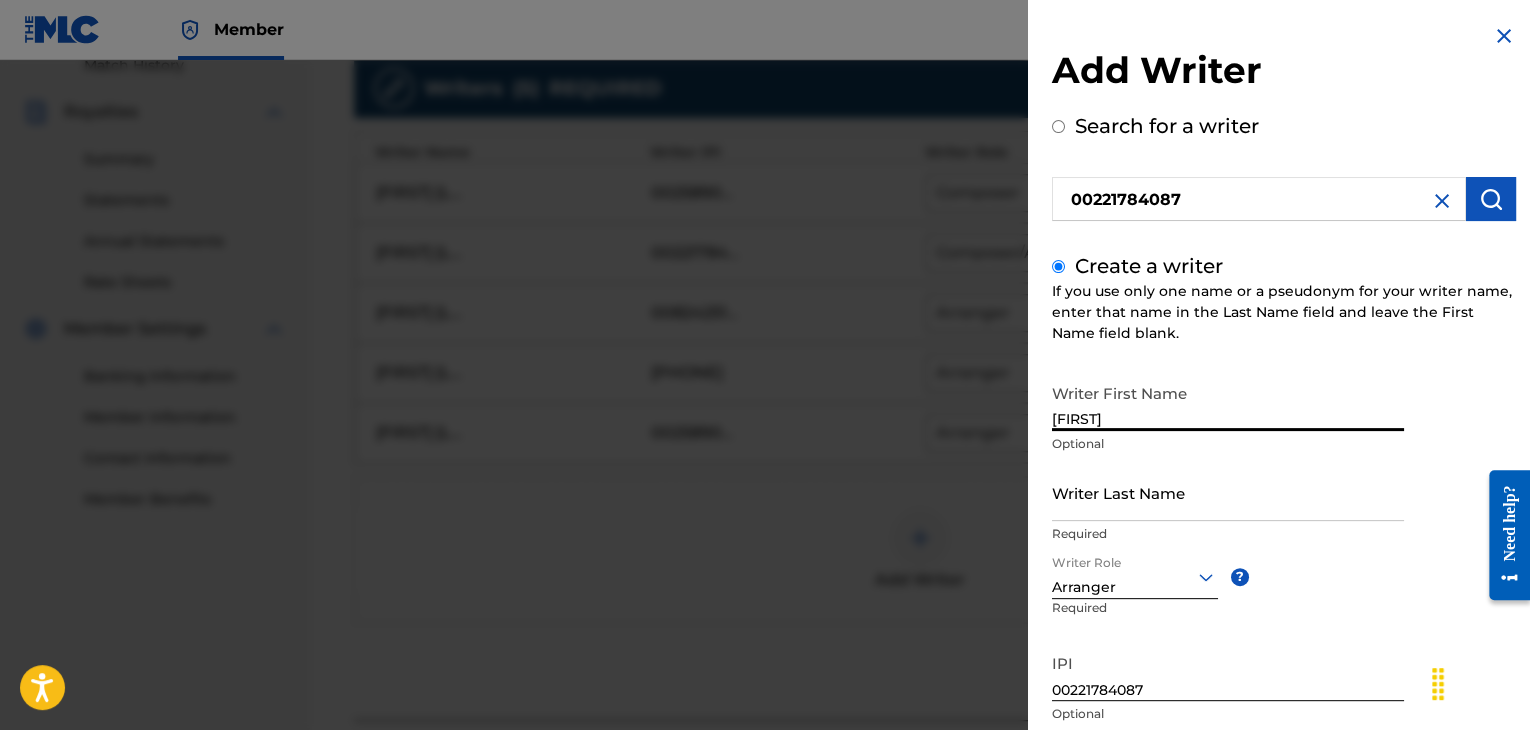 type on "[FIRST]" 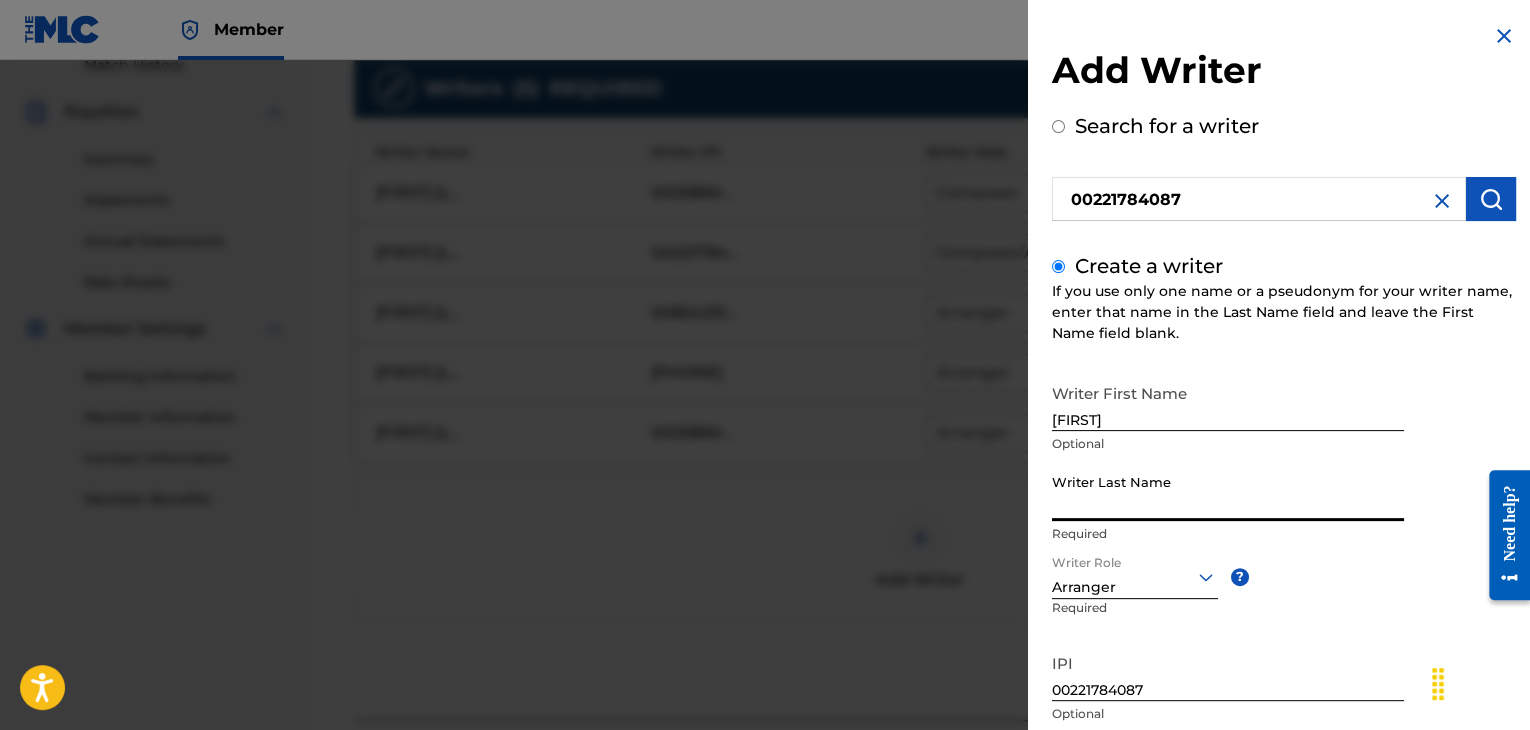 paste on "[FIRST] [LAST]" 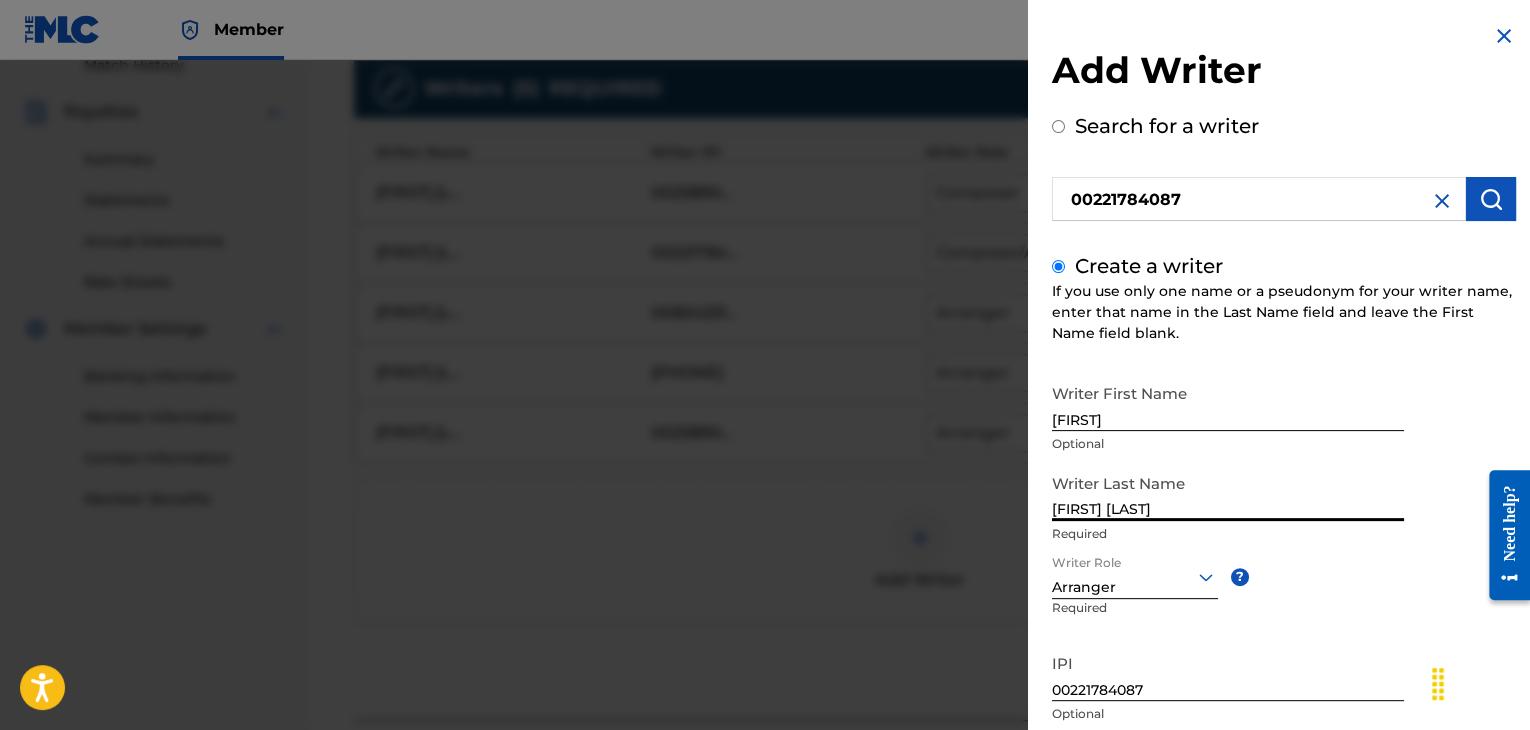 click on "[FIRST] [LAST]" at bounding box center [1228, 492] 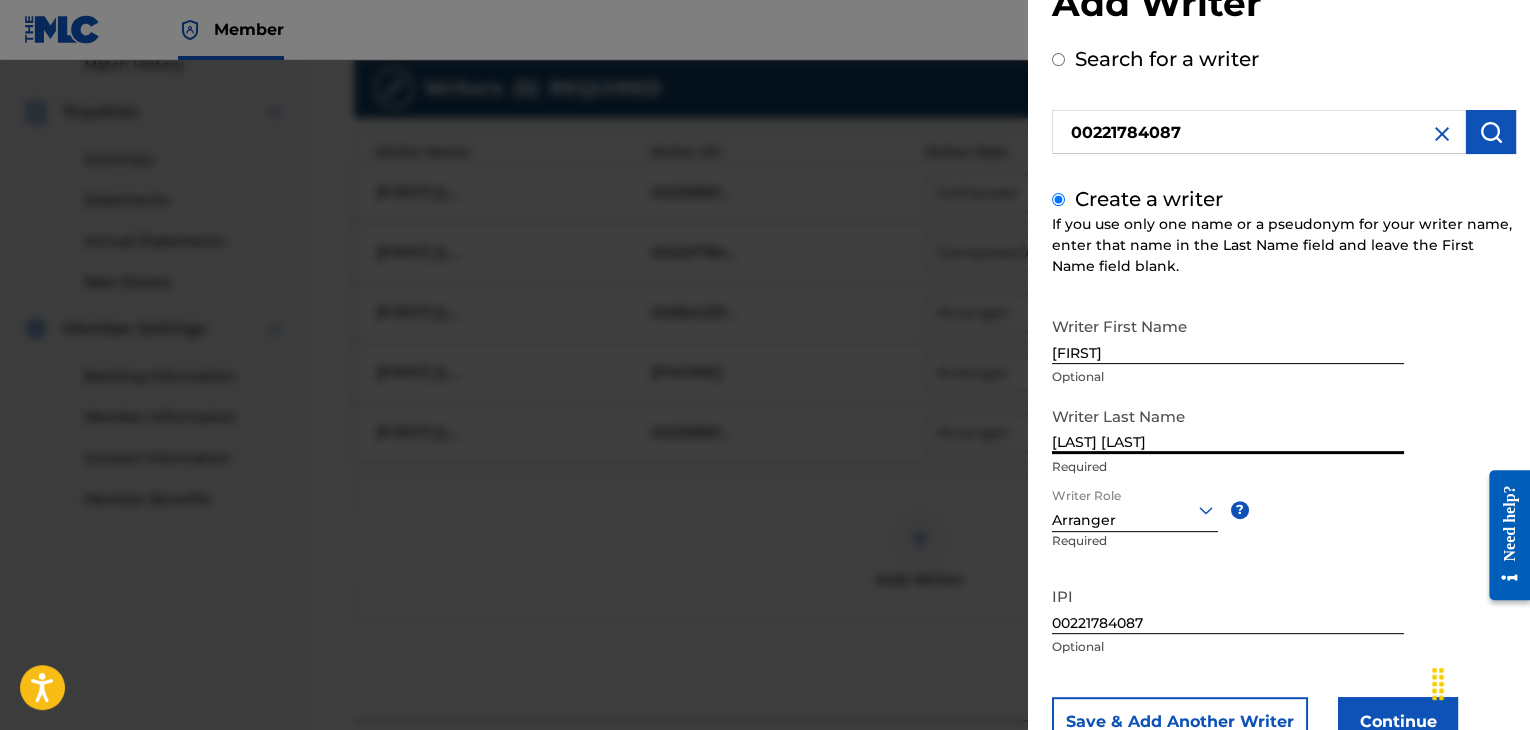 scroll, scrollTop: 138, scrollLeft: 0, axis: vertical 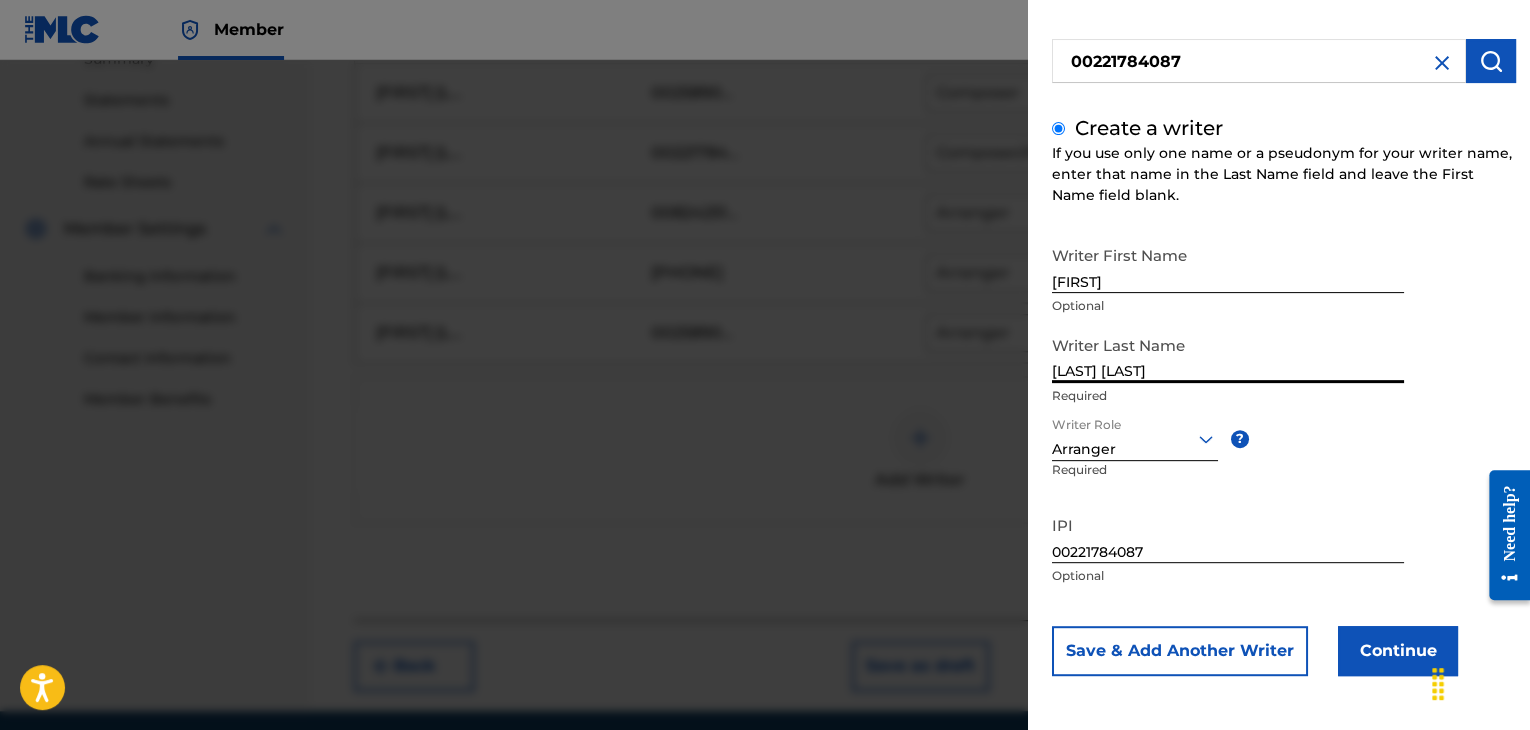 type on "[LAST] [LAST]" 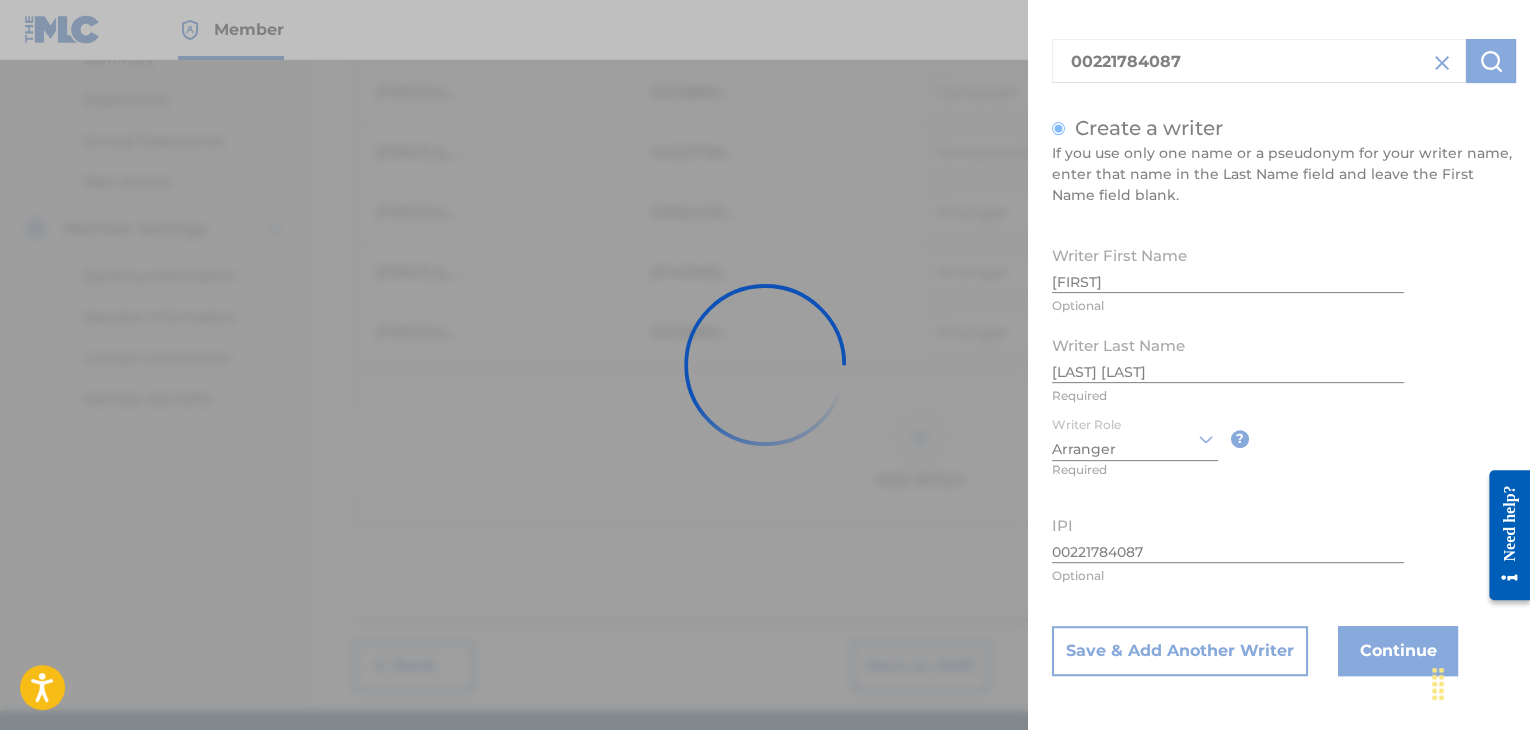 scroll, scrollTop: 0, scrollLeft: 0, axis: both 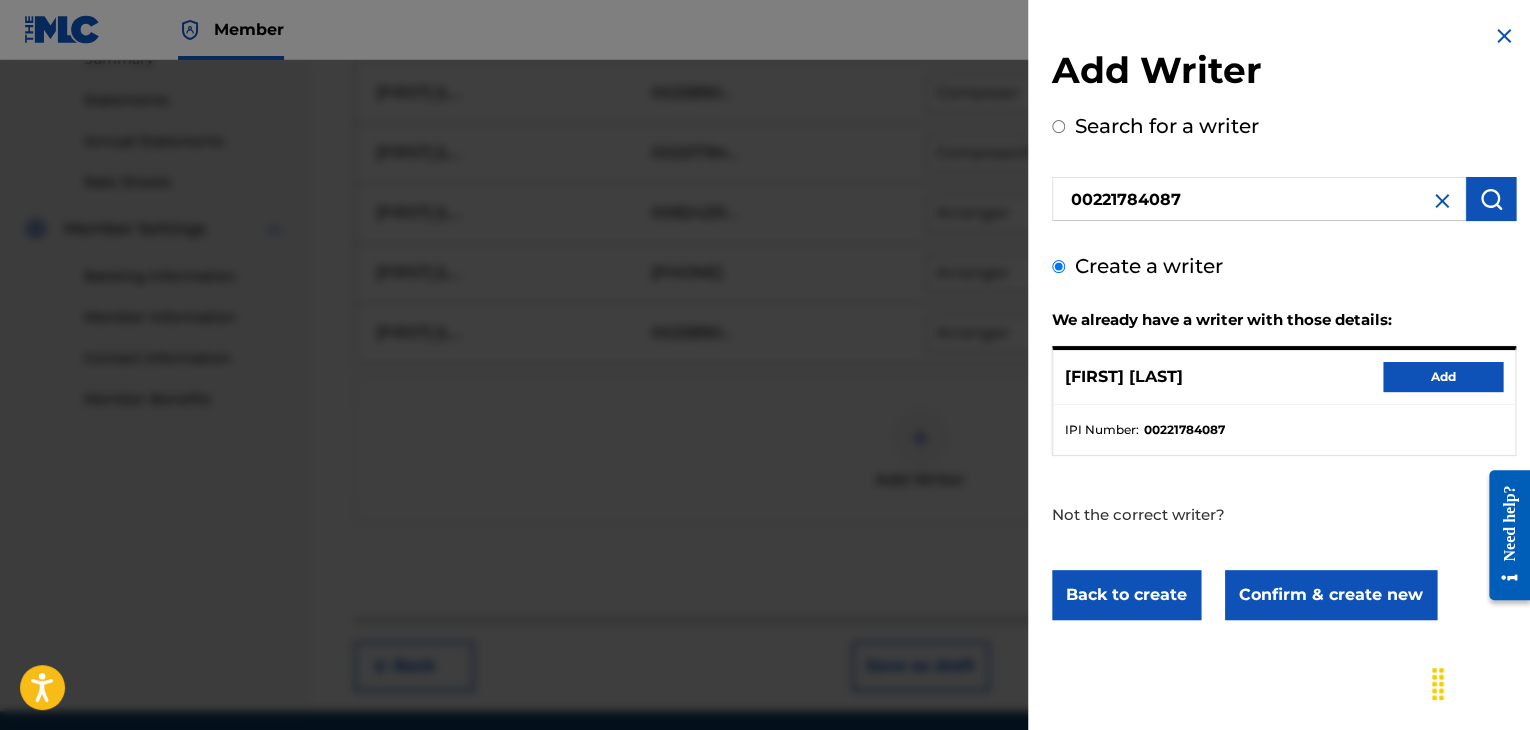 click on "Confirm & create new" at bounding box center [1331, 595] 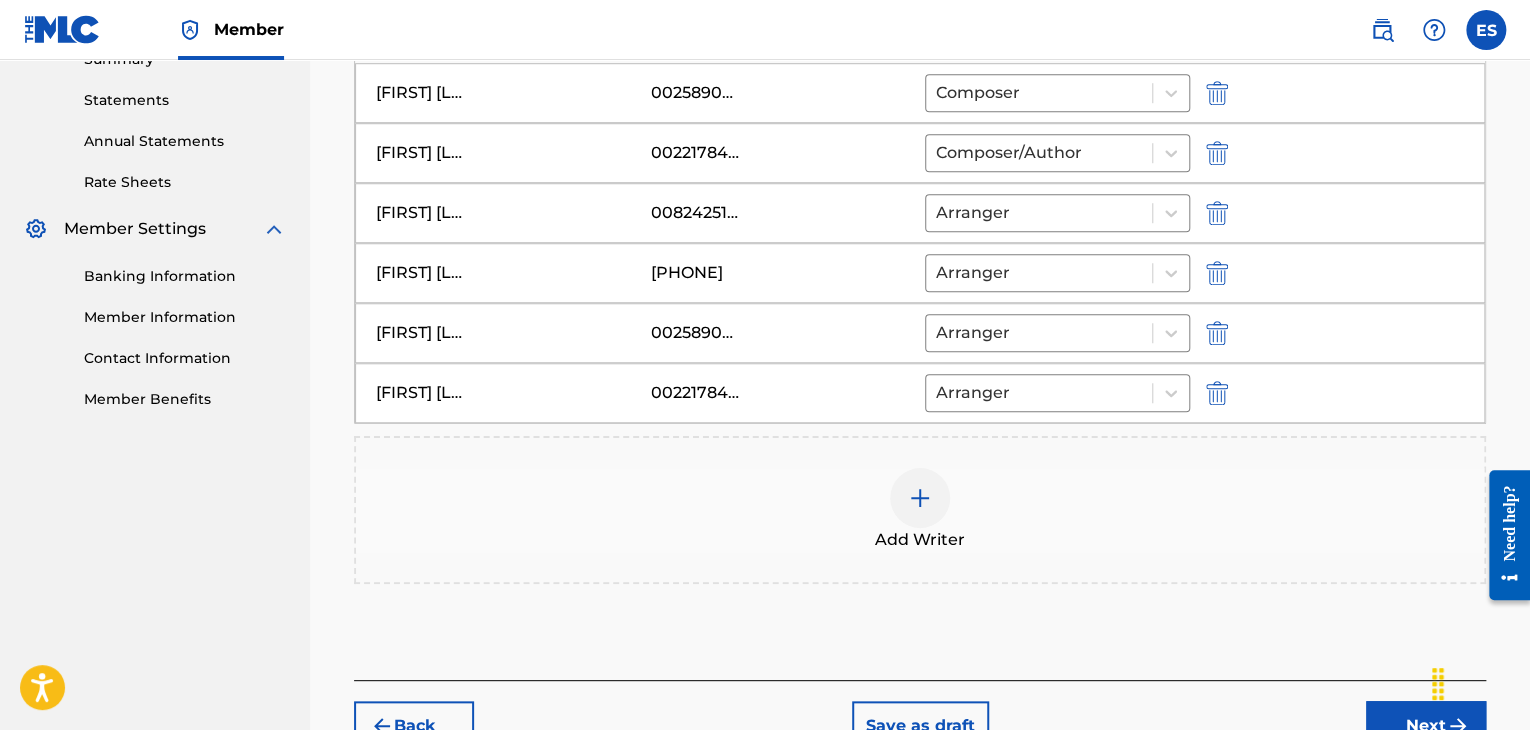 click on "Add Writers & Roles Enter all writer(s) and their roles. A full list of writer roles and their definitions can be found in our Help Center article here. Please note: At least one Composer/Author or Composer writer role is required for all new registrations. MALKITE LUJI Writers ( 6 ) REQUIRED Writer Name Writer IPI Writer Role Remove [FIRST] [LAST] 00258906432 Composer [FIRST] [LAST] 00221784087 Composer/Author [FIRST] [LAST] 00824251459 Arranger [FIRST] [LAST] 00756127923 Arranger [FIRST] [LAST] 00258906432 Arranger [FIRST] [LAST] 00221784087 Arranger Add Writer" at bounding box center [920, 189] 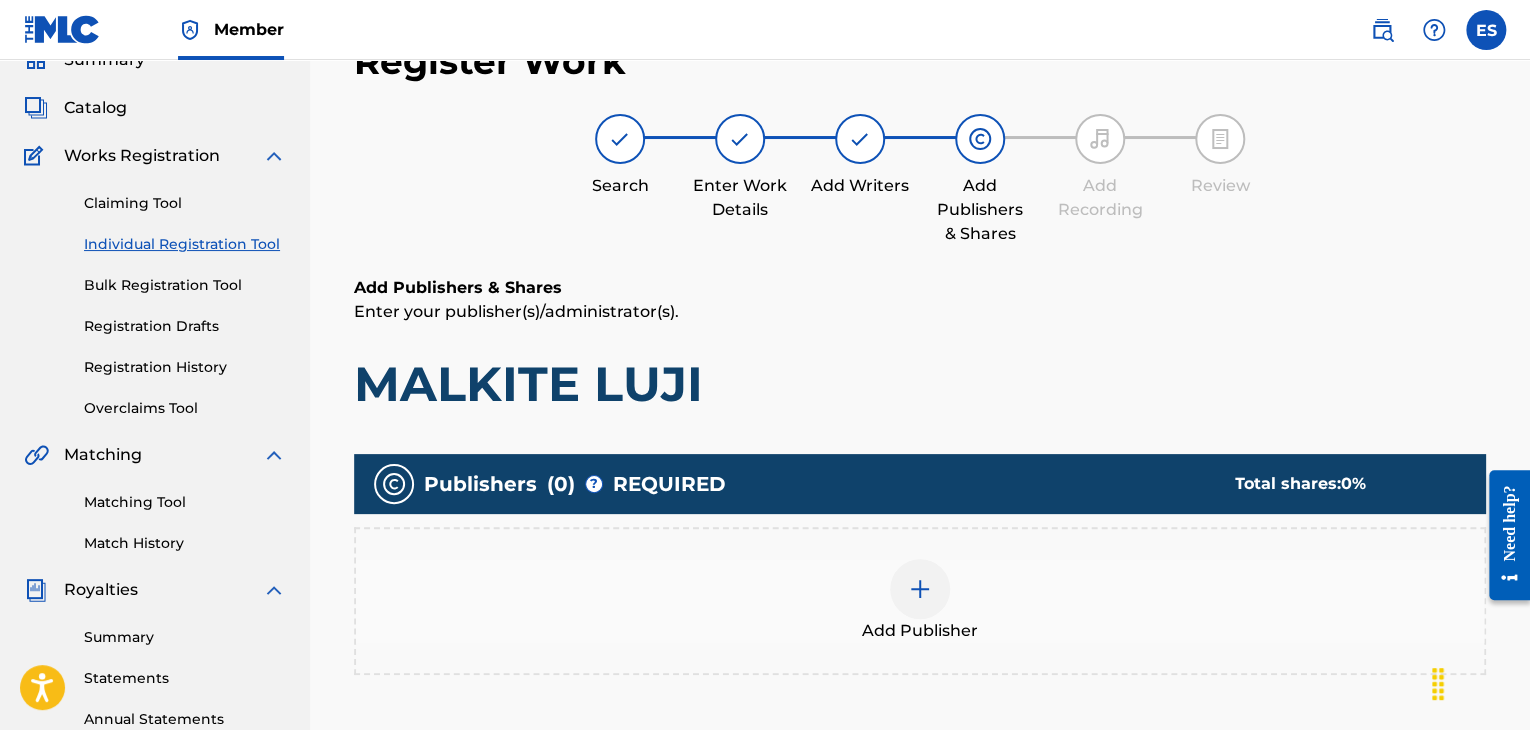 scroll, scrollTop: 90, scrollLeft: 0, axis: vertical 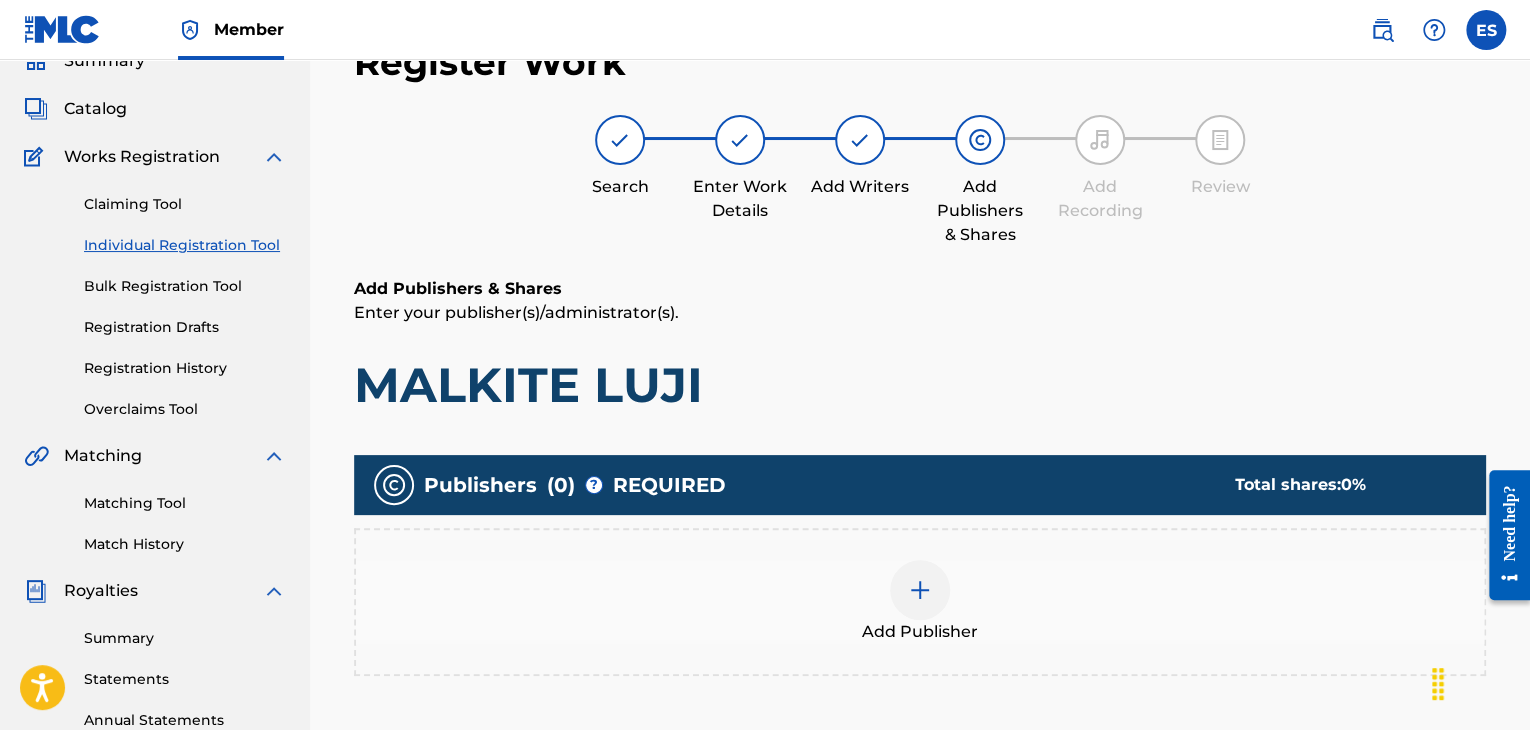 click at bounding box center [920, 590] 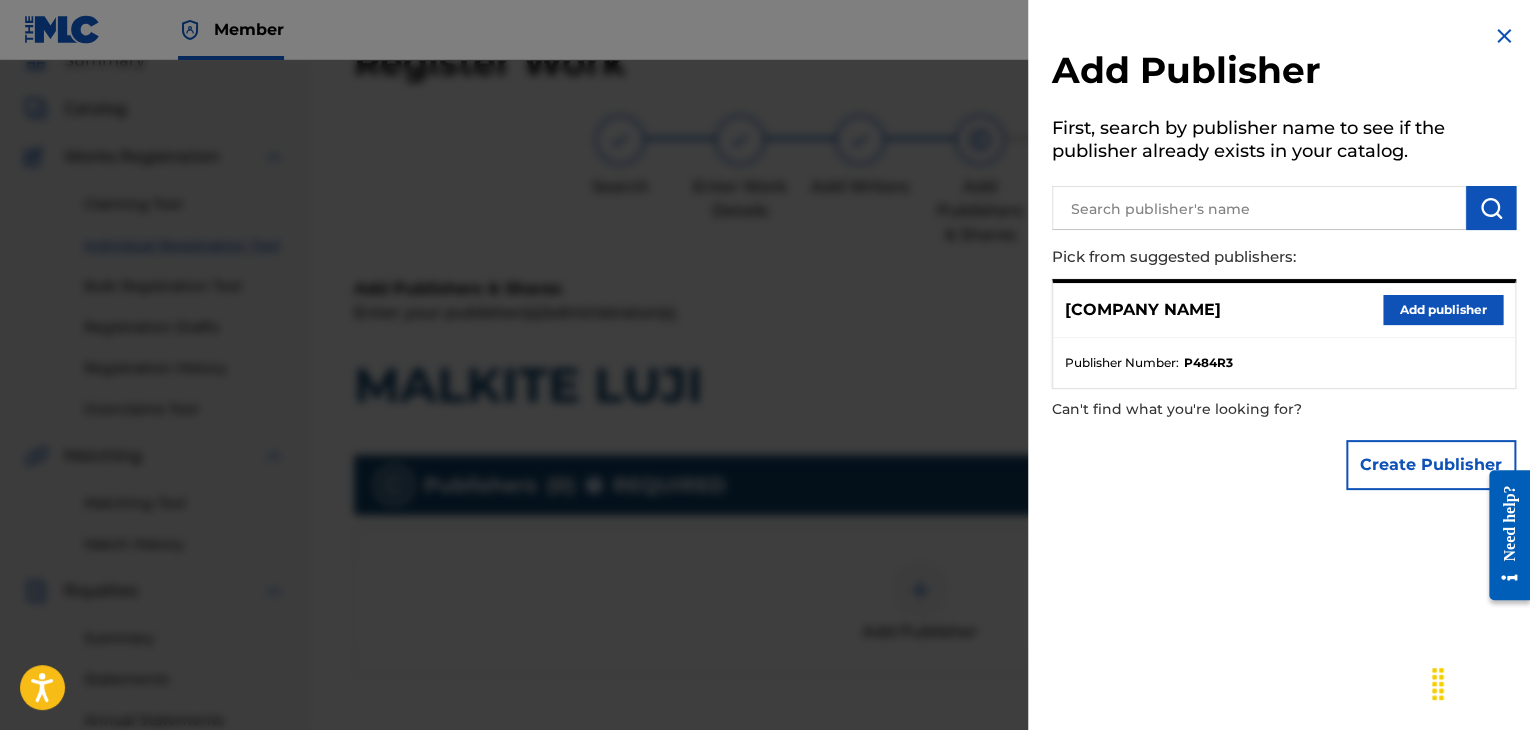 click on "Add publisher" at bounding box center [1443, 310] 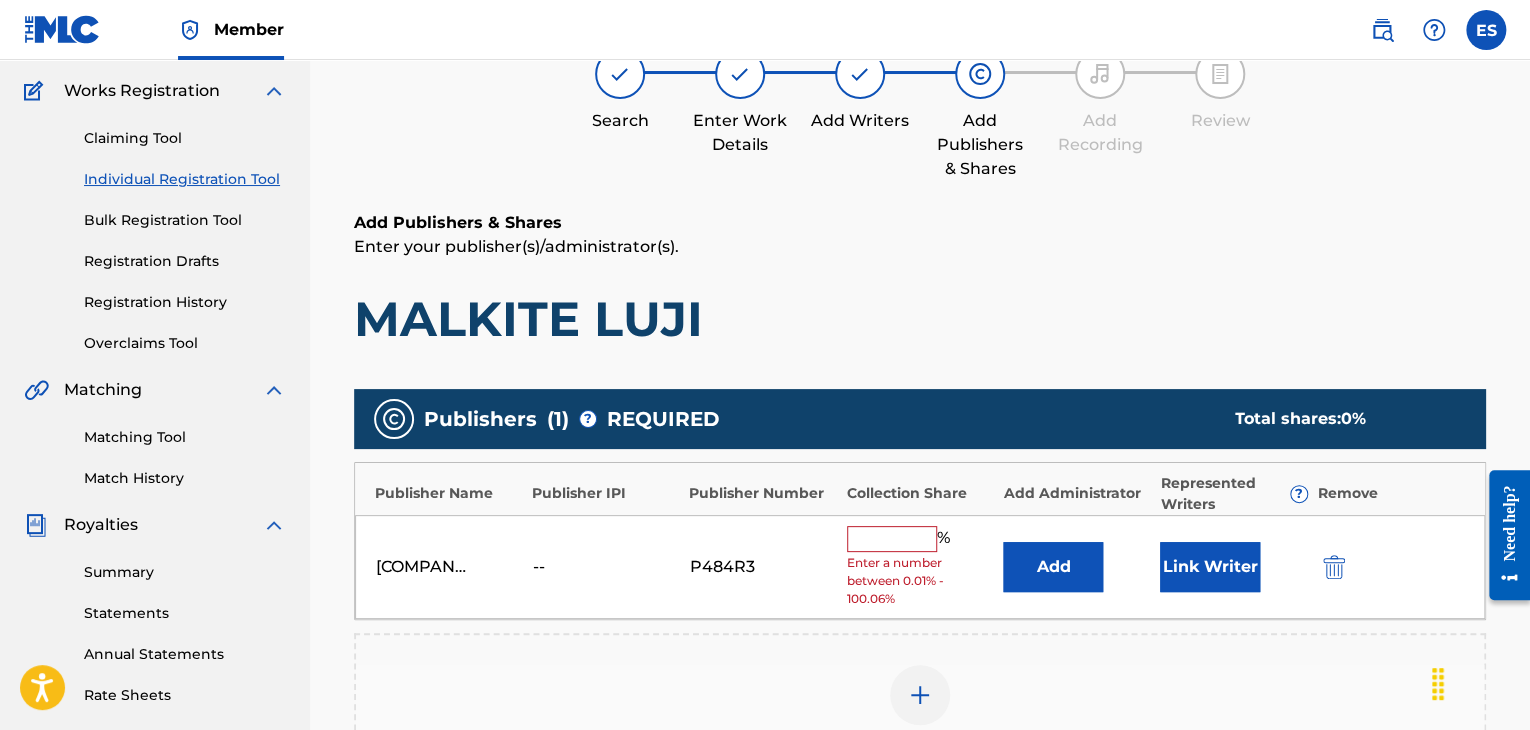 scroll, scrollTop: 190, scrollLeft: 0, axis: vertical 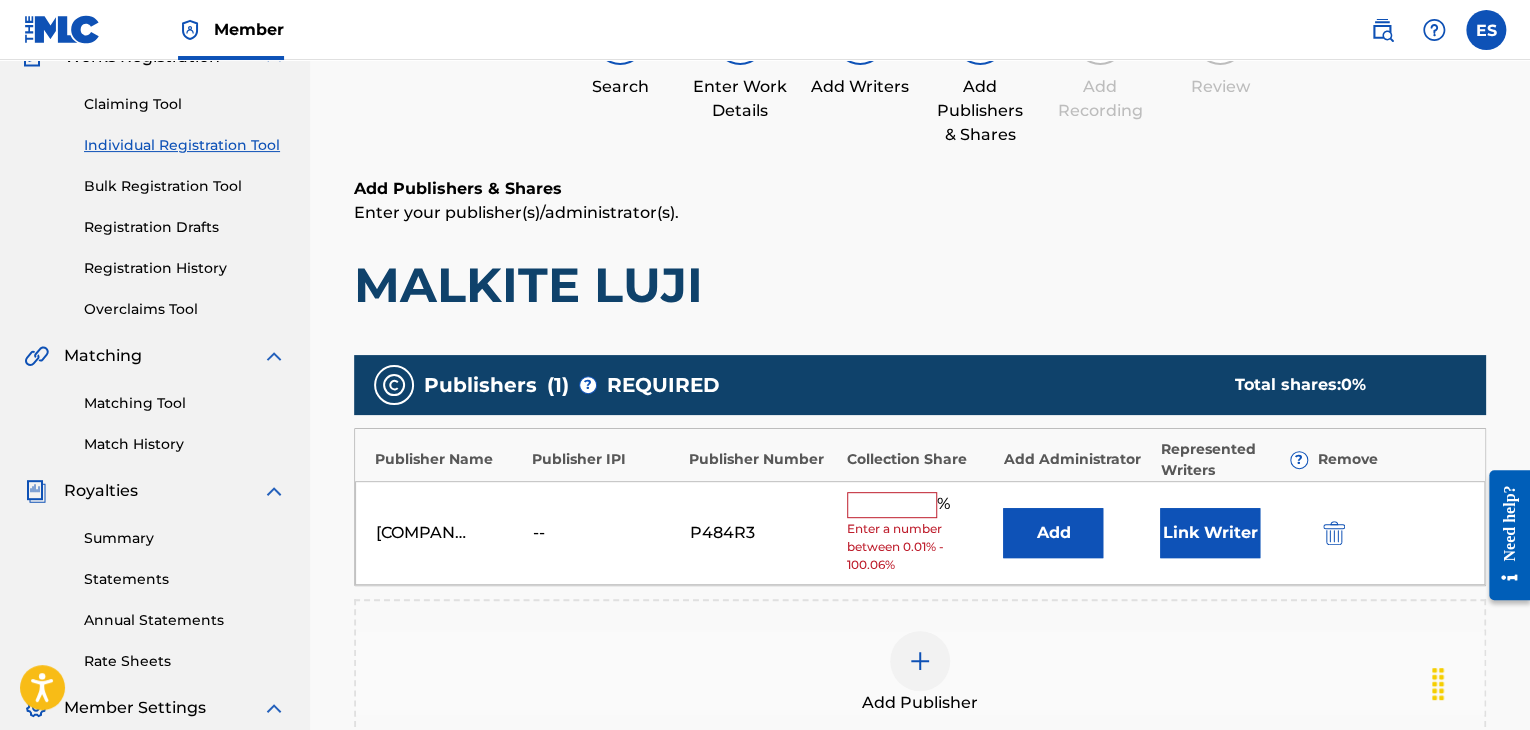 drag, startPoint x: 906, startPoint y: 510, endPoint x: 906, endPoint y: 496, distance: 14 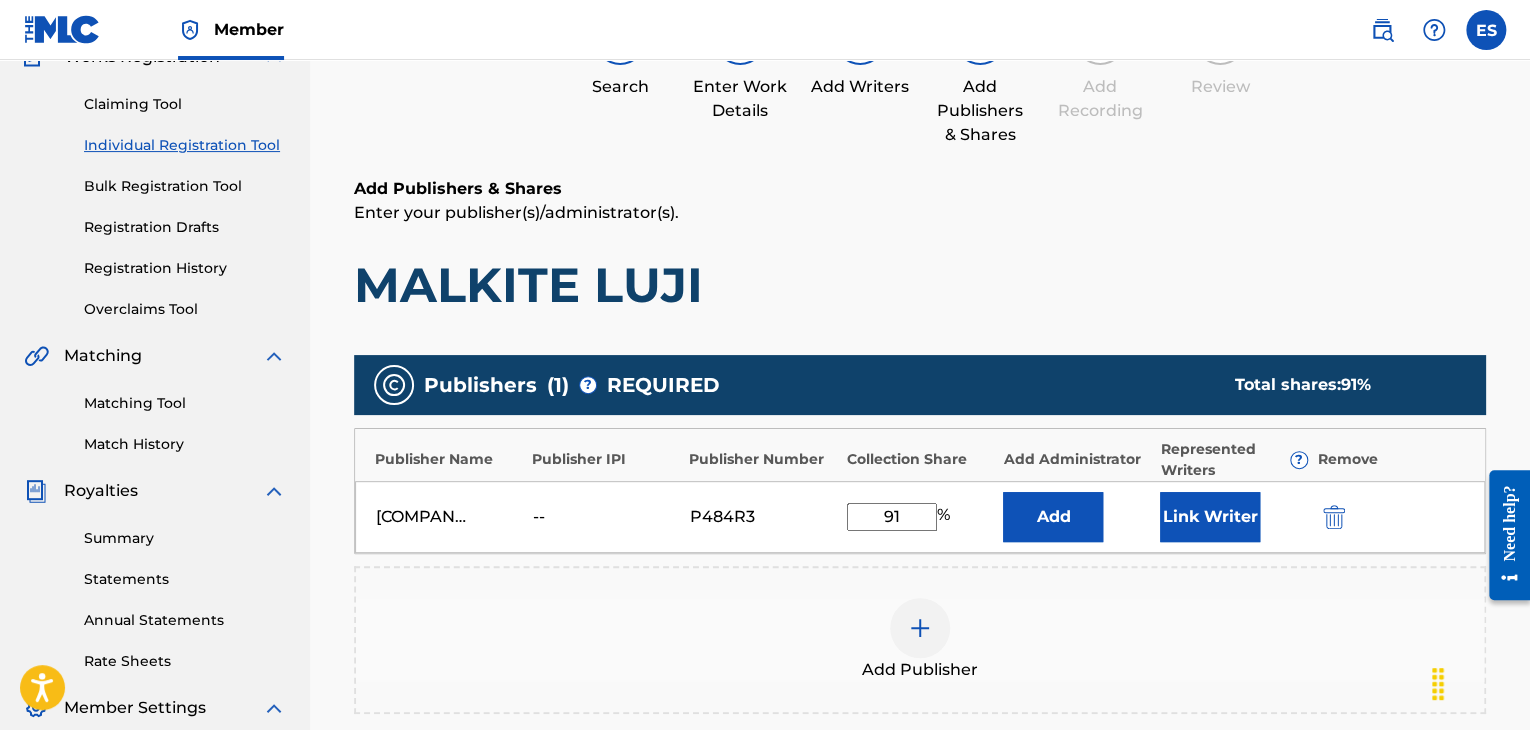 type on "91.67" 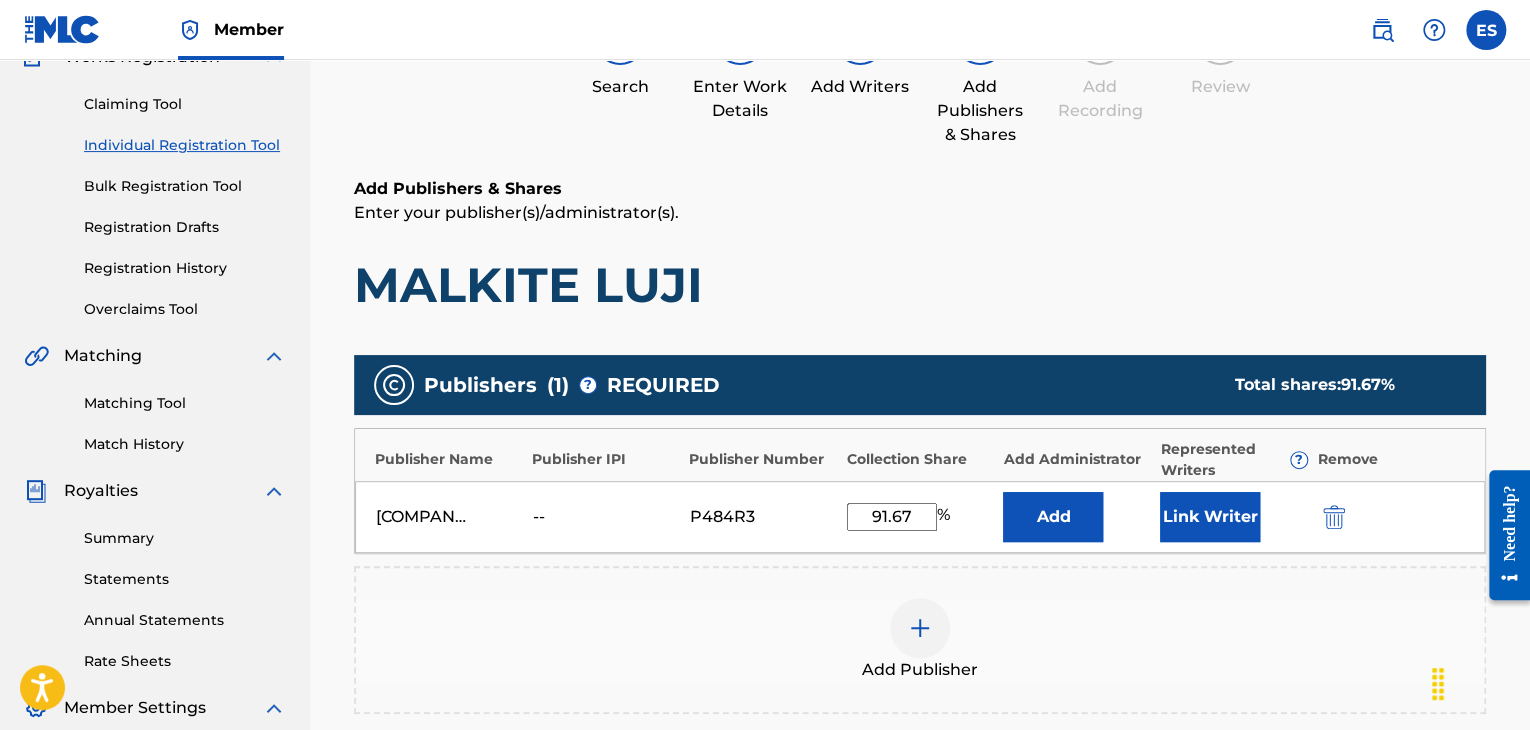 click on "Add Publisher" at bounding box center [920, 640] 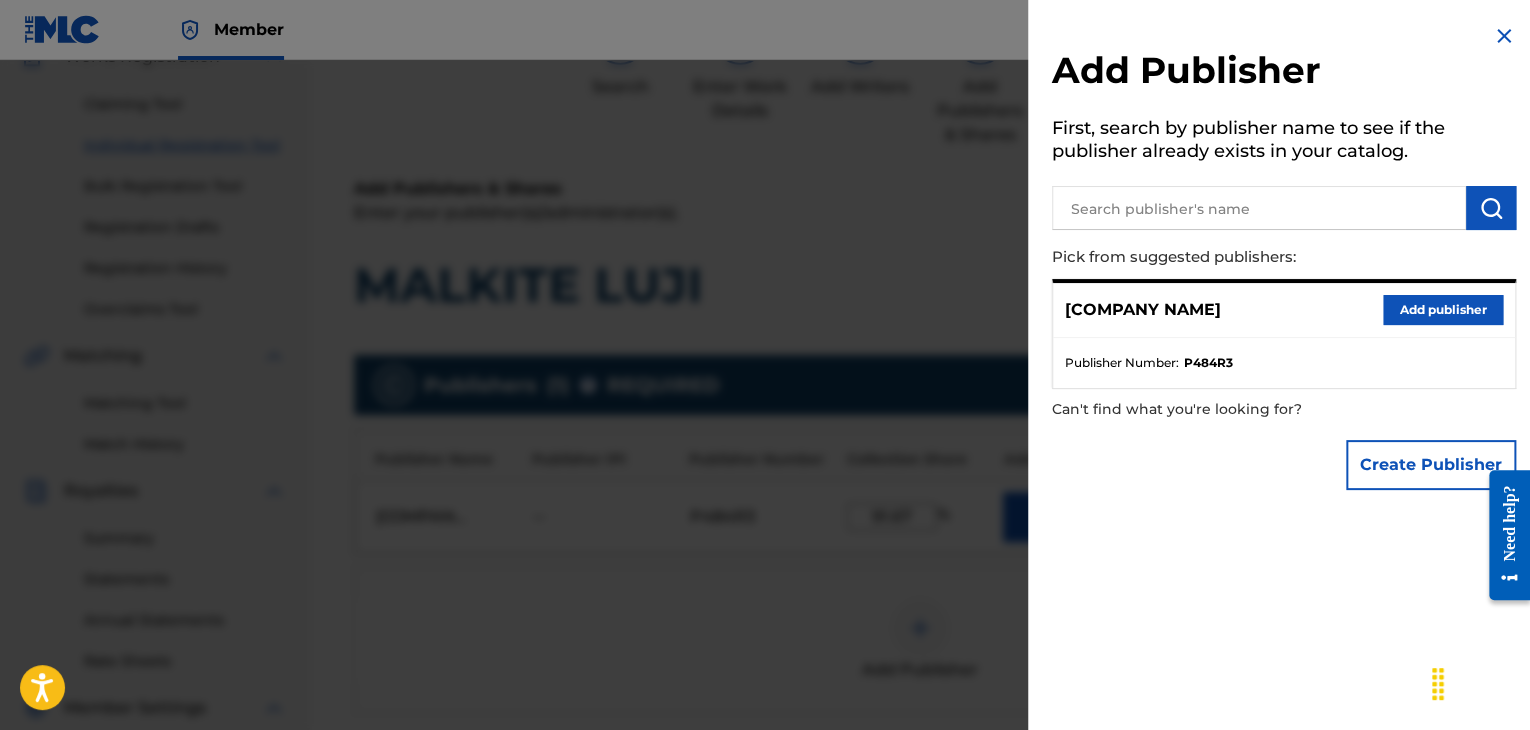 click at bounding box center [1504, 36] 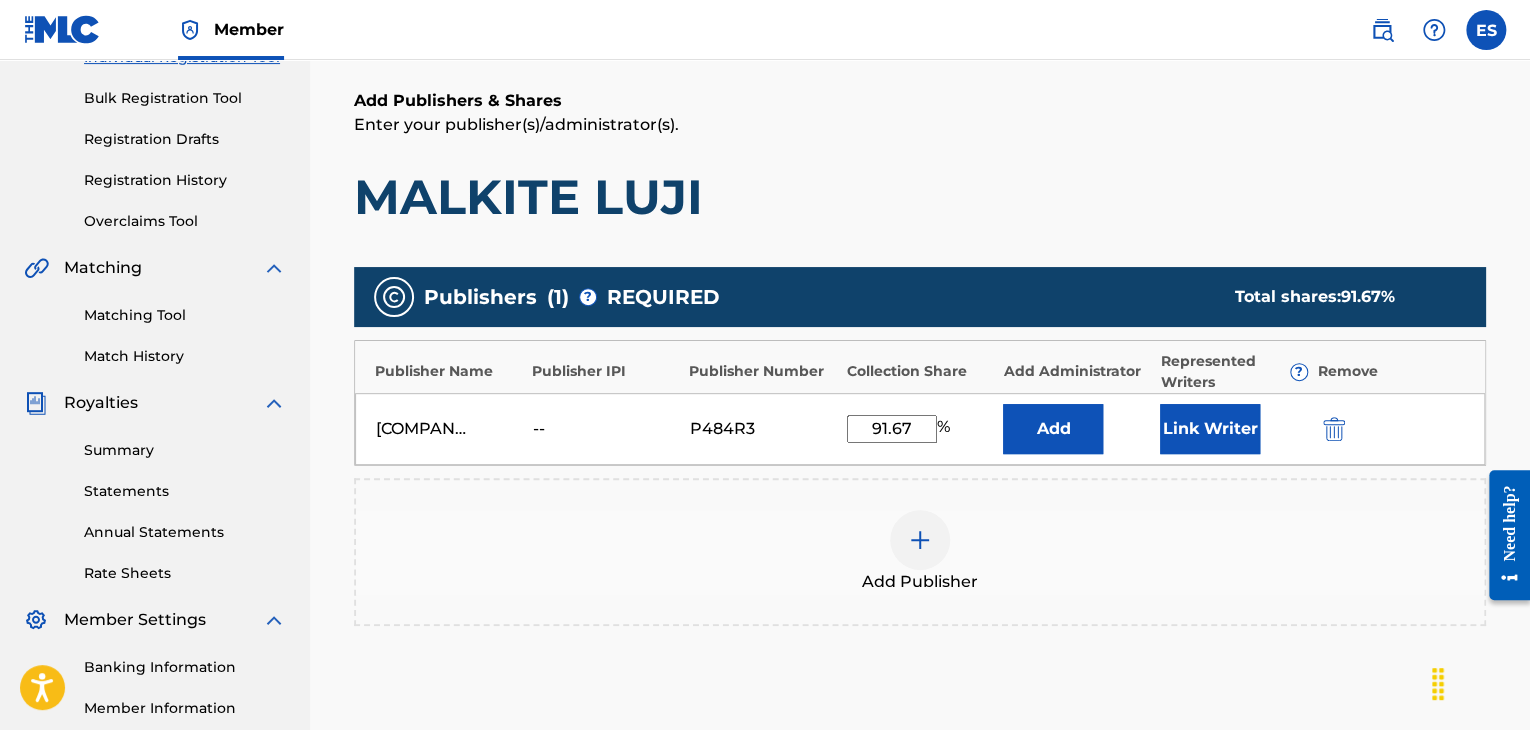 scroll, scrollTop: 490, scrollLeft: 0, axis: vertical 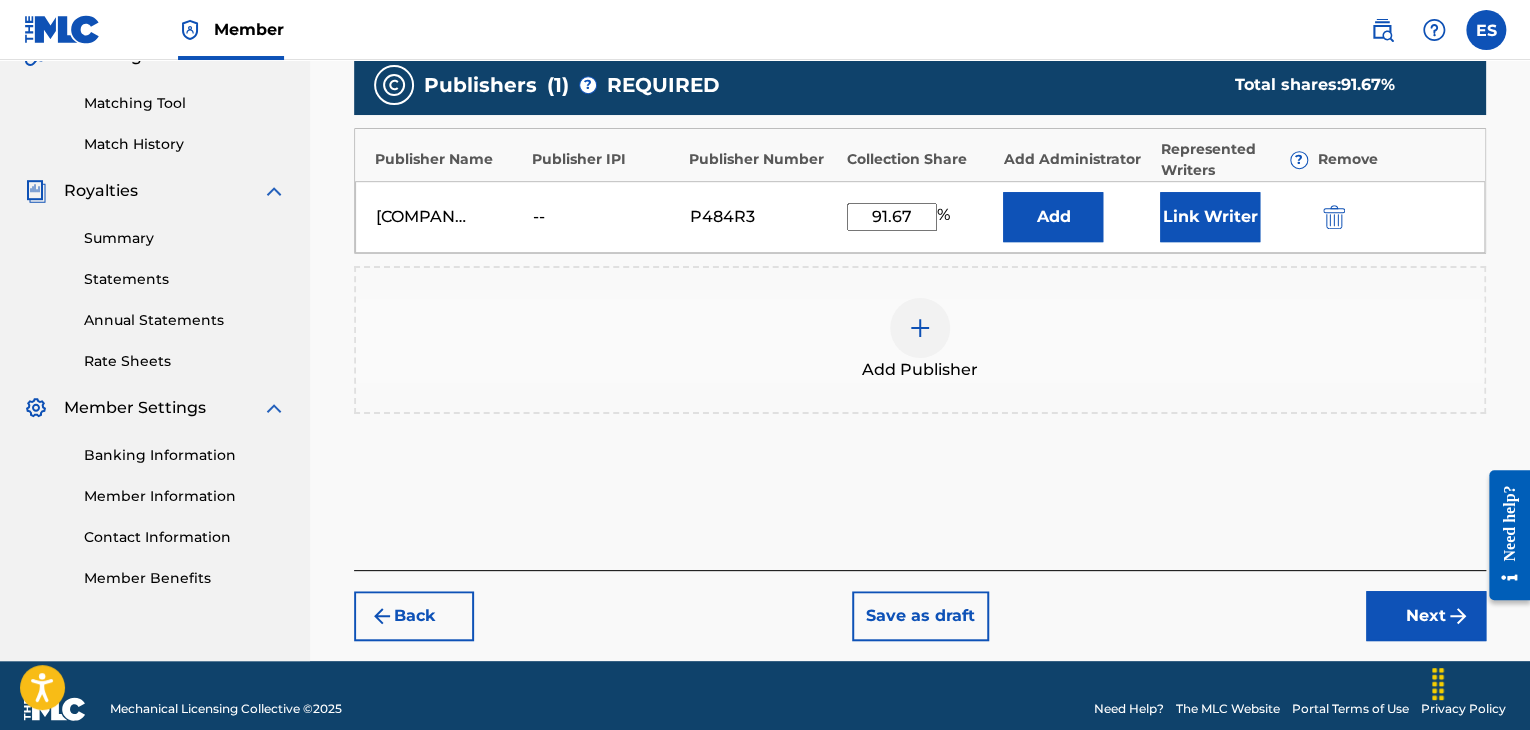 click on "Next" at bounding box center [1426, 616] 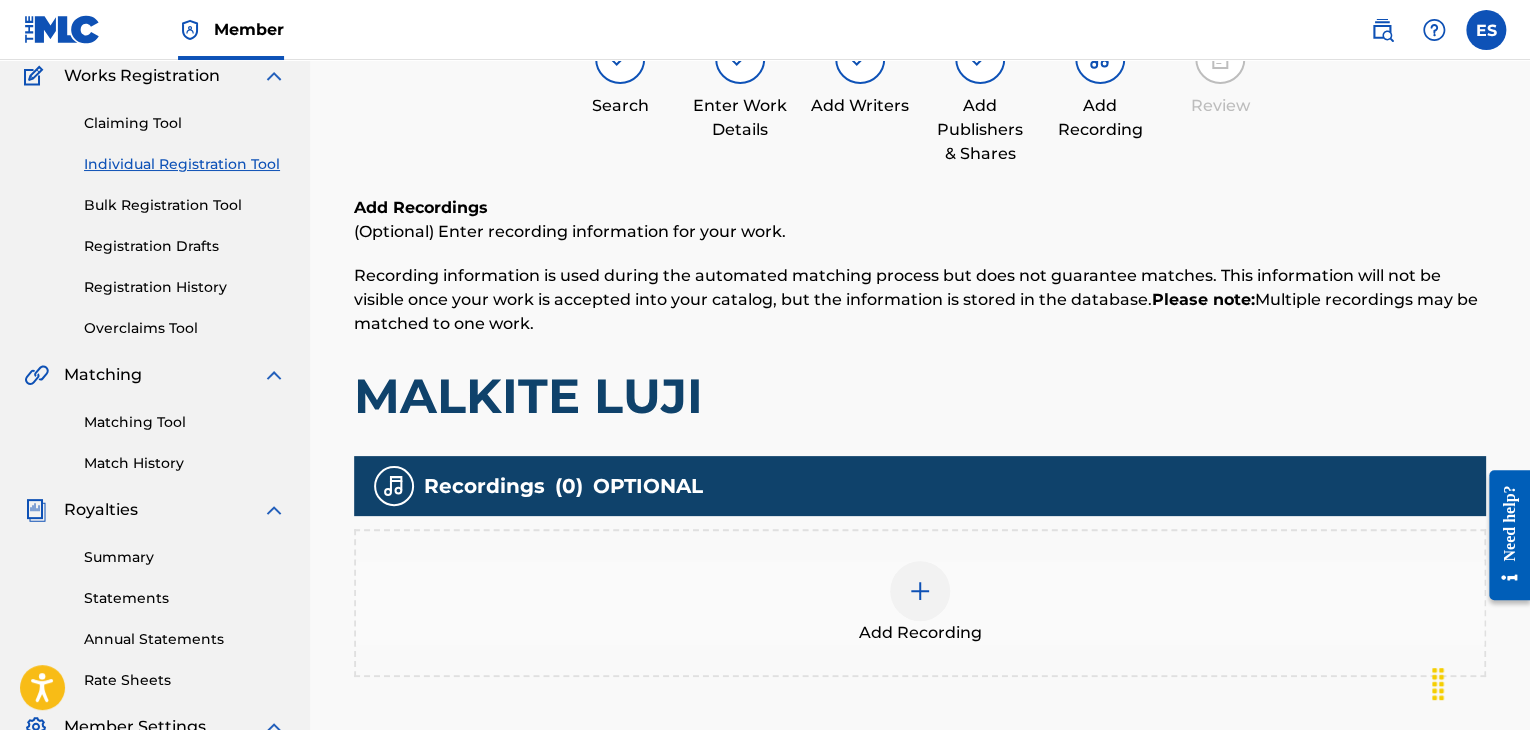 scroll, scrollTop: 469, scrollLeft: 0, axis: vertical 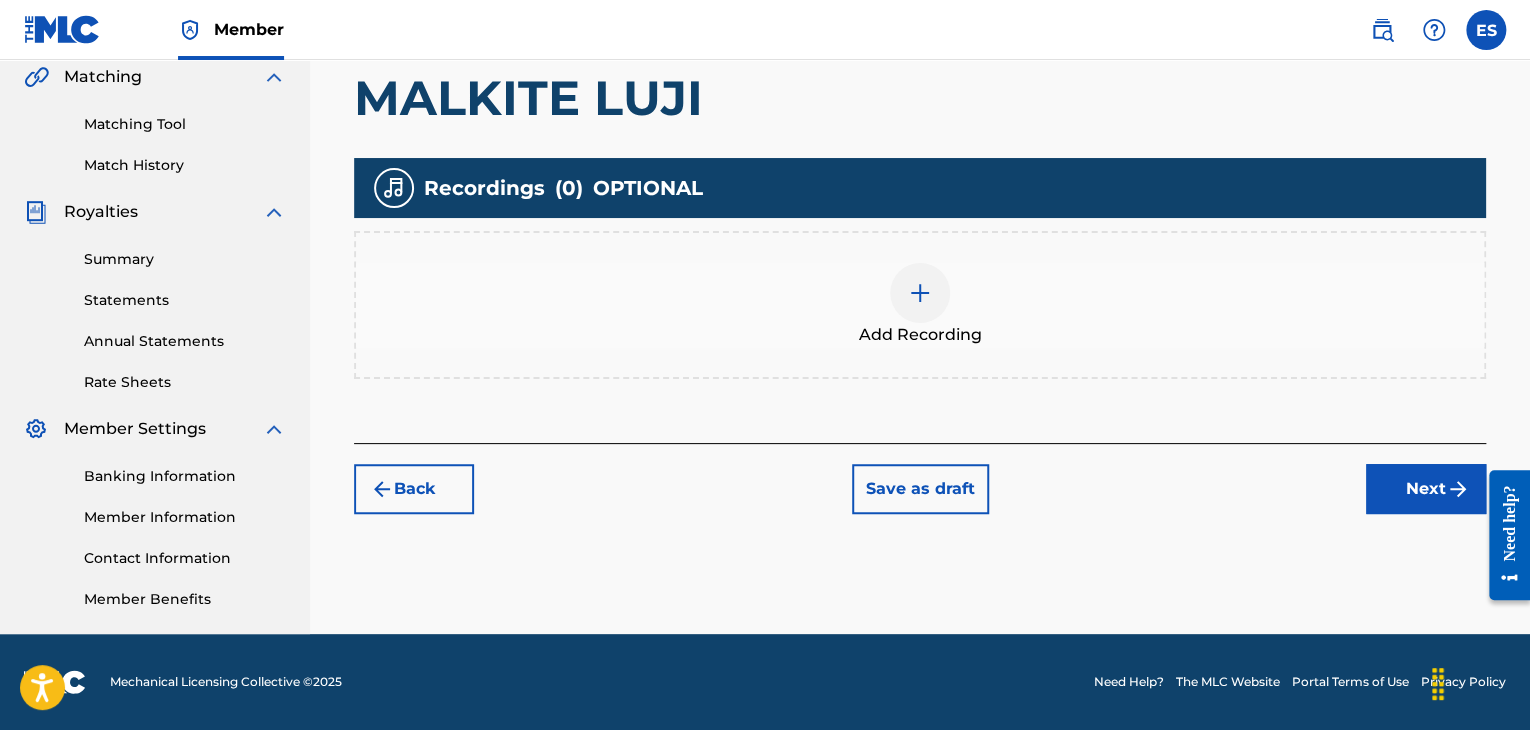 click at bounding box center (920, 293) 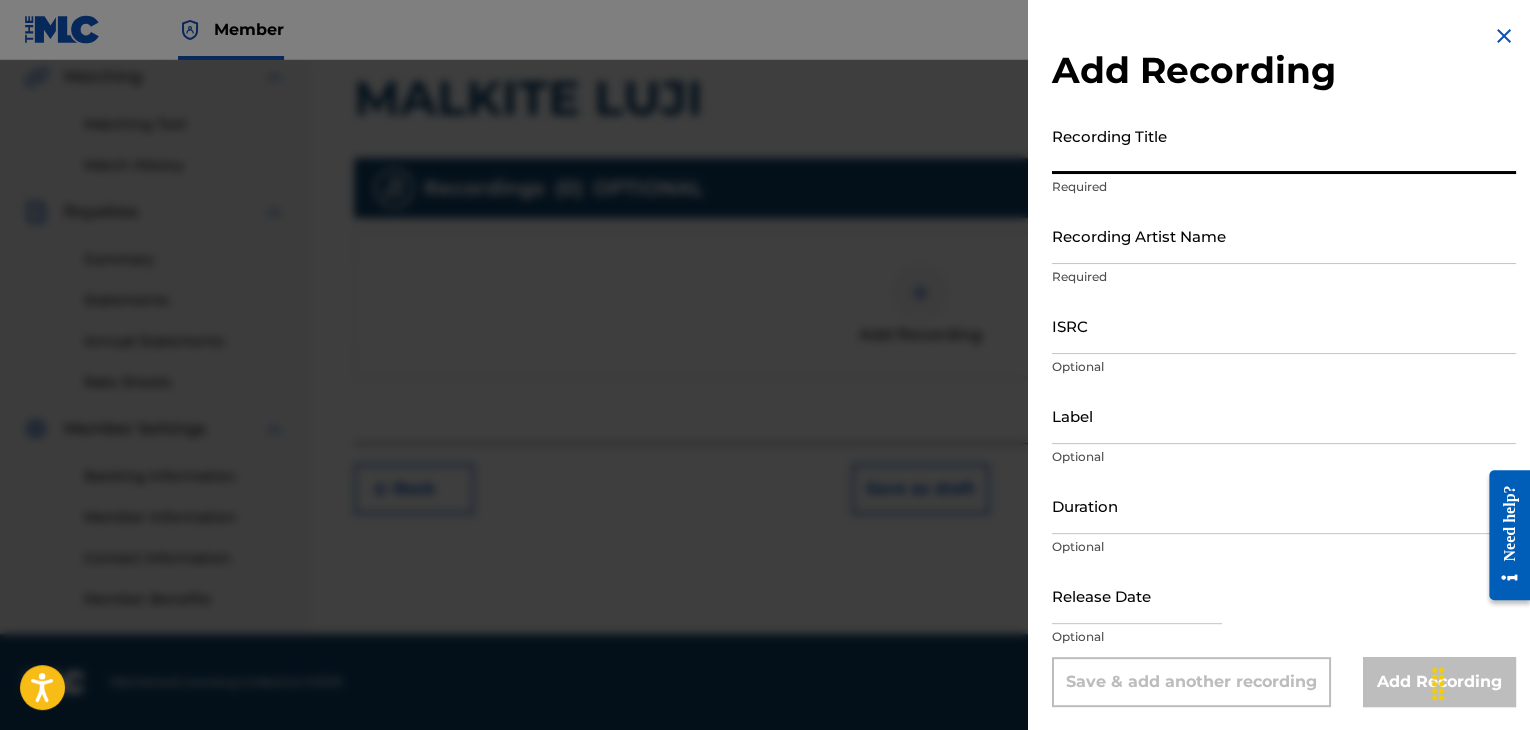 paste on "MALKITE LUJI" 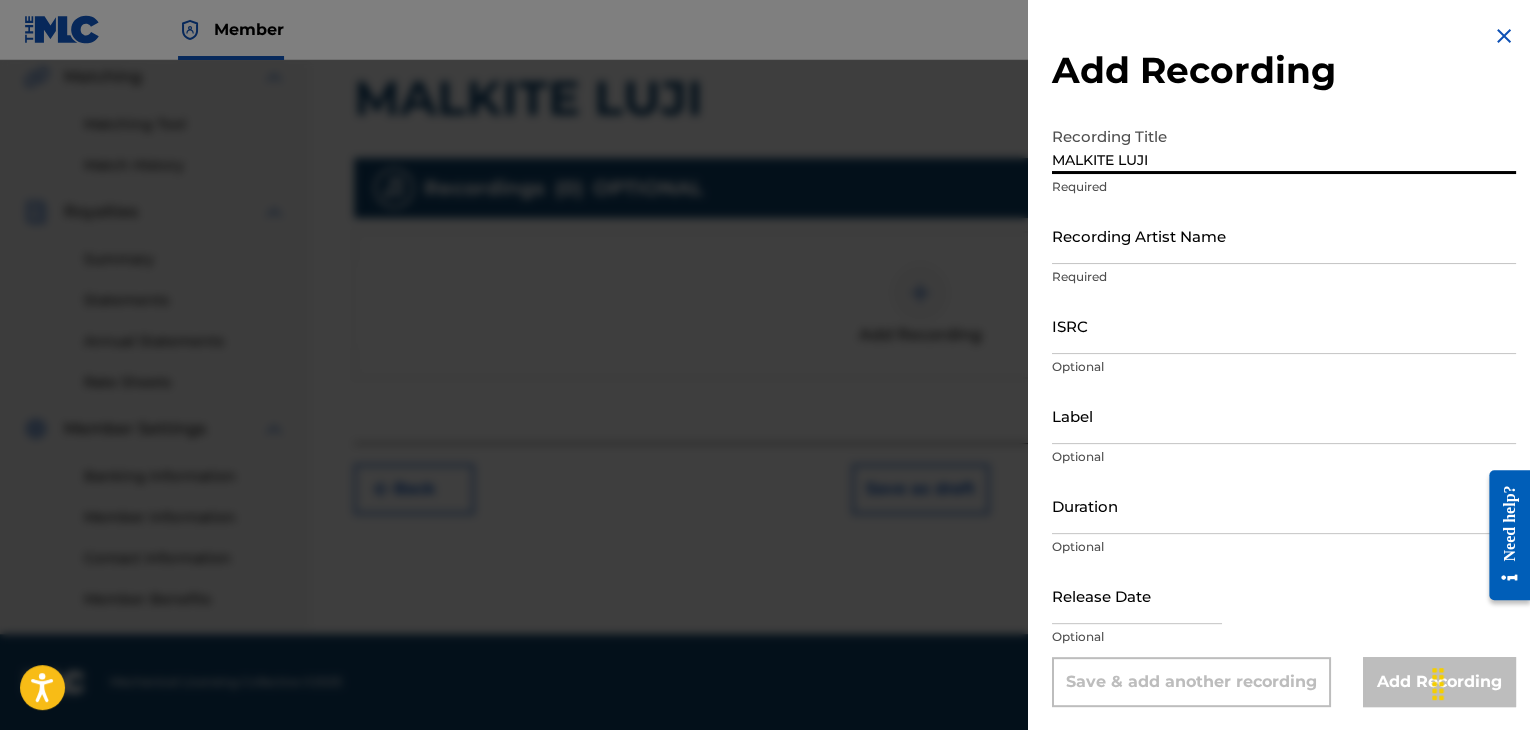 type on "MALKITE LUJI" 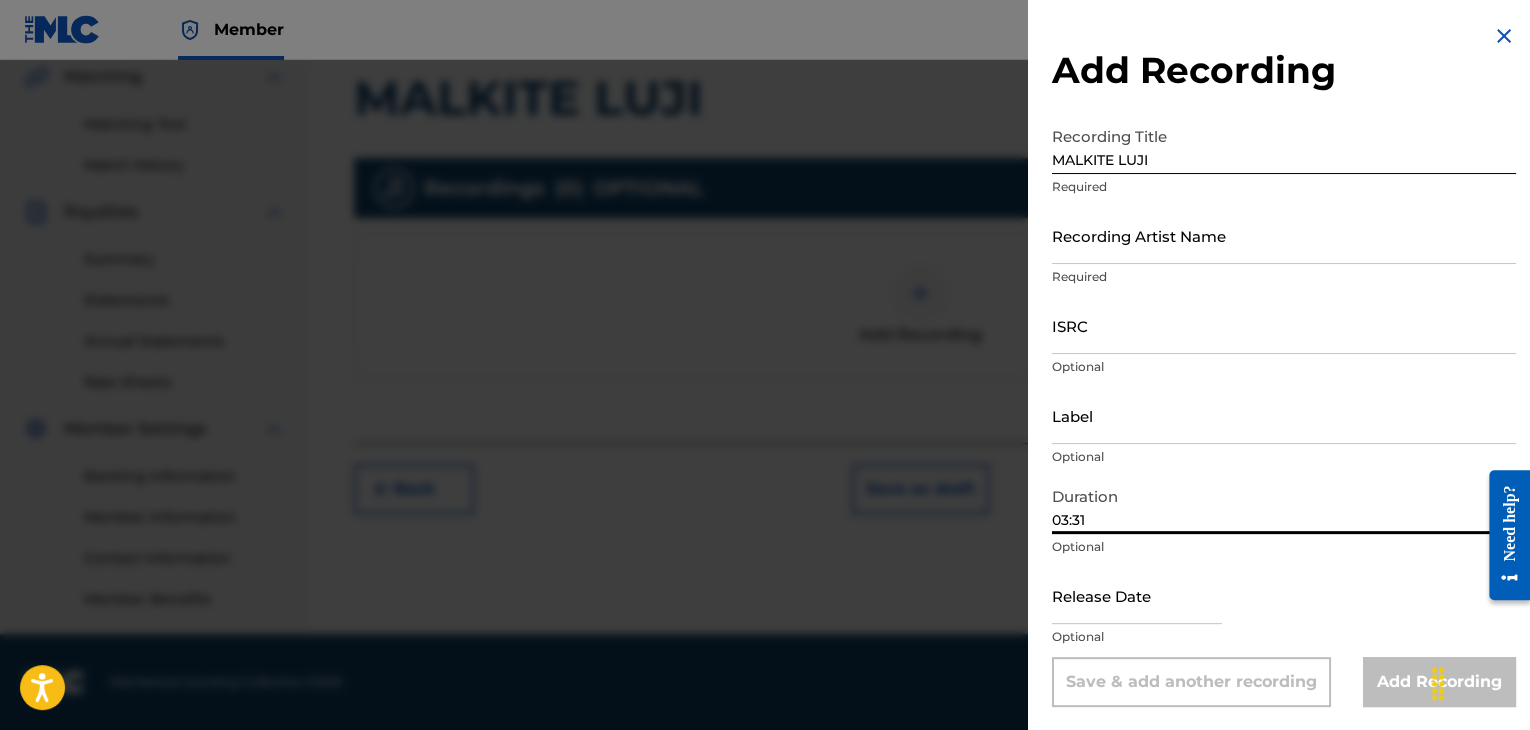 type on "03:31" 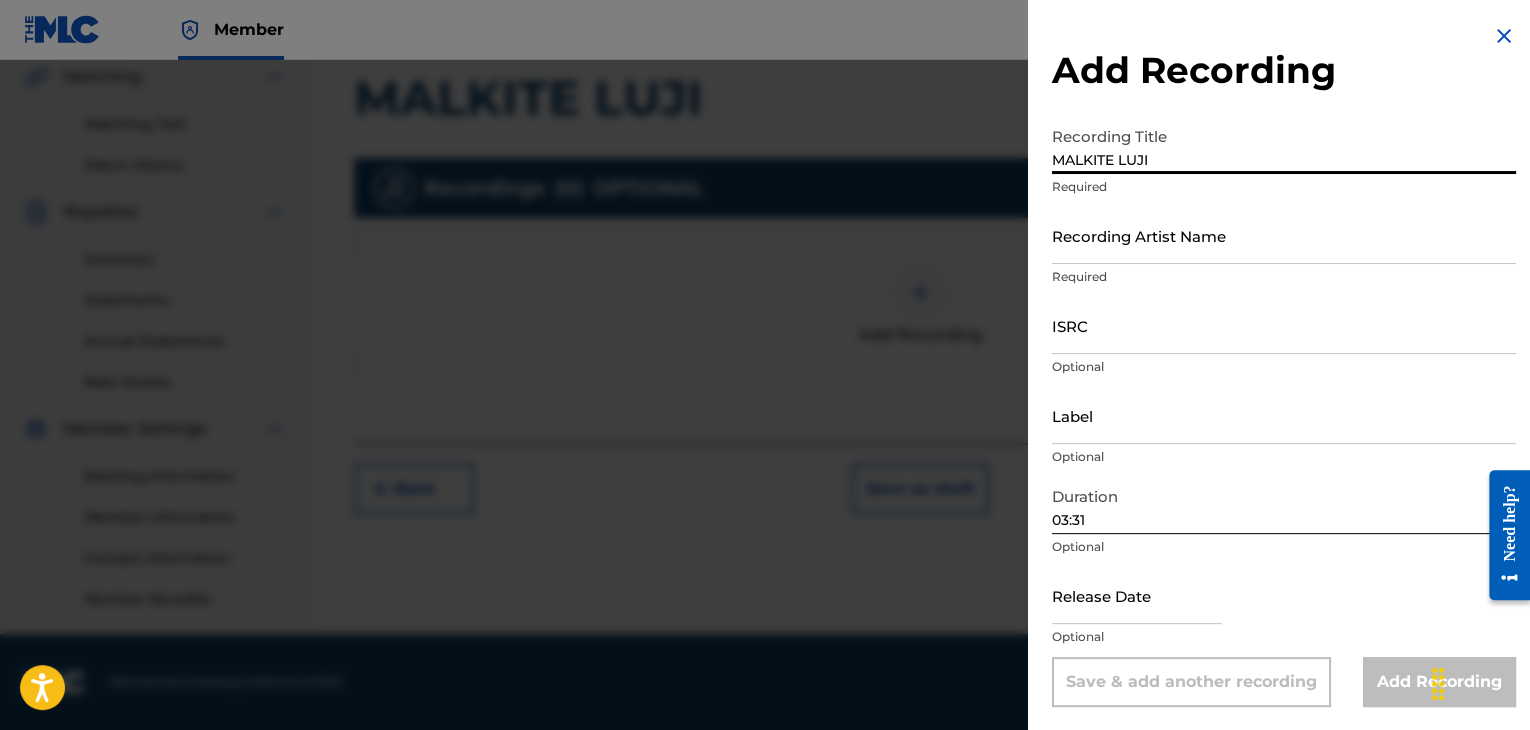 click on "MALKITE LUJI" at bounding box center (1284, 145) 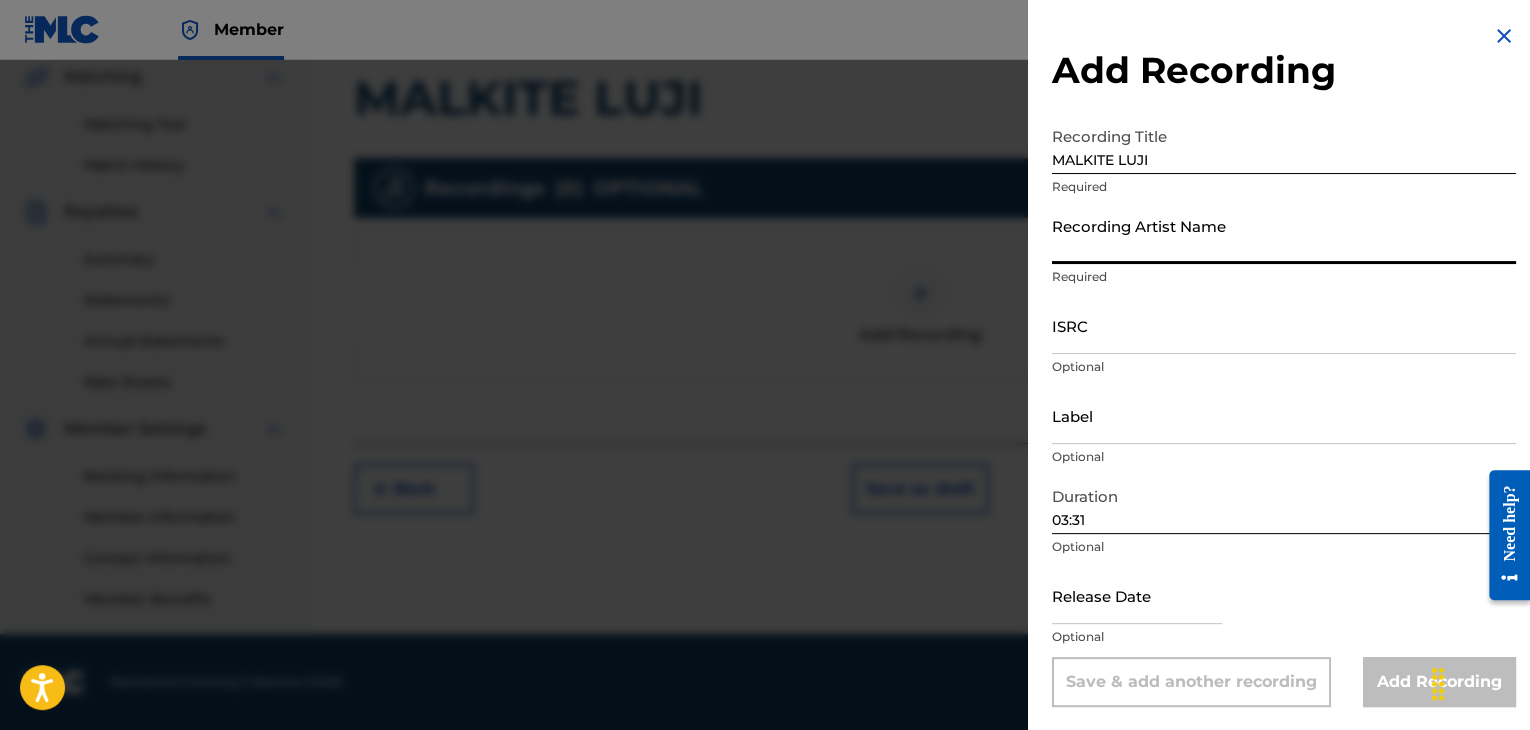 paste on "ATLAS" 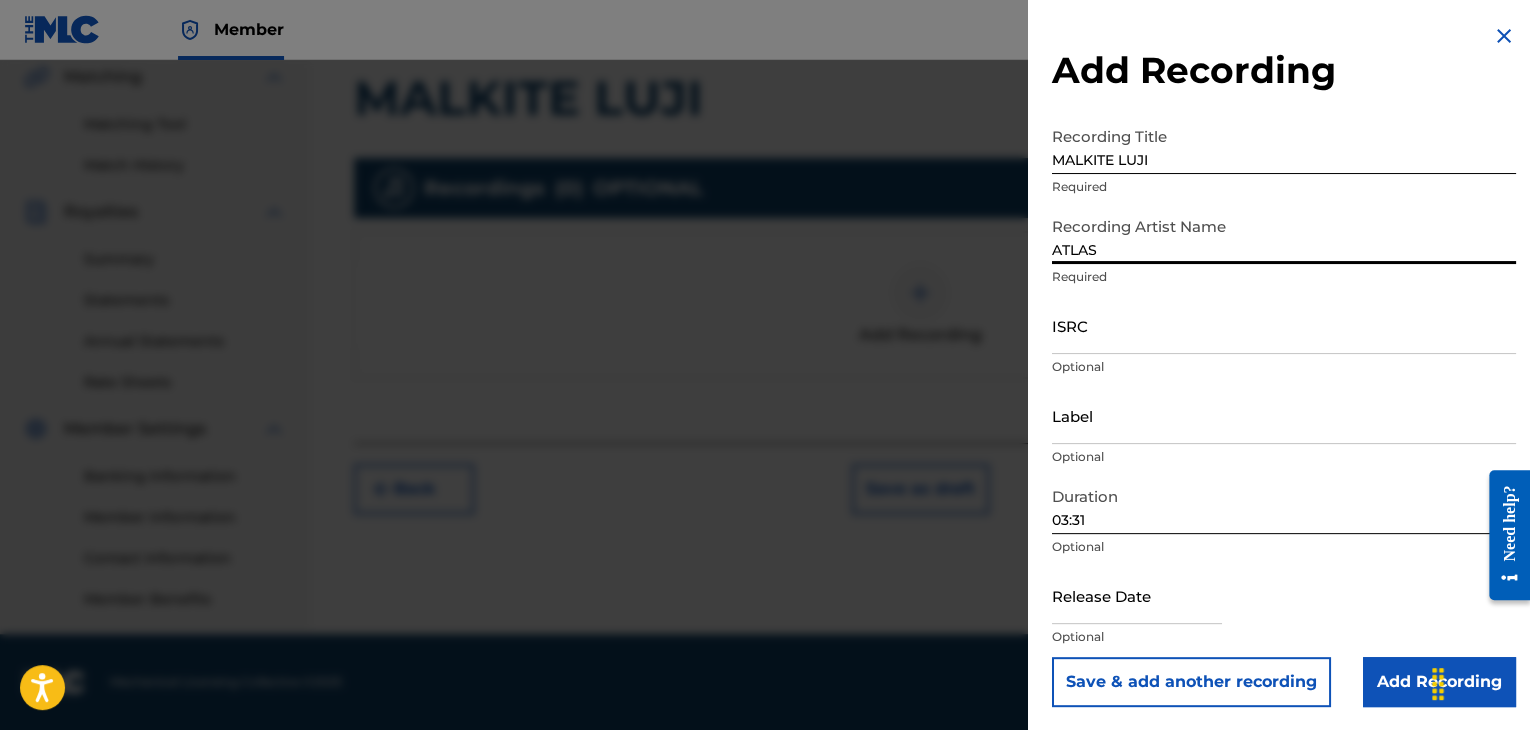 type on "ATLAS" 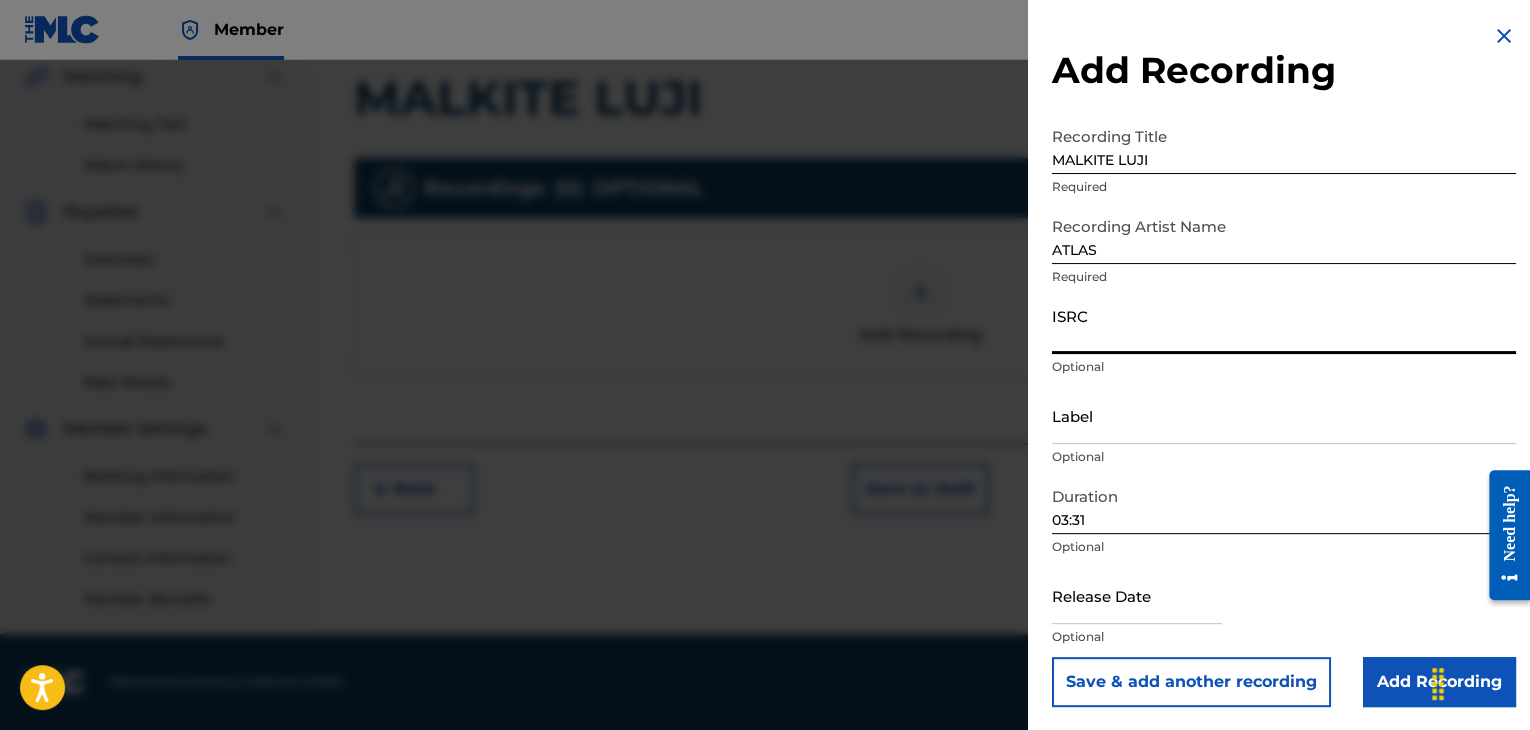 paste on "BGA261650410" 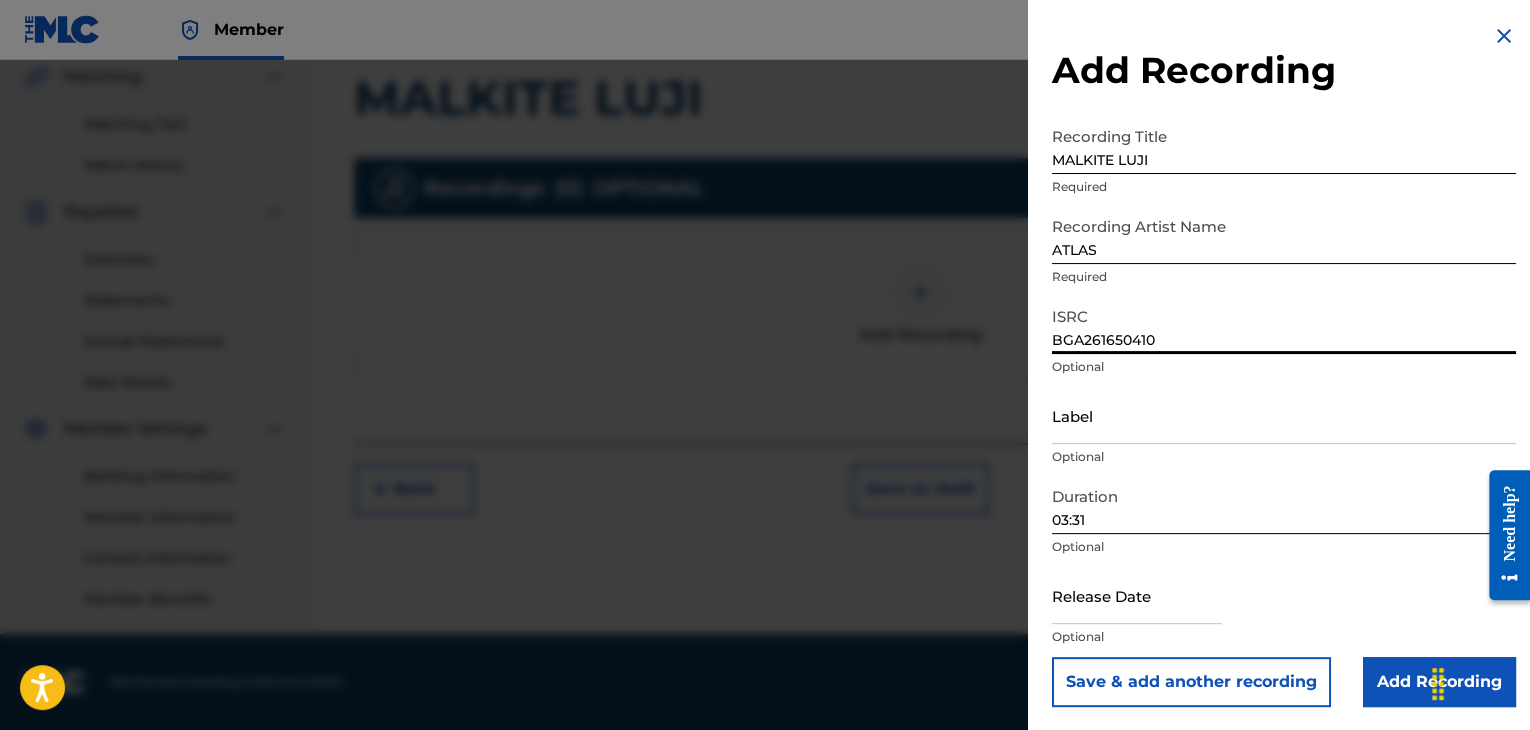 type on "BGA261650410" 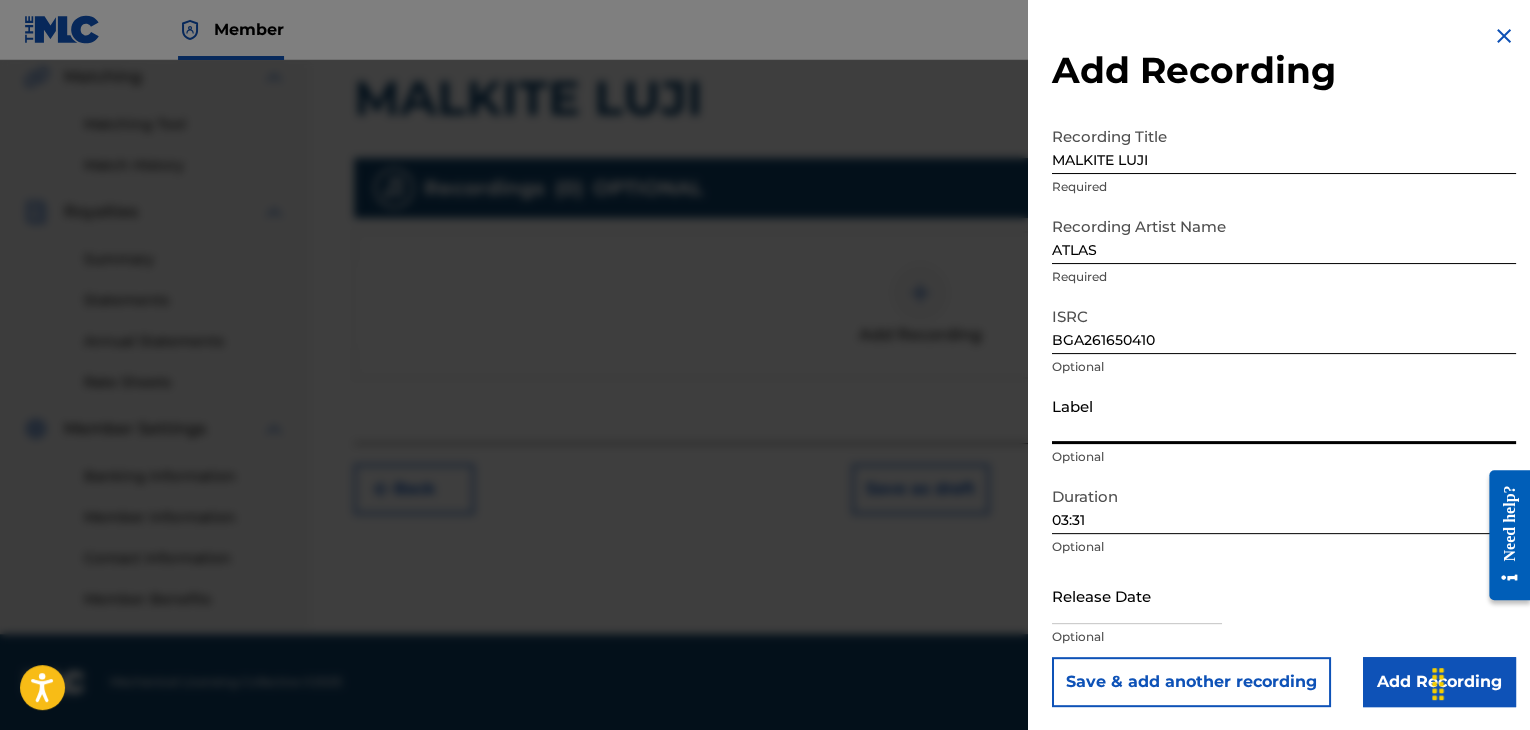 click on "Label" at bounding box center [1284, 415] 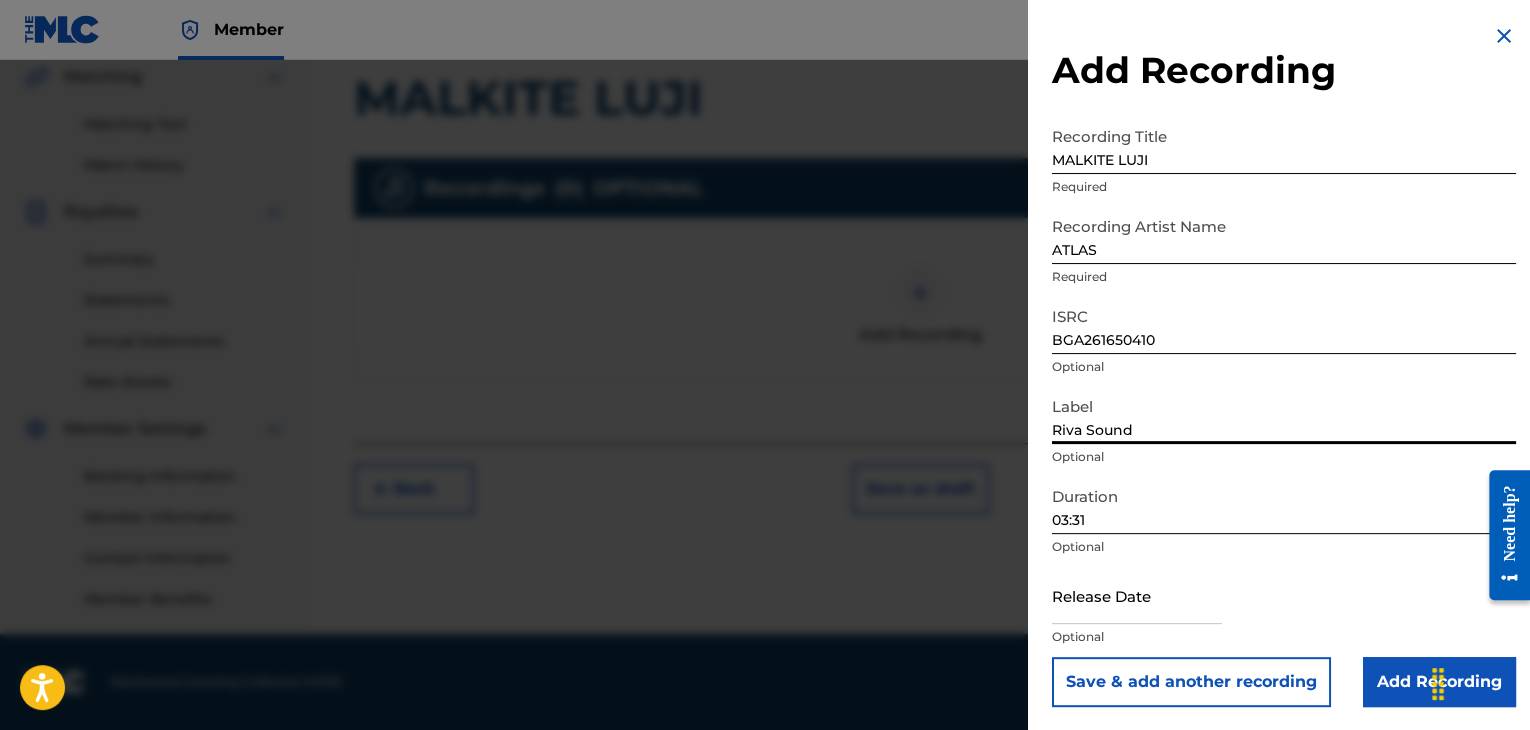 type on "Riva Sound" 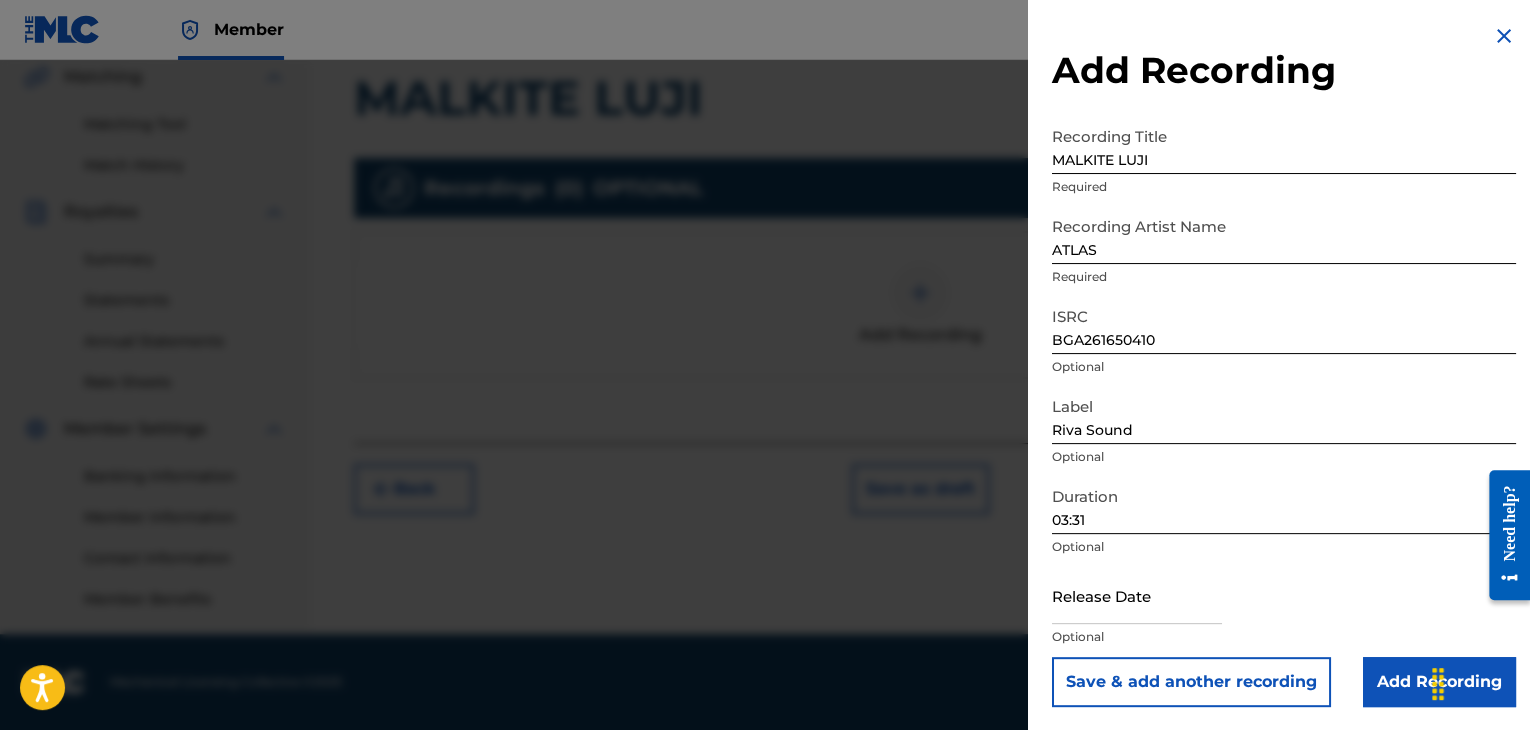 click on "Add Recording" at bounding box center [1439, 682] 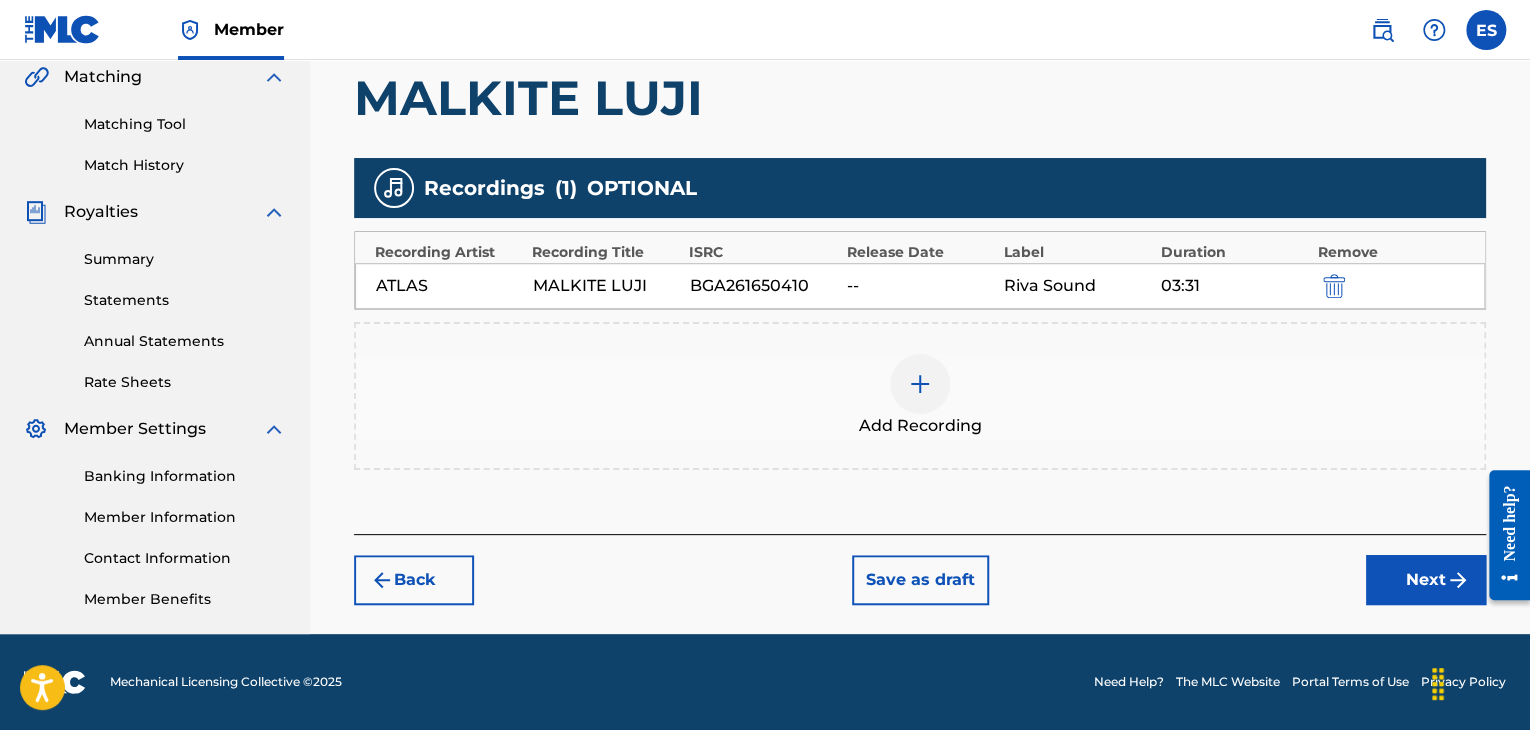 click on "Next" at bounding box center [1426, 580] 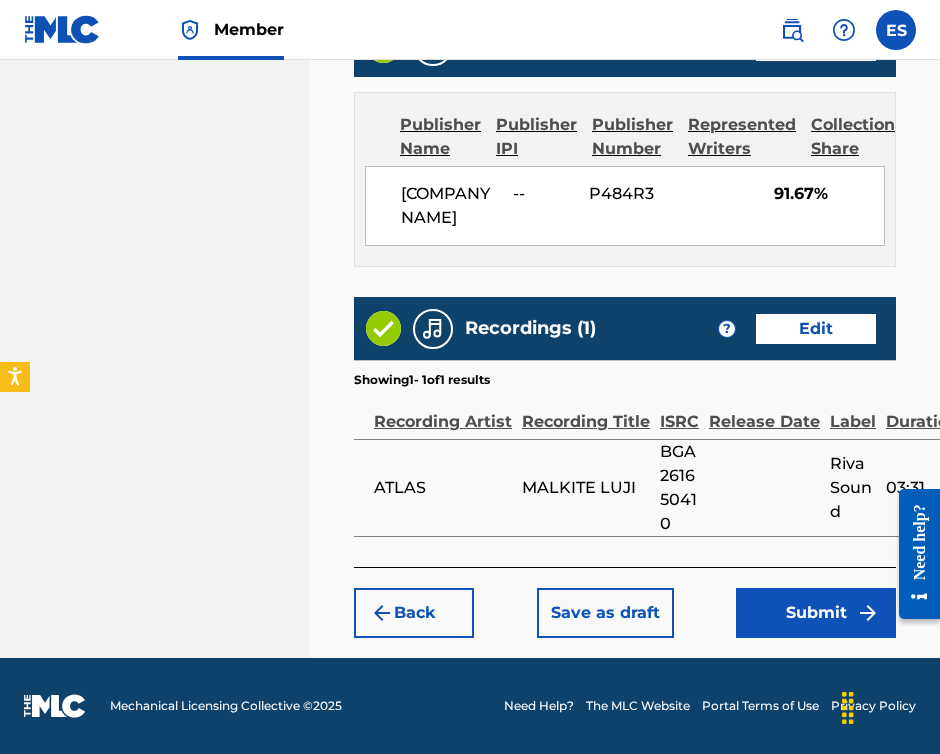 scroll, scrollTop: 1649, scrollLeft: 0, axis: vertical 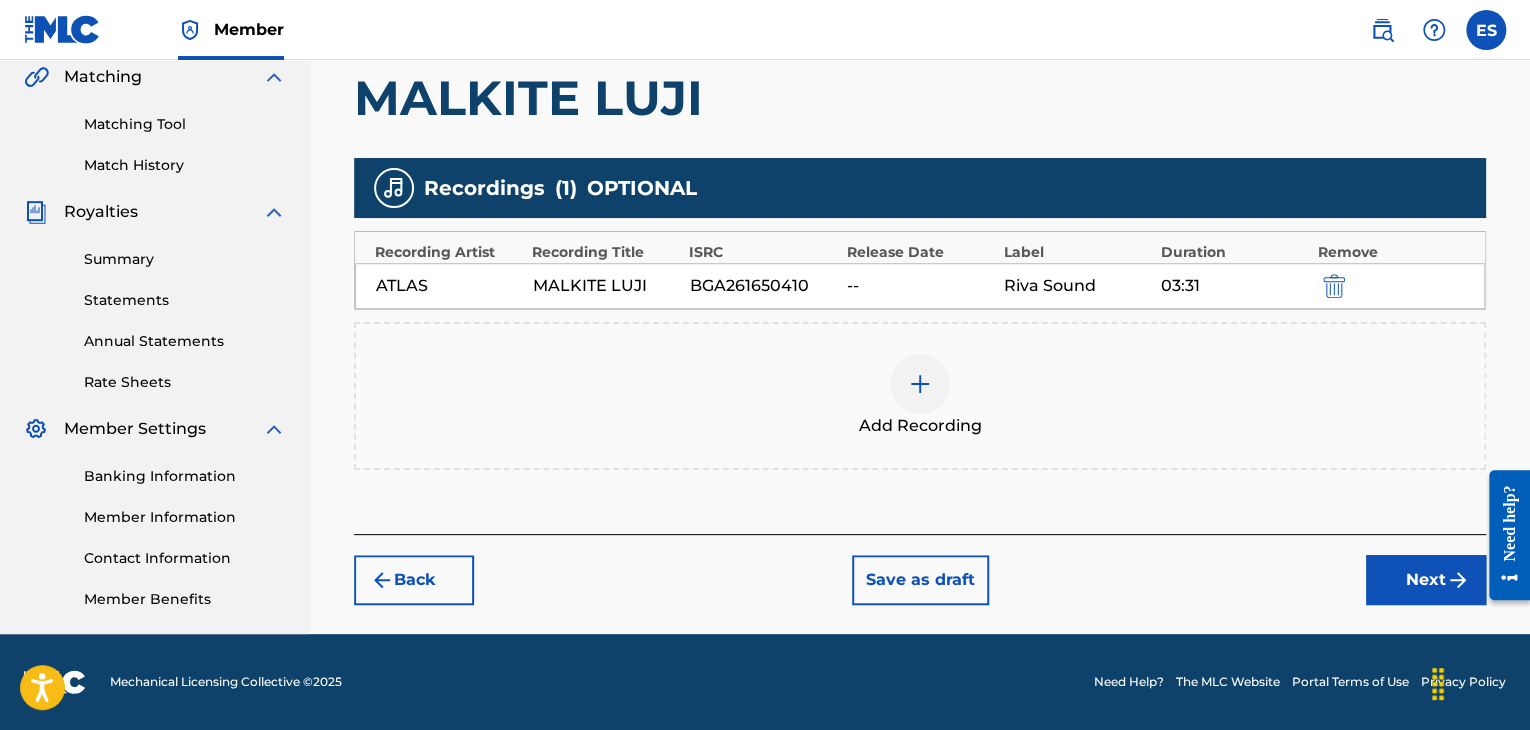 click on "Back" at bounding box center (414, 580) 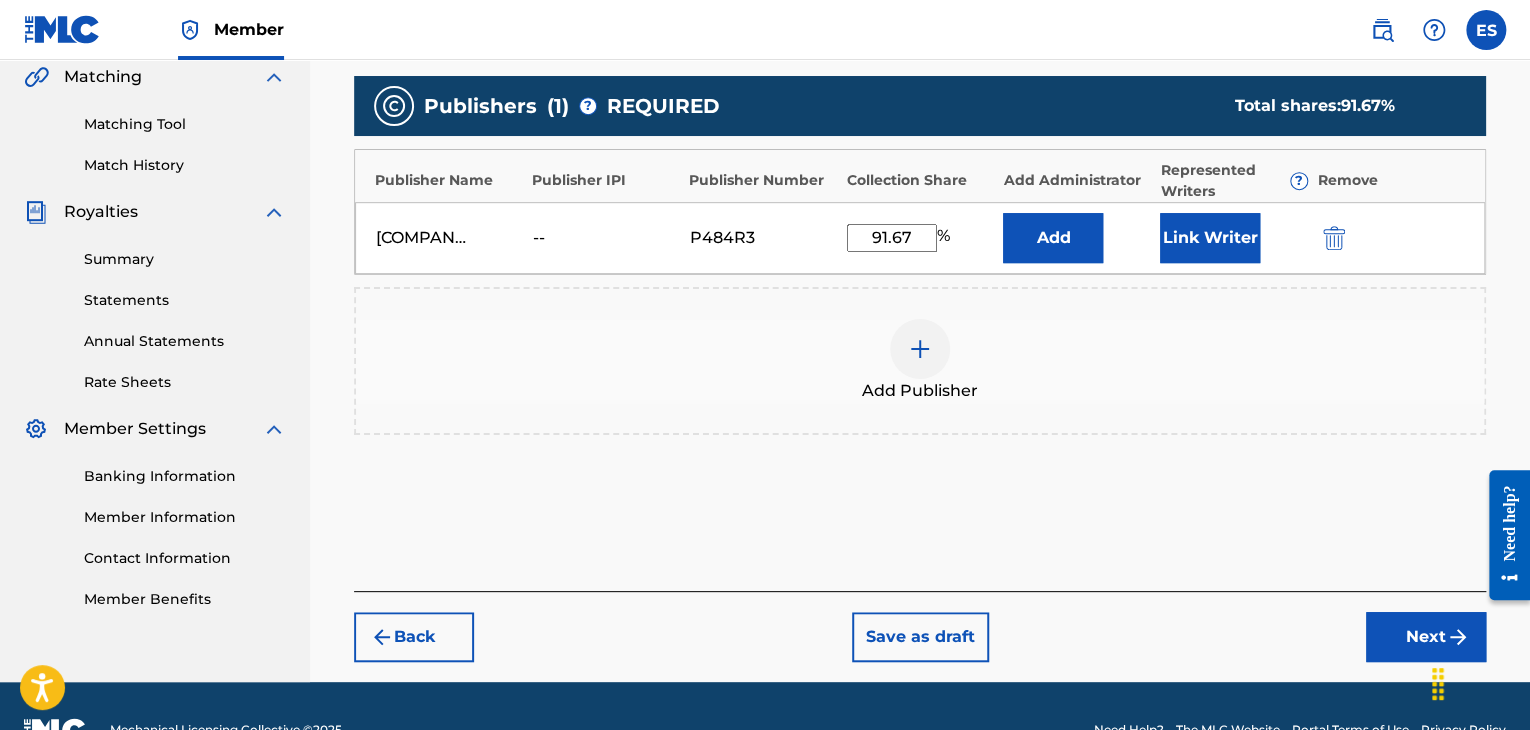 click on "Back" at bounding box center (414, 637) 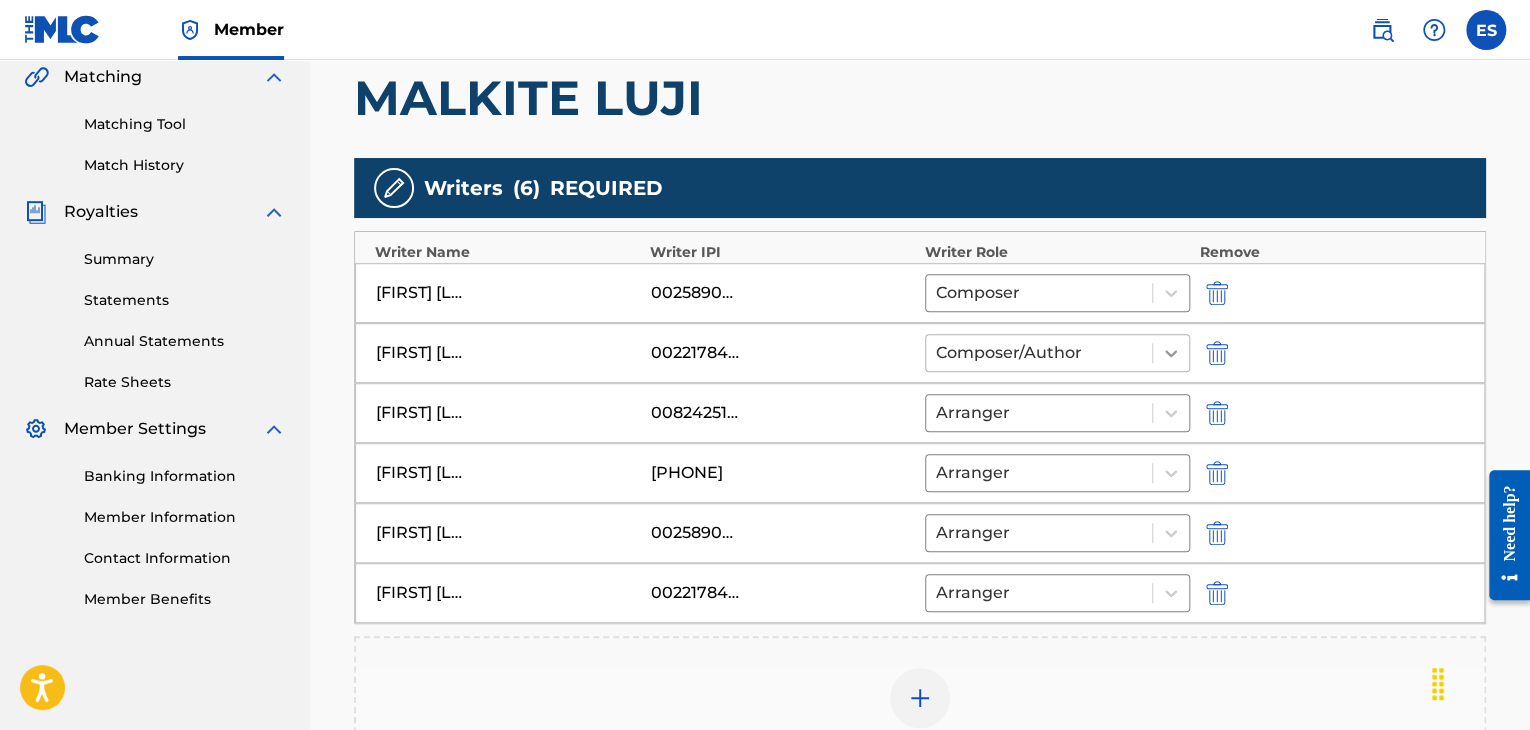 click 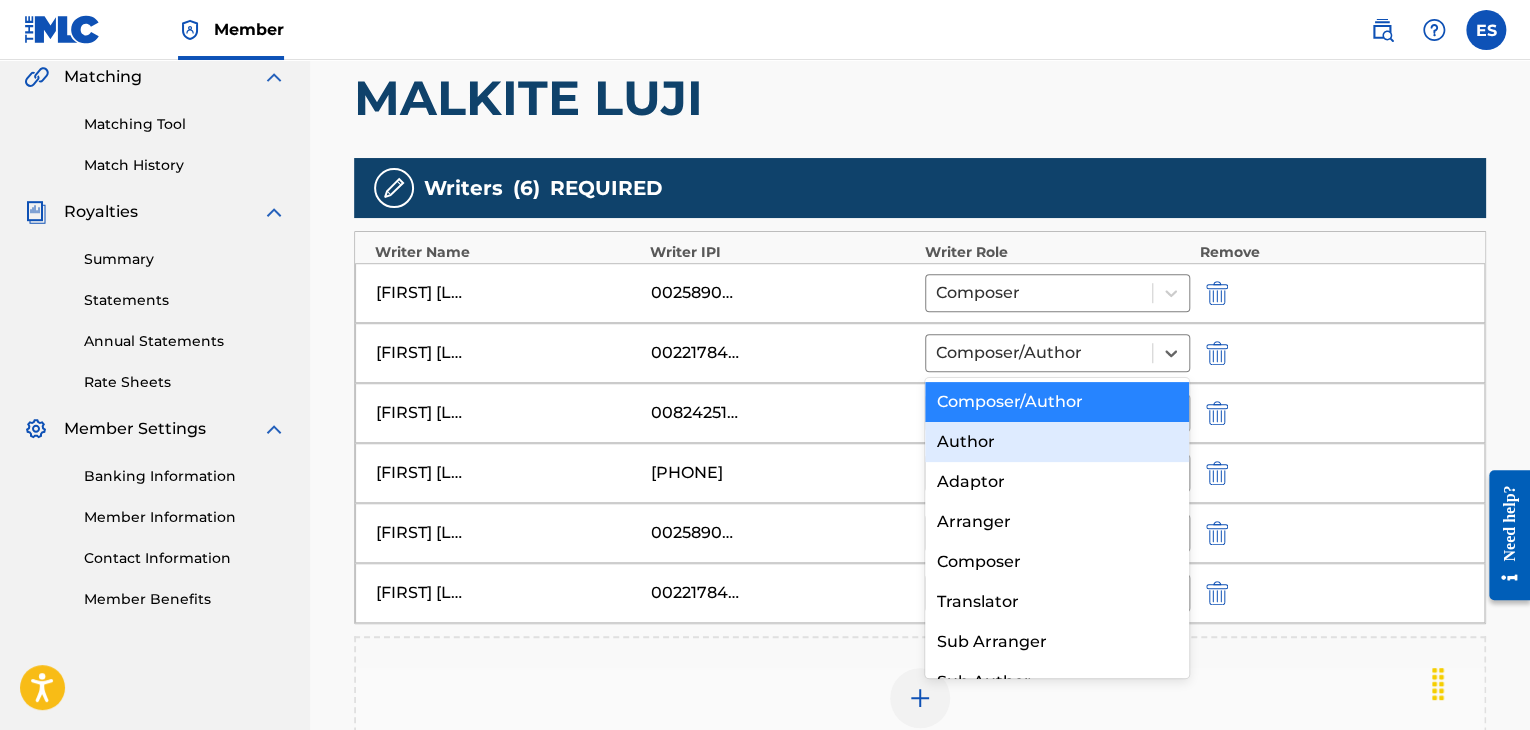 click on "Author" at bounding box center (1057, 442) 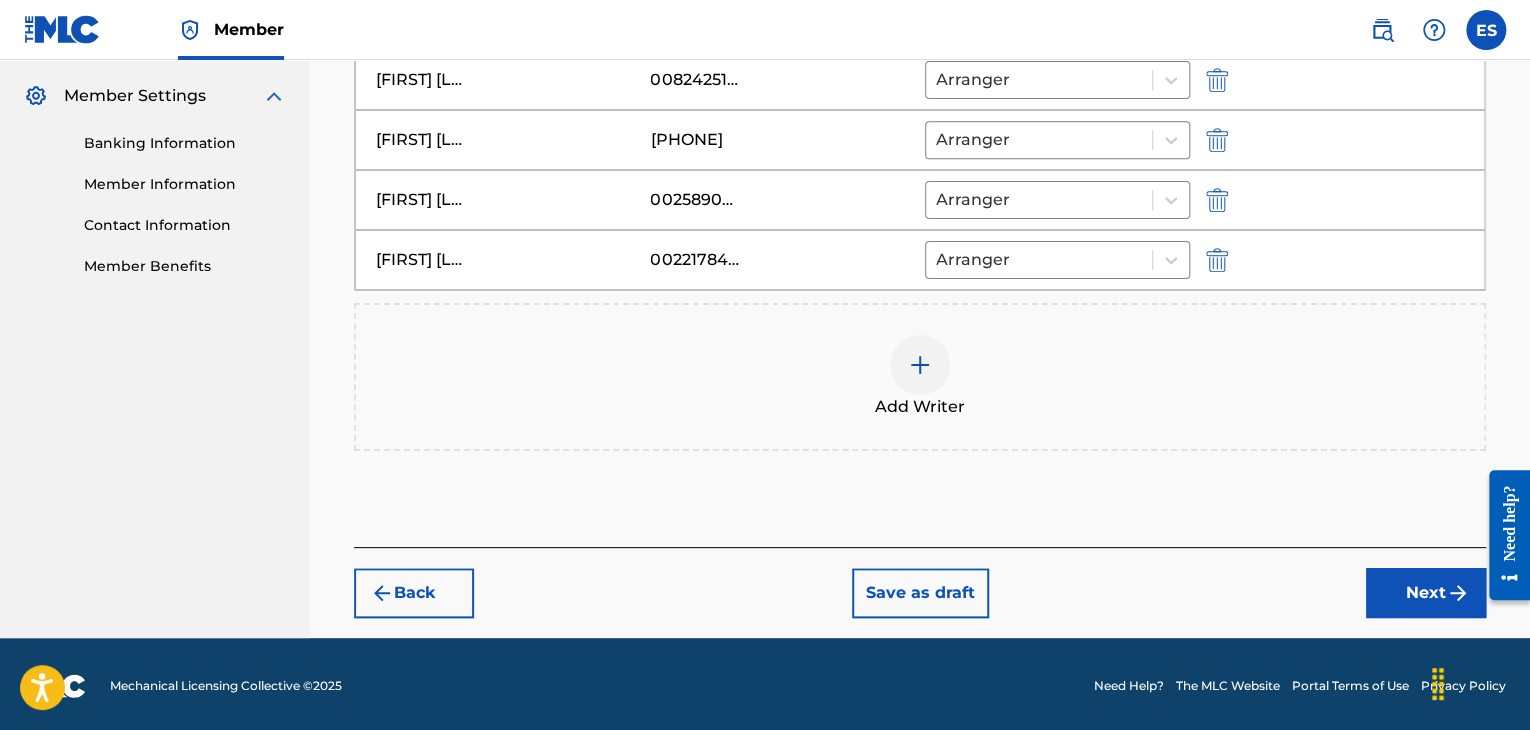 click on "Next" at bounding box center (1426, 593) 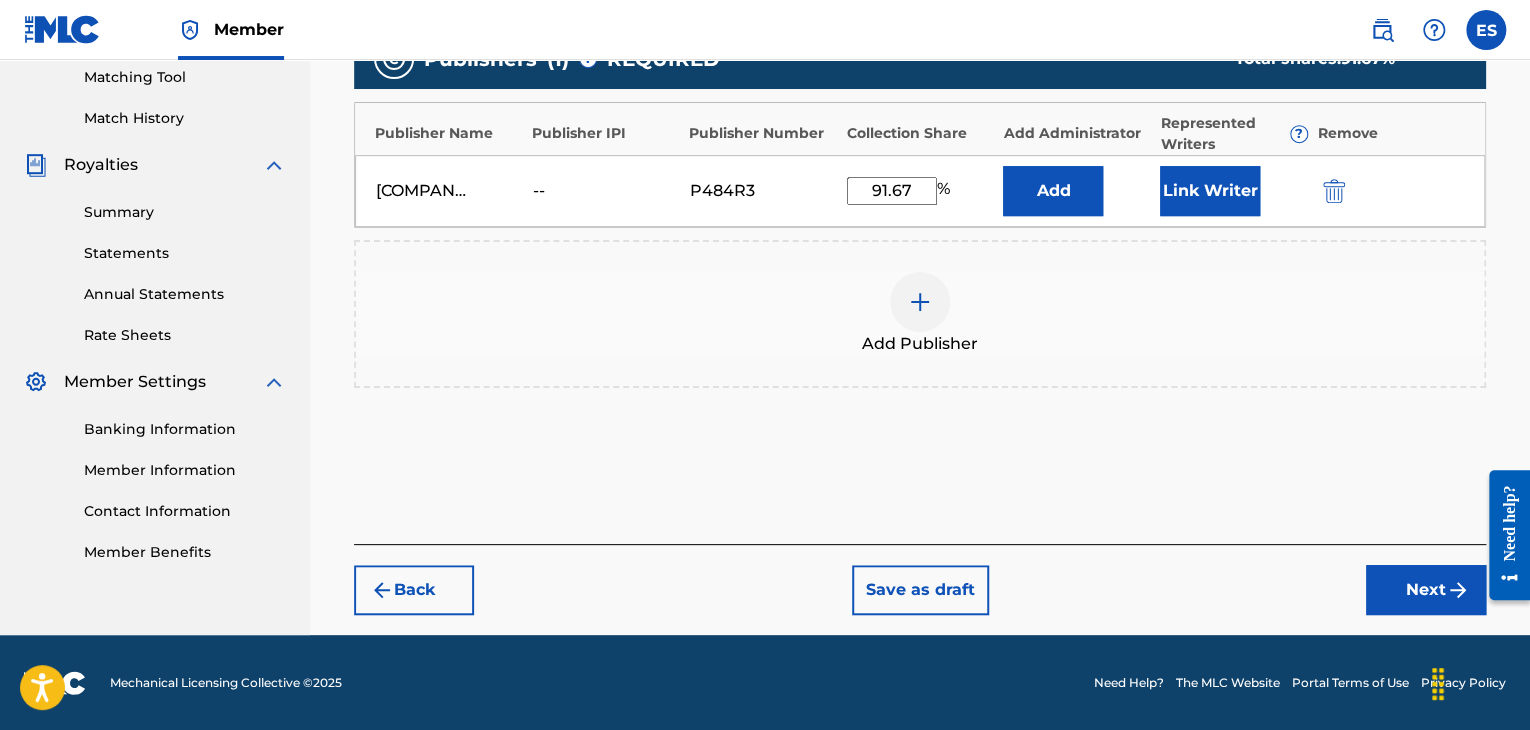 click on "Next" at bounding box center (1426, 590) 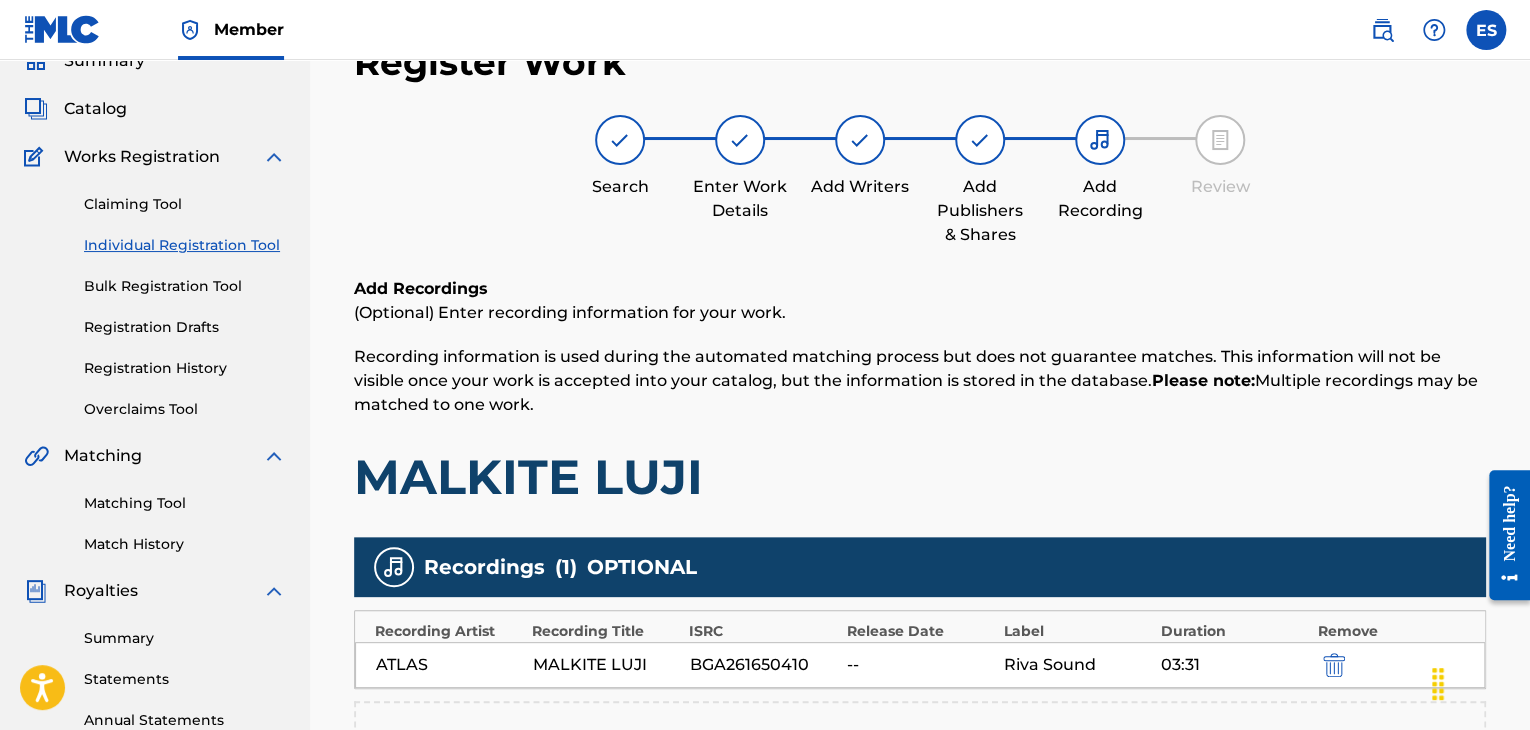 scroll, scrollTop: 469, scrollLeft: 0, axis: vertical 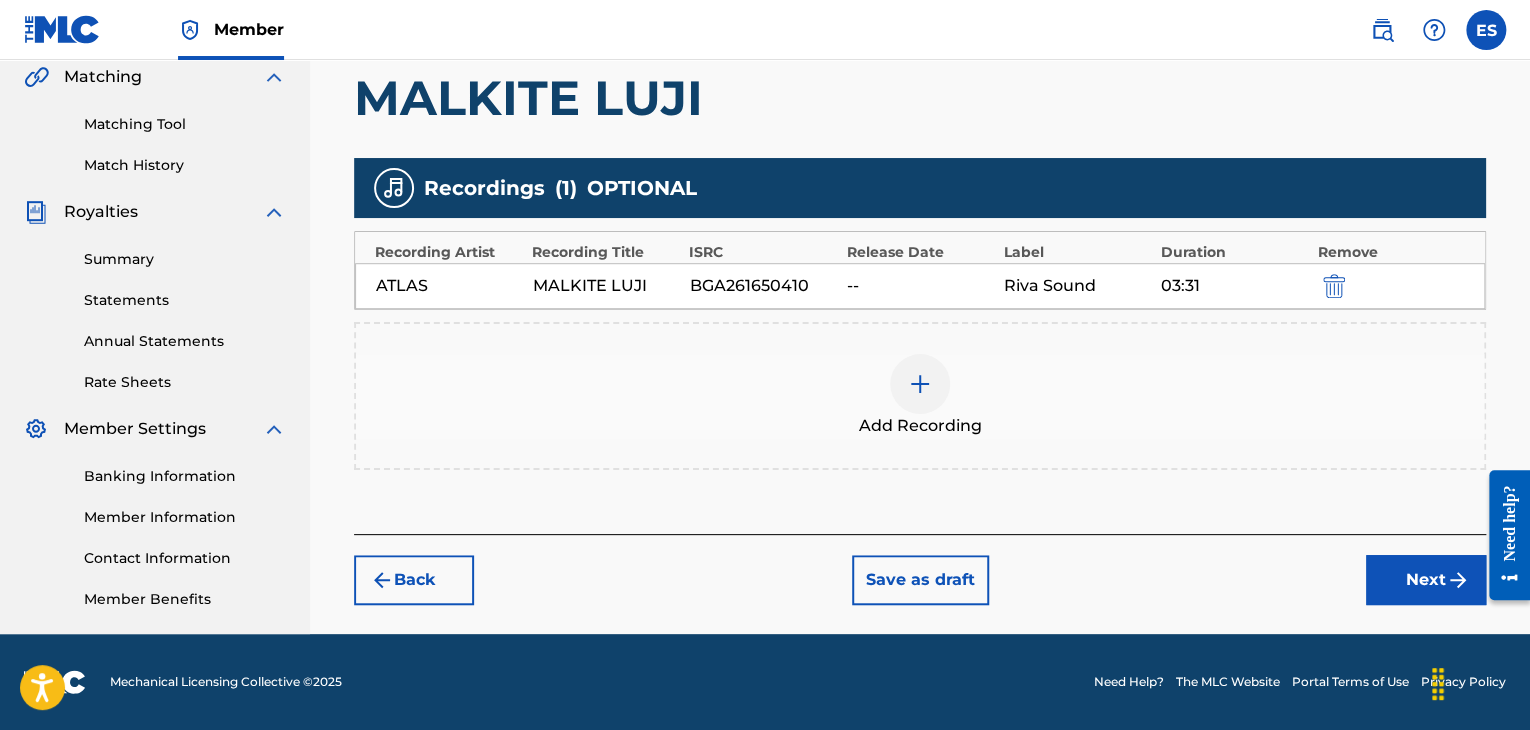 click on "Next" at bounding box center [1426, 580] 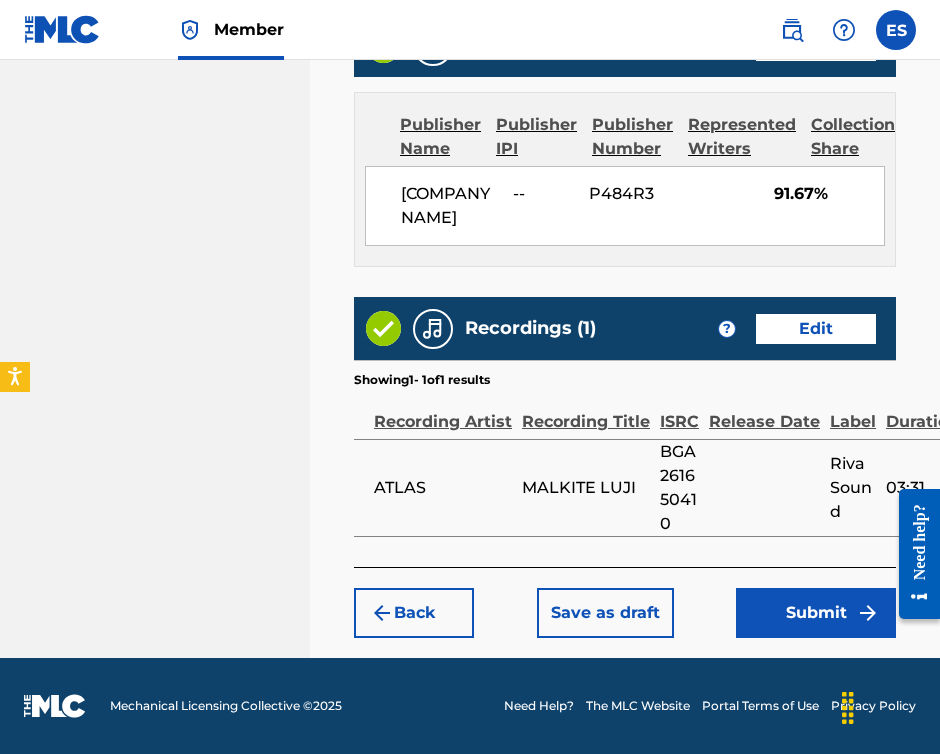 scroll, scrollTop: 1649, scrollLeft: 0, axis: vertical 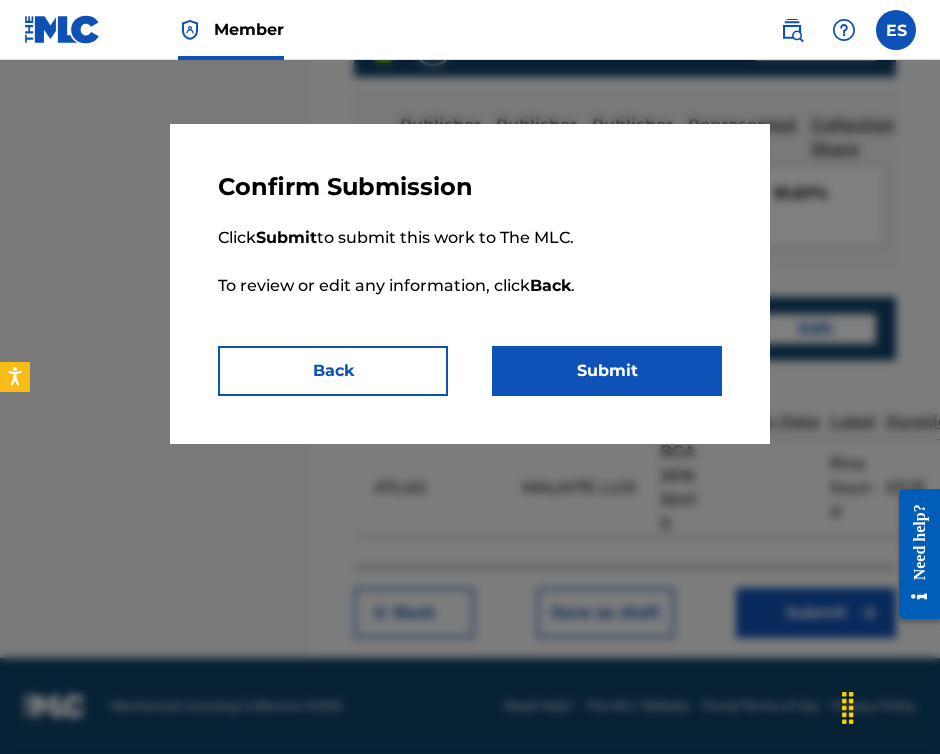 click on "Submit" at bounding box center (607, 371) 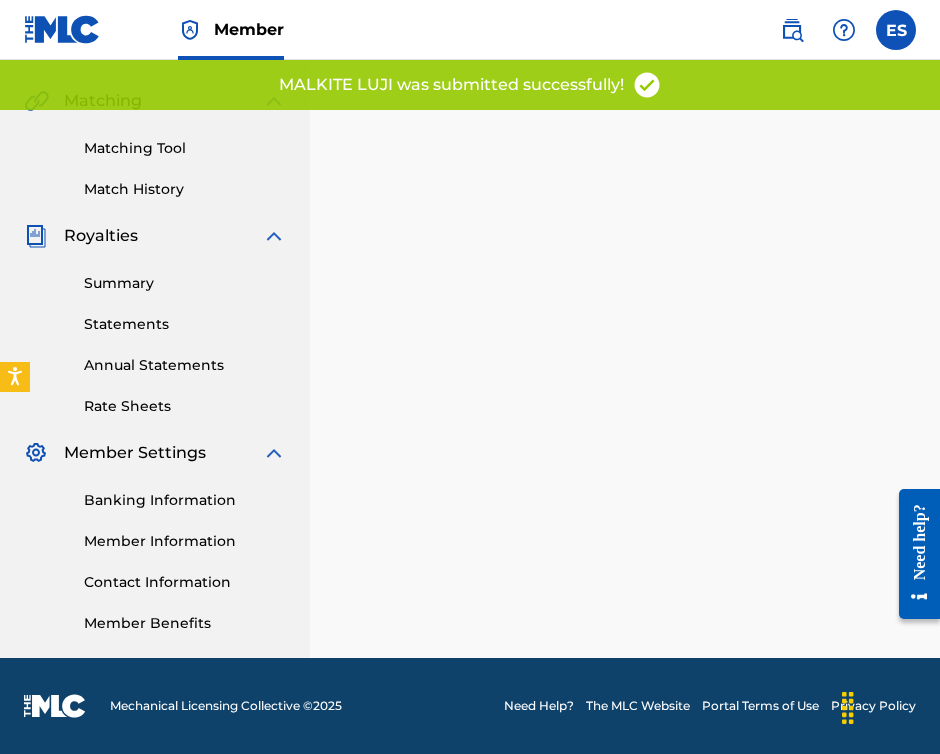 scroll, scrollTop: 0, scrollLeft: 0, axis: both 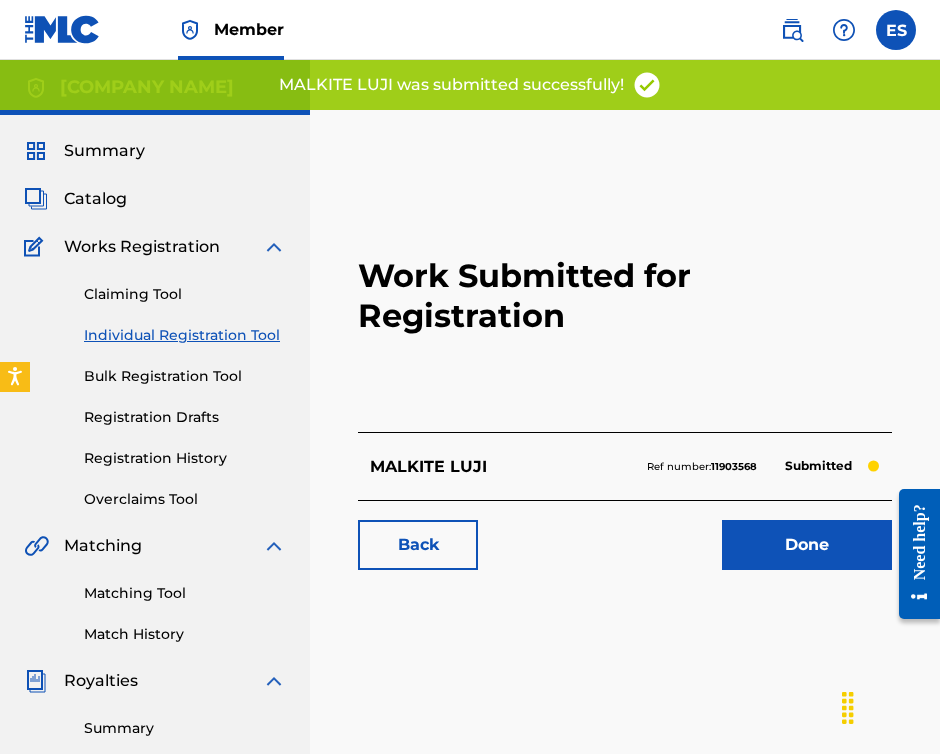 click on "Individual Registration Tool" at bounding box center [185, 335] 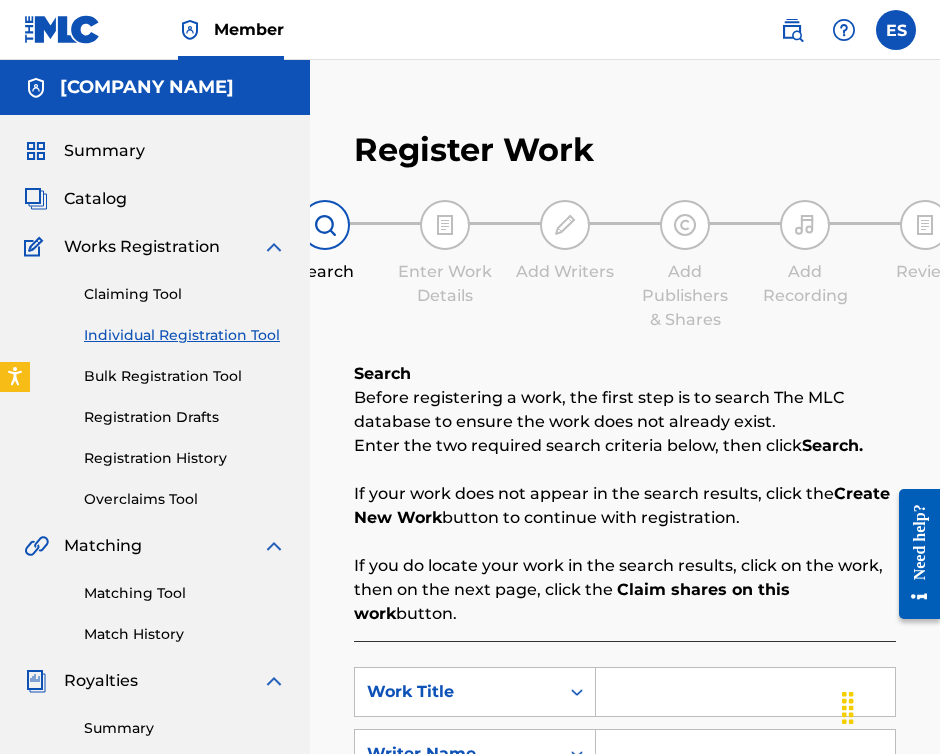 drag, startPoint x: 234, startPoint y: 341, endPoint x: 242, endPoint y: 348, distance: 10.630146 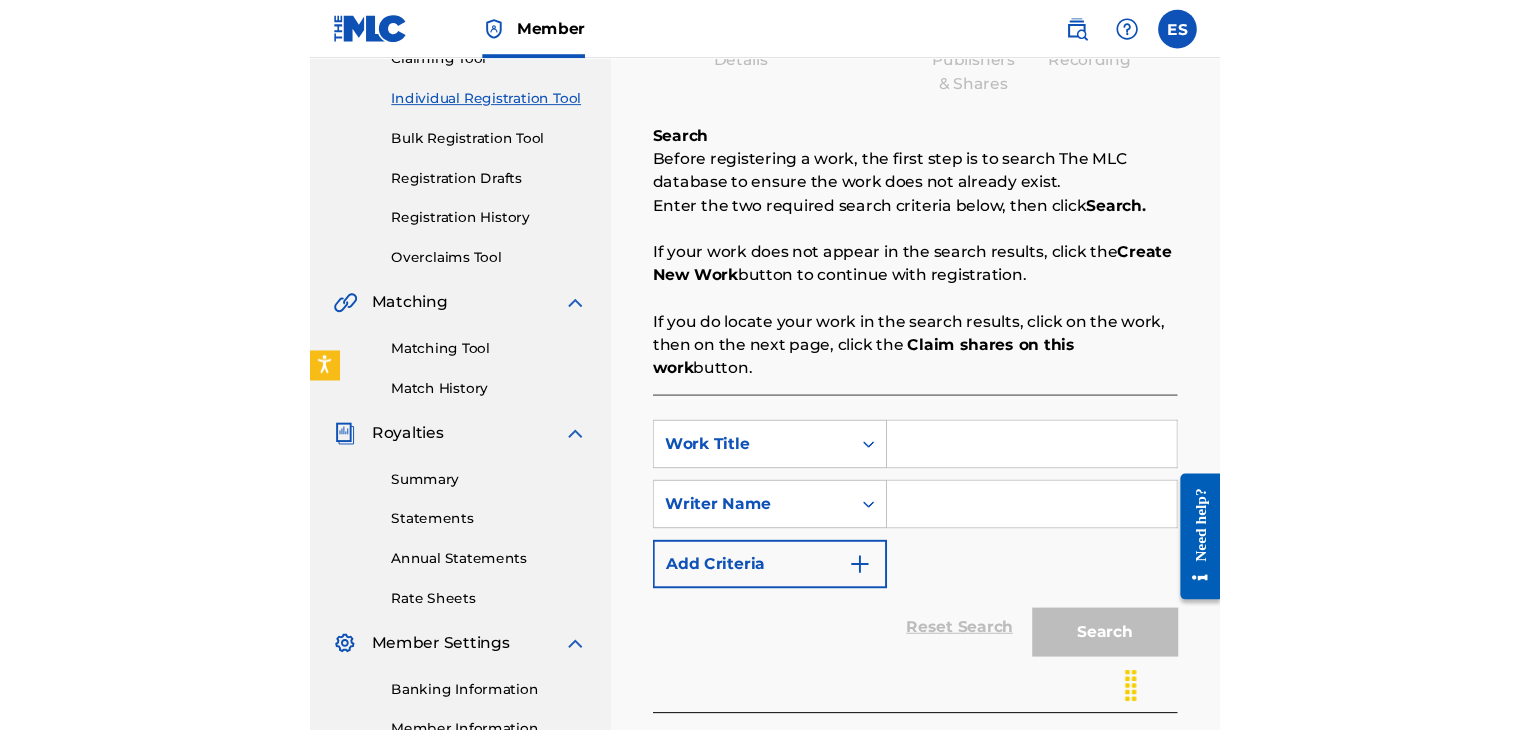 scroll, scrollTop: 400, scrollLeft: 0, axis: vertical 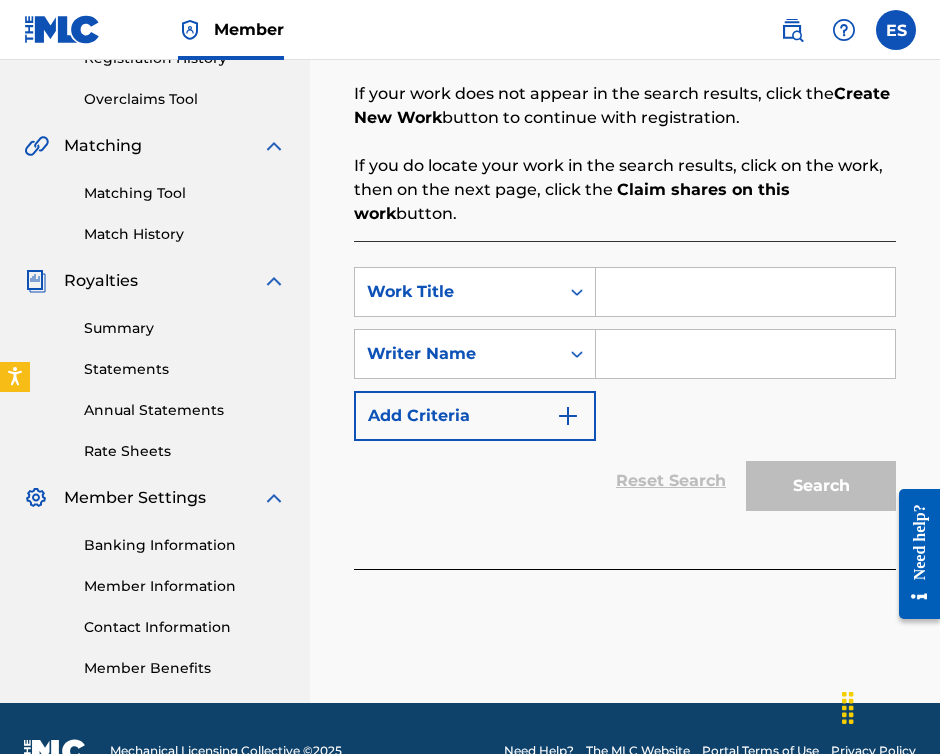 click at bounding box center [745, 292] 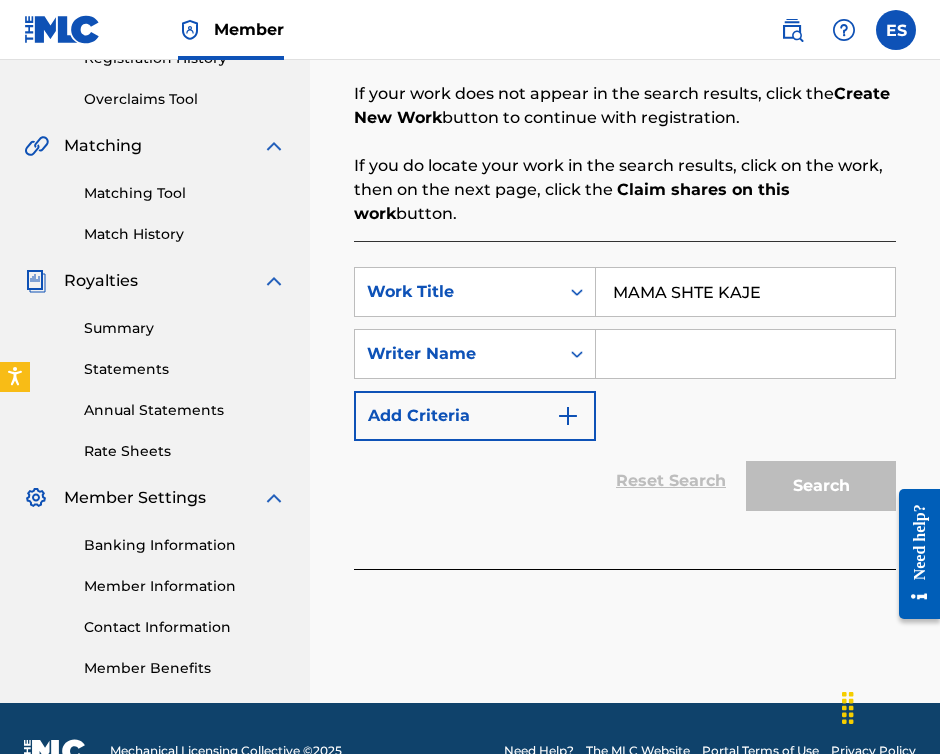 type on "MAMA SHTE KAJE" 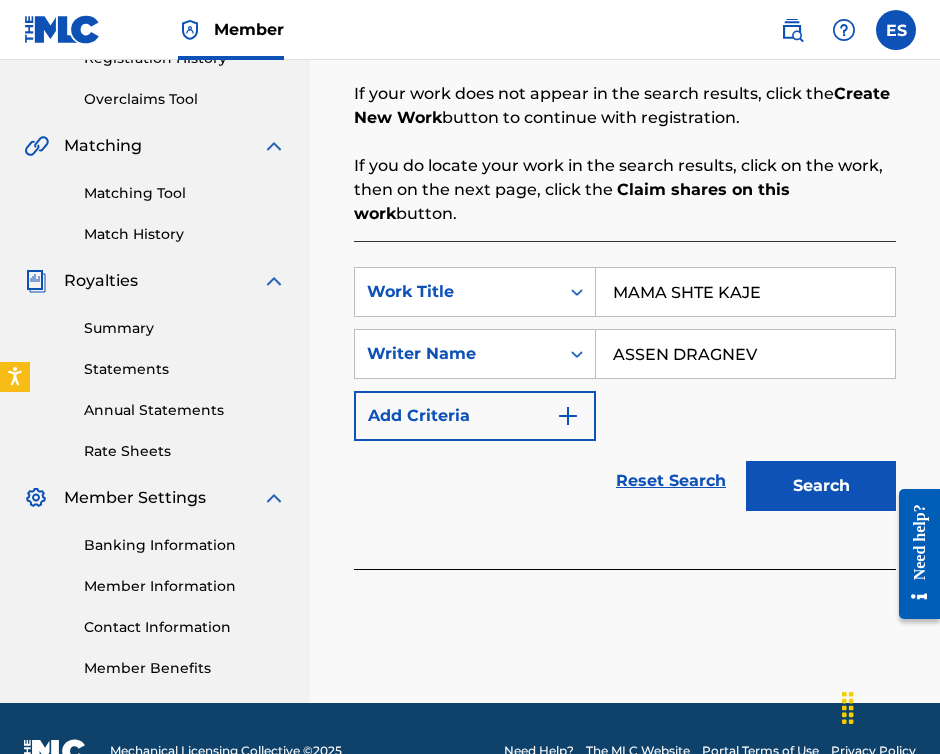 click on "MAMA SHTE KAJE" at bounding box center [745, 292] 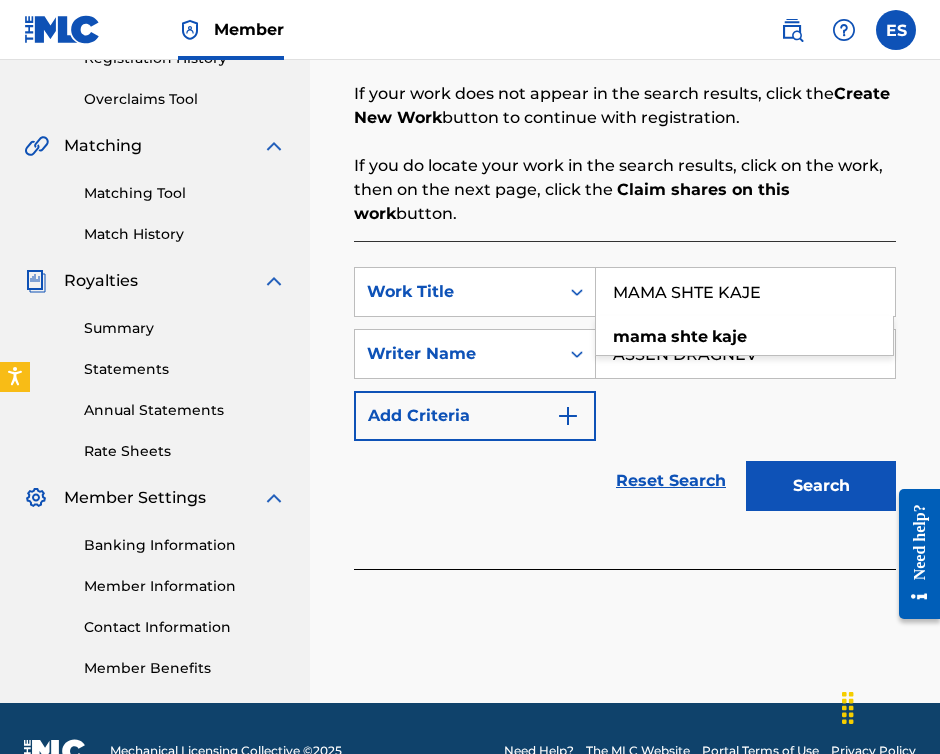 type on "MAMA SHTE KAJE" 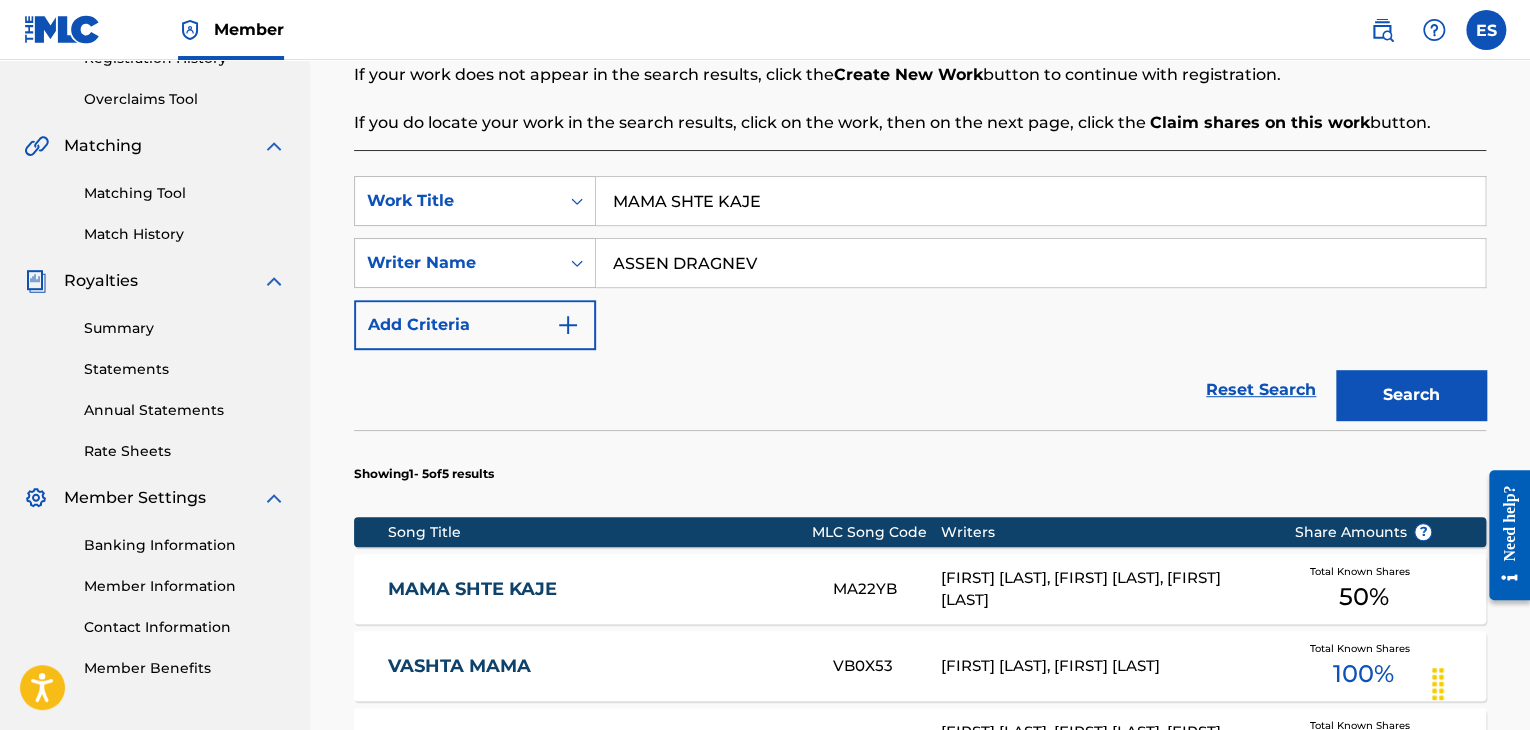 click on "MAMA SHTE KAJE" at bounding box center (597, 589) 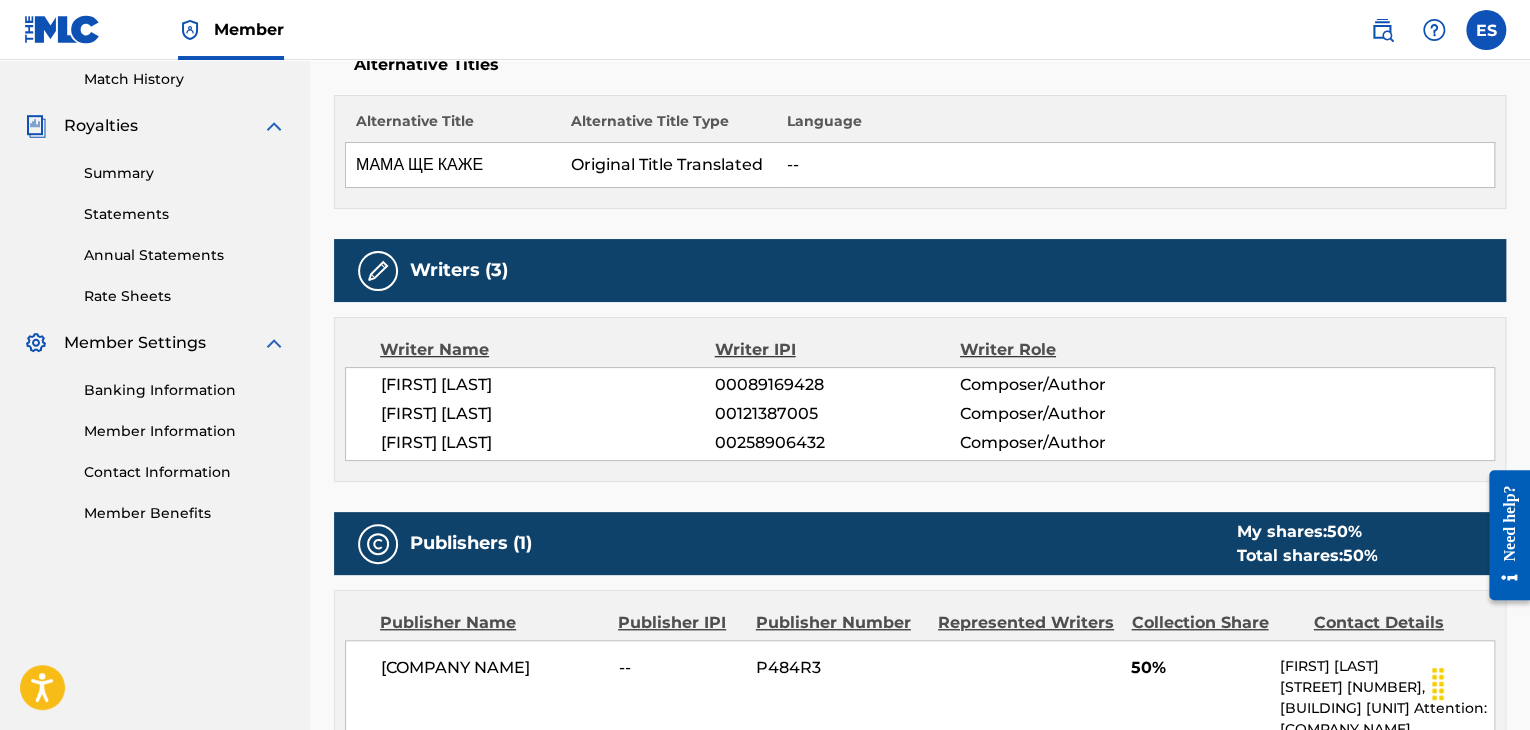 scroll, scrollTop: 600, scrollLeft: 0, axis: vertical 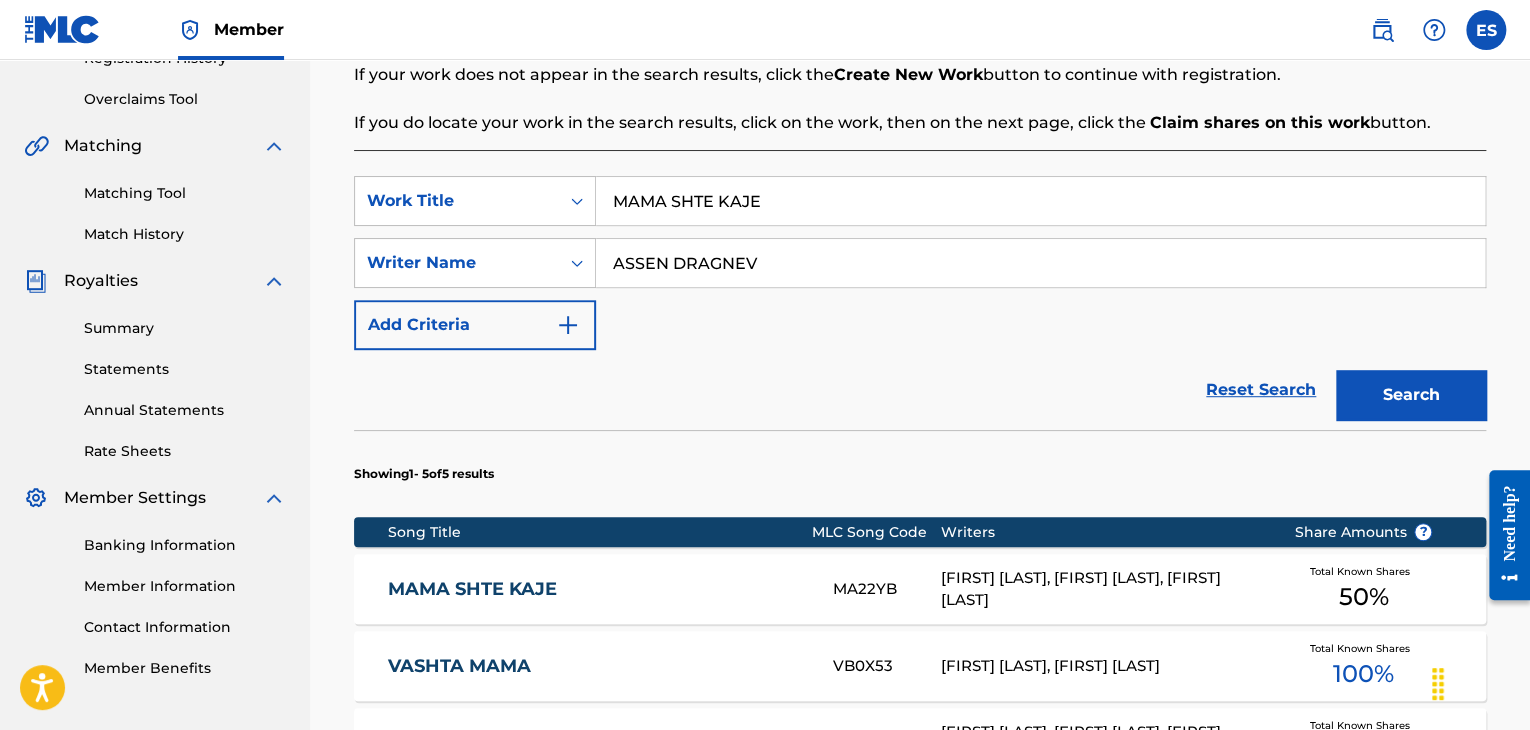 click on "MAMA SHTE KAJE" at bounding box center [1040, 201] 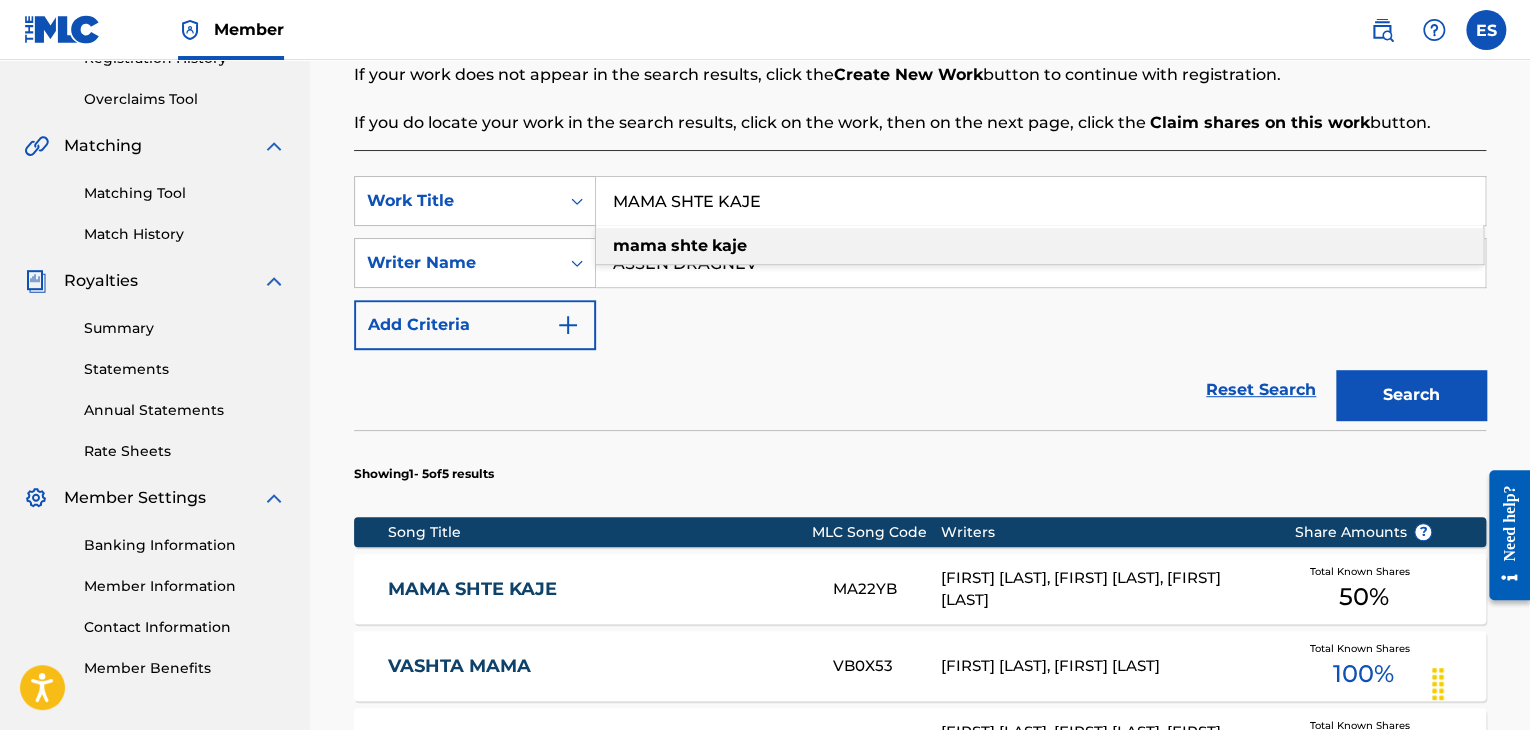 paste on "NEKENI" 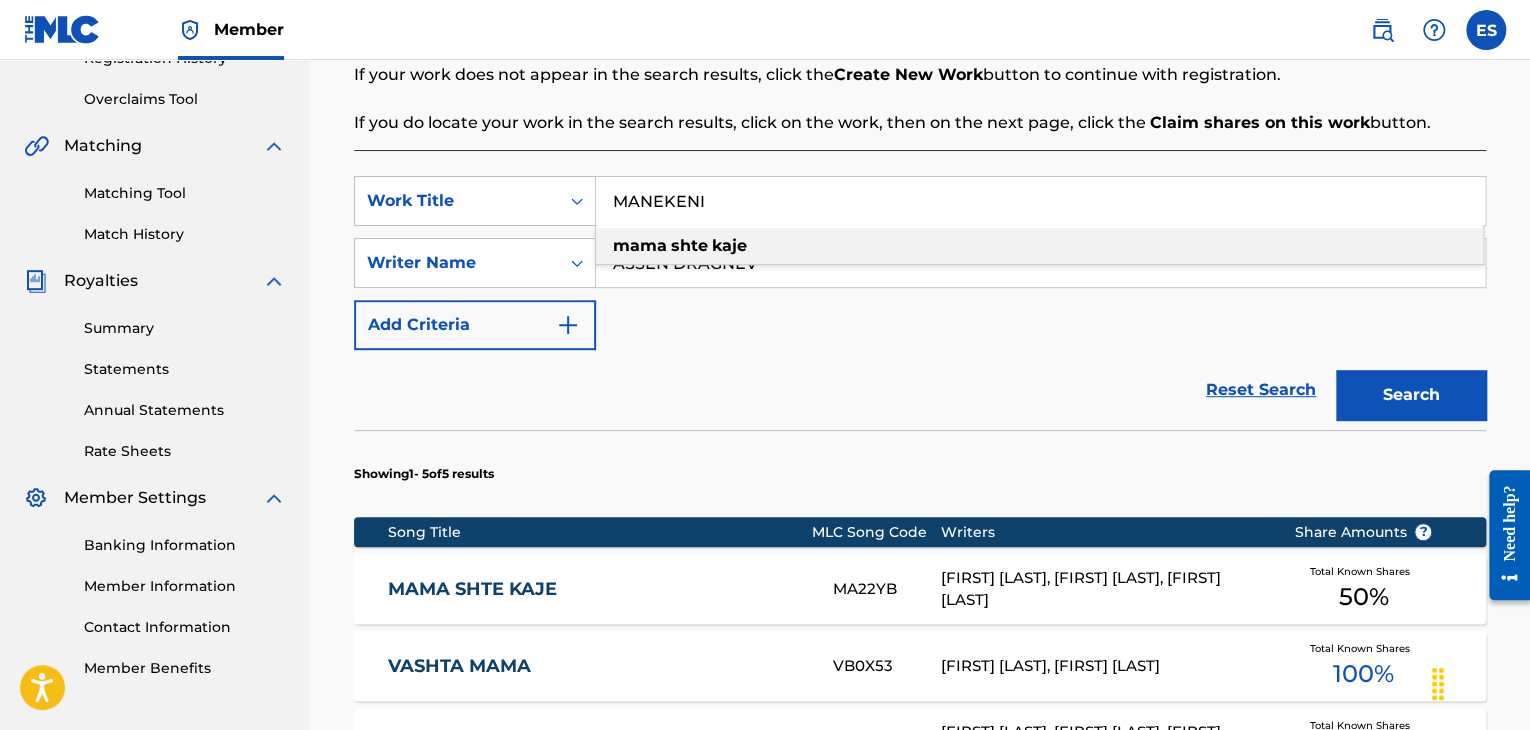 type on "MANEKENI" 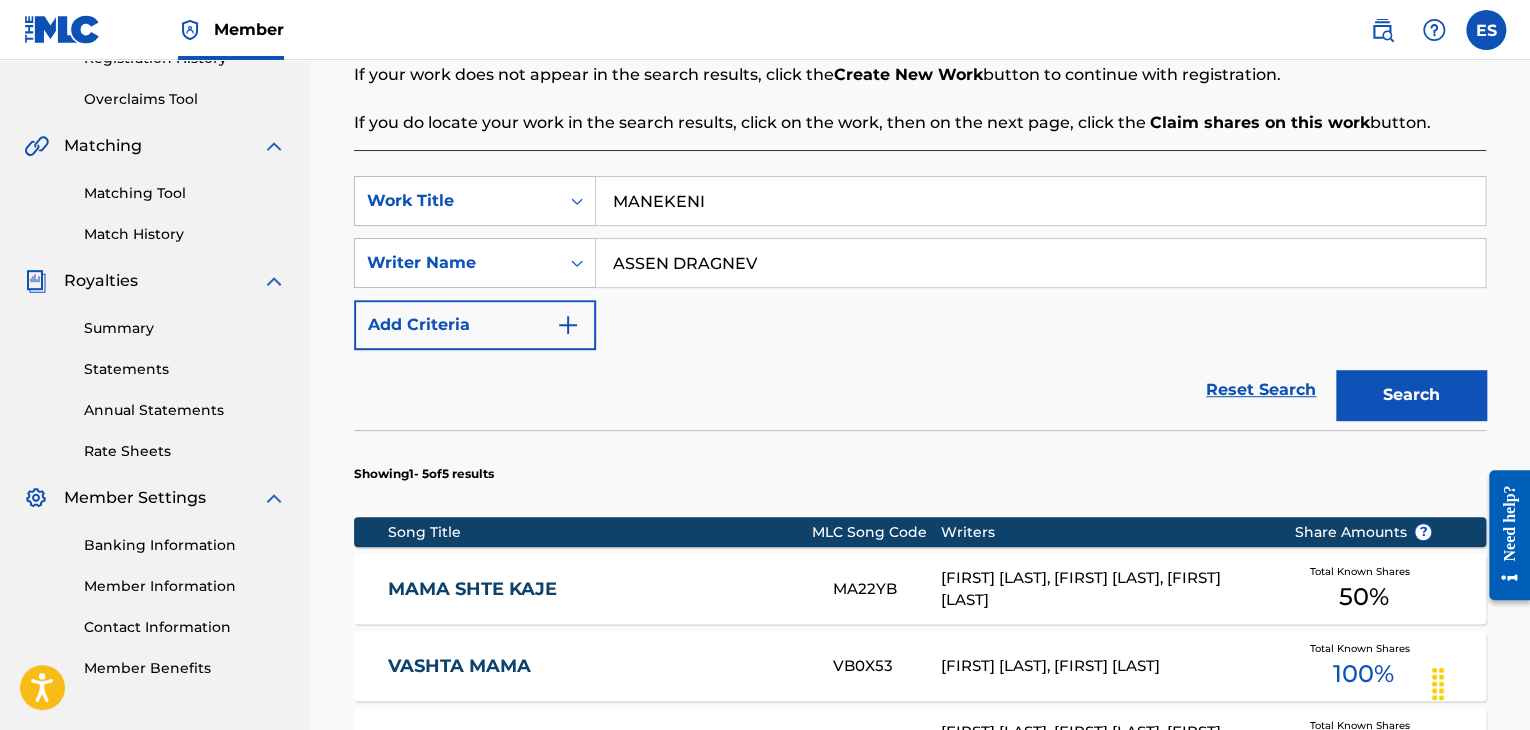 click on "Search" at bounding box center [1411, 395] 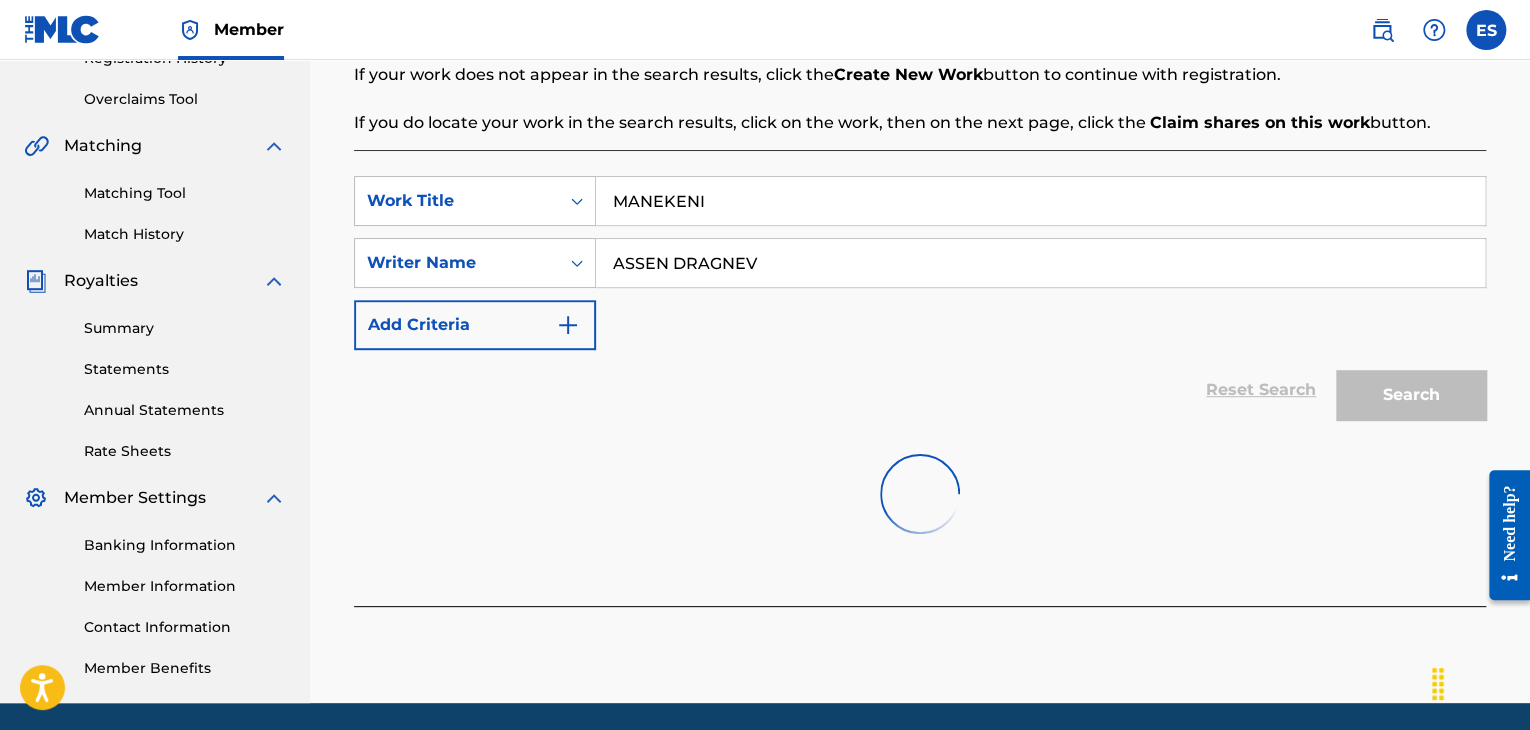 click on "Search" at bounding box center [1406, 390] 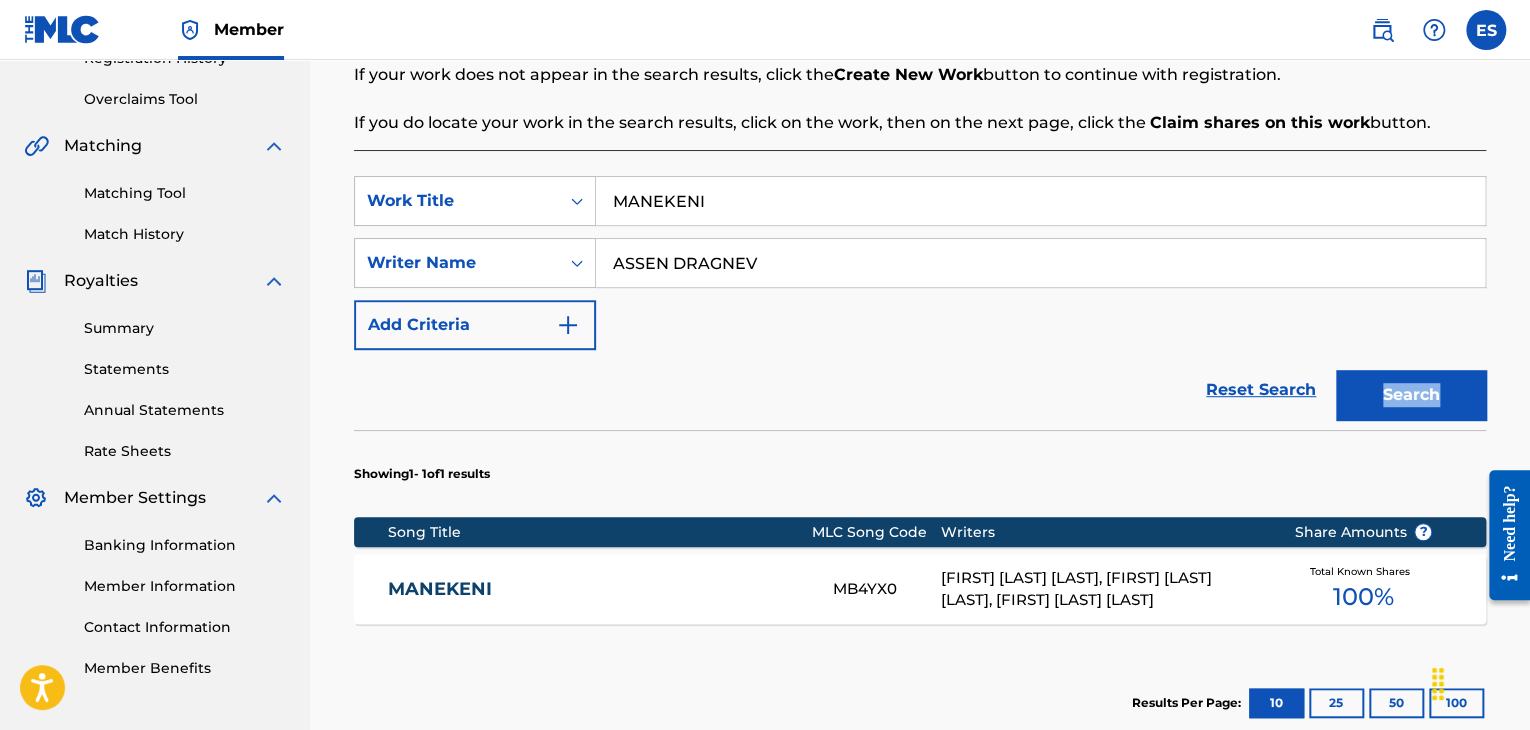 click on "[FIRST] [LAST] [LAST], [FIRST] [LAST] [LAST], [FIRST] [LAST] [LAST]" at bounding box center [1102, 589] 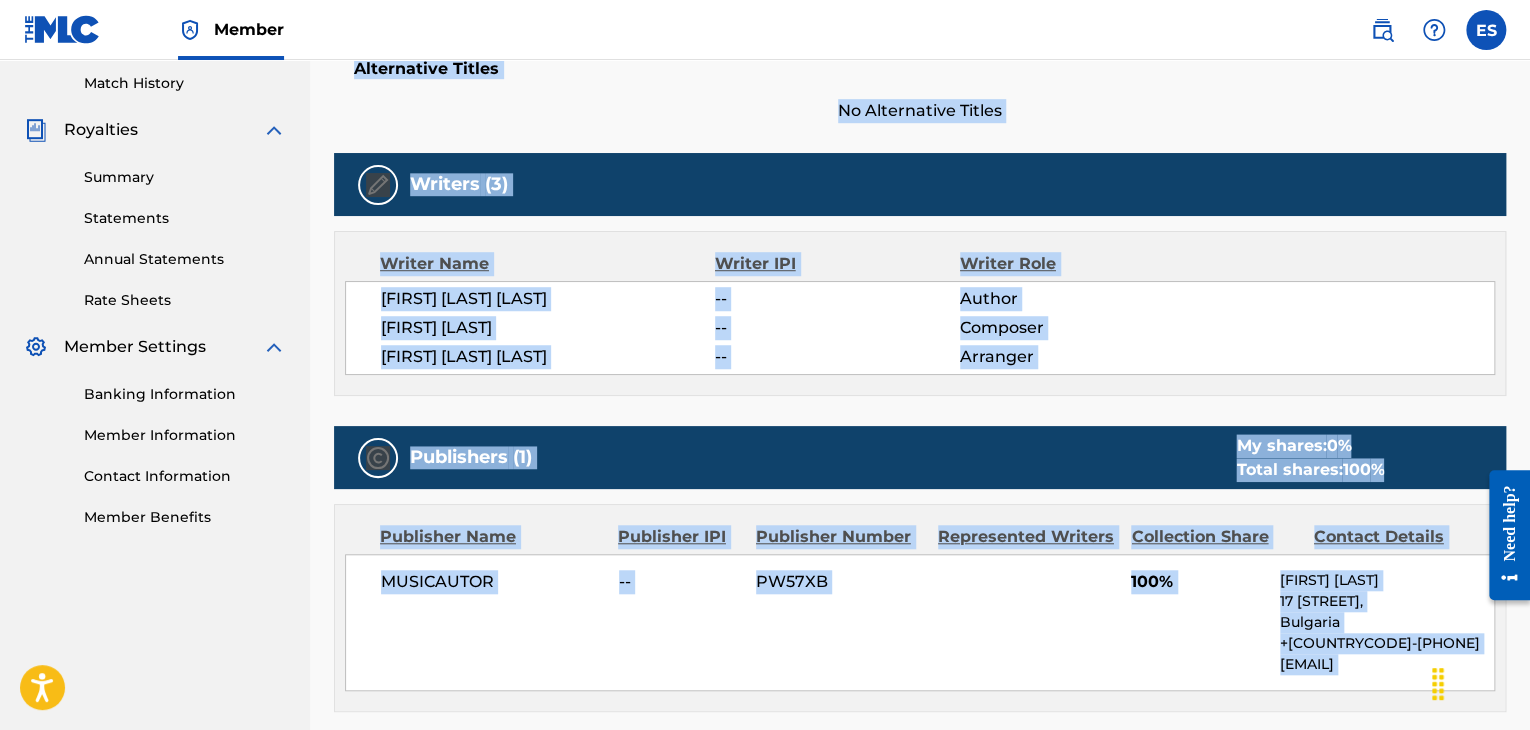 scroll, scrollTop: 700, scrollLeft: 0, axis: vertical 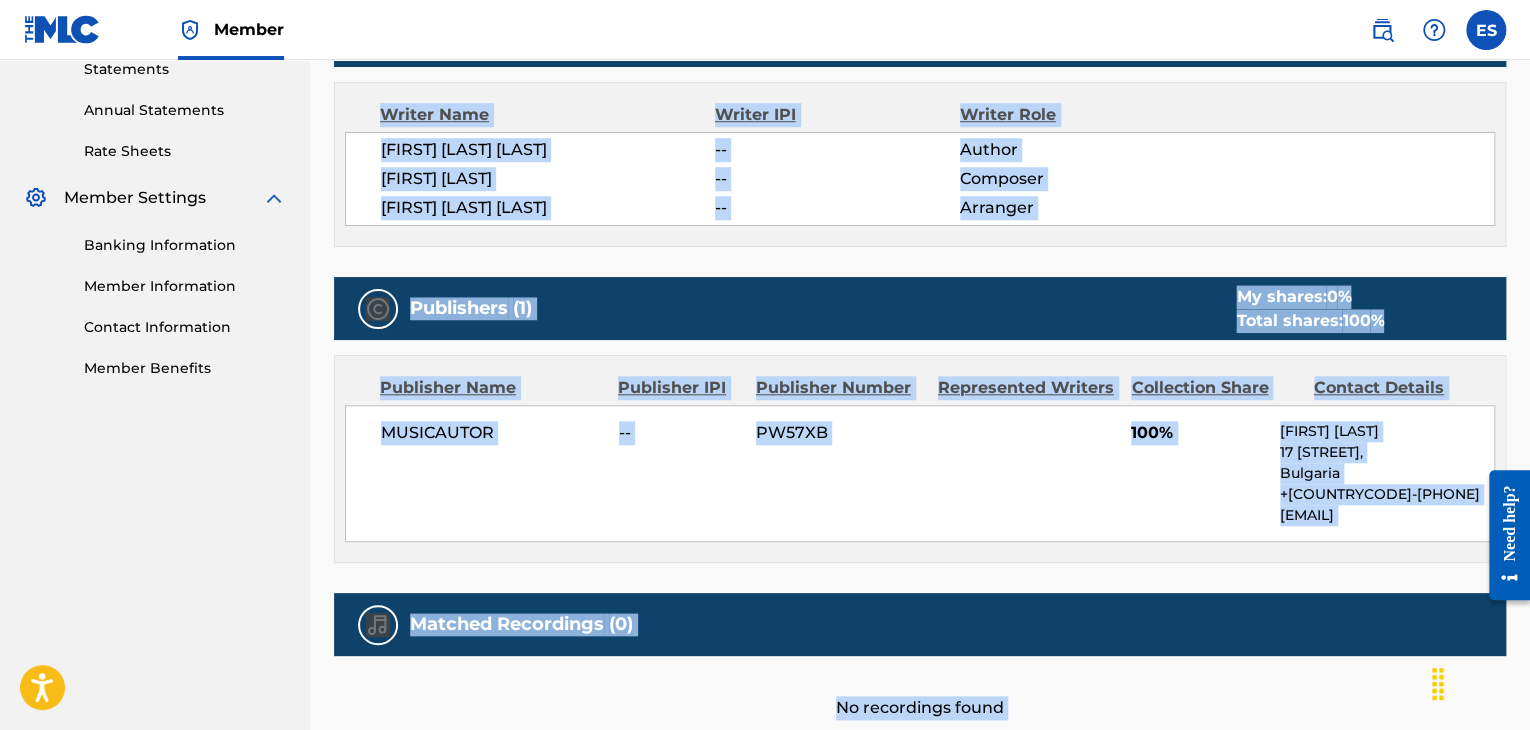 click on "[COMPANY NAME] -- PW57XB 100% [FIRST] [LAST] [STREET] [NUMBER], Bulgaria +[COUNTRYCODE]-[PHONE] [EMAIL]" at bounding box center [920, 473] 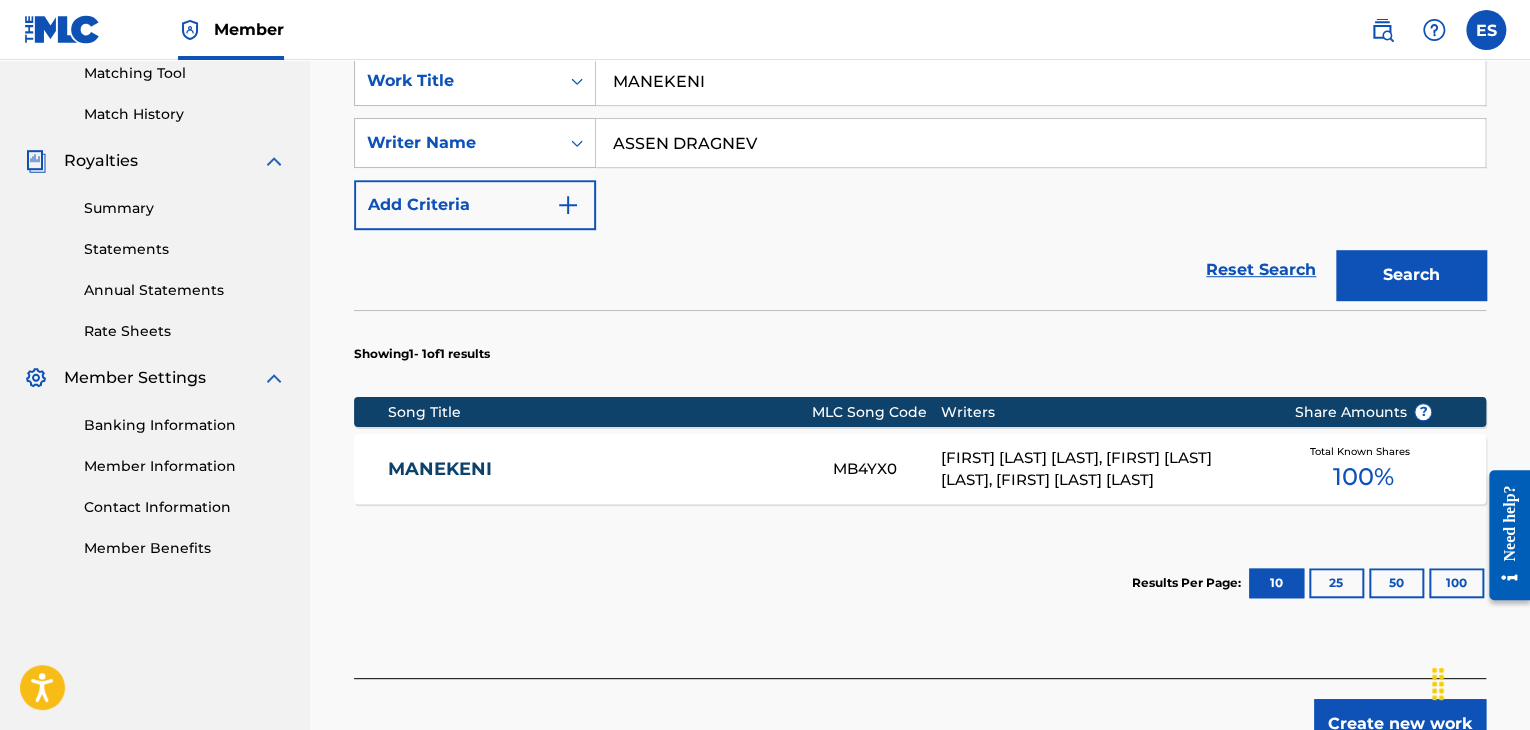 scroll, scrollTop: 655, scrollLeft: 0, axis: vertical 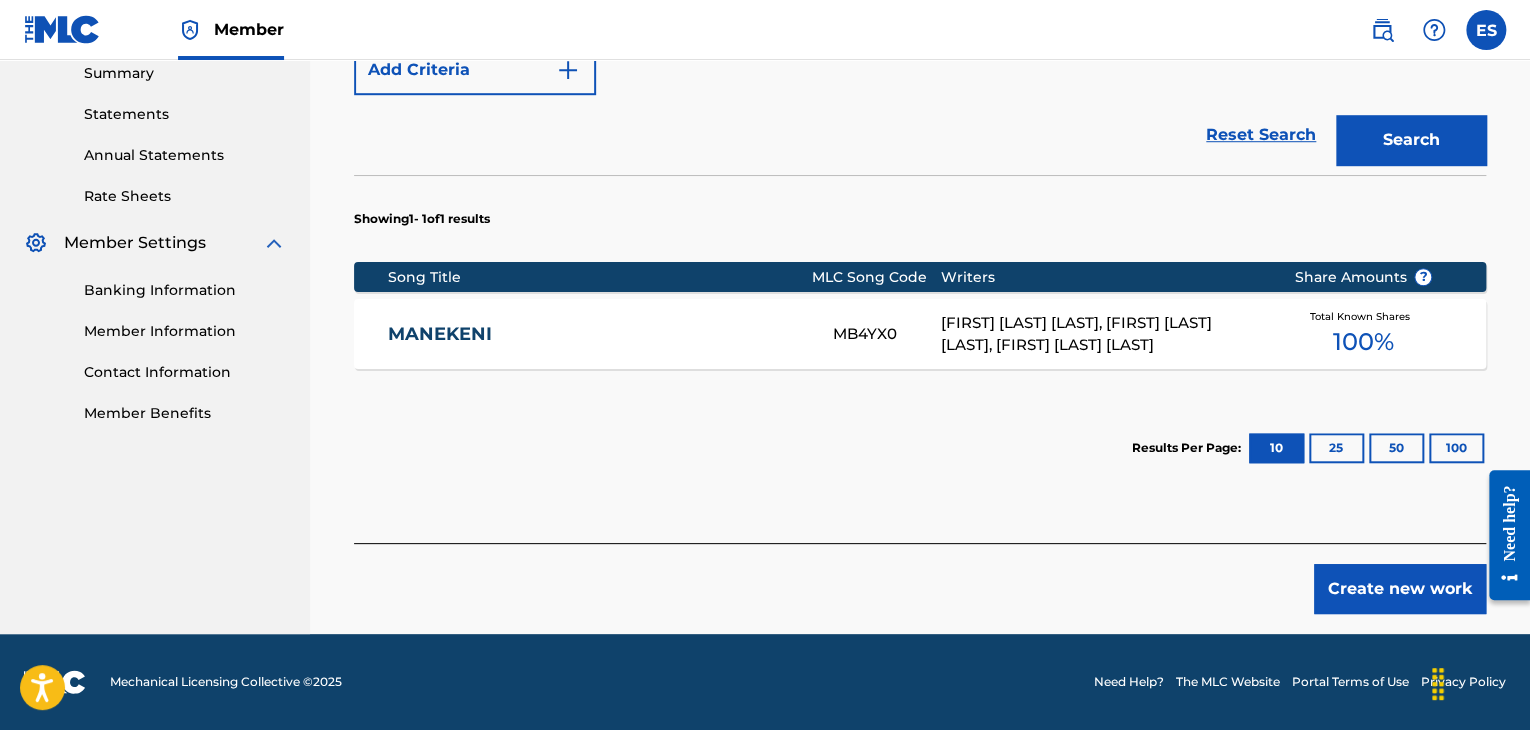 click on "Create new work" at bounding box center (1400, 589) 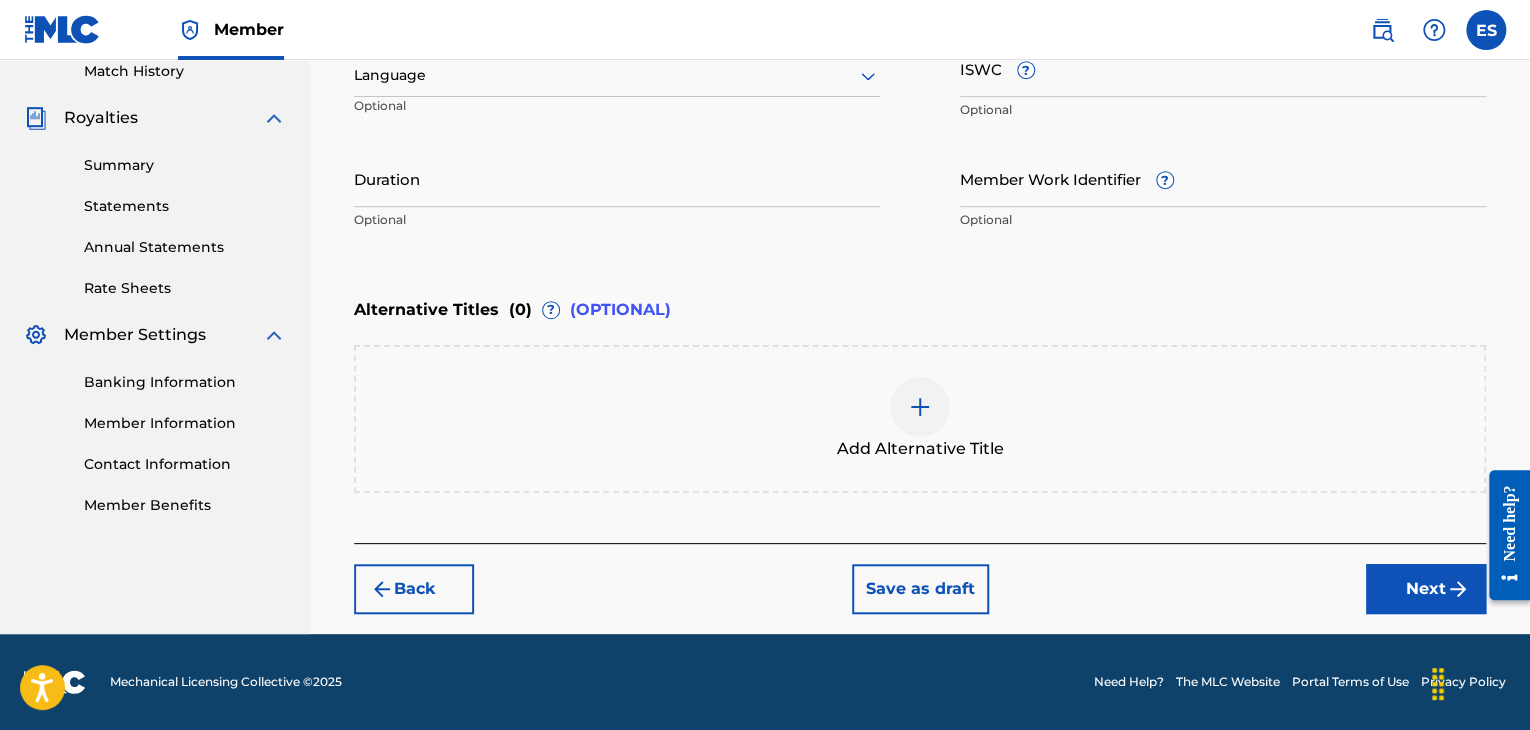 scroll, scrollTop: 561, scrollLeft: 0, axis: vertical 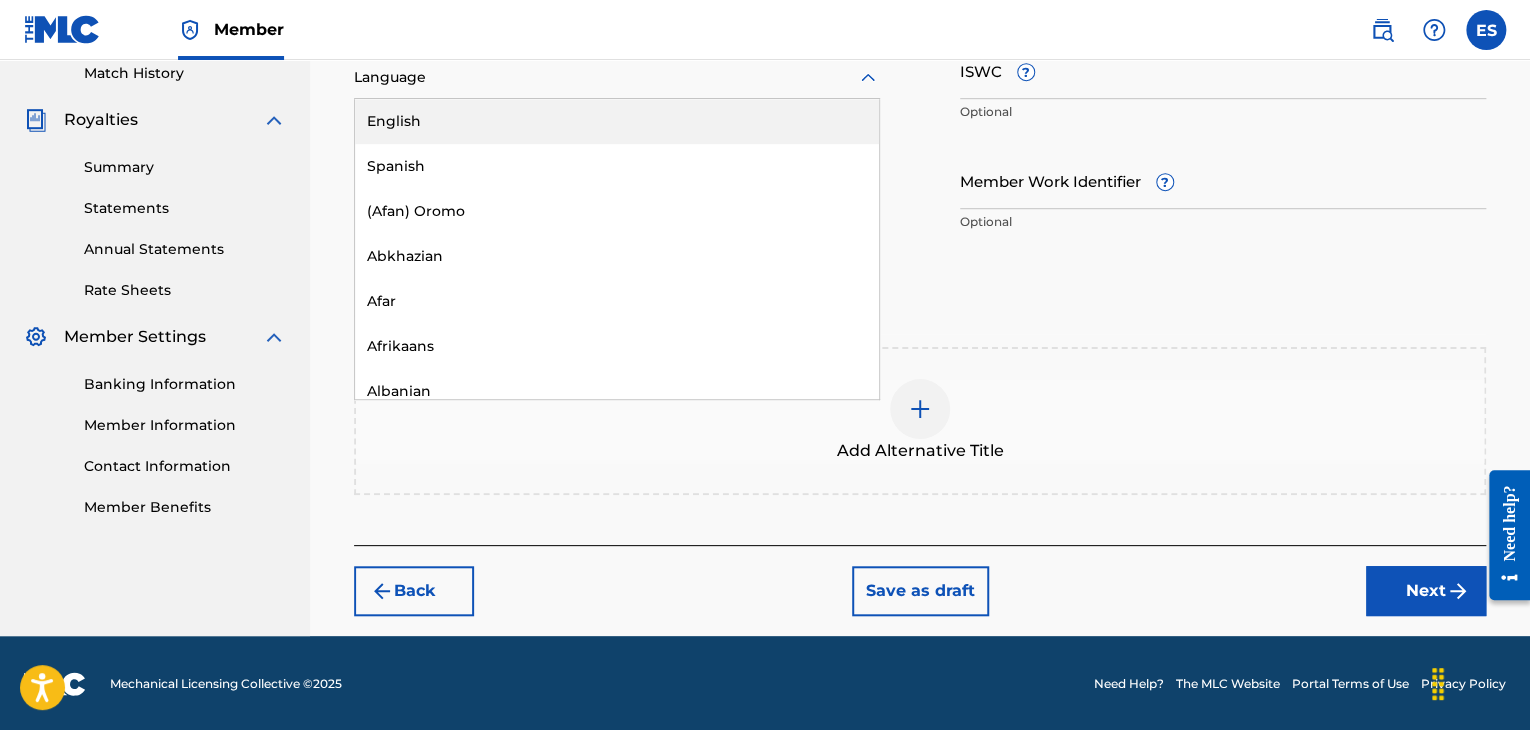 click at bounding box center (617, 77) 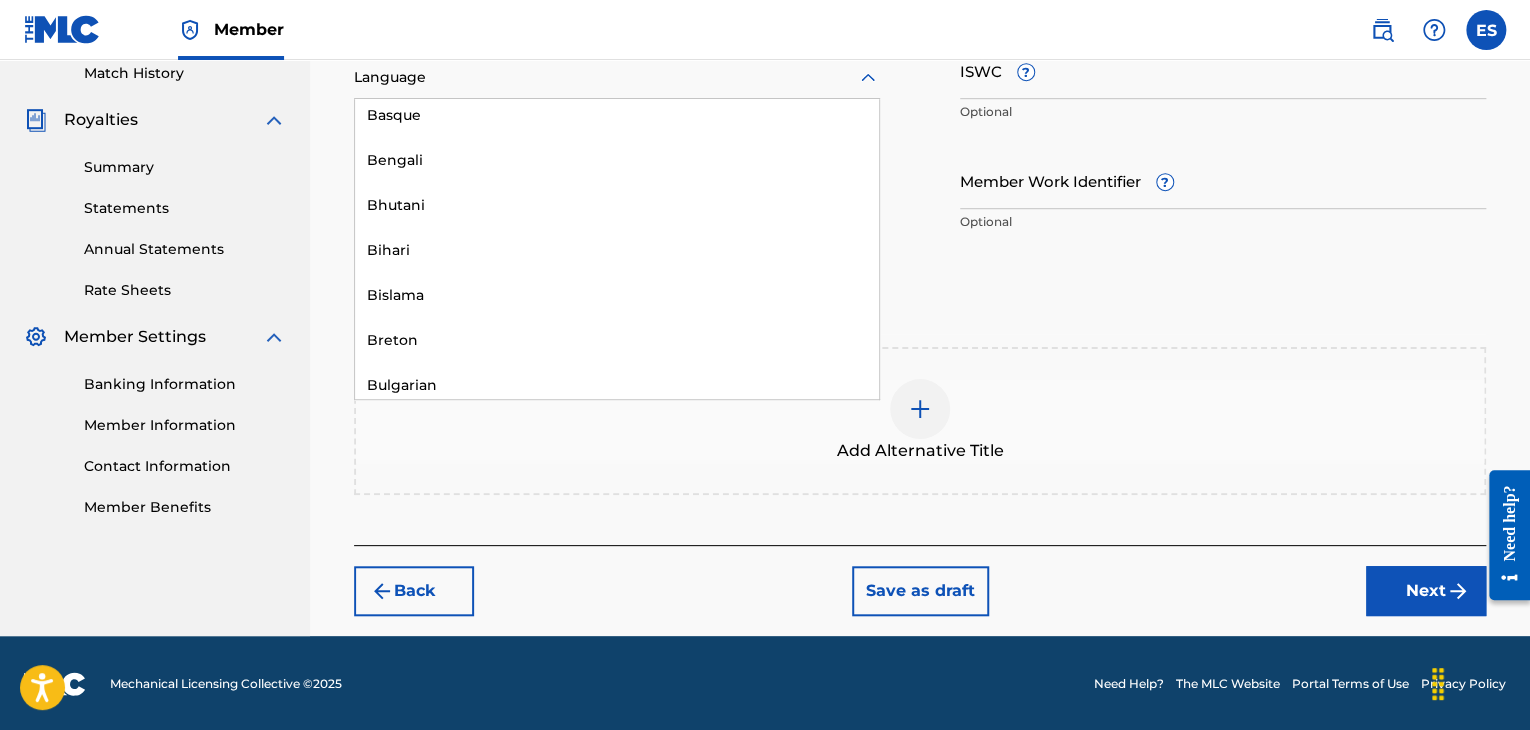 scroll, scrollTop: 700, scrollLeft: 0, axis: vertical 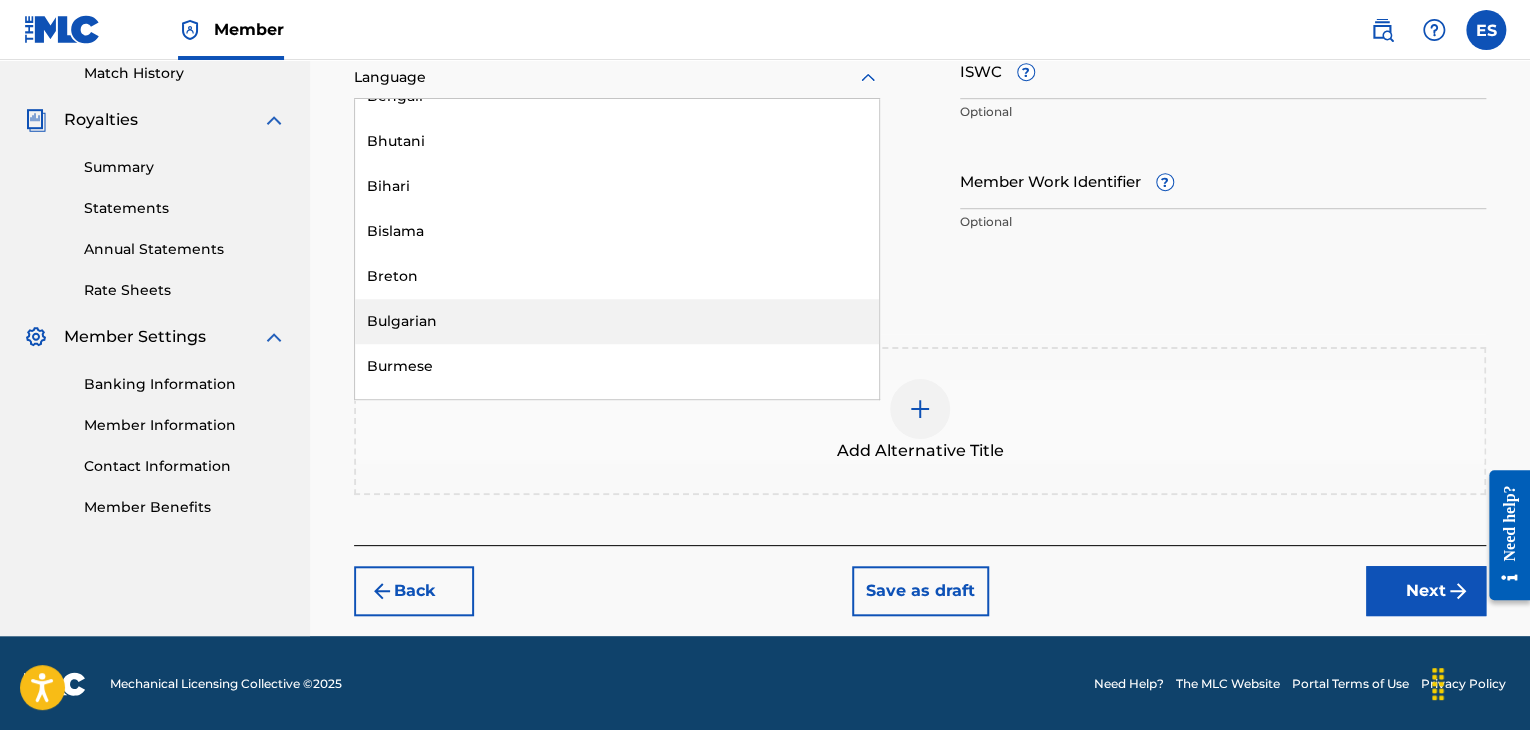 click on "Bulgarian" at bounding box center [617, 321] 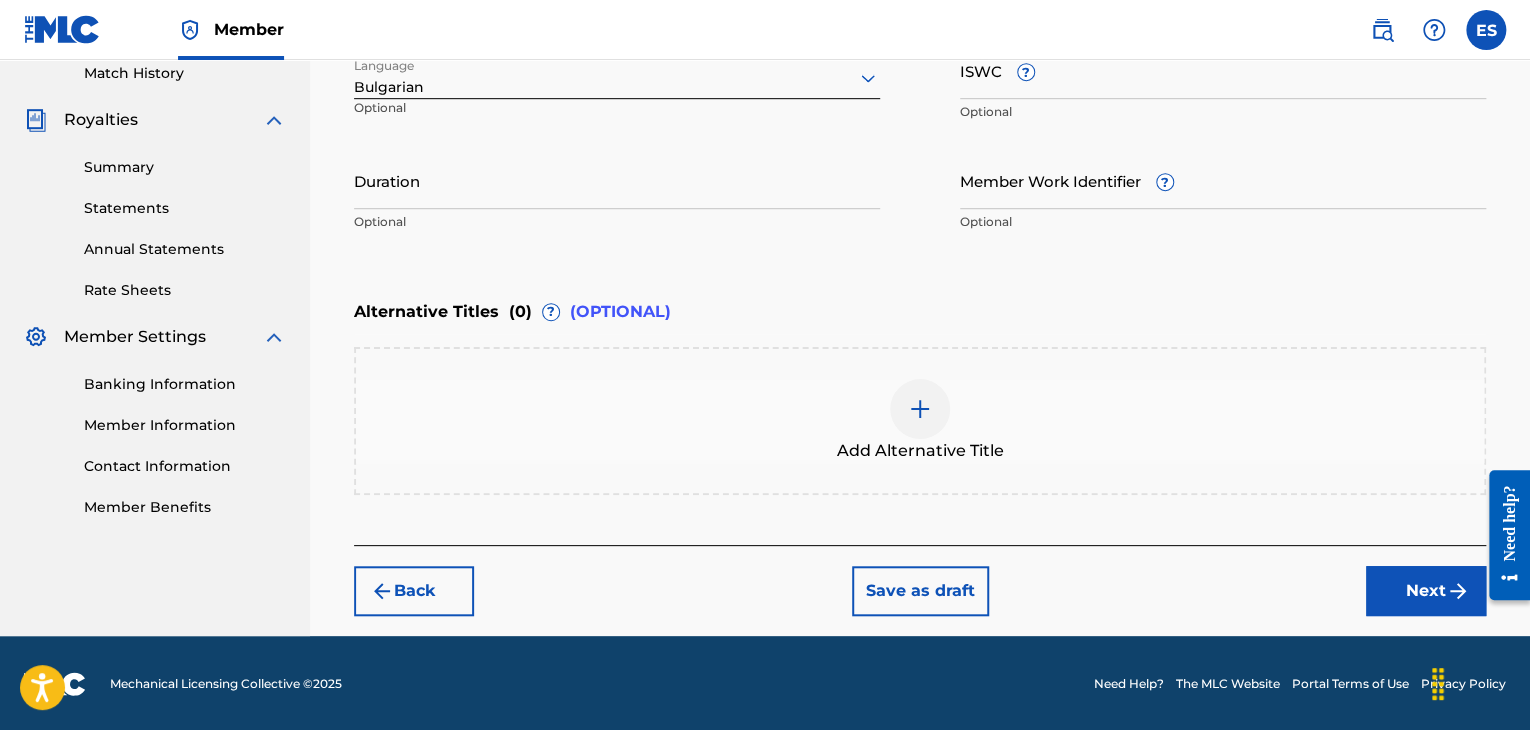 click on "ISWC   ?" at bounding box center [1223, 70] 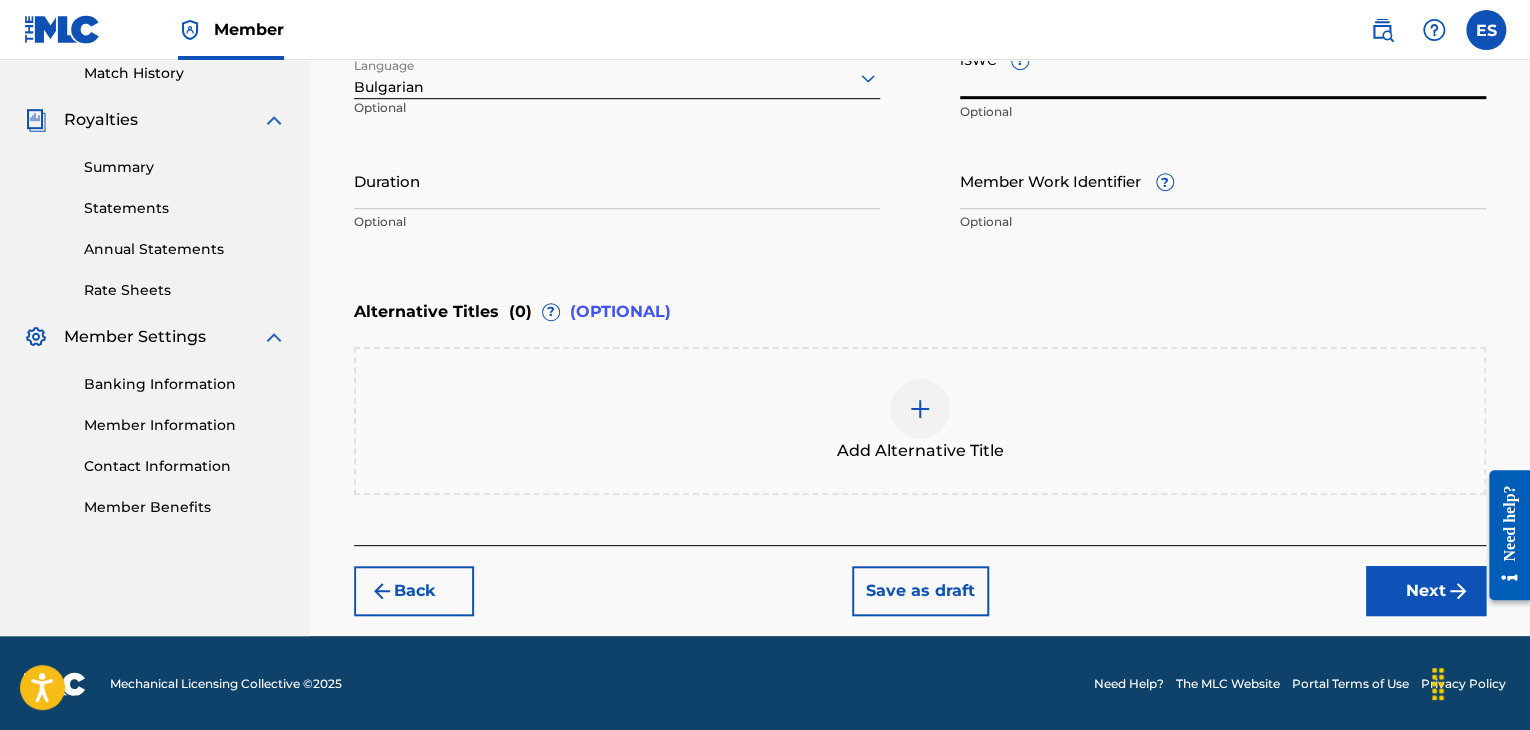 paste on "T9158448590" 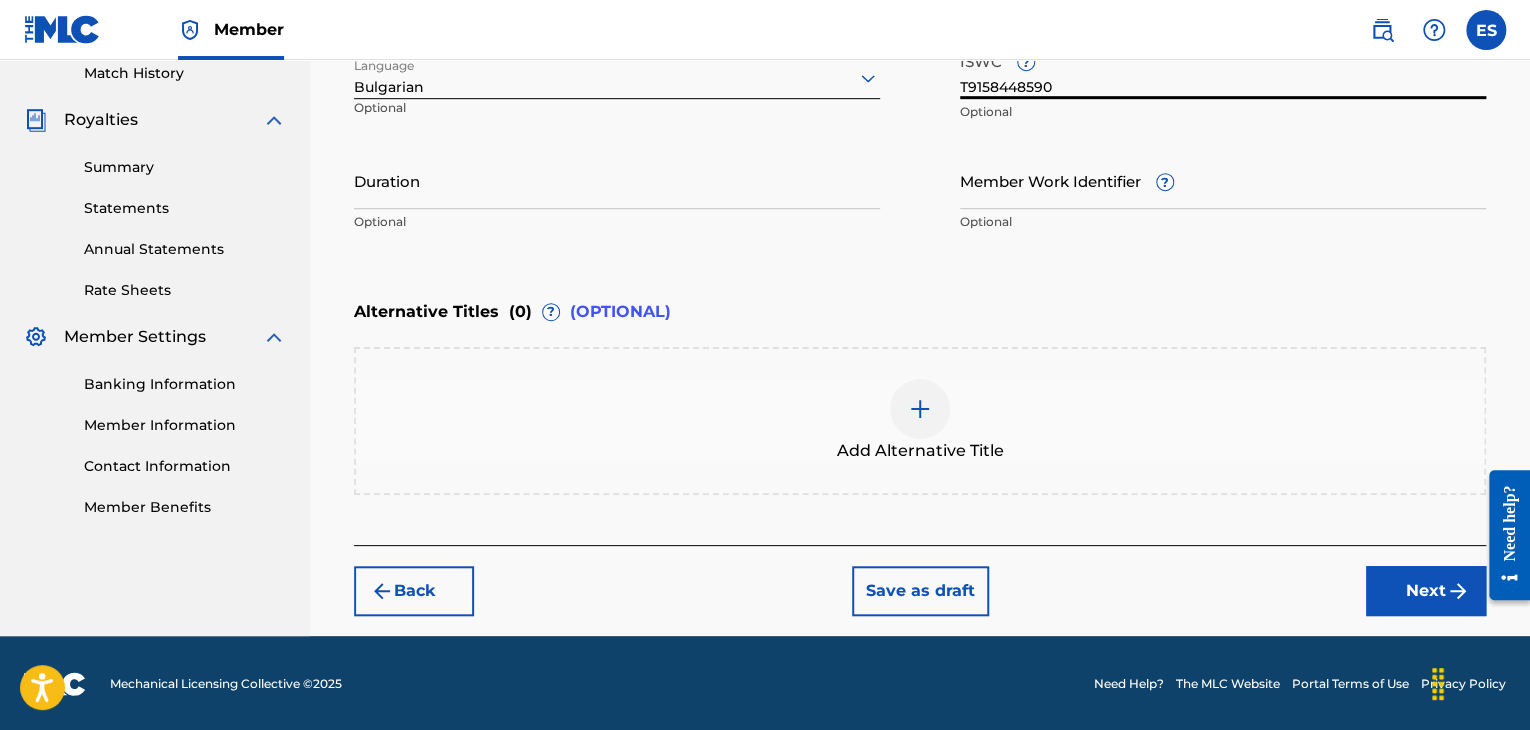 type on "T9158448590" 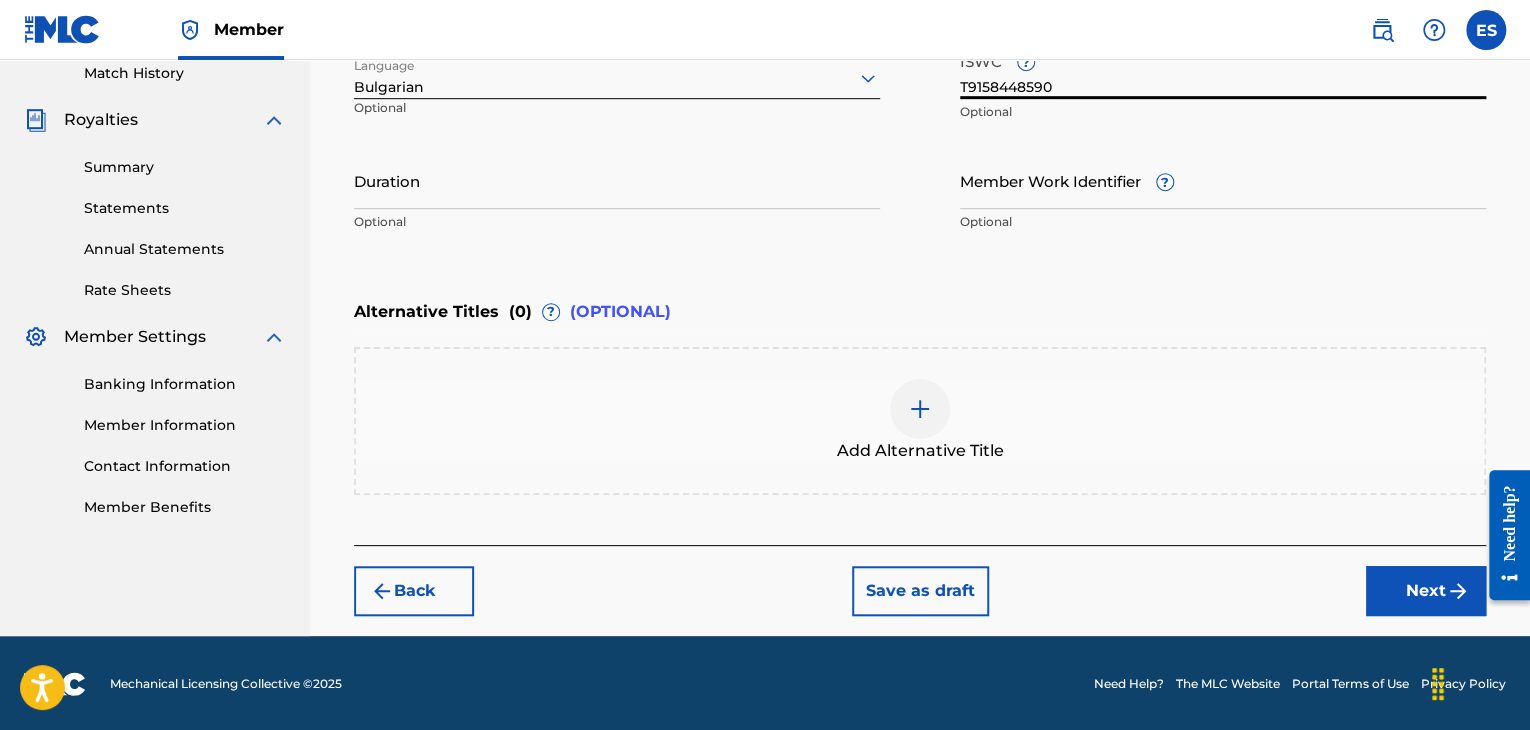 click on "Duration" at bounding box center [617, 180] 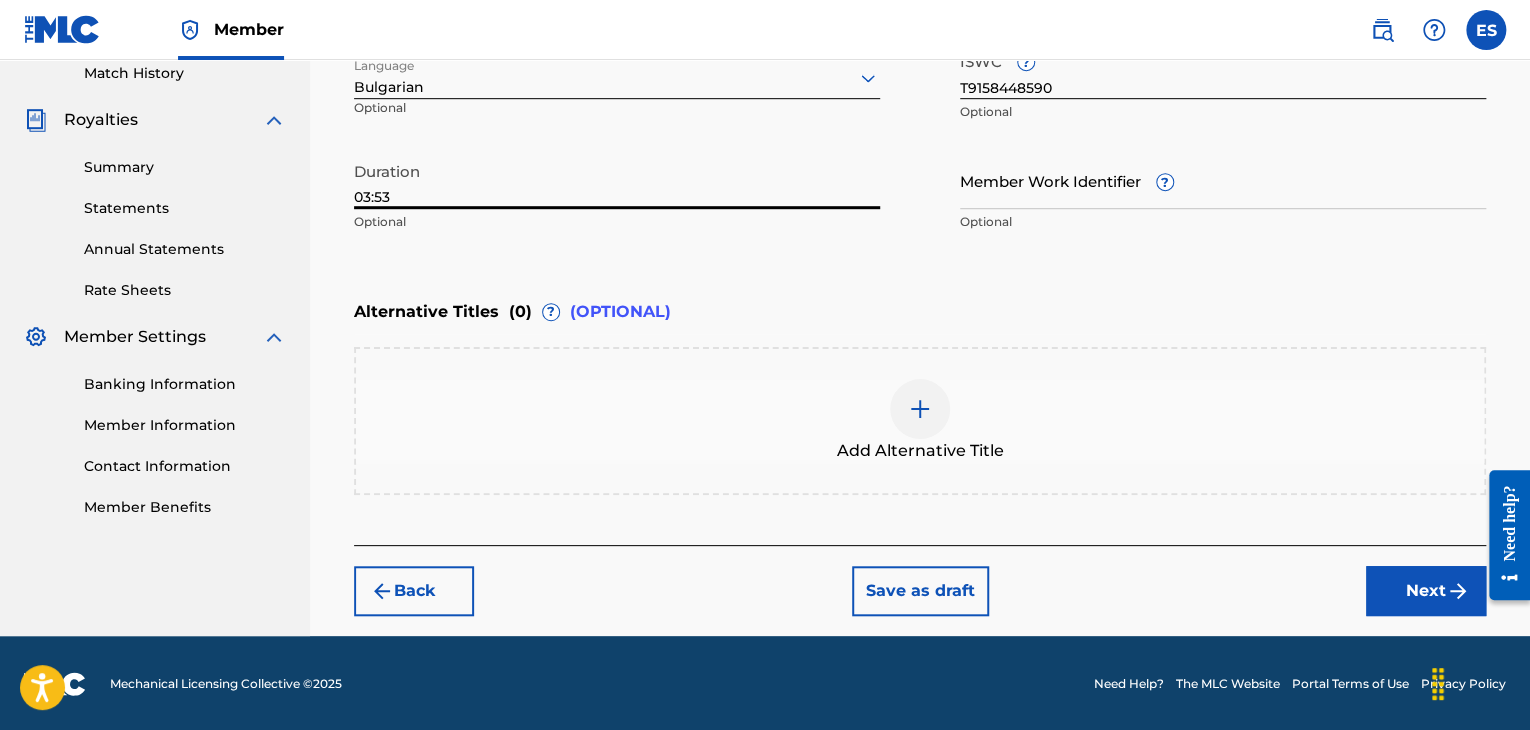 type on "03:53" 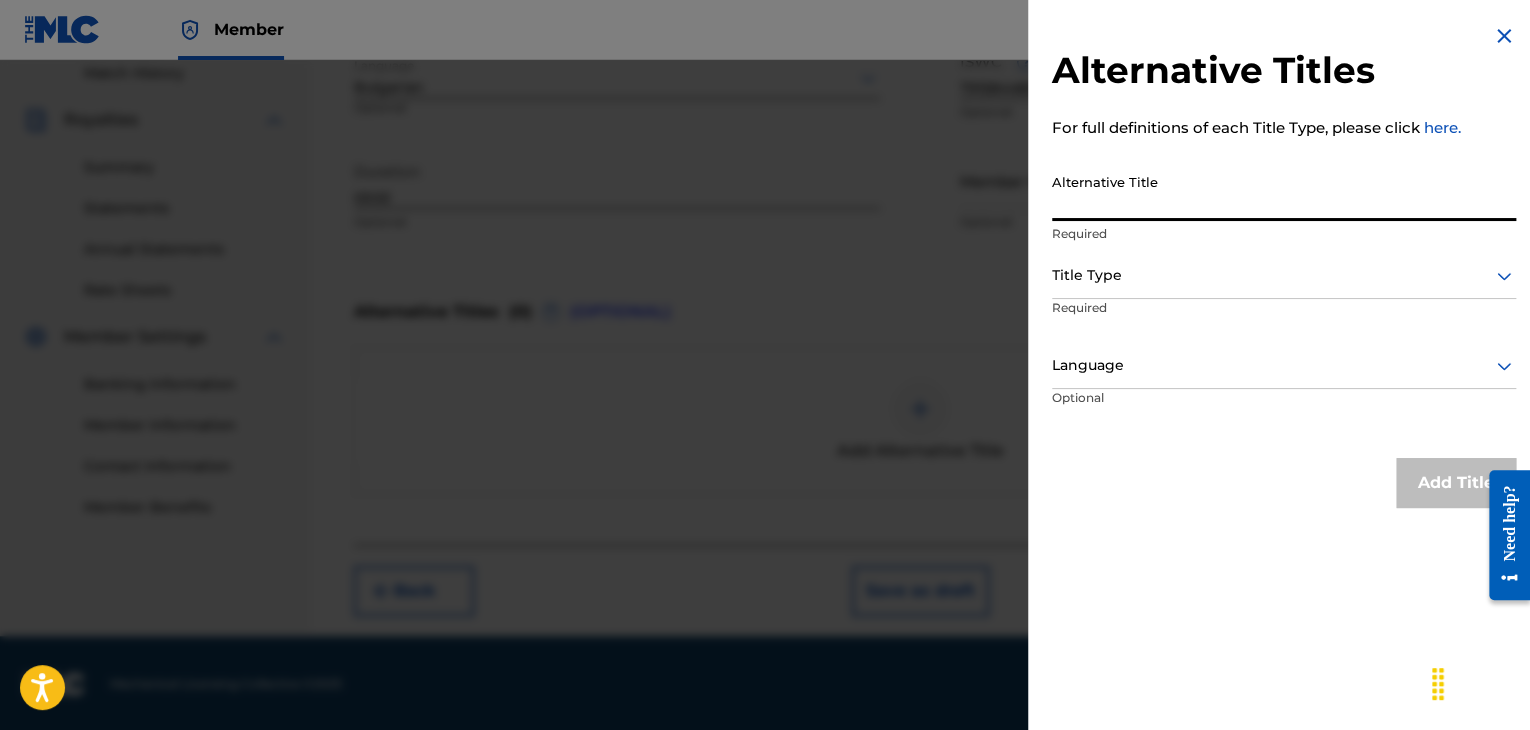 paste on "MANEKENI" 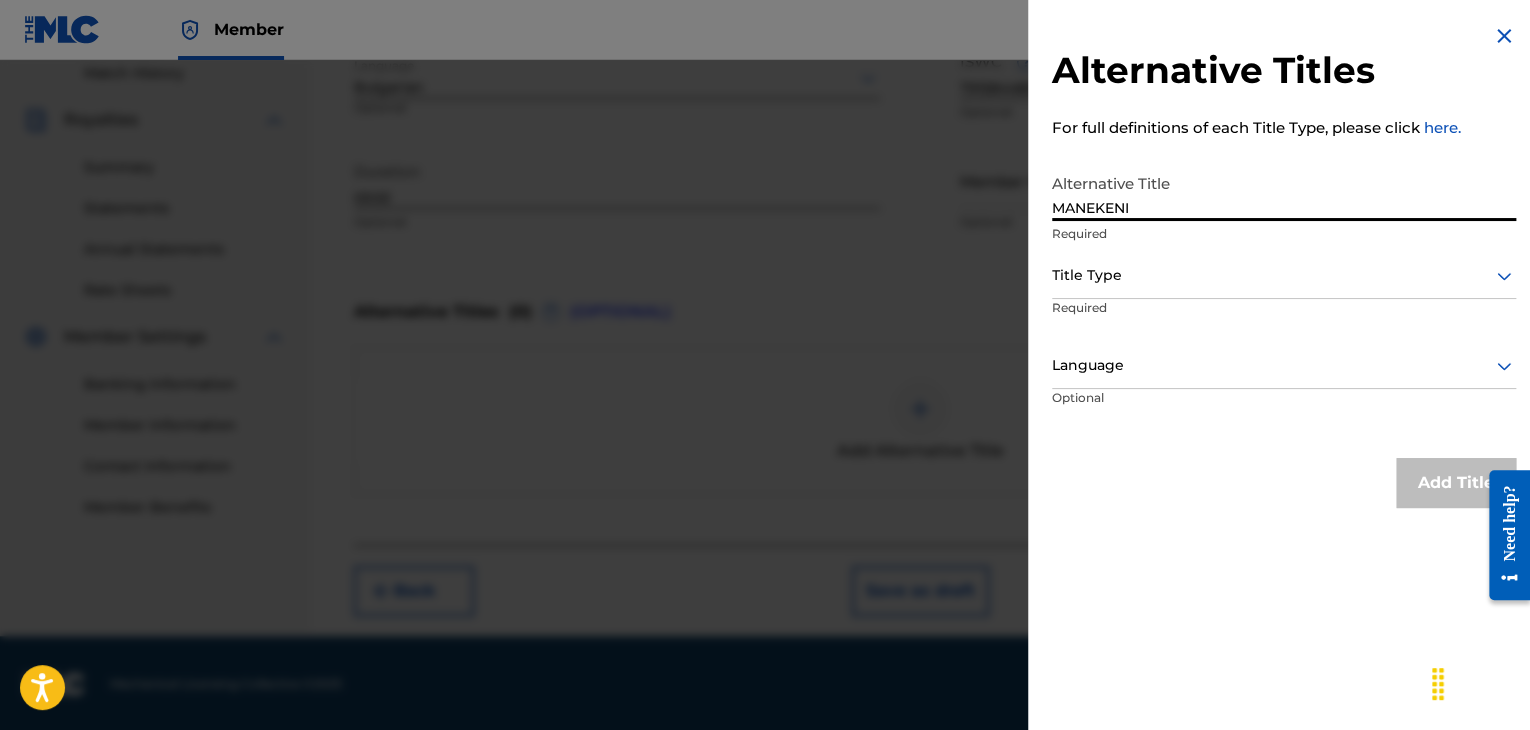 click at bounding box center (1284, 275) 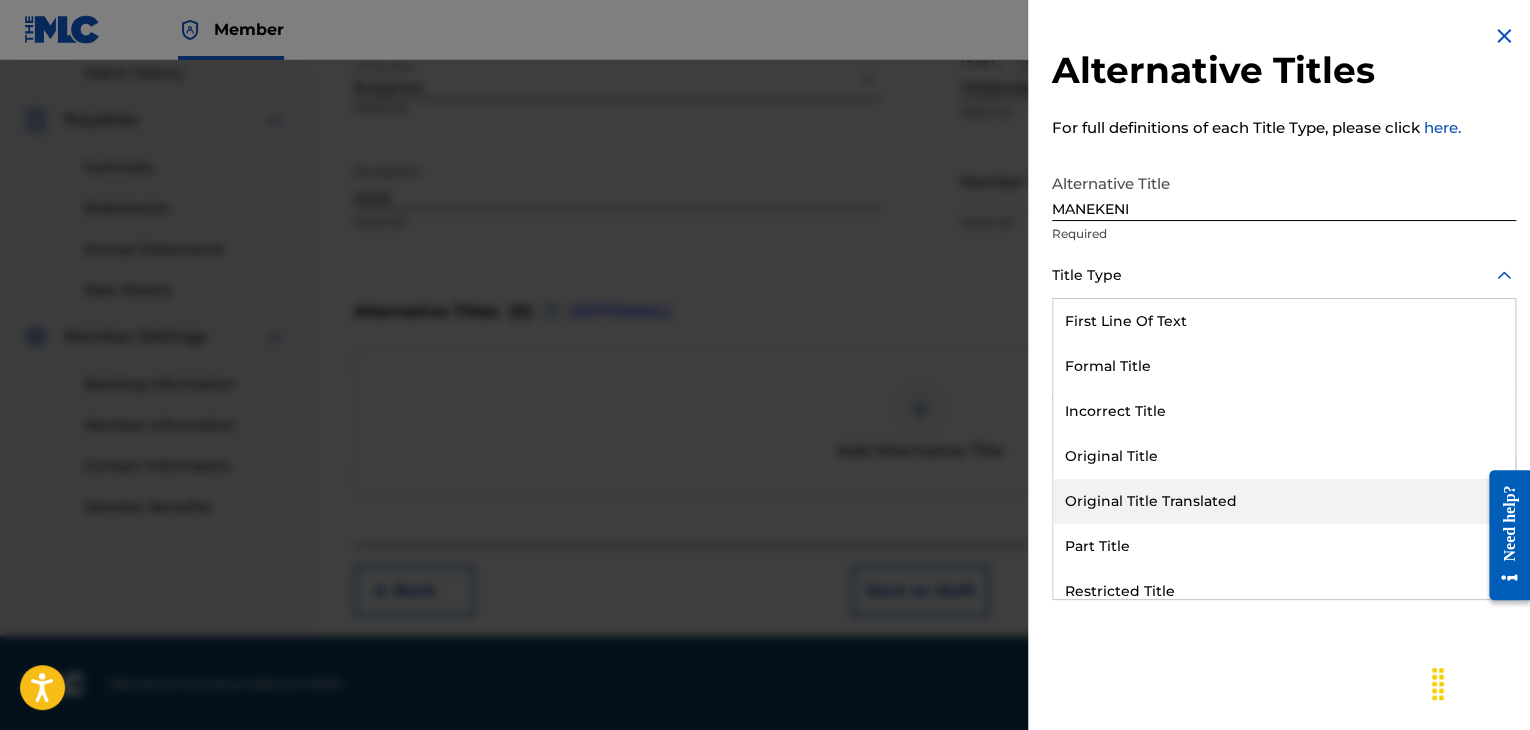 click on "Original Title Translated" at bounding box center [1284, 501] 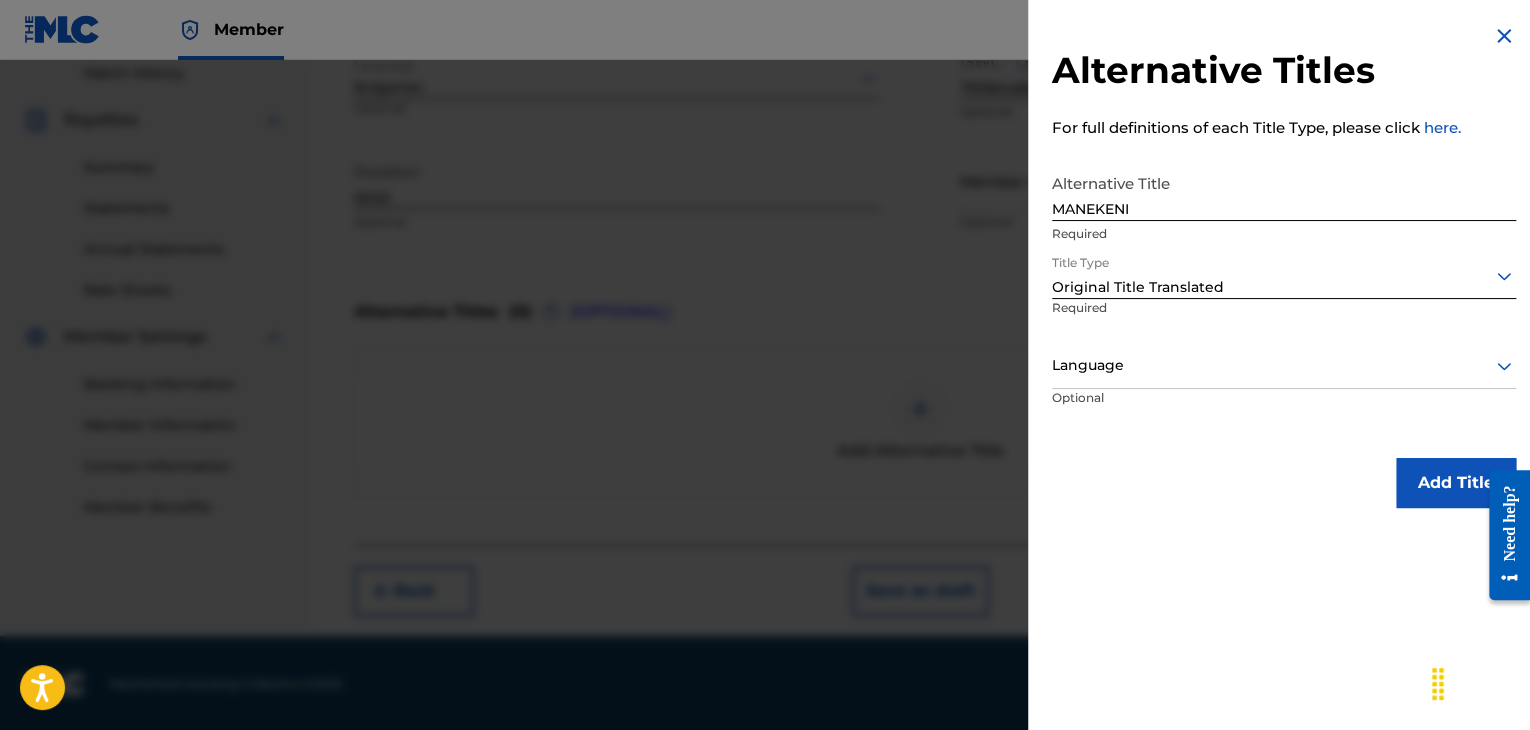 click at bounding box center [1284, 365] 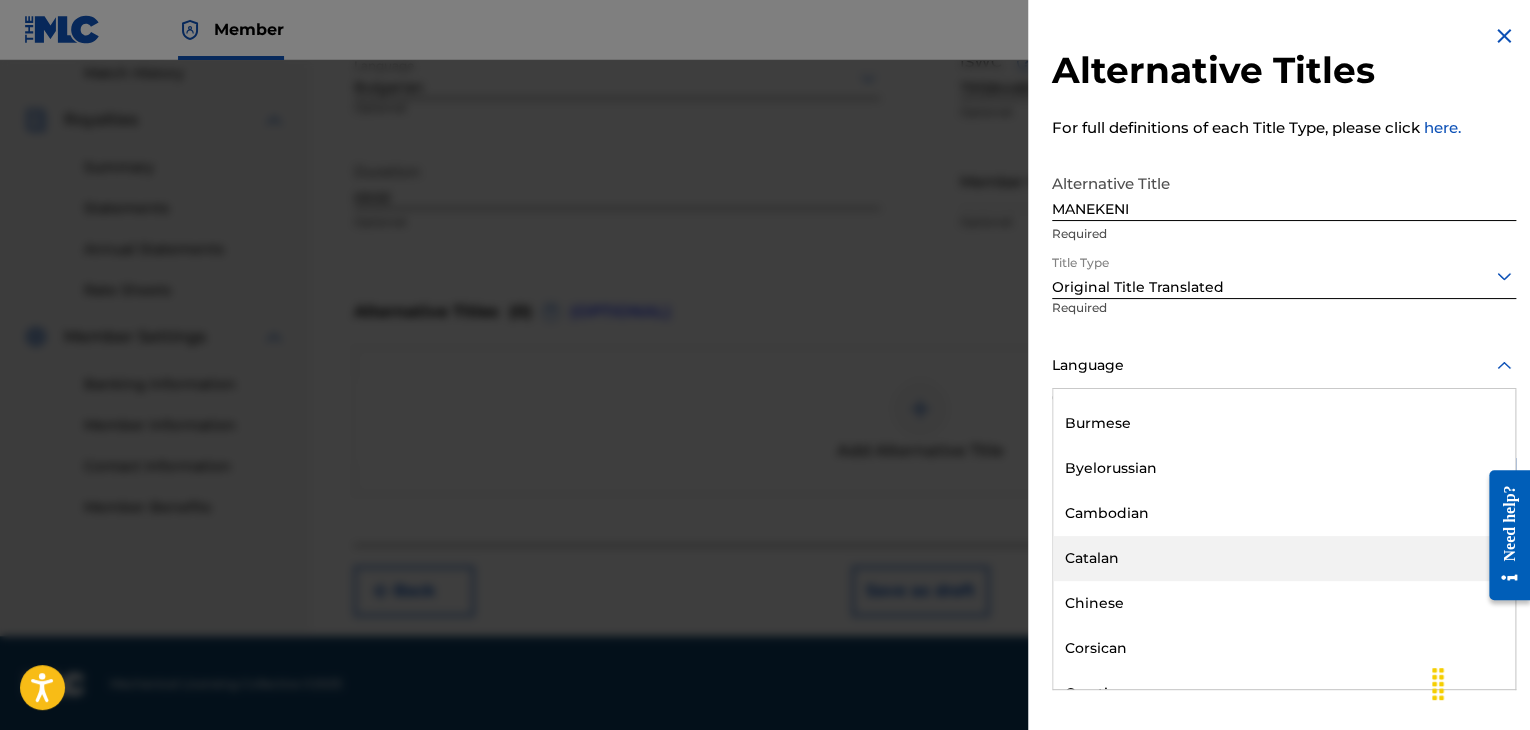 scroll, scrollTop: 900, scrollLeft: 0, axis: vertical 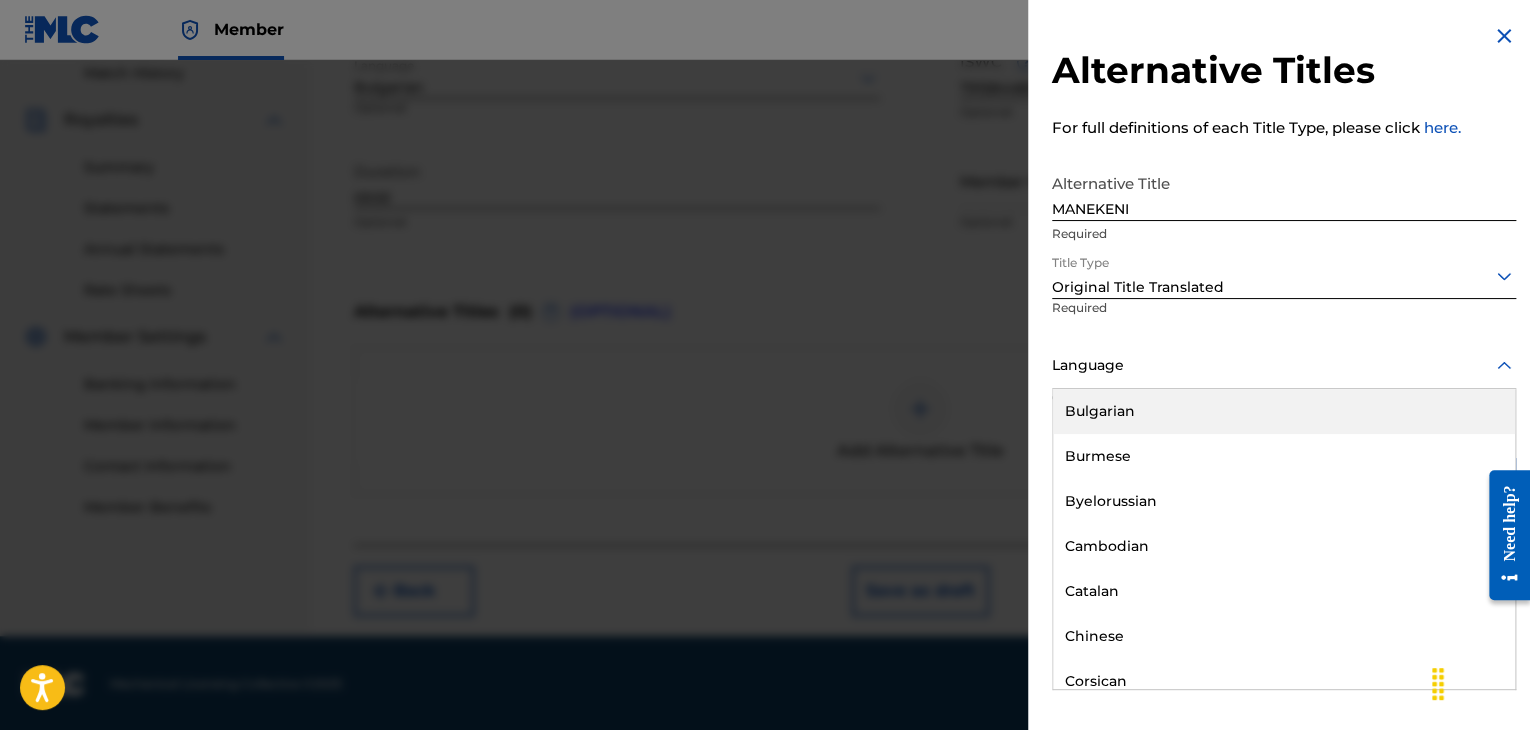 click on "Bulgarian" at bounding box center [1284, 411] 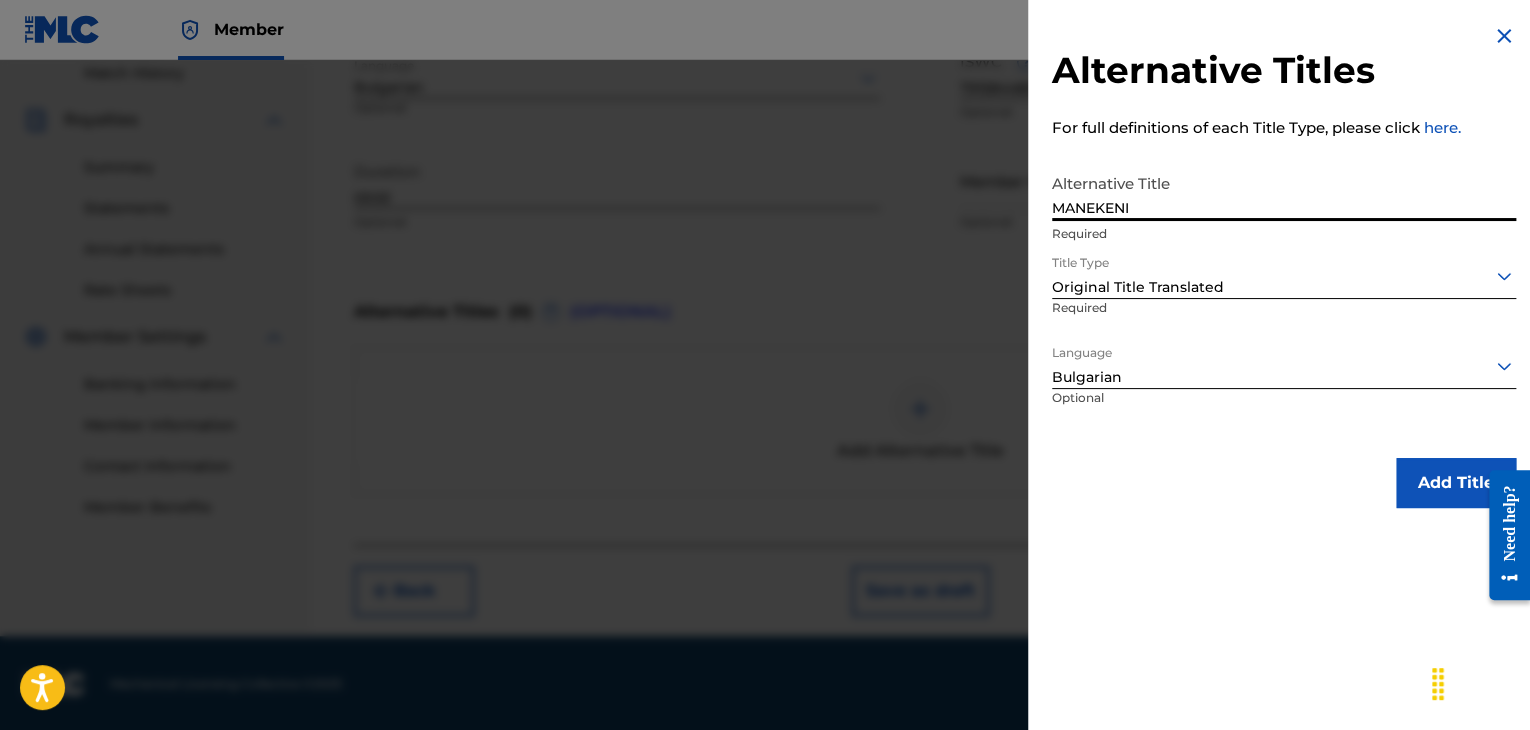 click on "MANEKENI" at bounding box center [1284, 192] 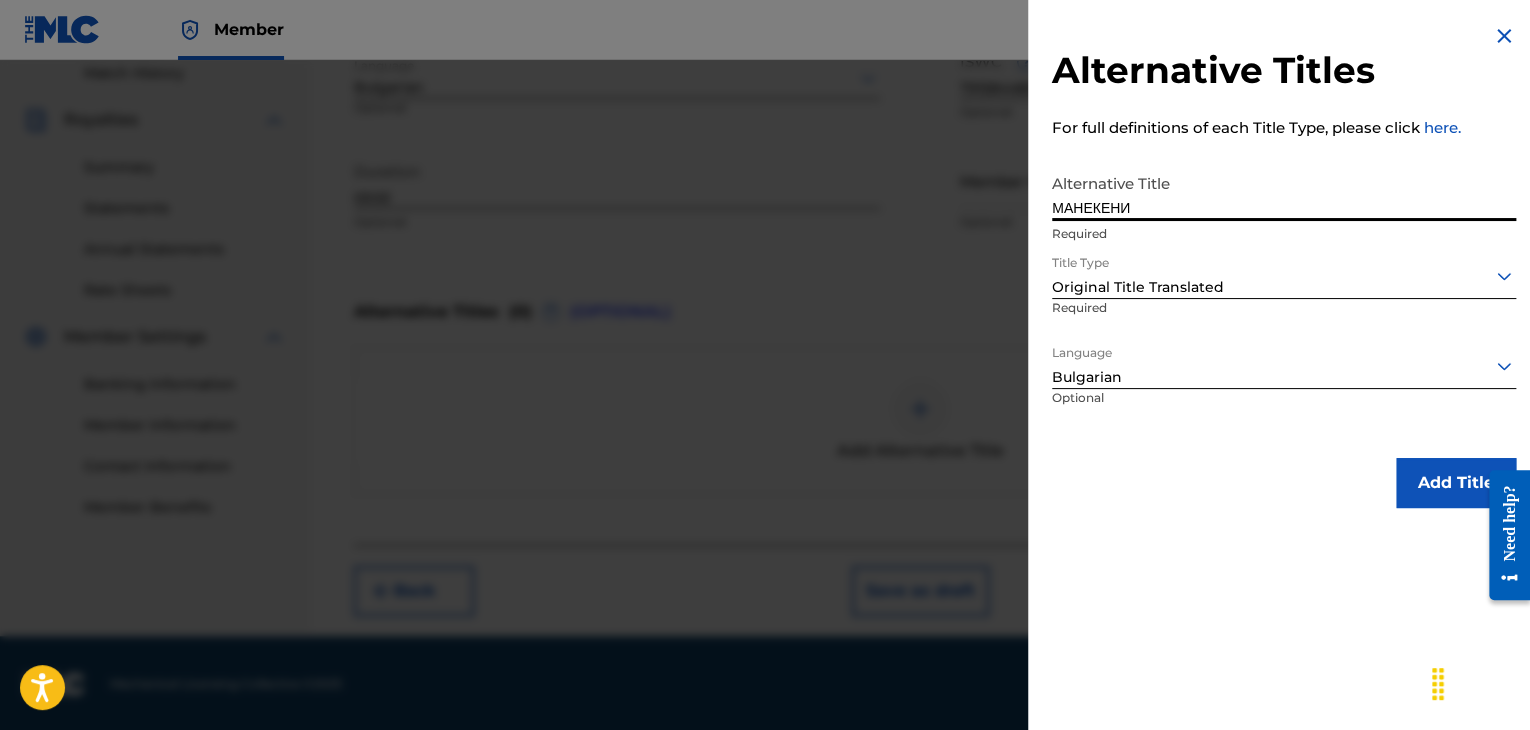 type on "МАНЕКЕНИ" 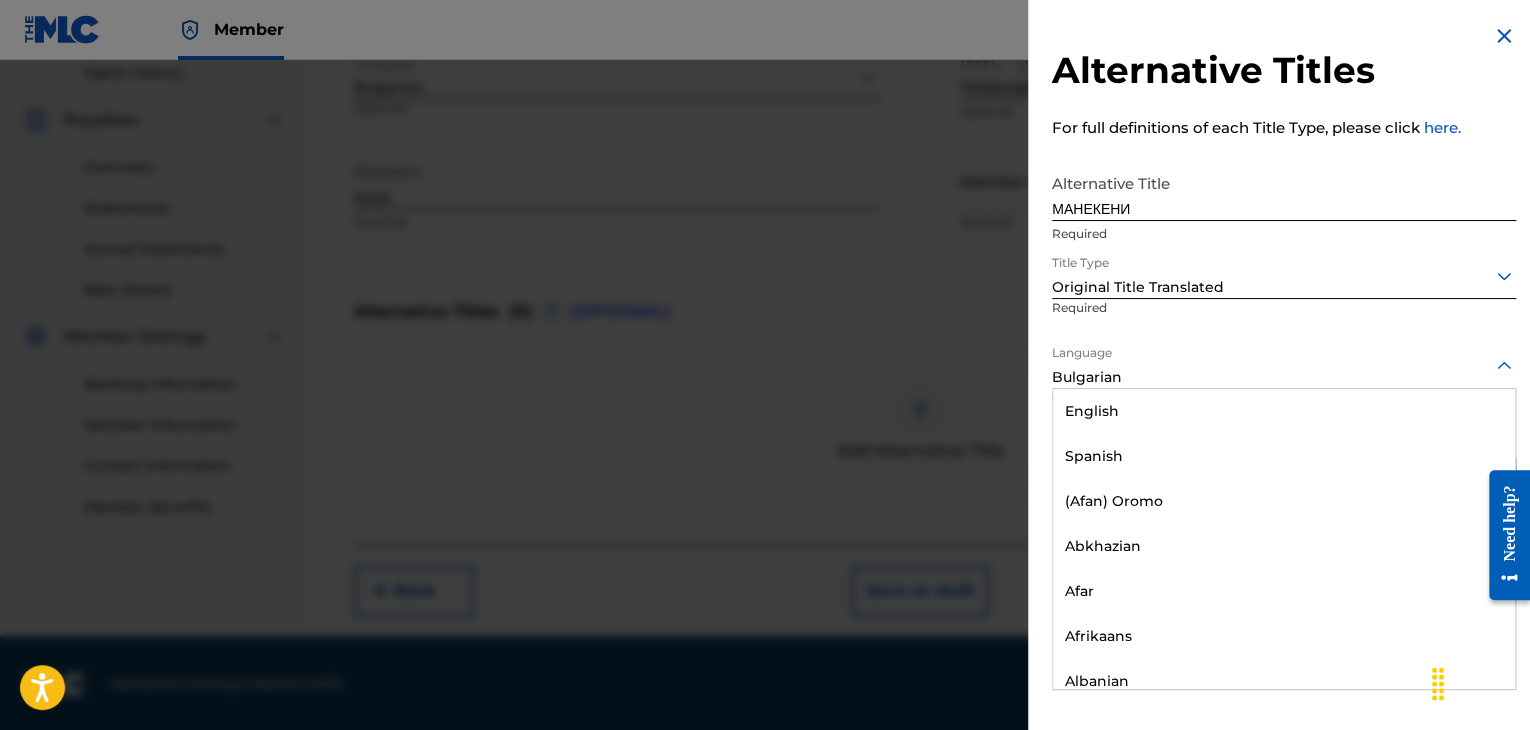 scroll, scrollTop: 660, scrollLeft: 0, axis: vertical 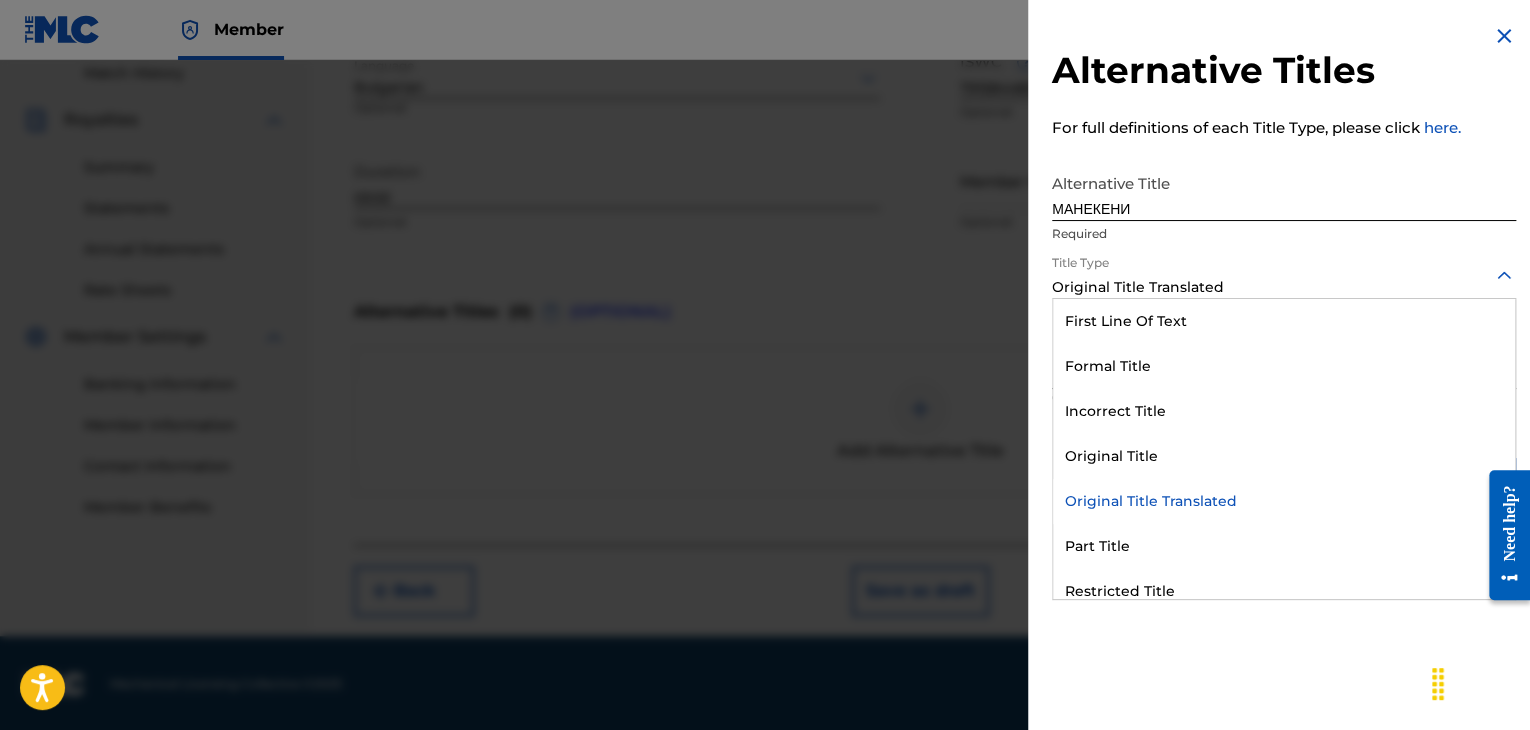 click at bounding box center (1284, 275) 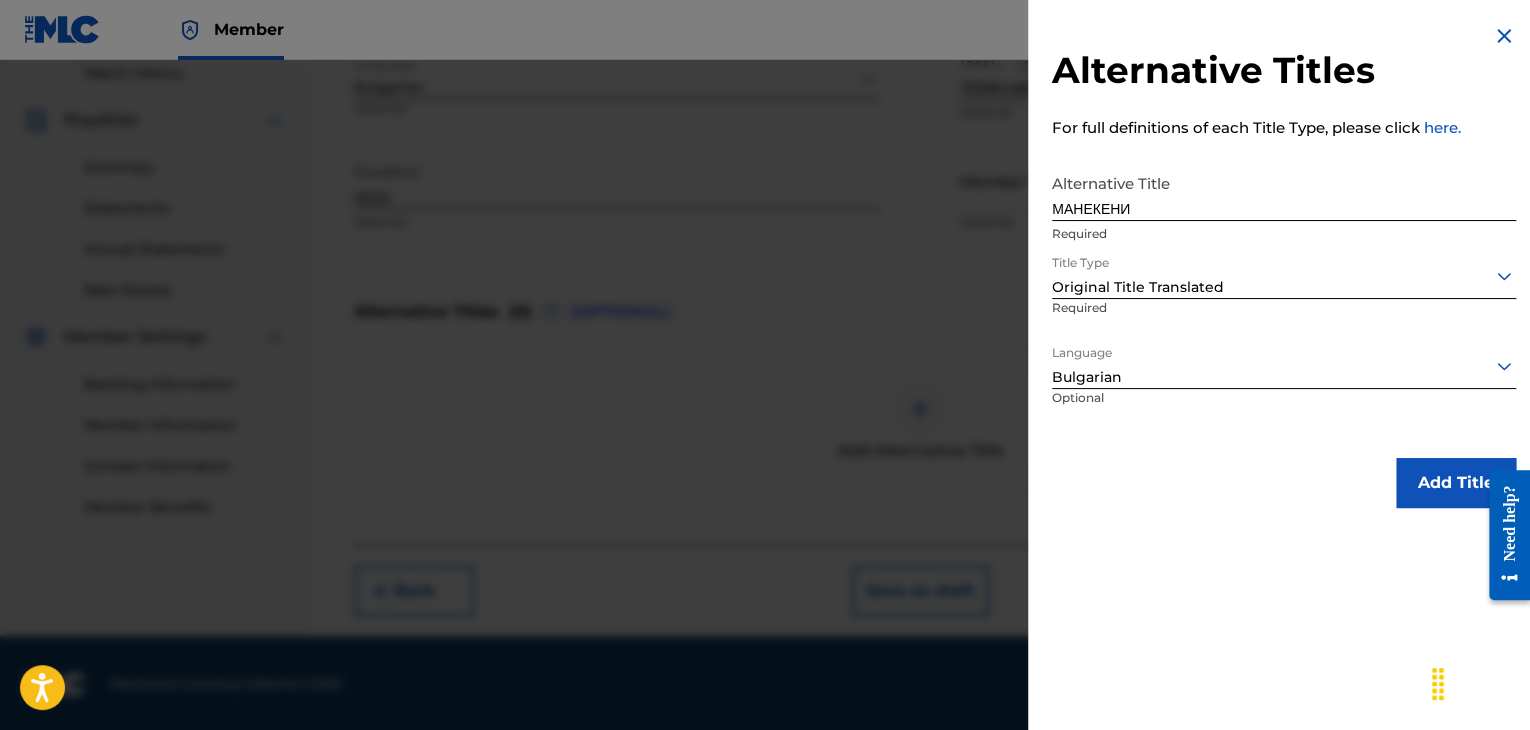 click at bounding box center [1284, 275] 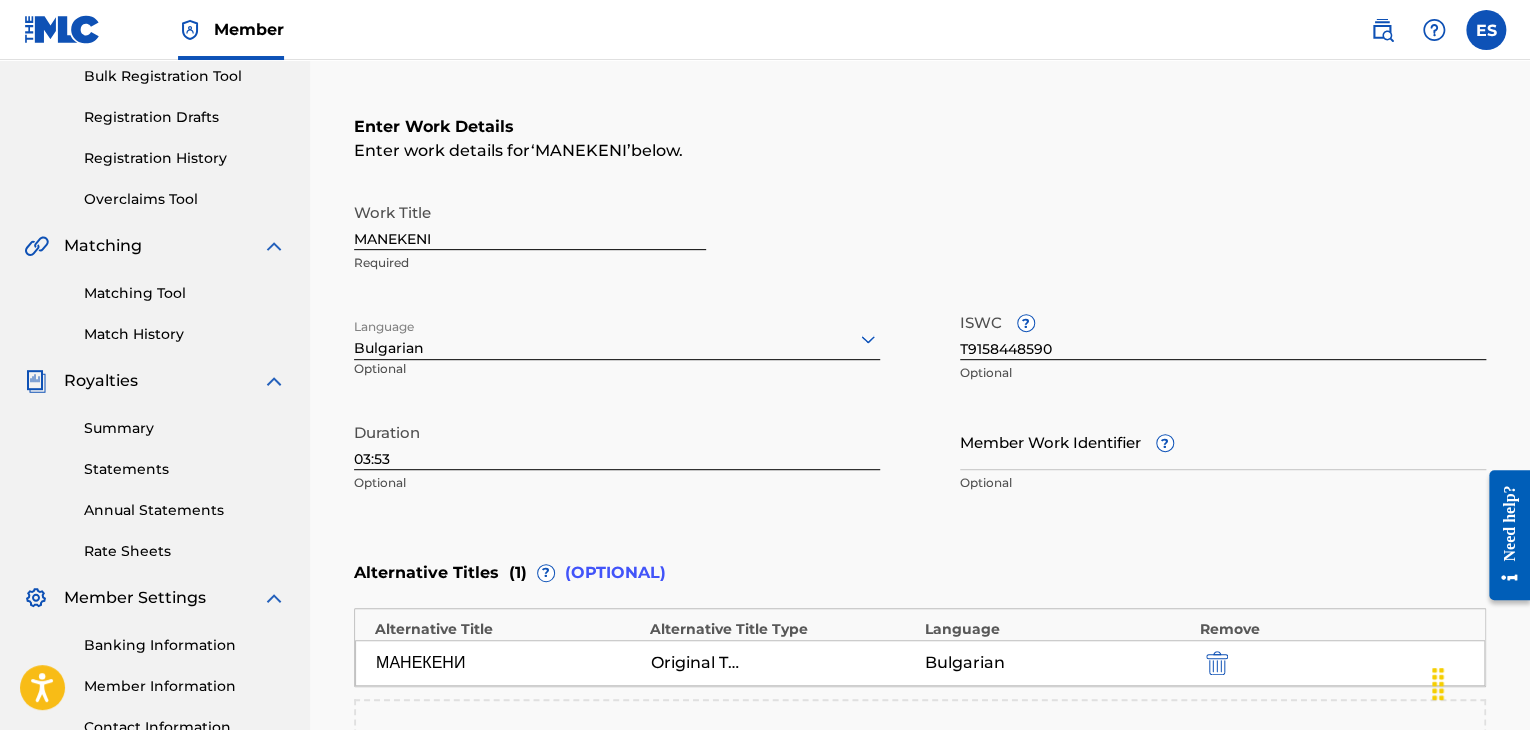 scroll, scrollTop: 652, scrollLeft: 0, axis: vertical 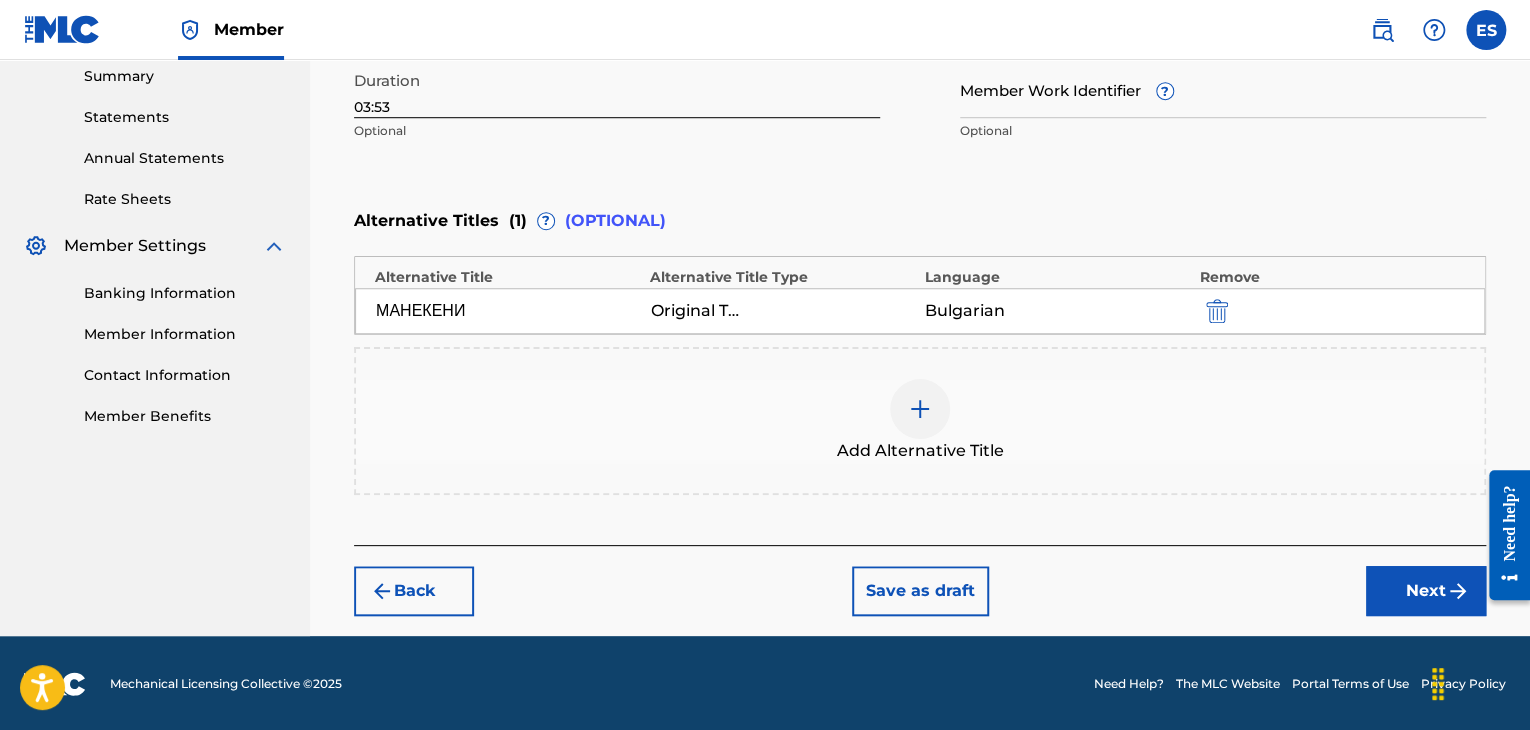 click on "Next" at bounding box center (1426, 591) 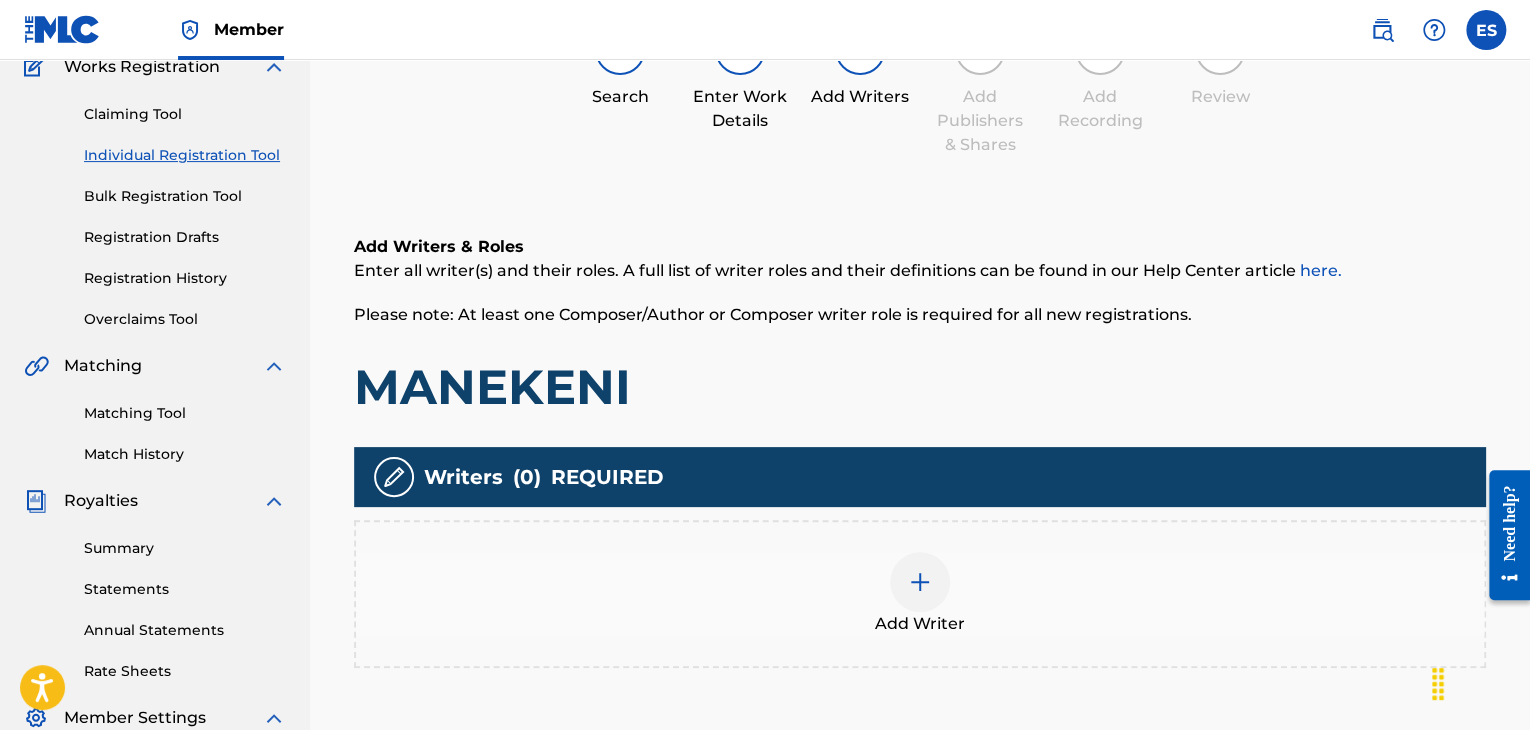 scroll, scrollTop: 366, scrollLeft: 0, axis: vertical 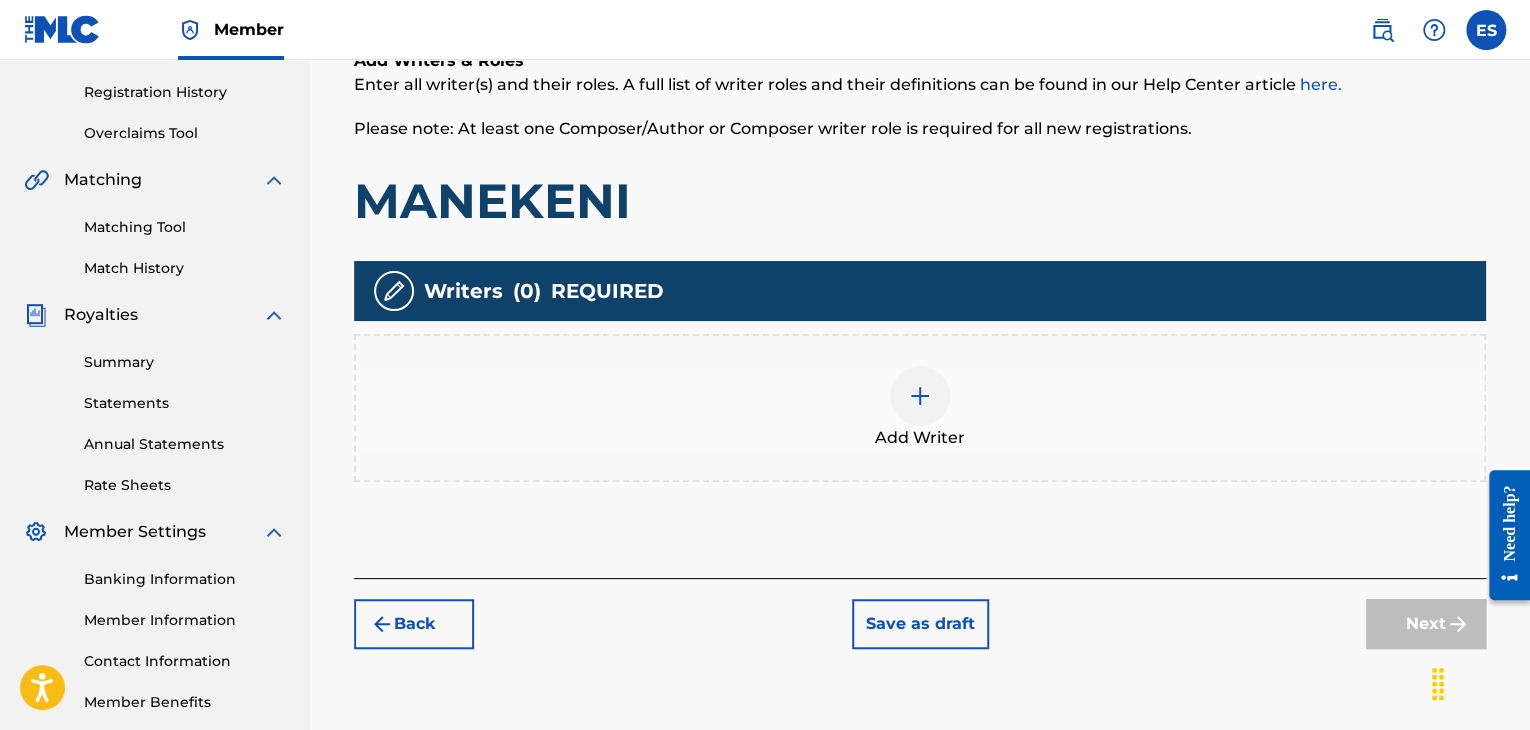click at bounding box center [920, 396] 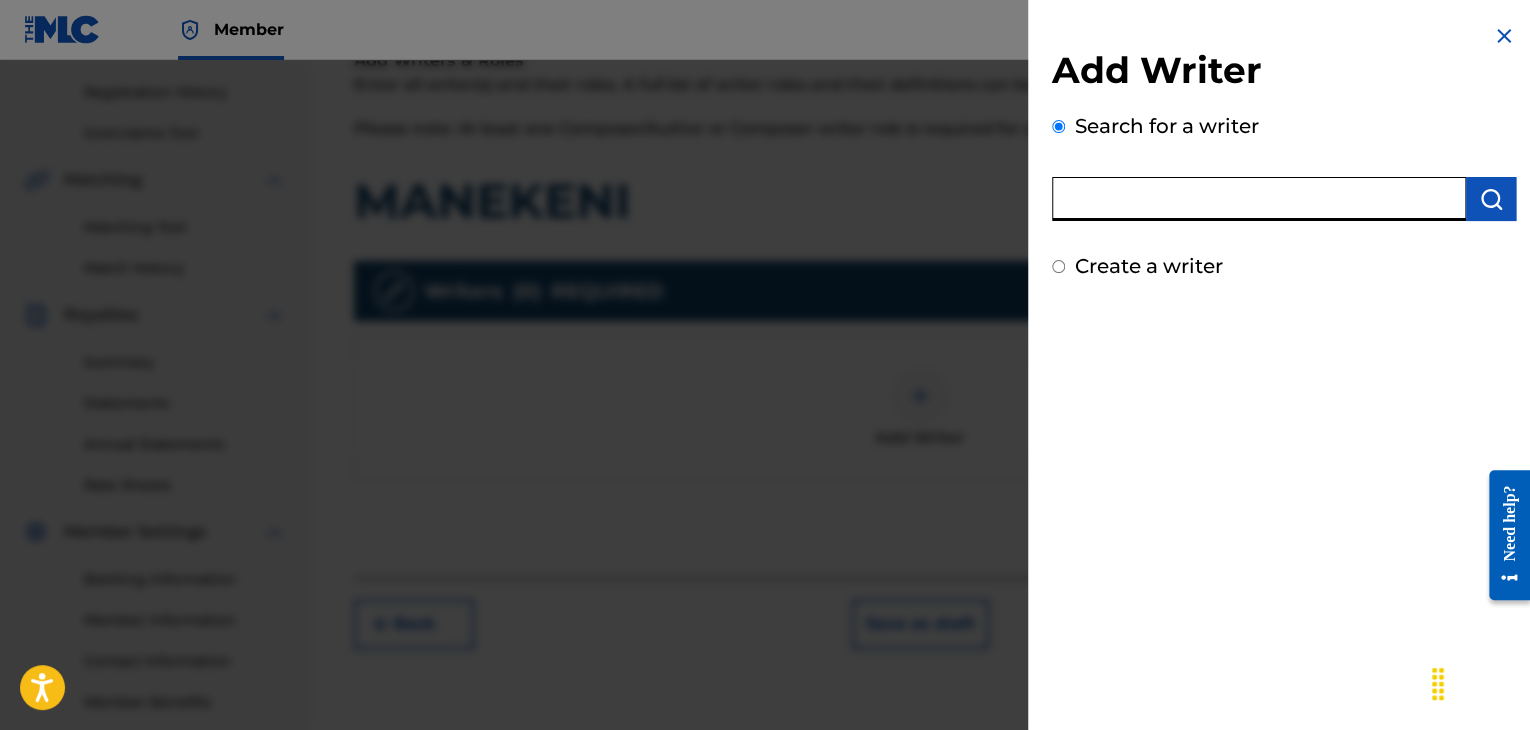 click at bounding box center (1259, 199) 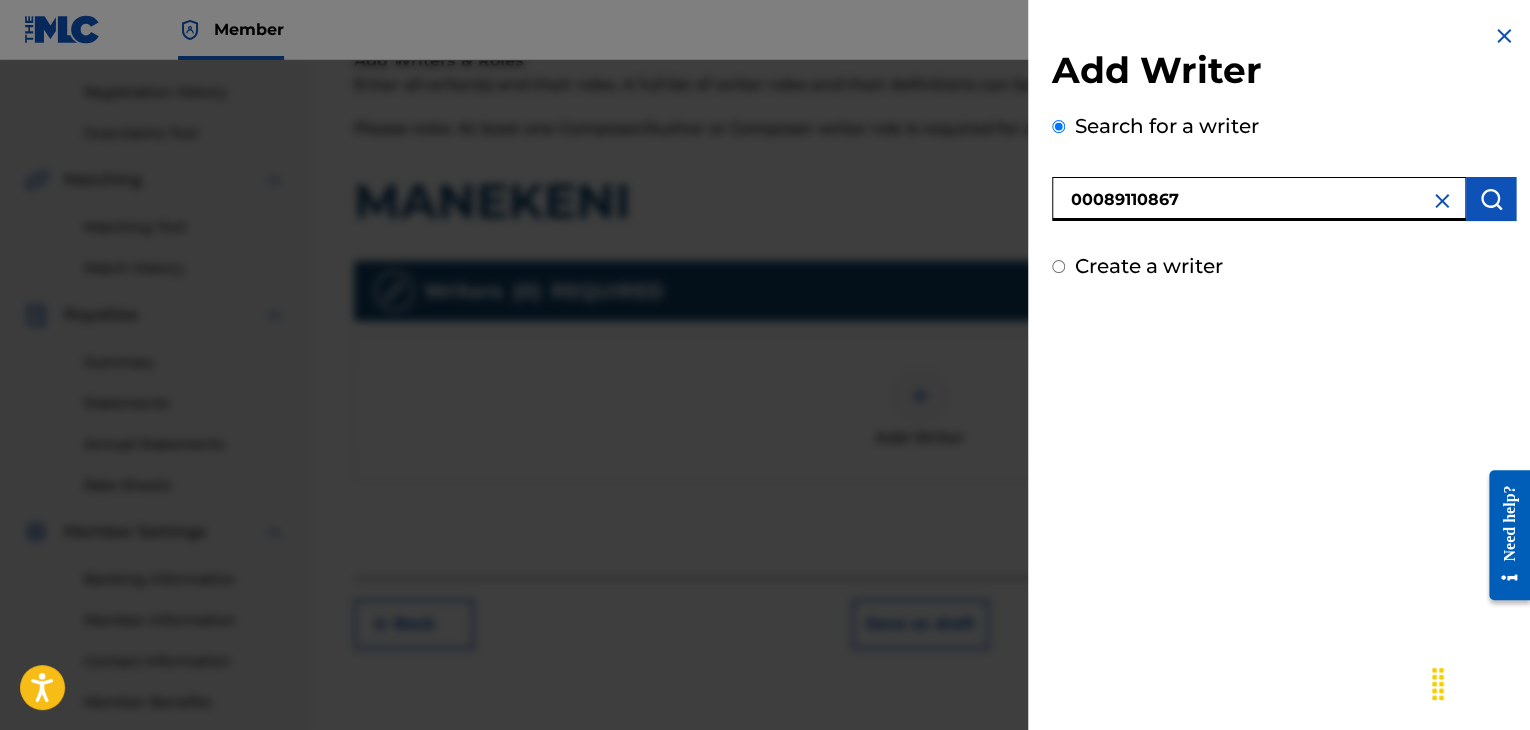 type on "00089110867" 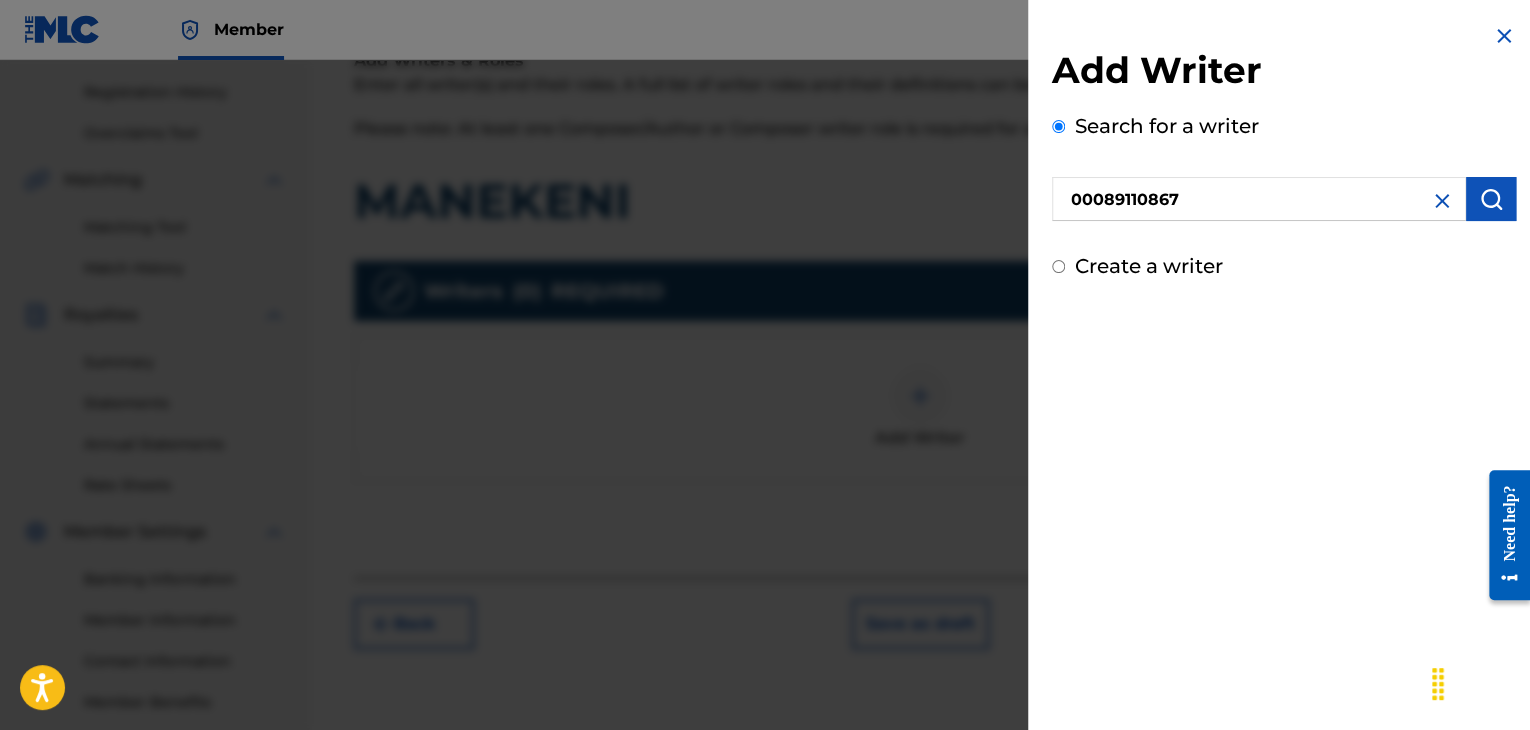 click at bounding box center [1491, 199] 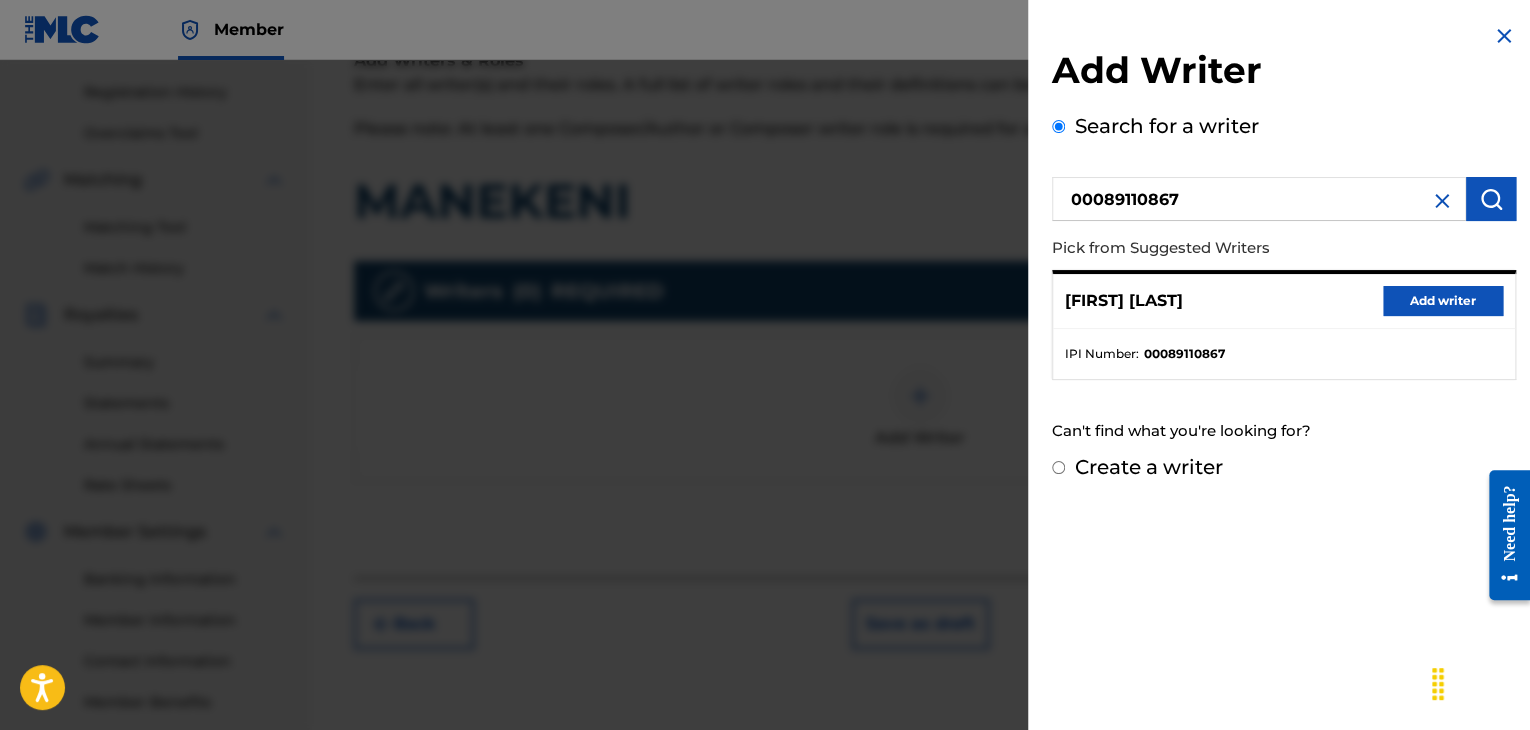 click on "Add writer" at bounding box center [1443, 301] 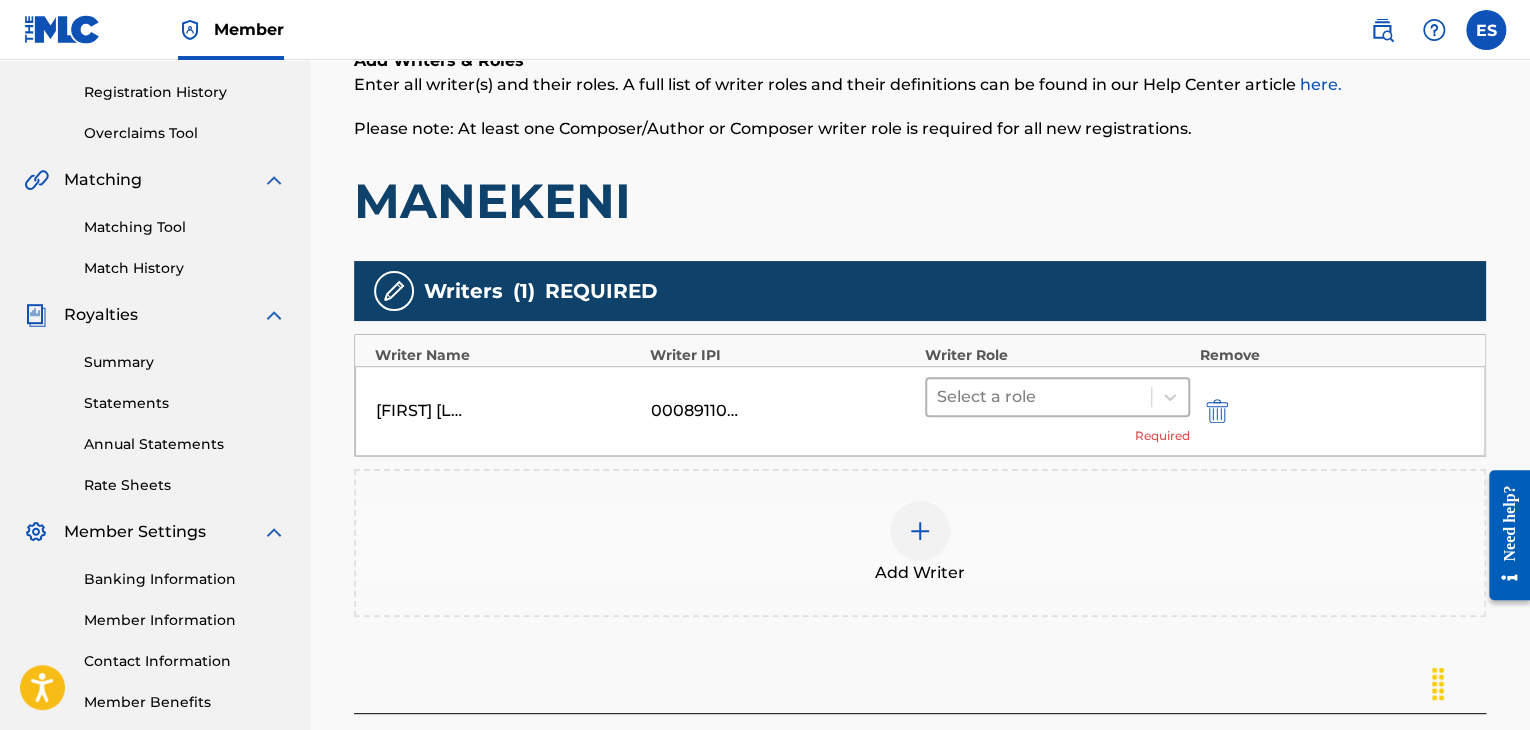 click at bounding box center [1039, 397] 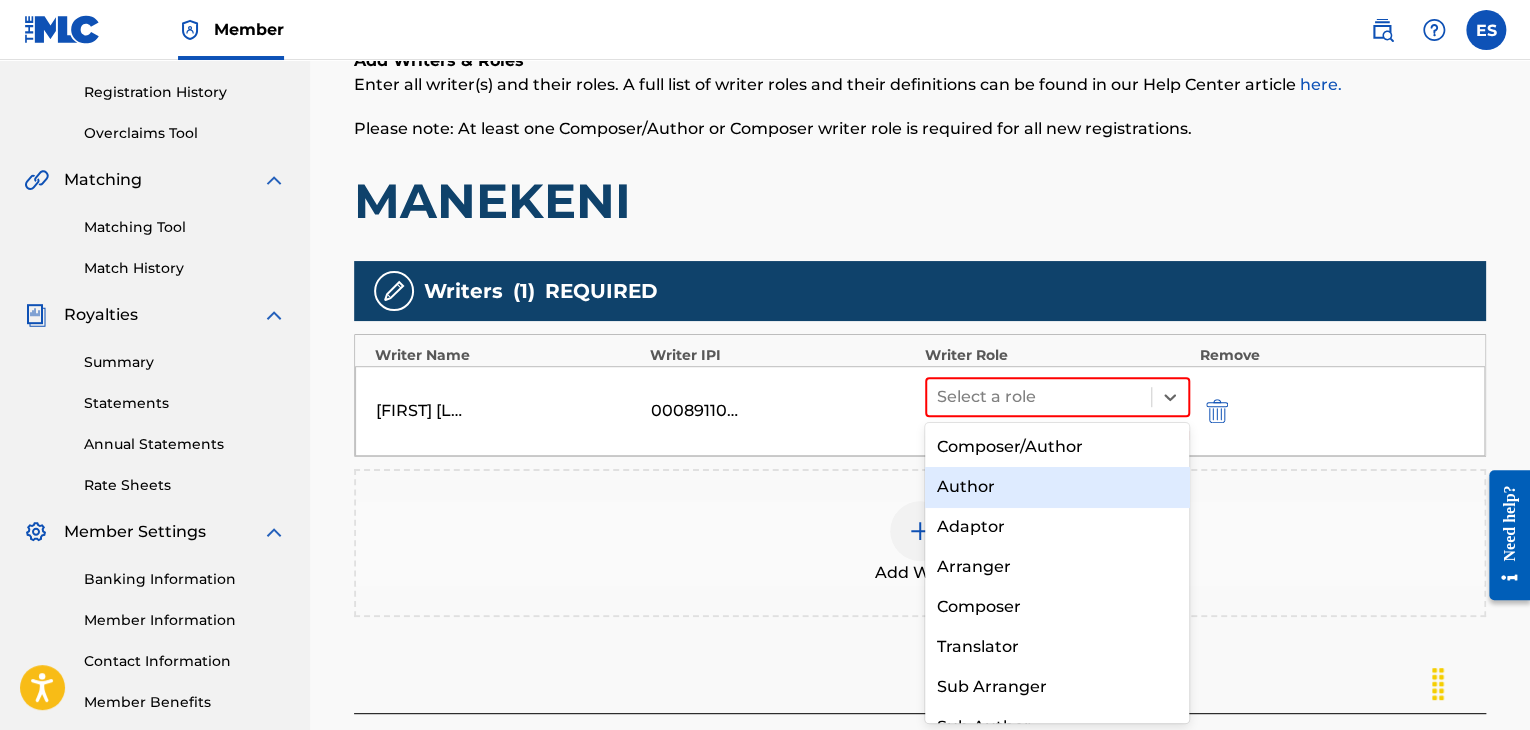 click on "Author" at bounding box center (1057, 487) 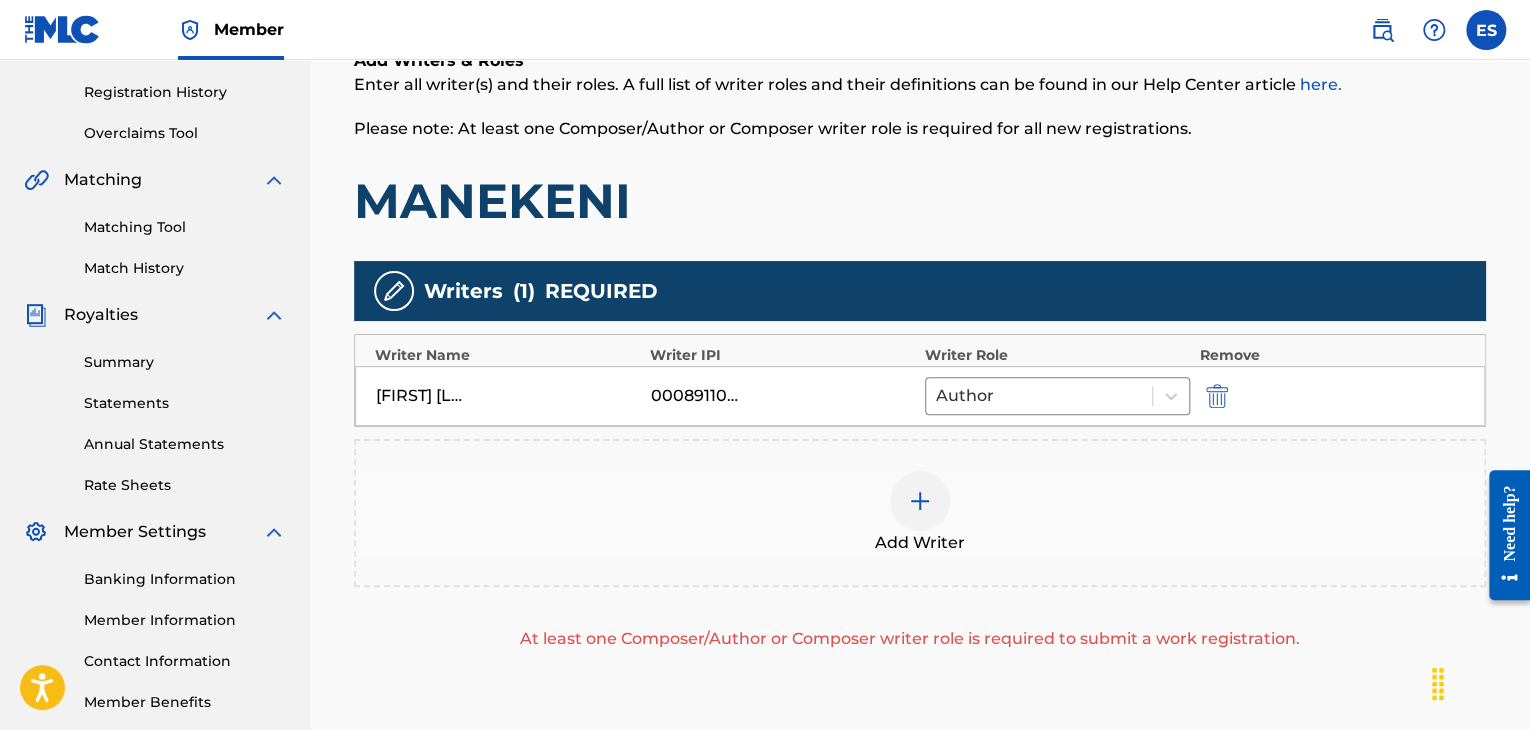 click at bounding box center [920, 501] 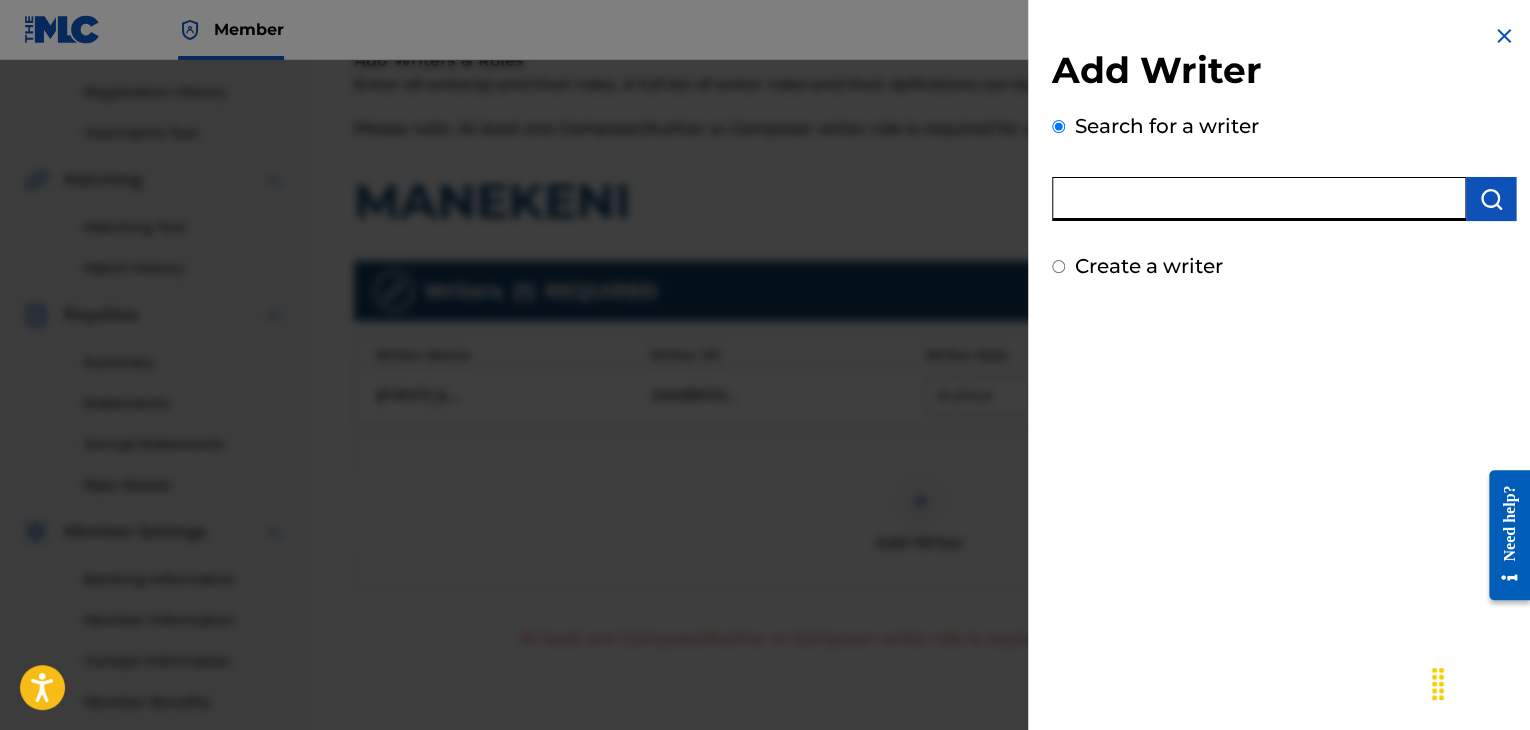 click at bounding box center [1259, 199] 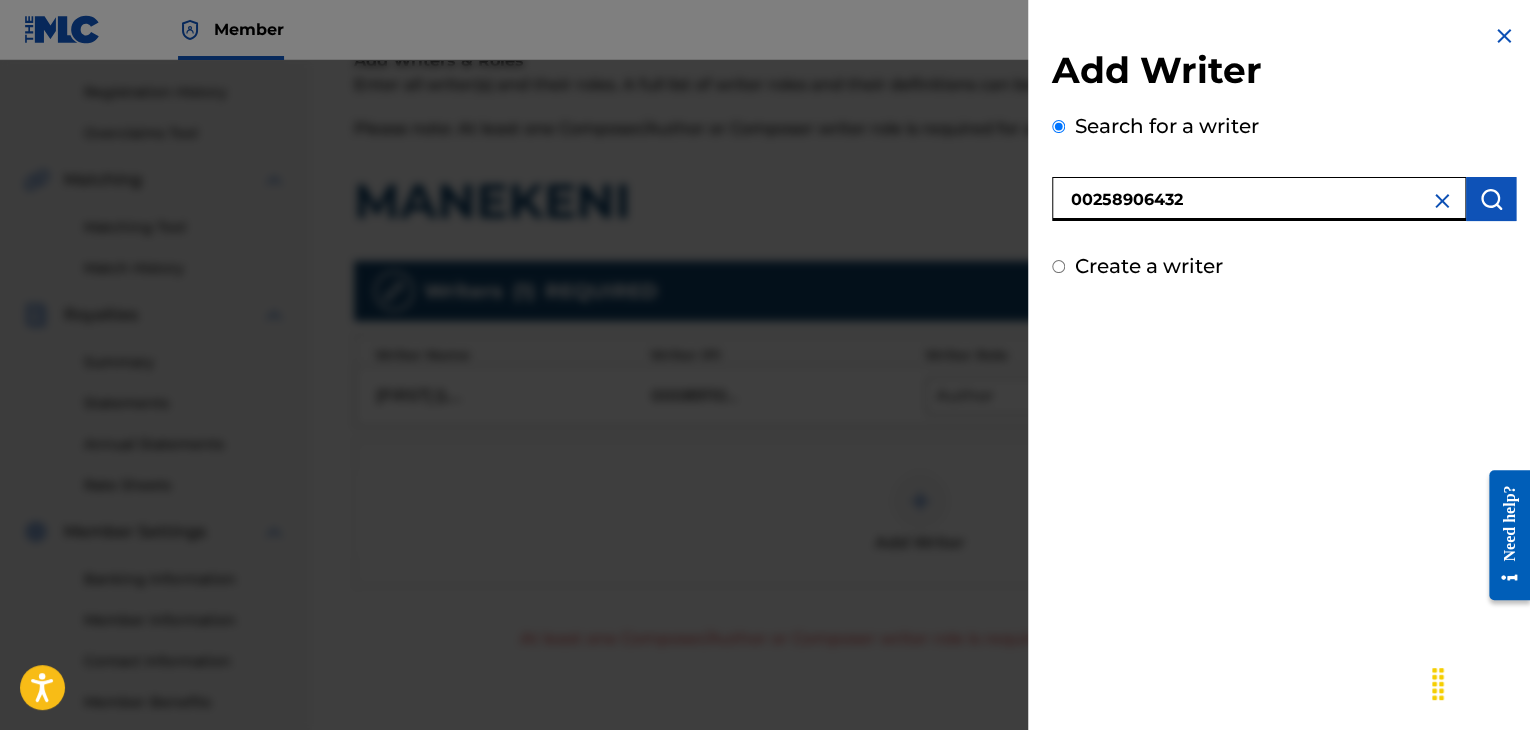 type on "00258906432" 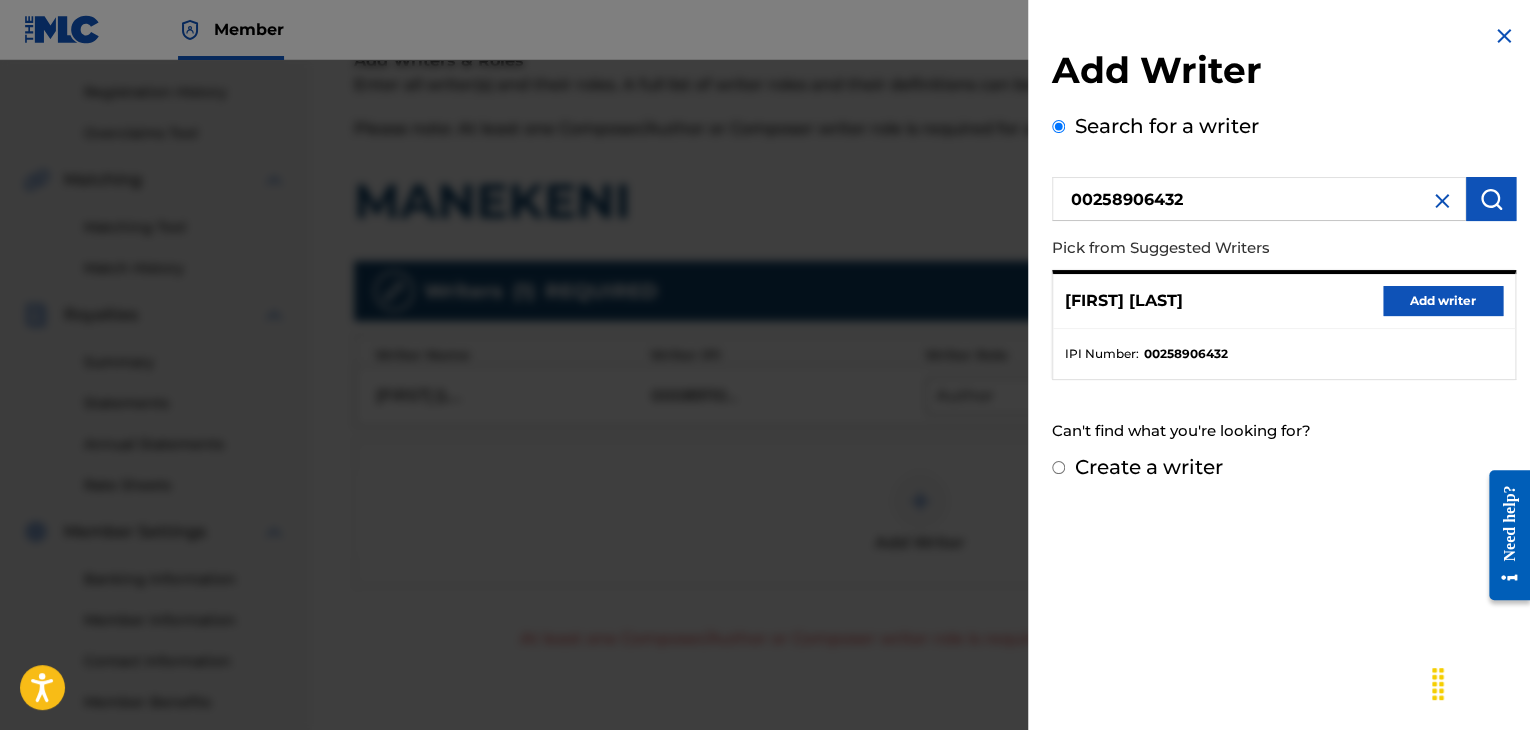 drag, startPoint x: 1467, startPoint y: 301, endPoint x: 1202, endPoint y: 348, distance: 269.13565 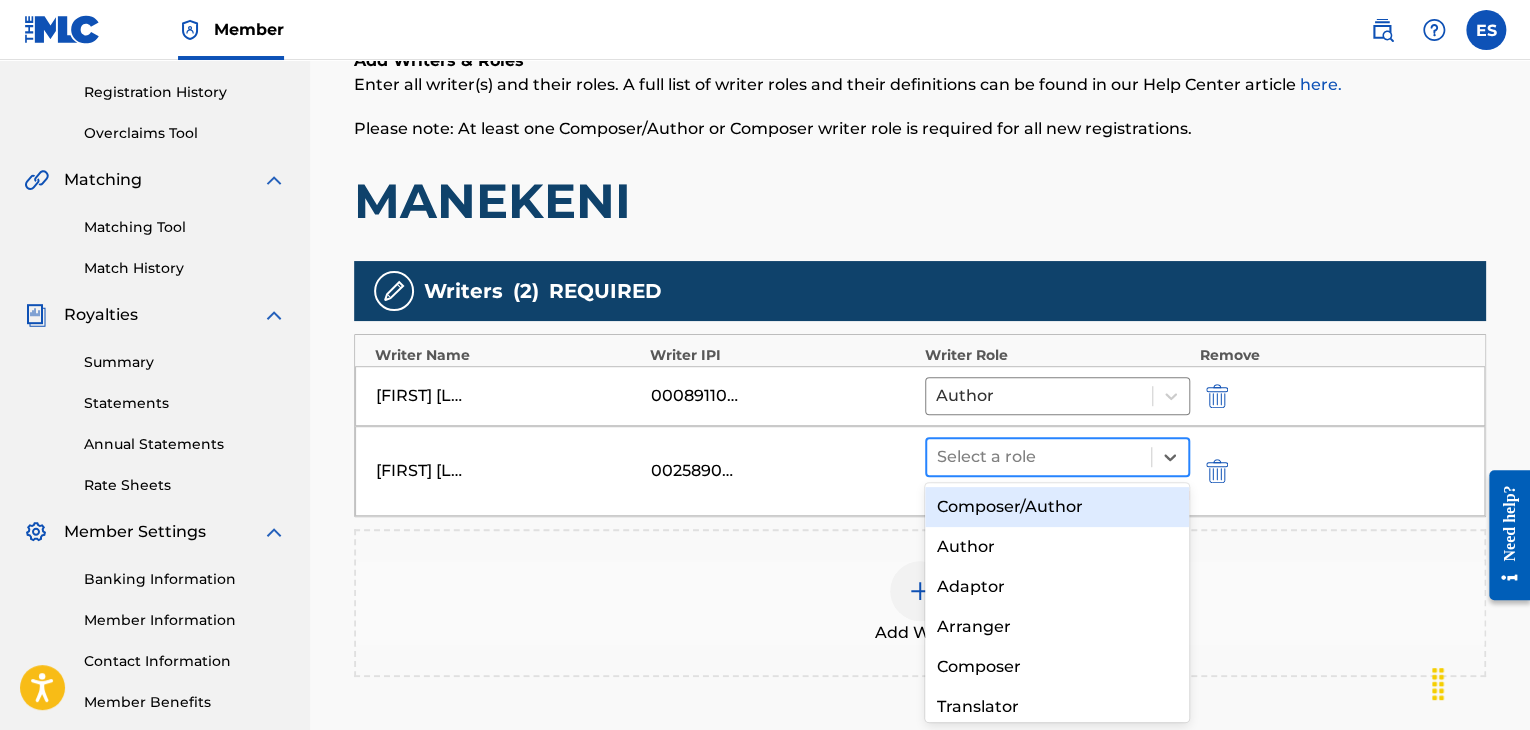 click on "Select a role" at bounding box center [1039, 457] 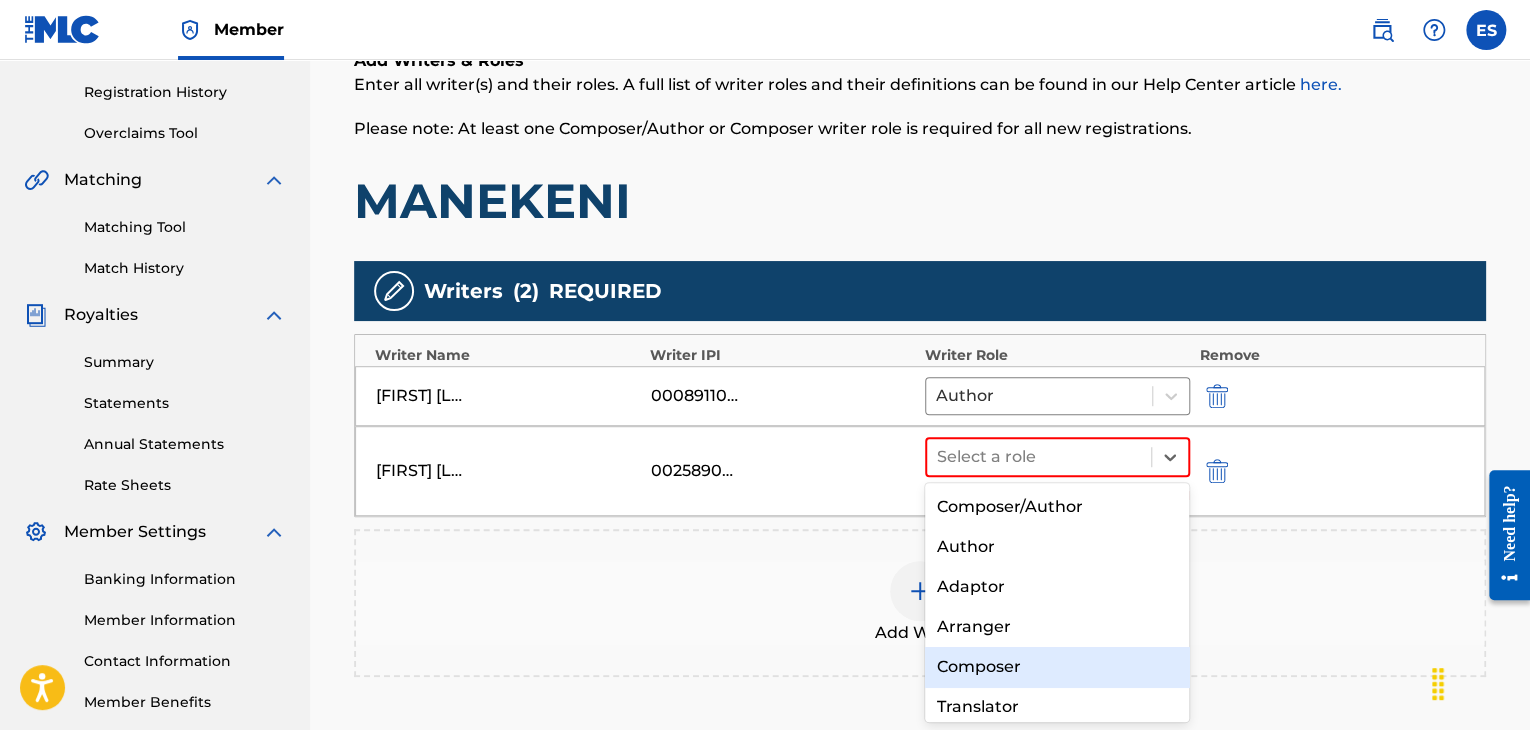 click on "Composer" at bounding box center (1057, 667) 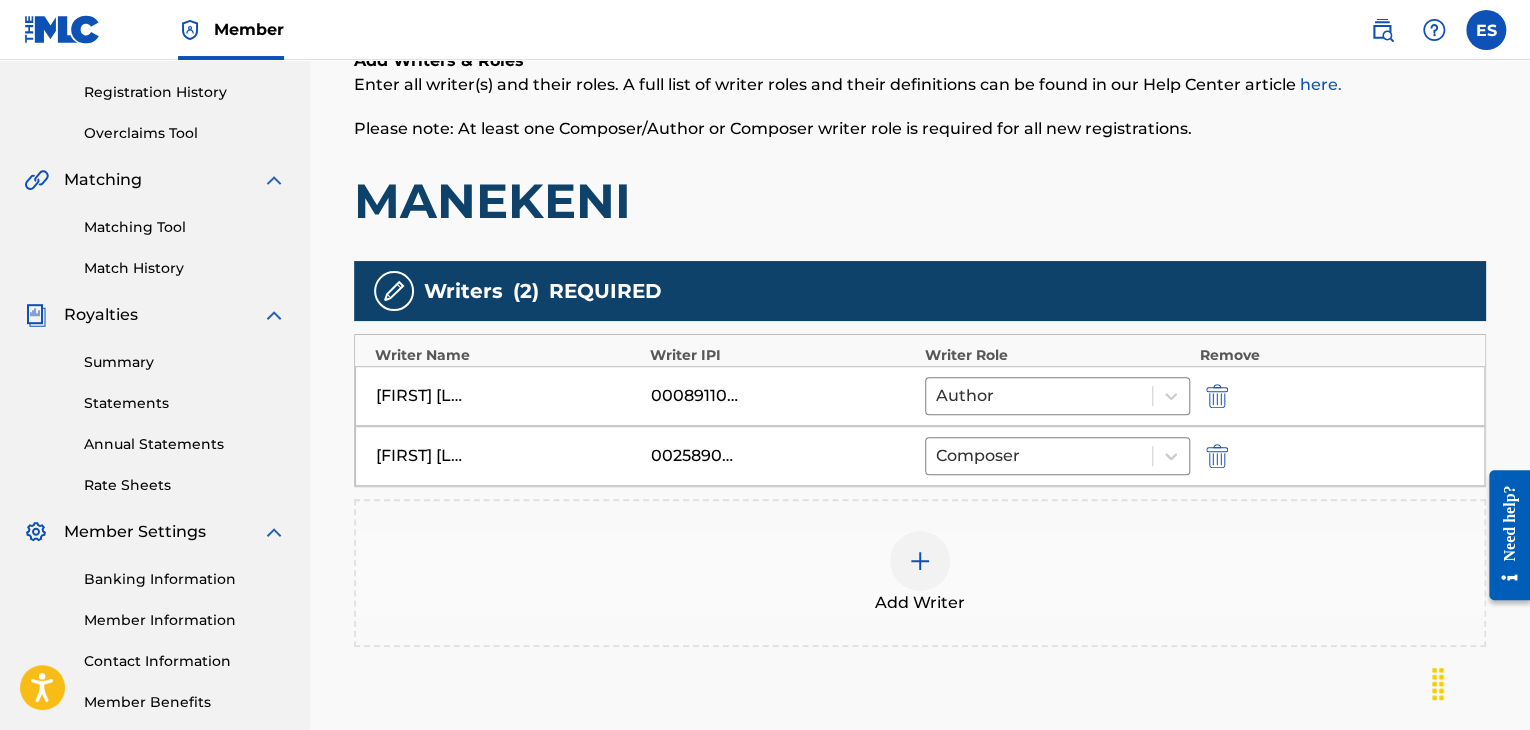 click at bounding box center (920, 561) 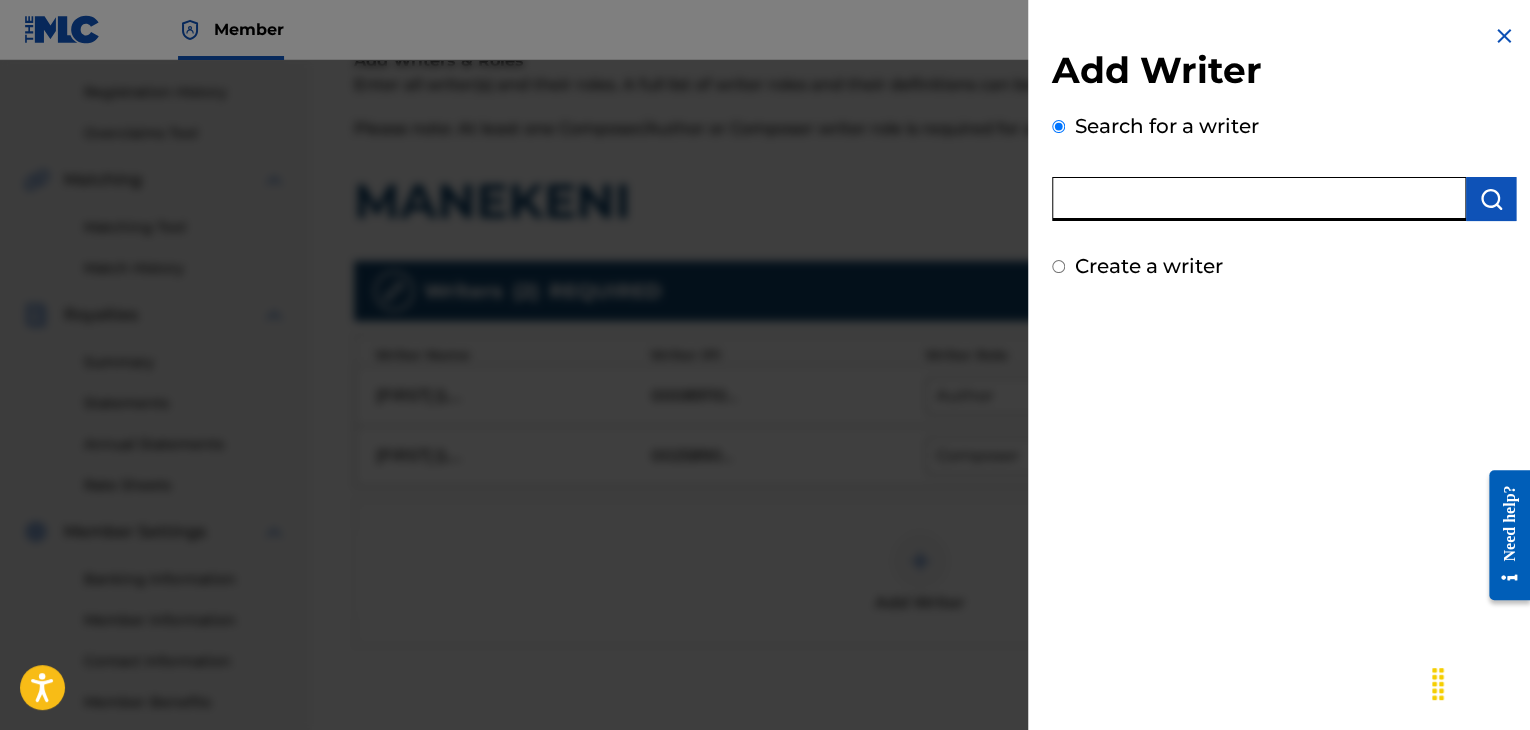 paste on "00212715404" 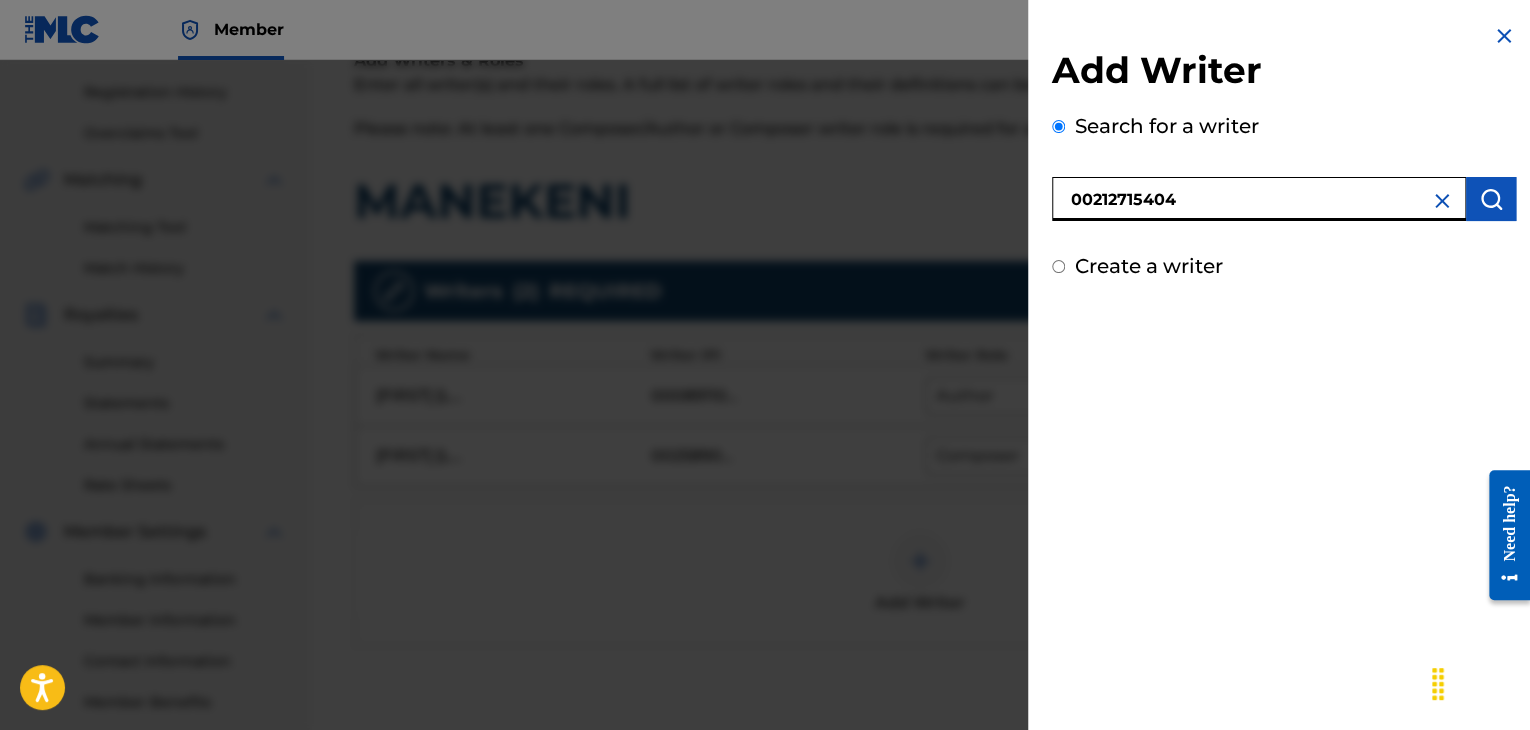 type on "00212715404" 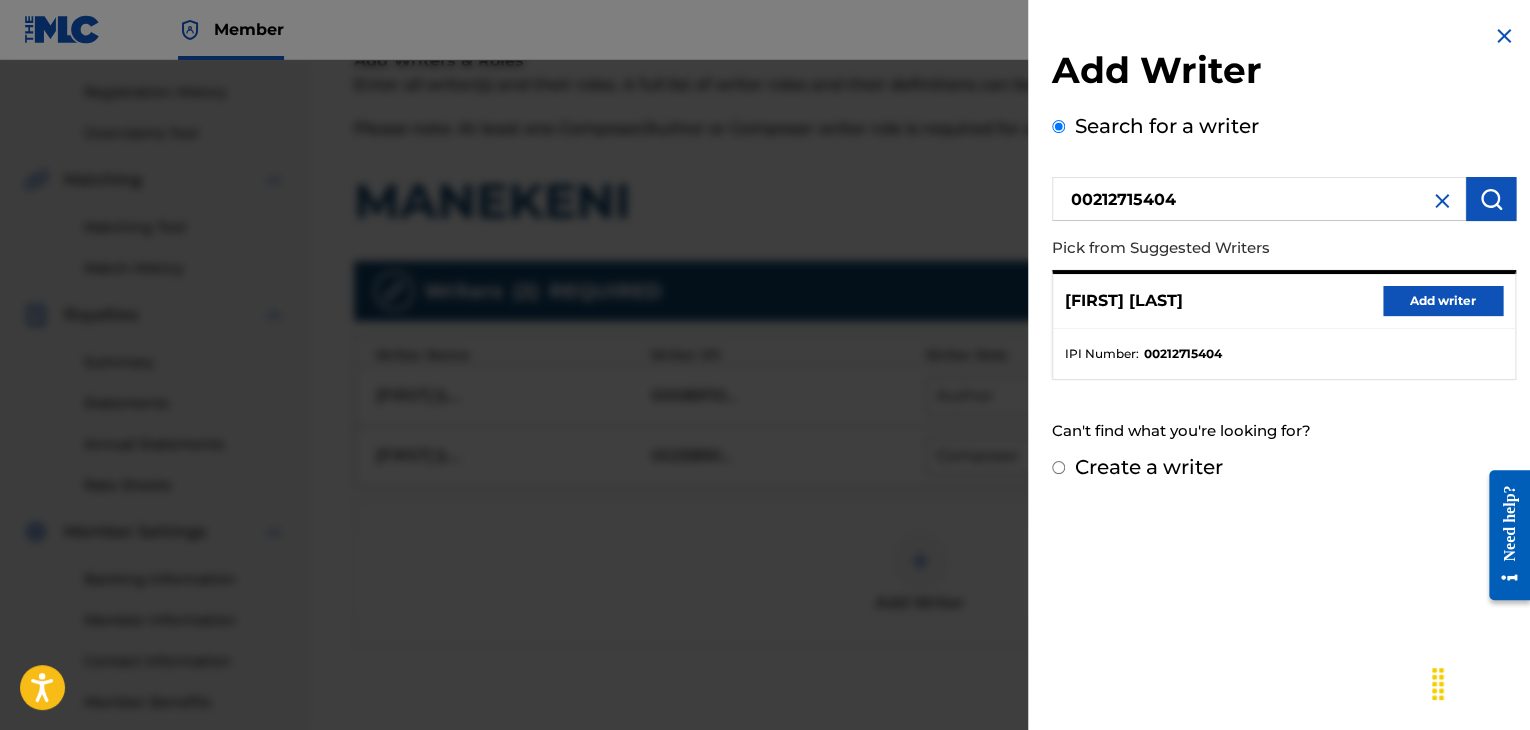 click on "Add writer" at bounding box center [1443, 301] 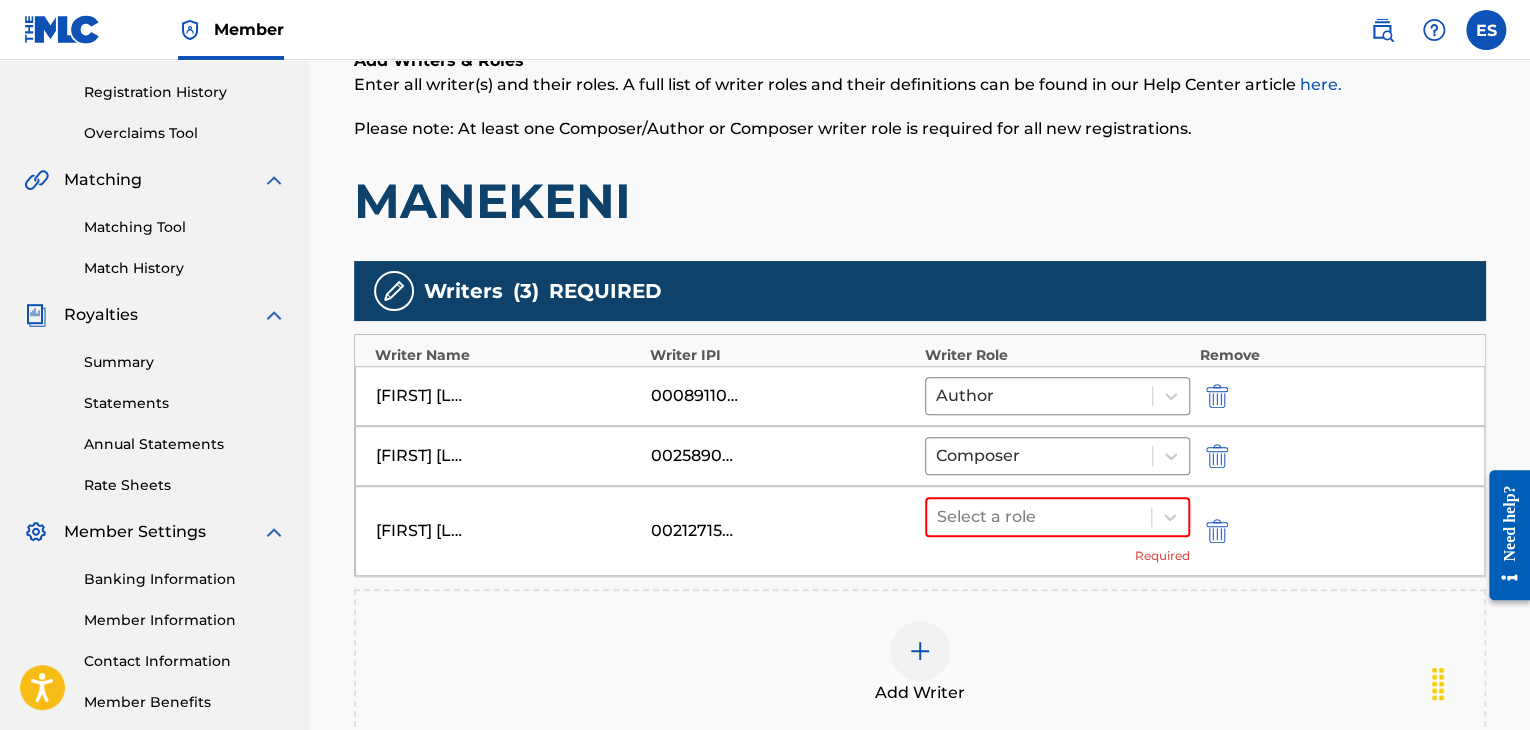 click on "Select a role Required" at bounding box center [1057, 531] 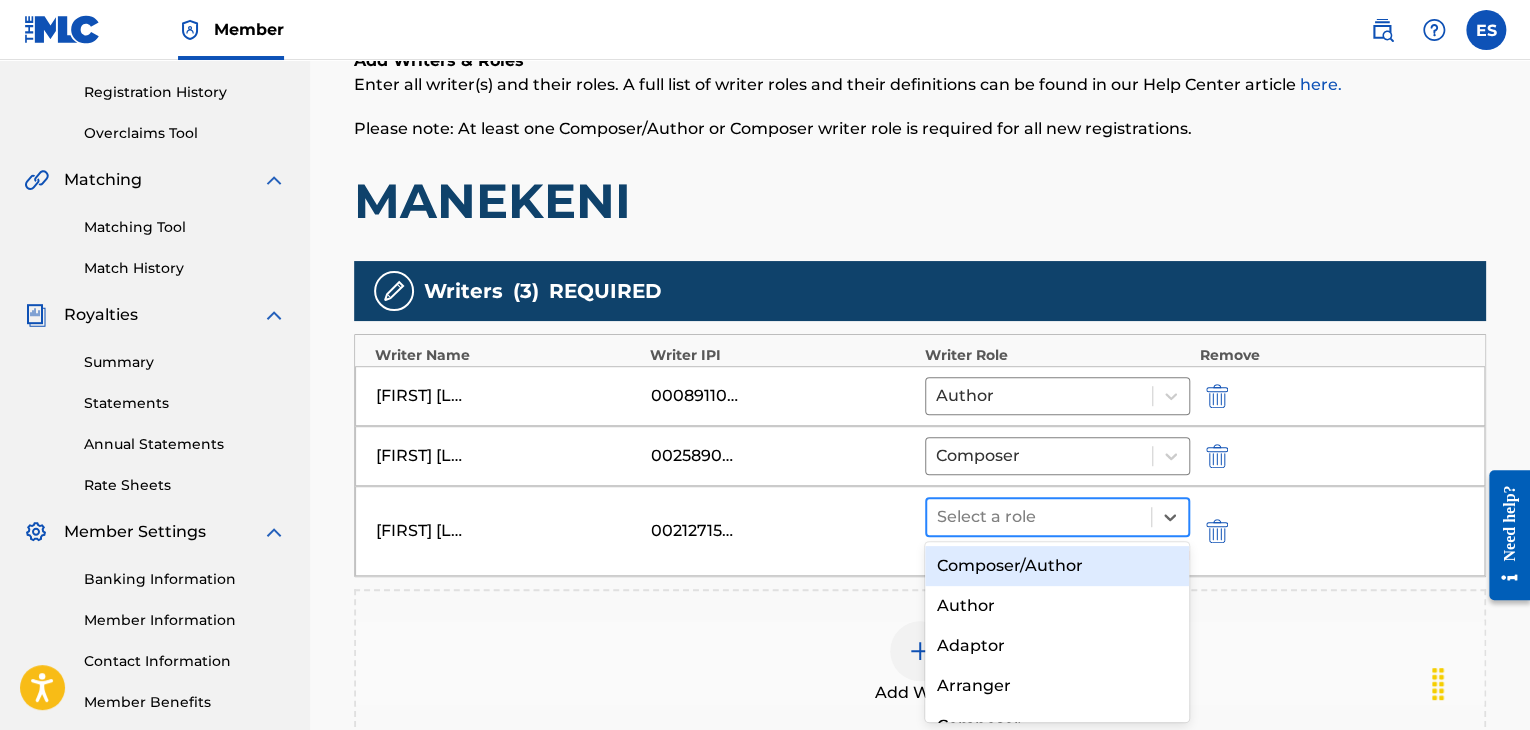 click on "Select a role" at bounding box center [1039, 517] 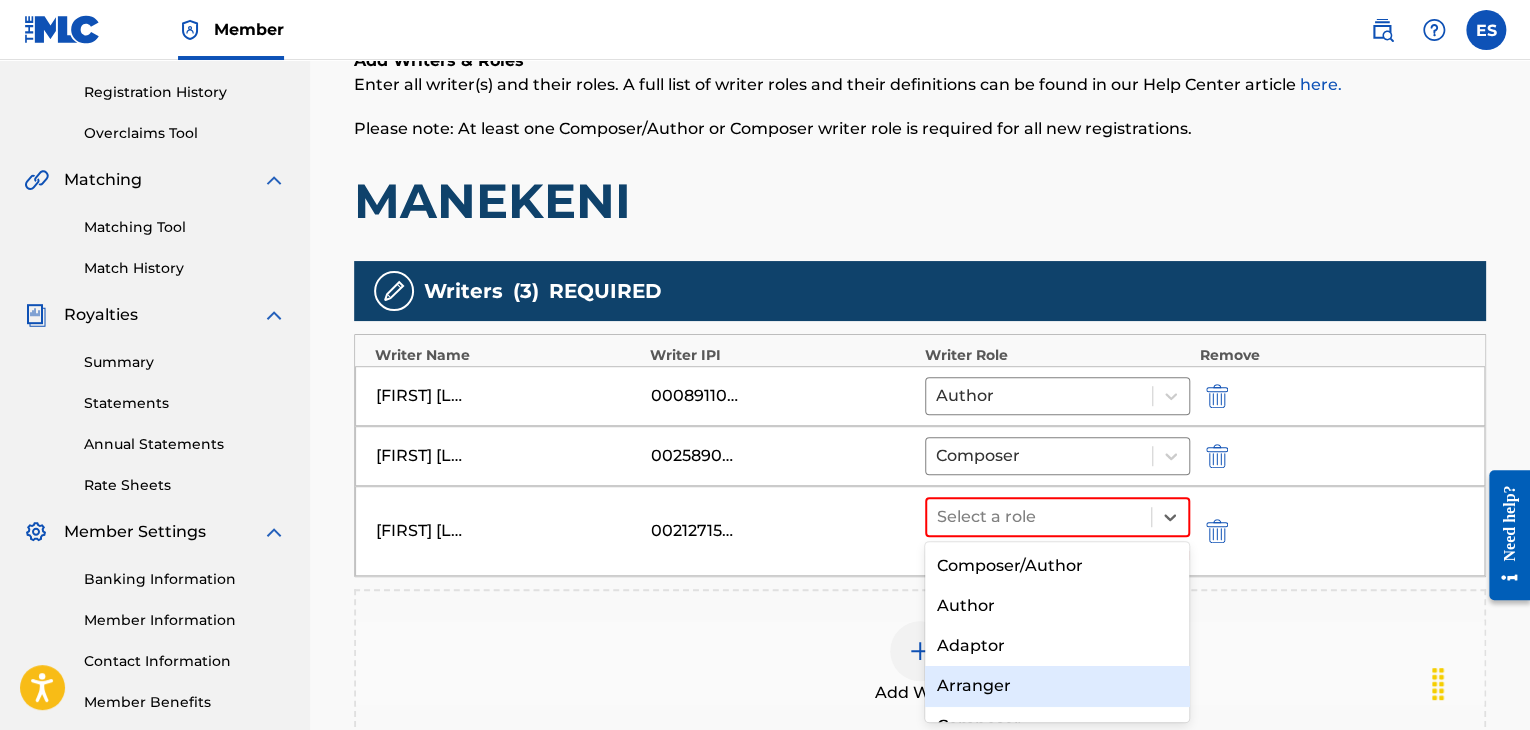 click on "Arranger" at bounding box center [1057, 686] 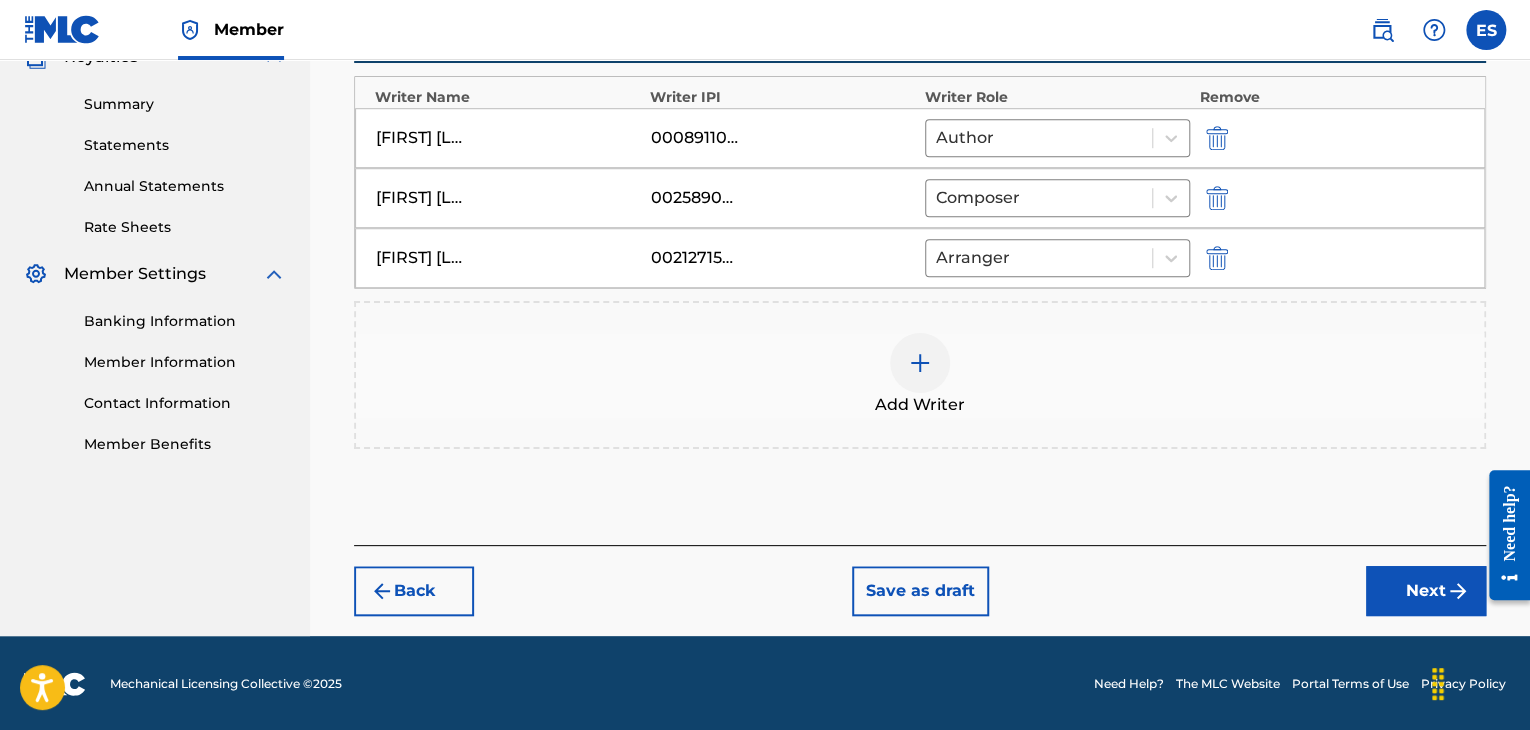 click on "Next" at bounding box center [1426, 591] 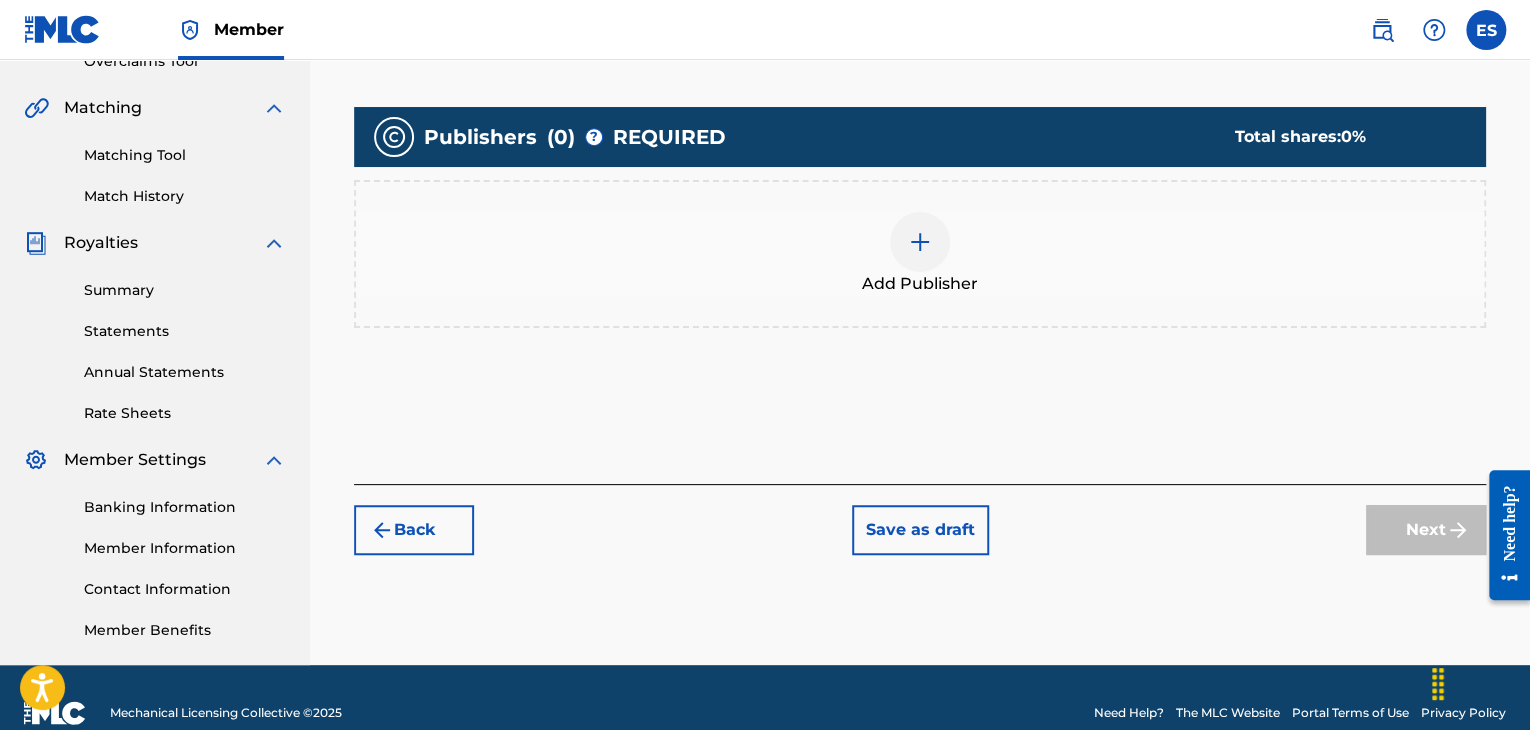 scroll, scrollTop: 469, scrollLeft: 0, axis: vertical 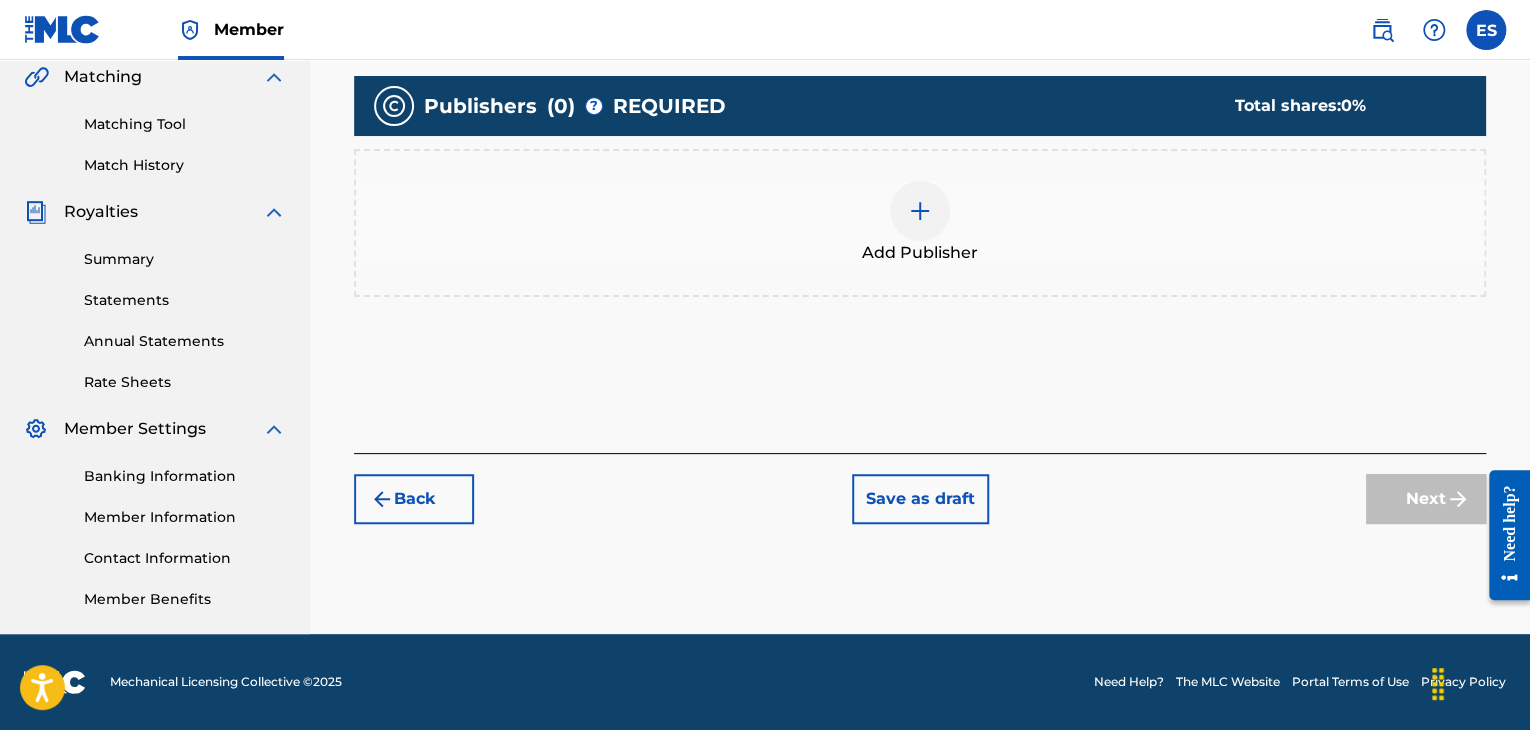 click at bounding box center (920, 211) 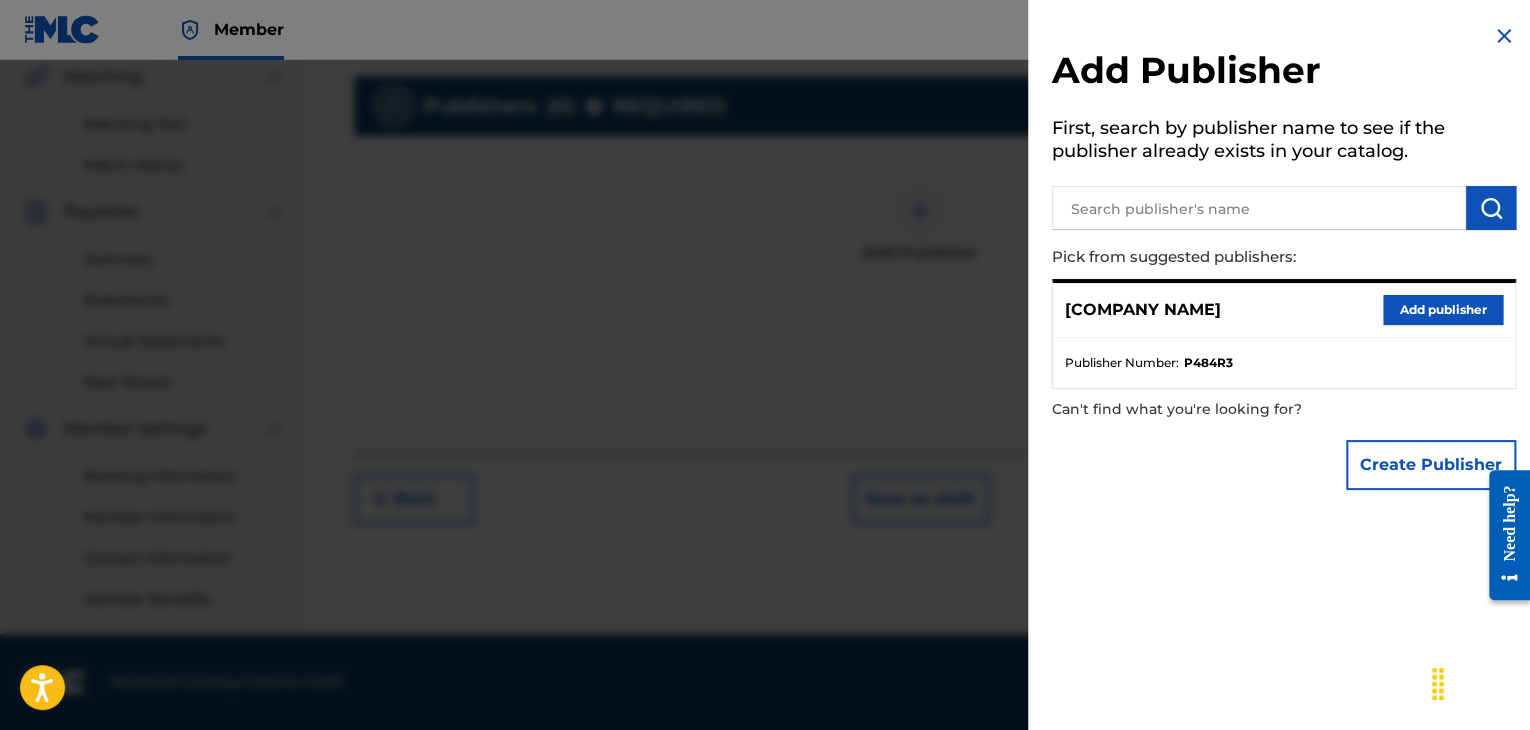 click on "Add publisher" at bounding box center (1443, 310) 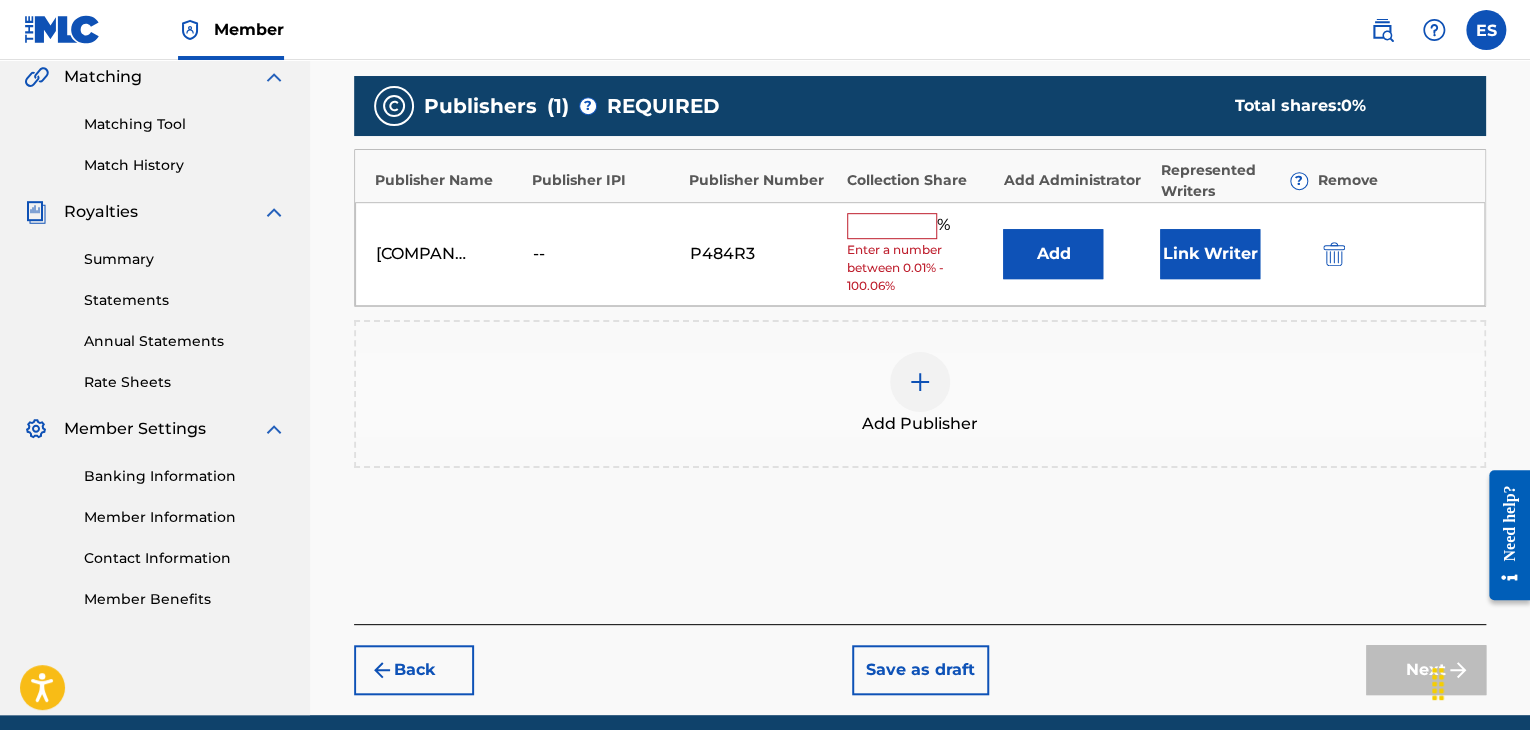 click at bounding box center [892, 226] 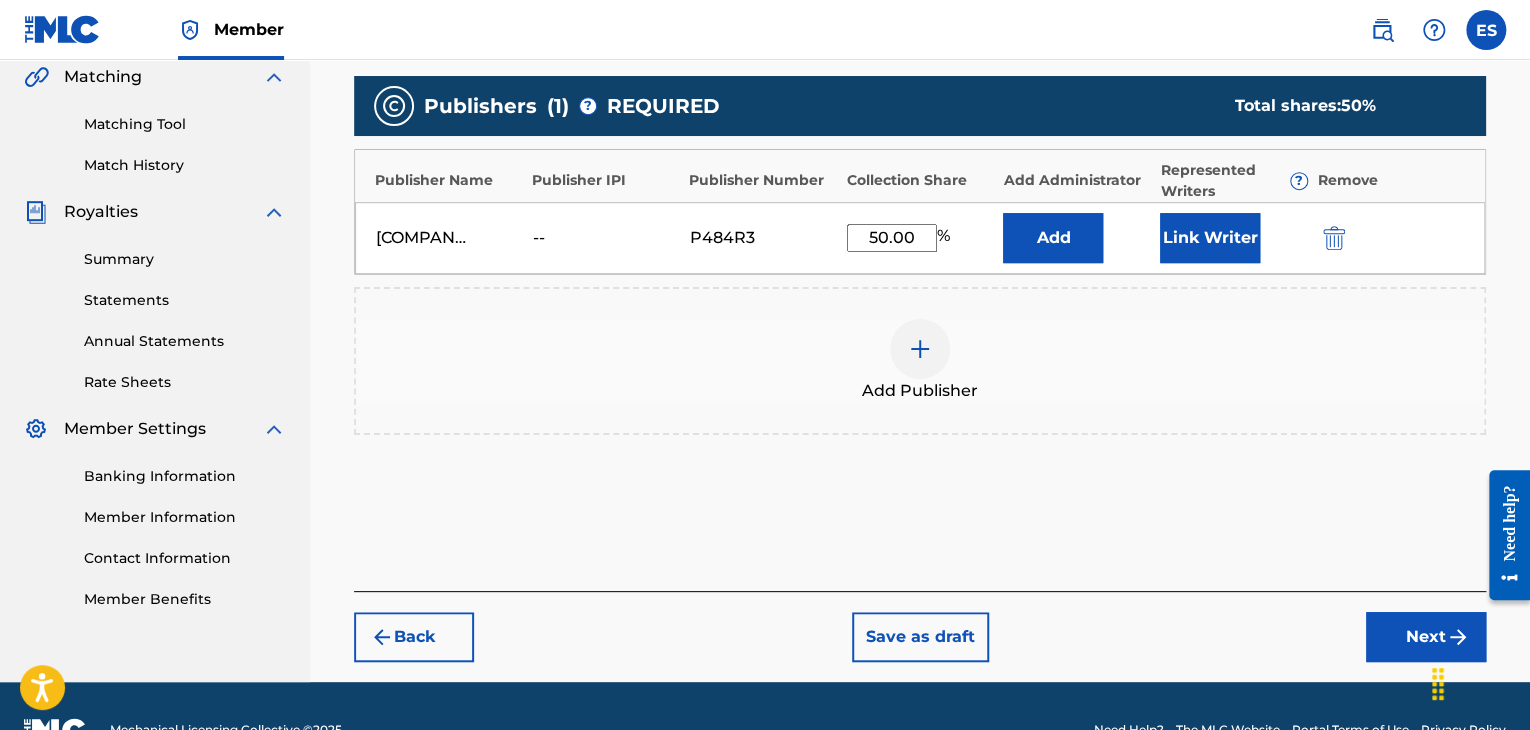 type on "50.00" 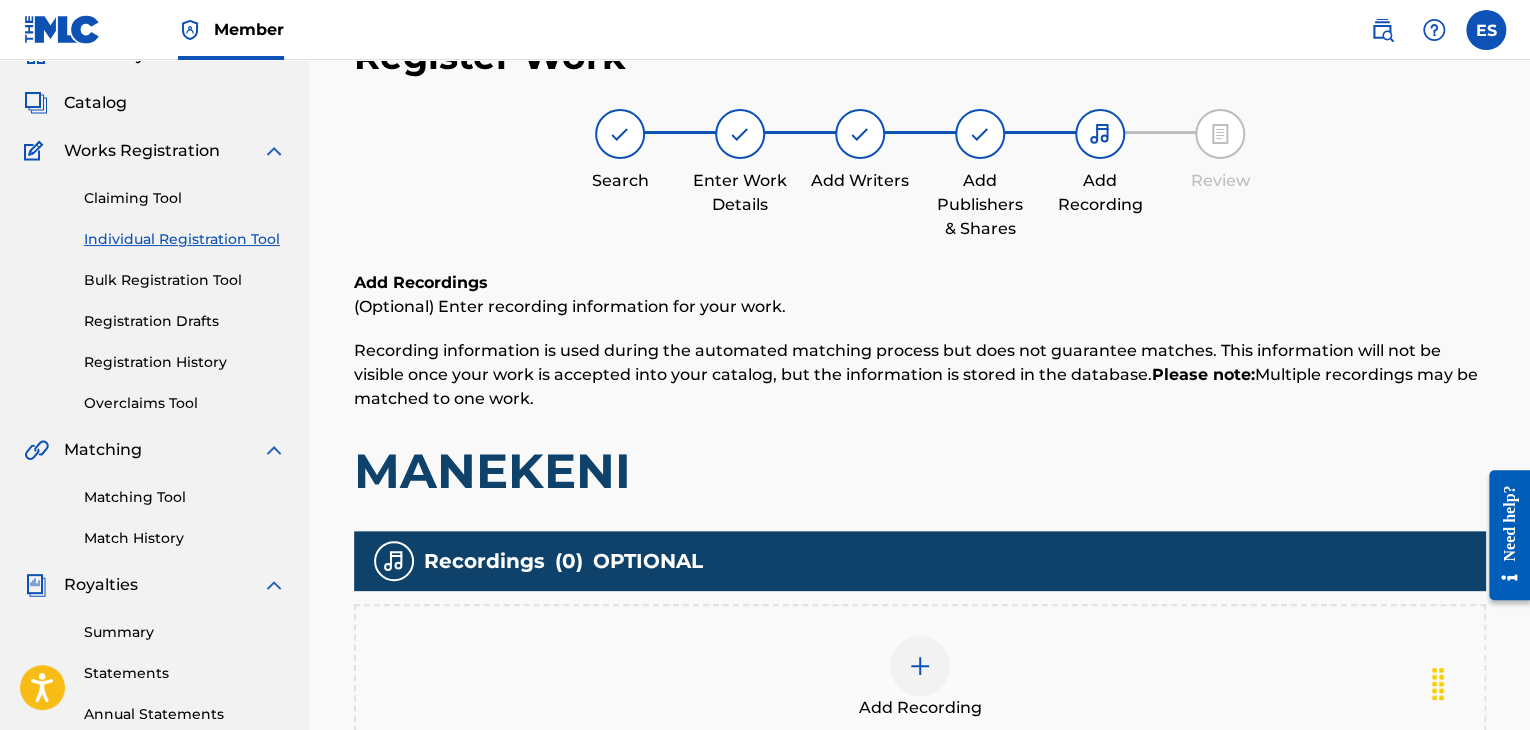scroll, scrollTop: 395, scrollLeft: 0, axis: vertical 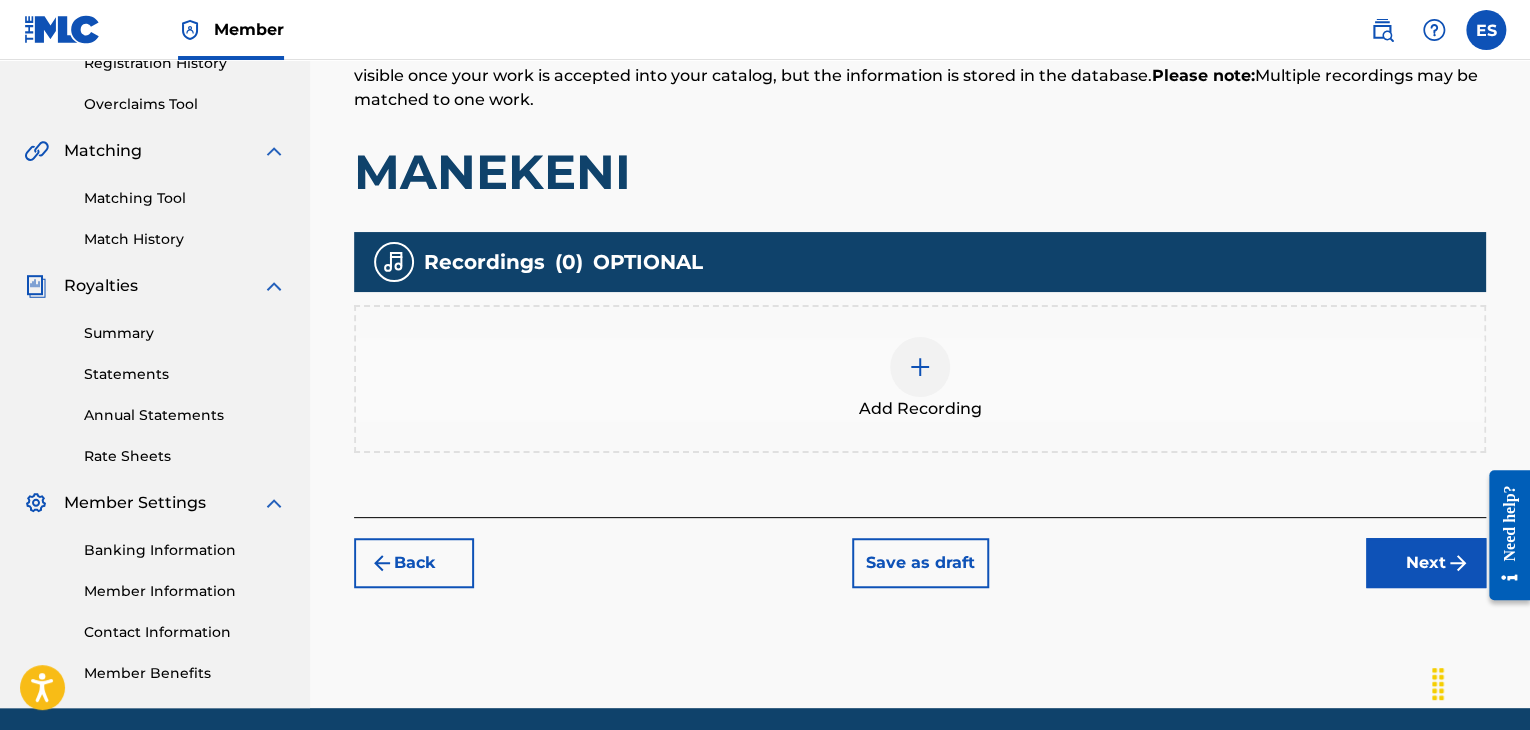 click at bounding box center [920, 367] 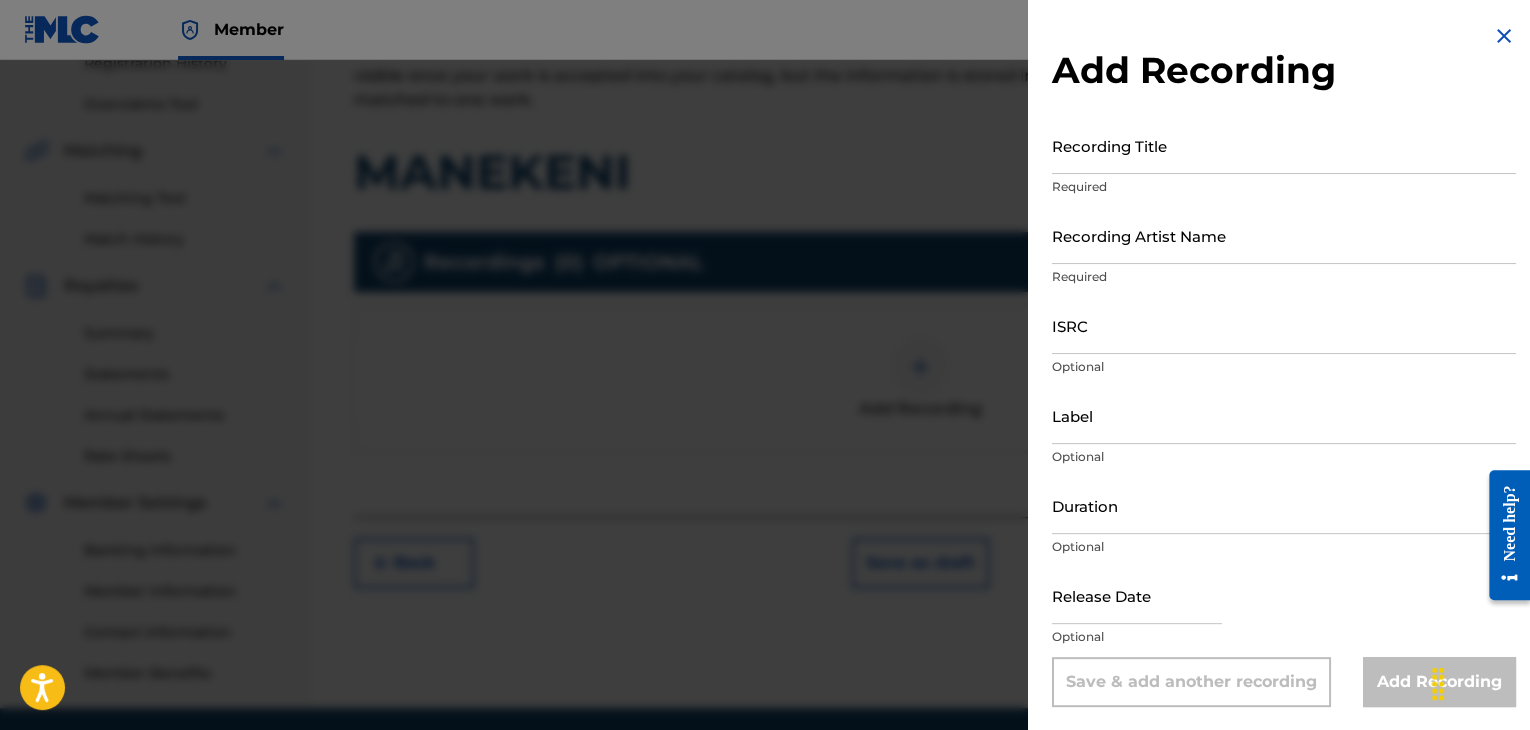 click on "Recording Title" at bounding box center (1284, 145) 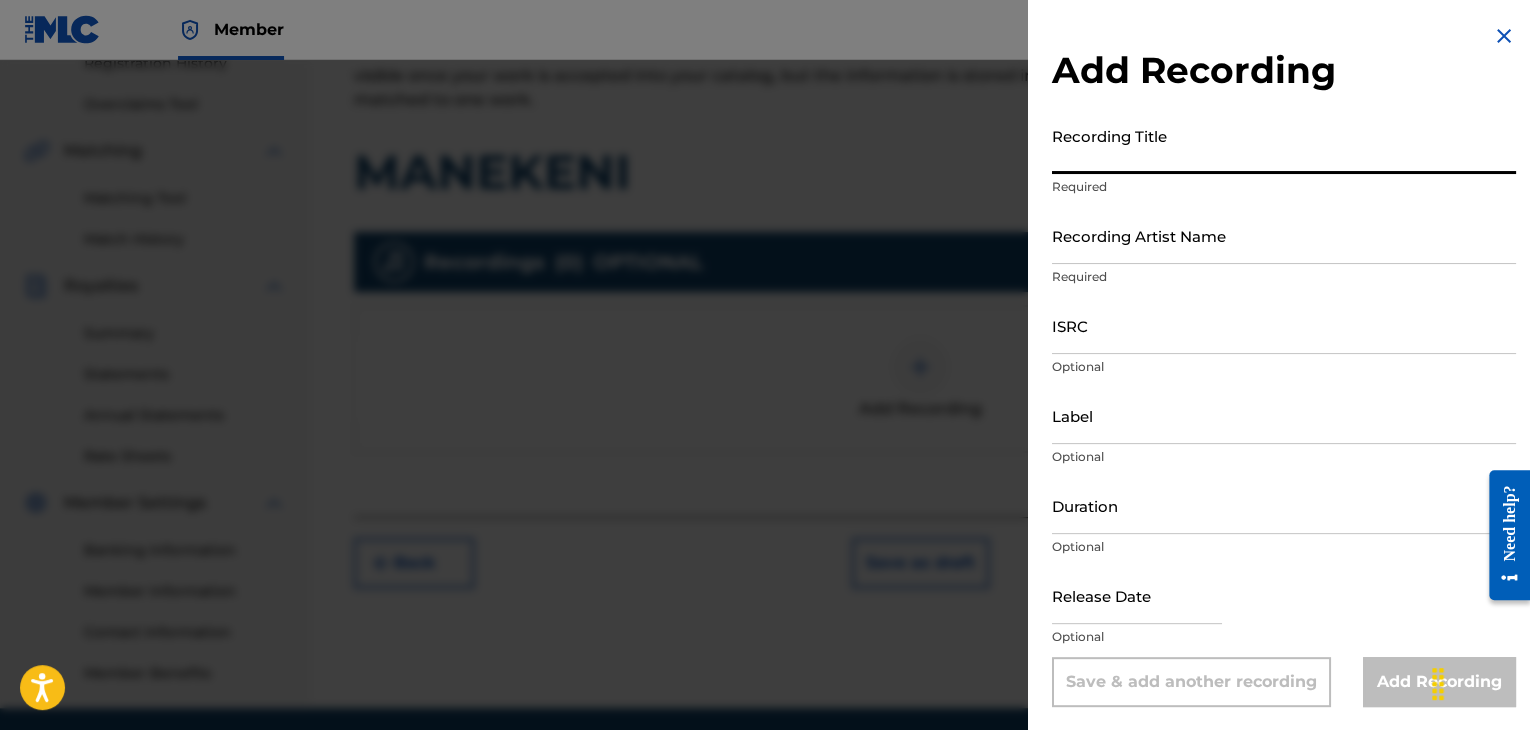 paste on "MANEKENI" 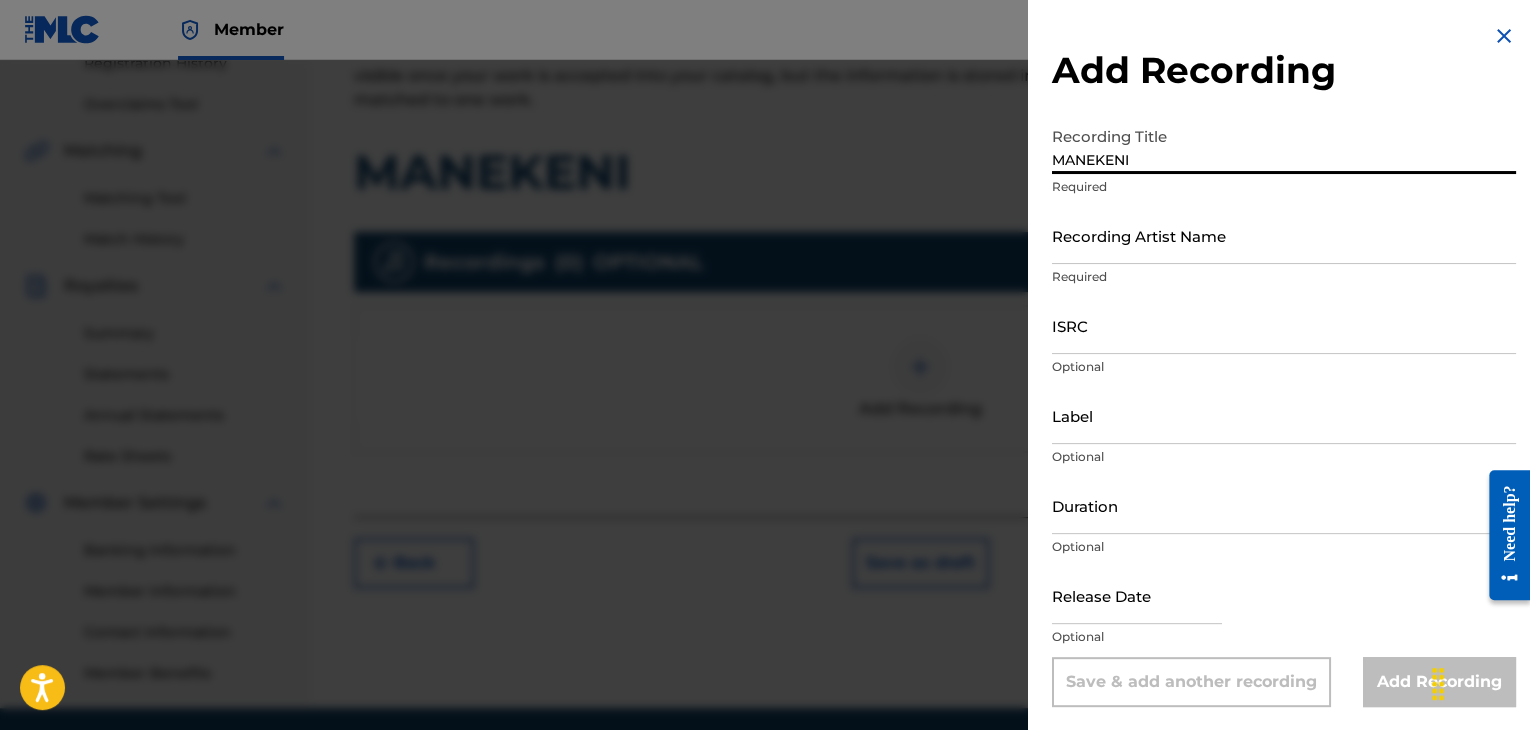 click on "MANEKENI" at bounding box center [1284, 145] 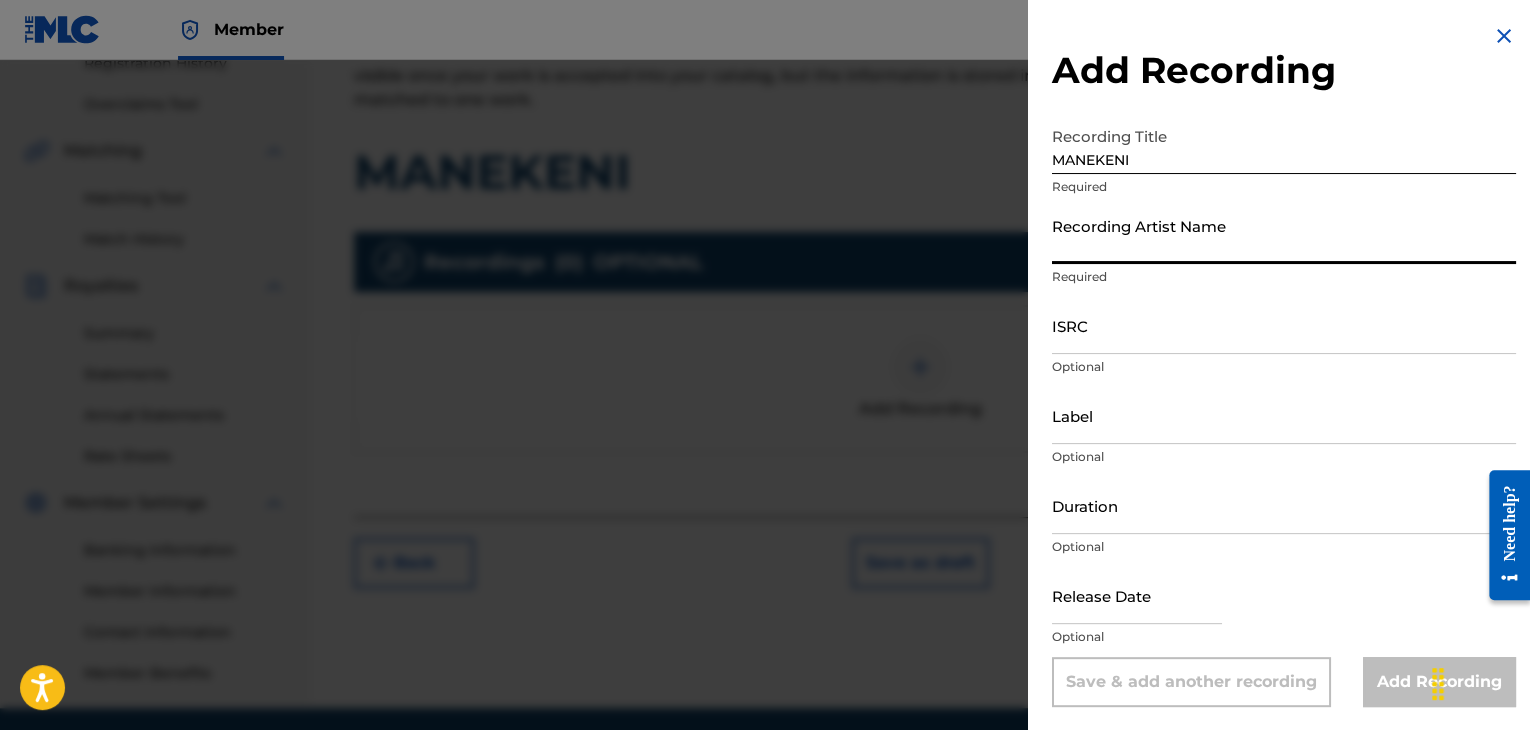 paste on "[FIRST] [LAST]" 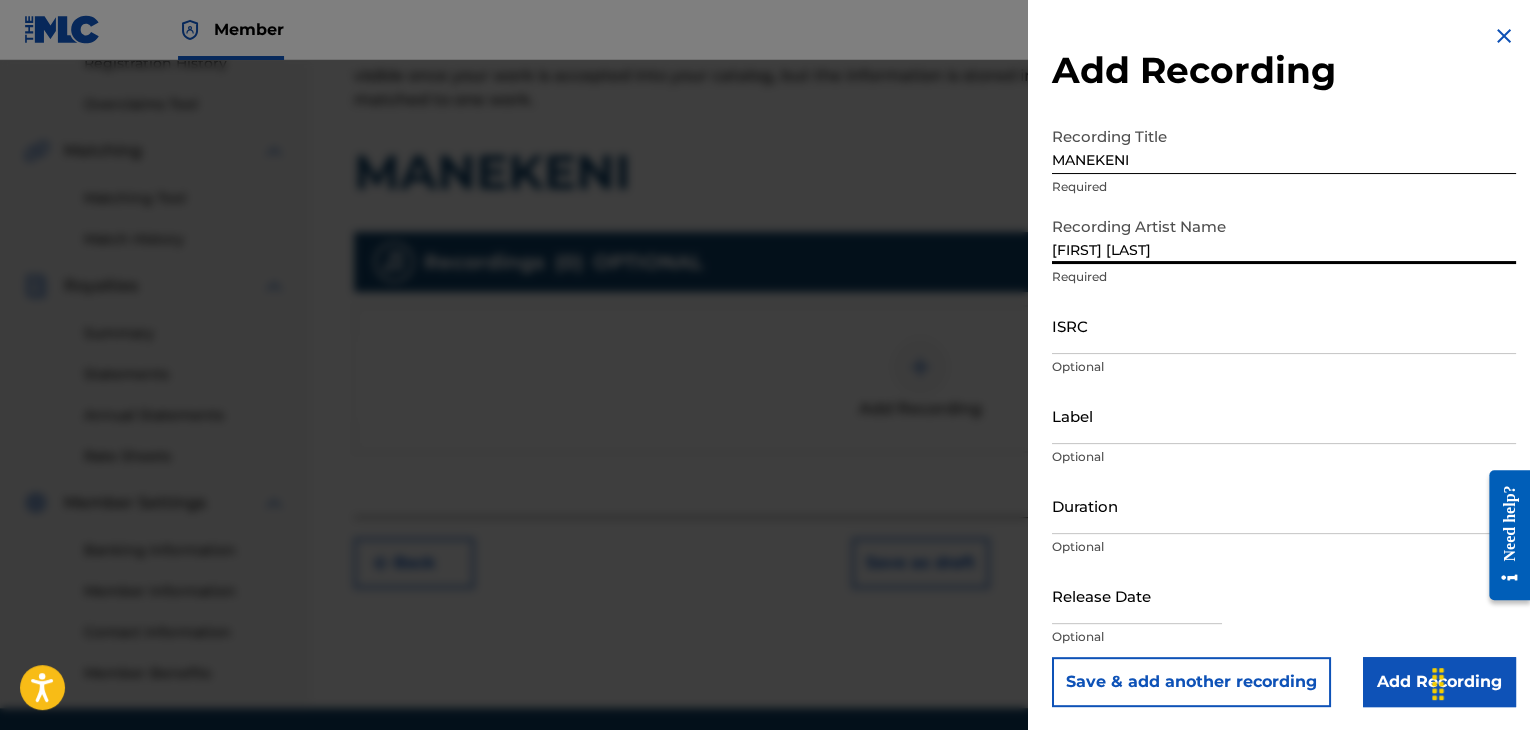 type on "[FIRST] [LAST]" 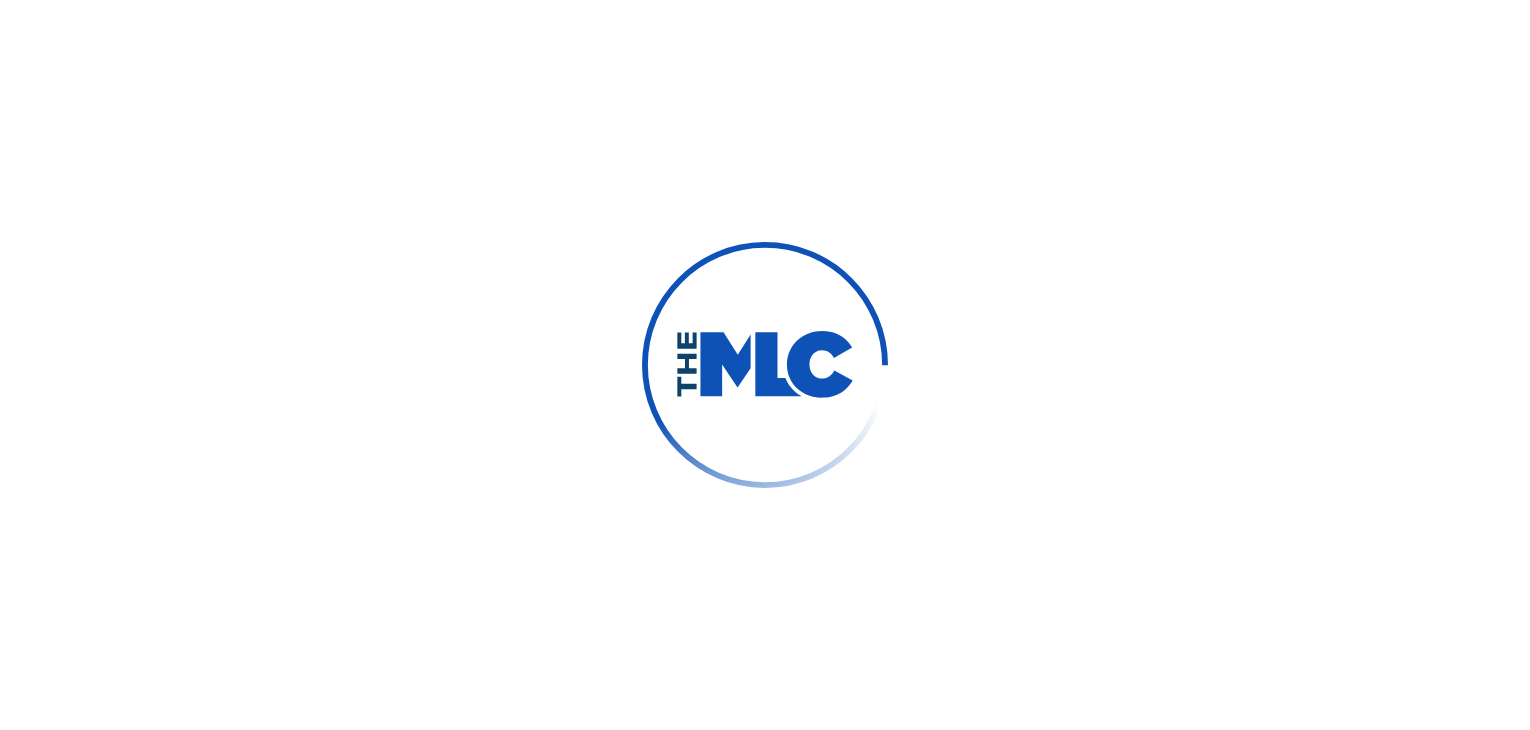 scroll, scrollTop: 0, scrollLeft: 0, axis: both 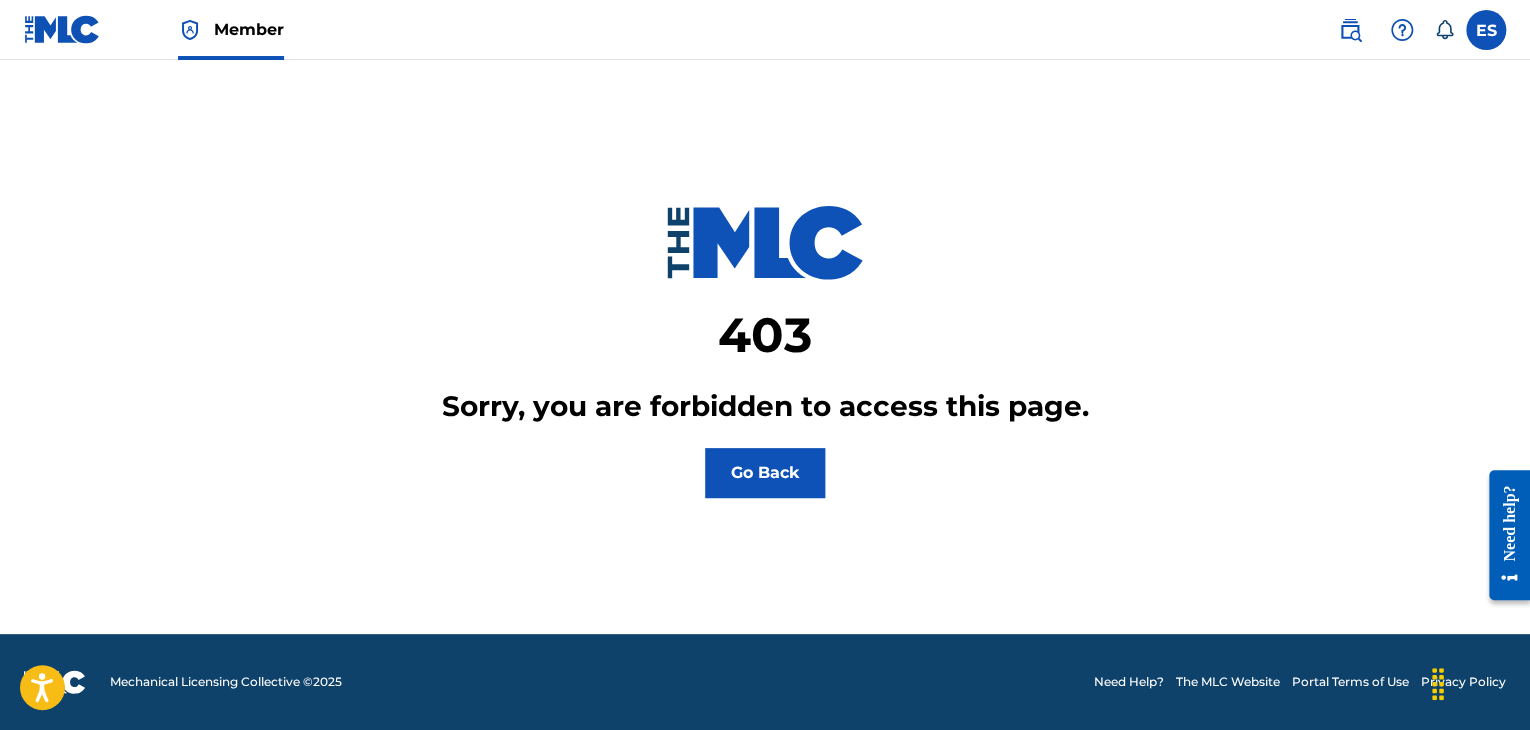 click at bounding box center (62, 29) 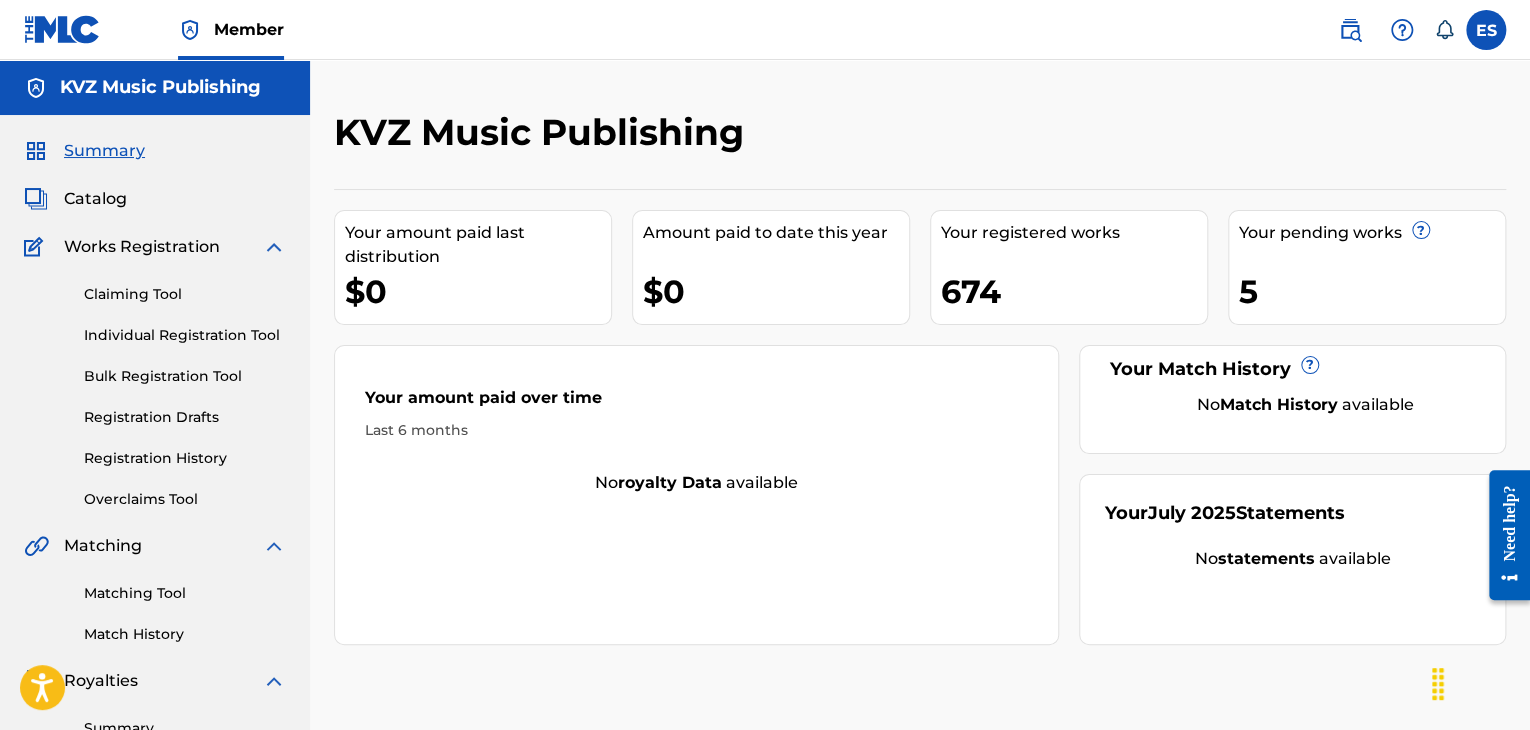 click on "Individual Registration Tool" at bounding box center [185, 335] 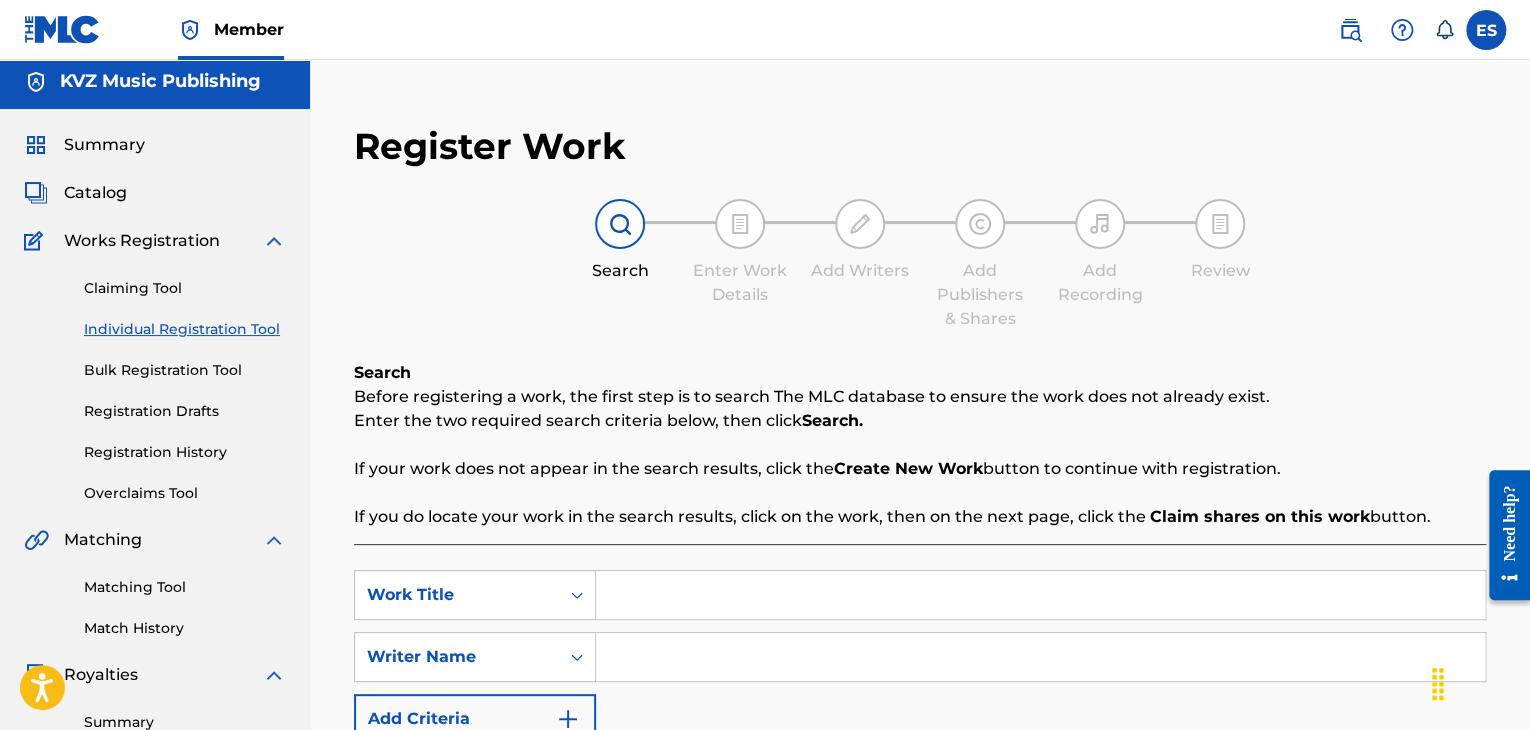 scroll, scrollTop: 100, scrollLeft: 0, axis: vertical 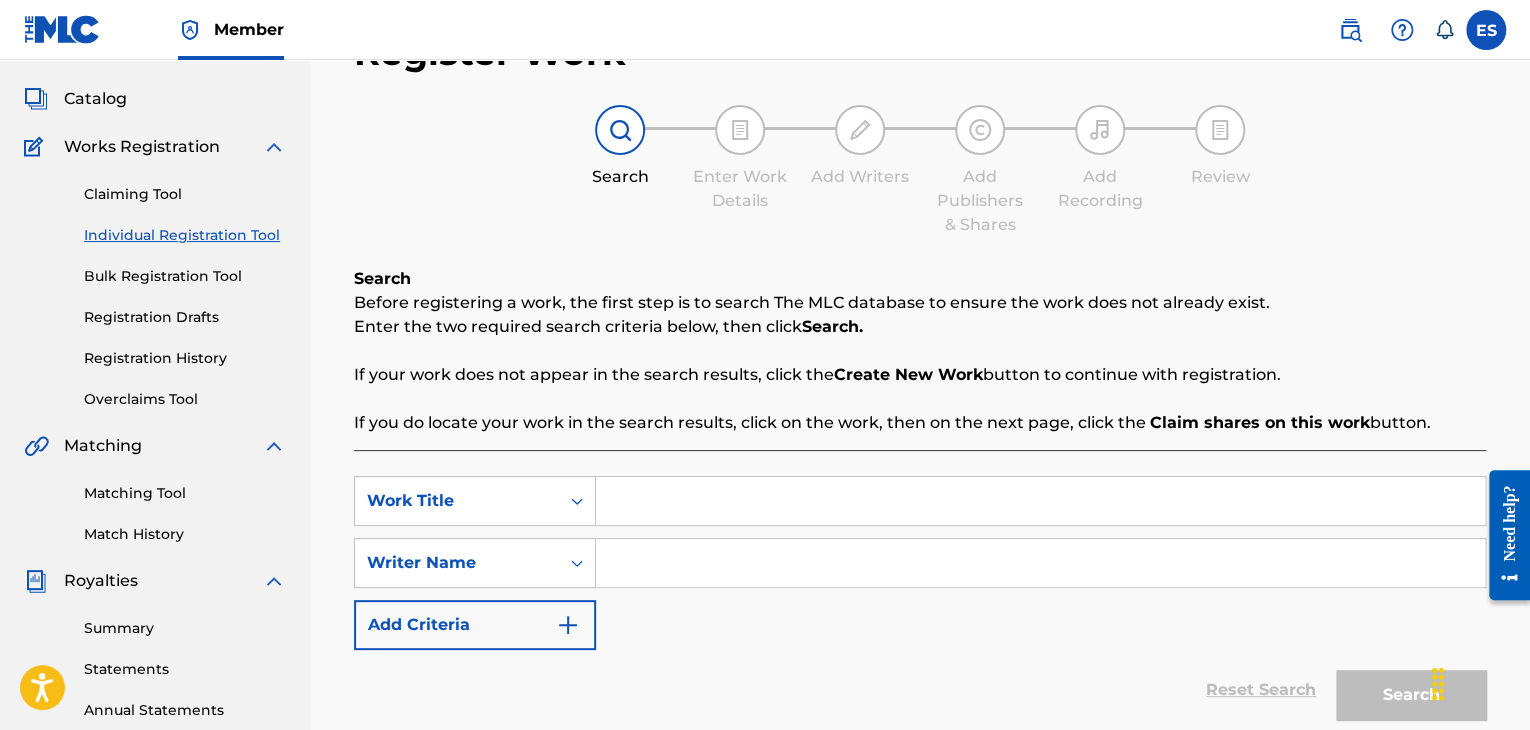 click at bounding box center [1040, 501] 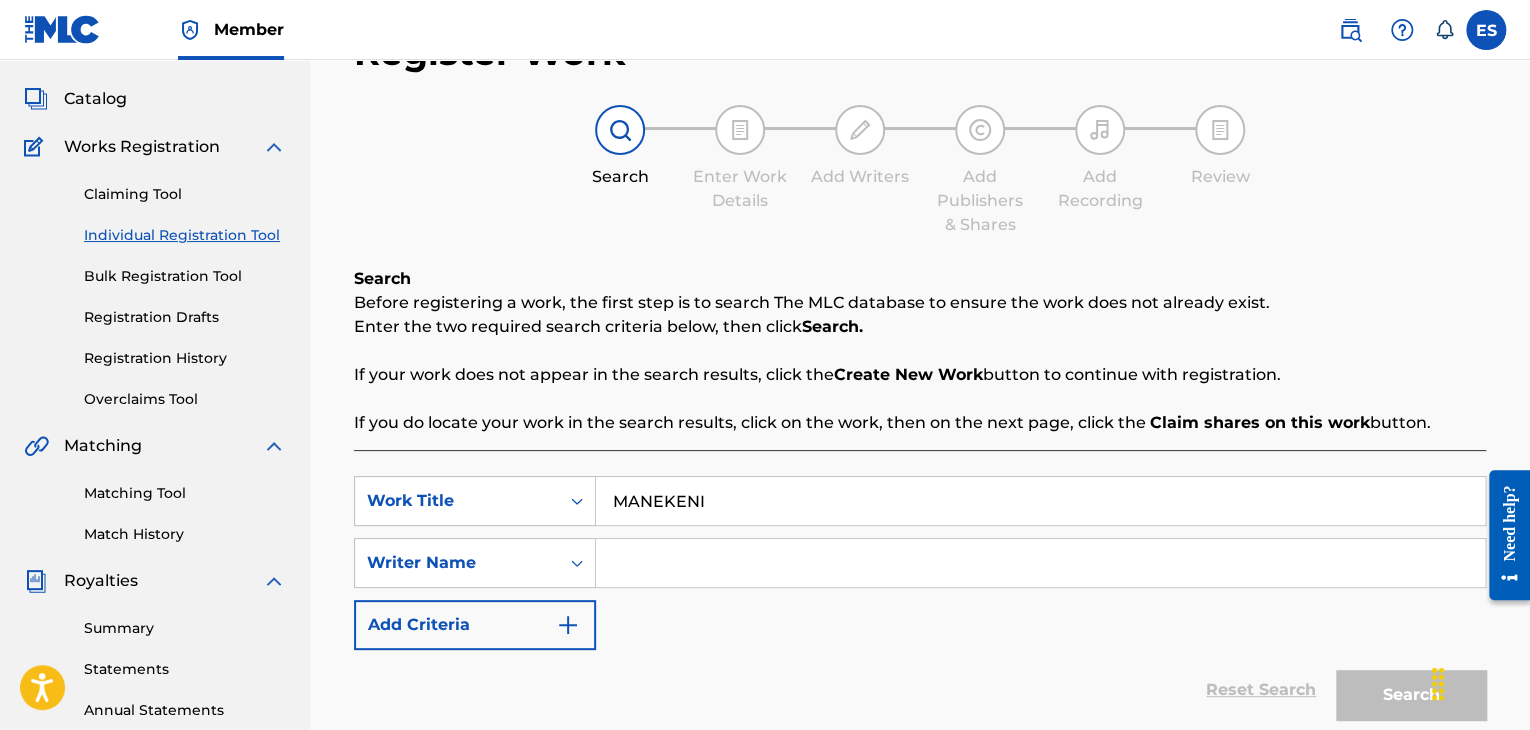 type on "MANEKENI" 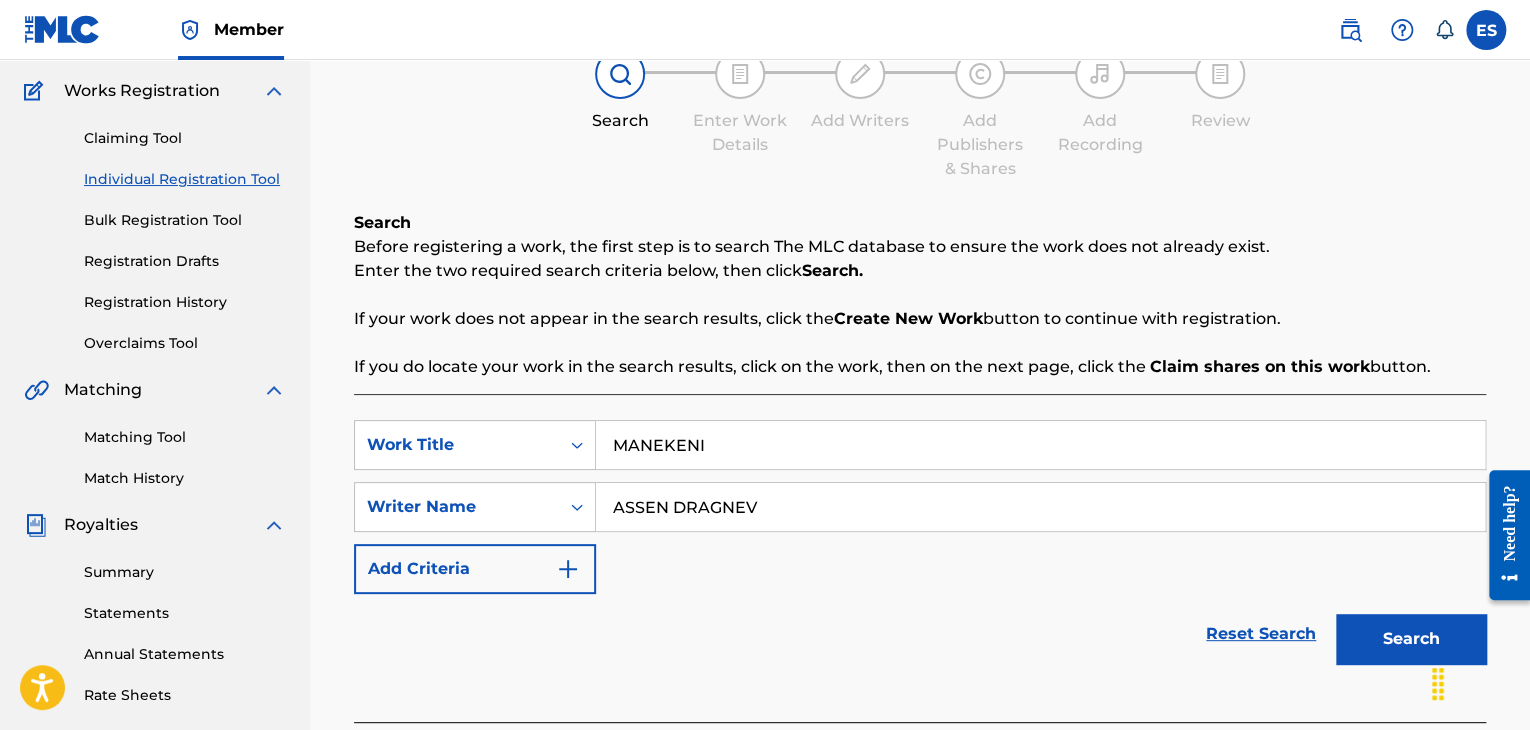 scroll, scrollTop: 469, scrollLeft: 0, axis: vertical 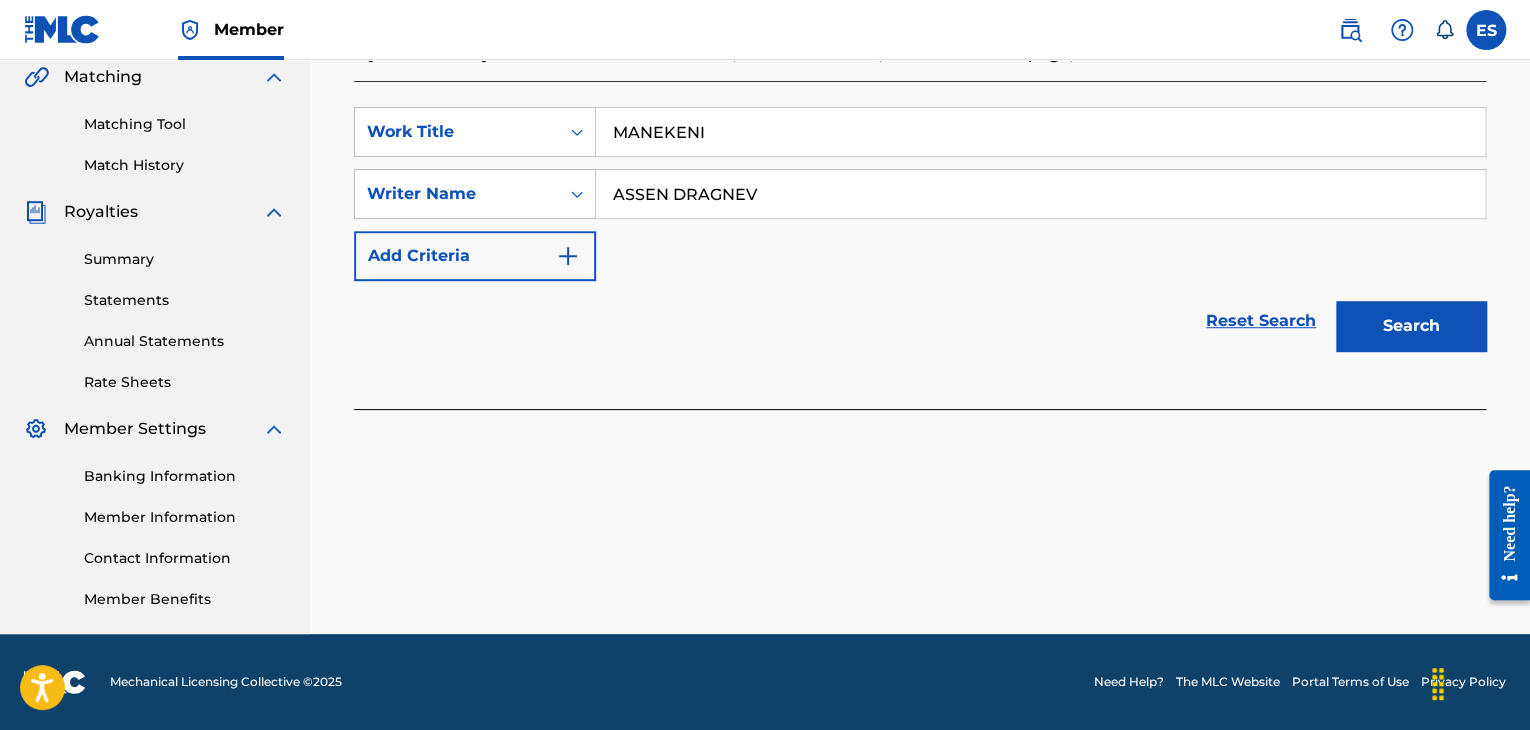 click on "Search" at bounding box center [1411, 326] 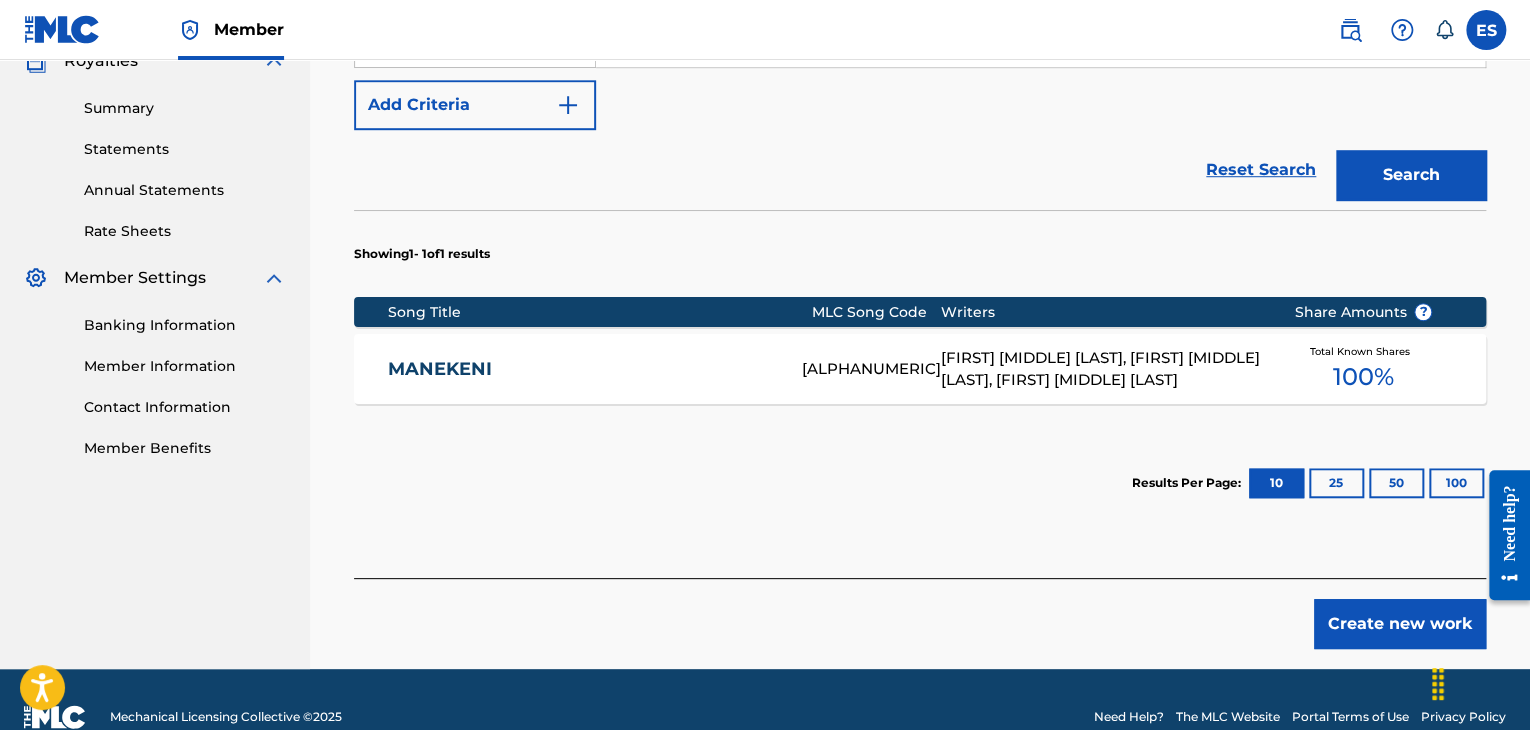 scroll, scrollTop: 655, scrollLeft: 0, axis: vertical 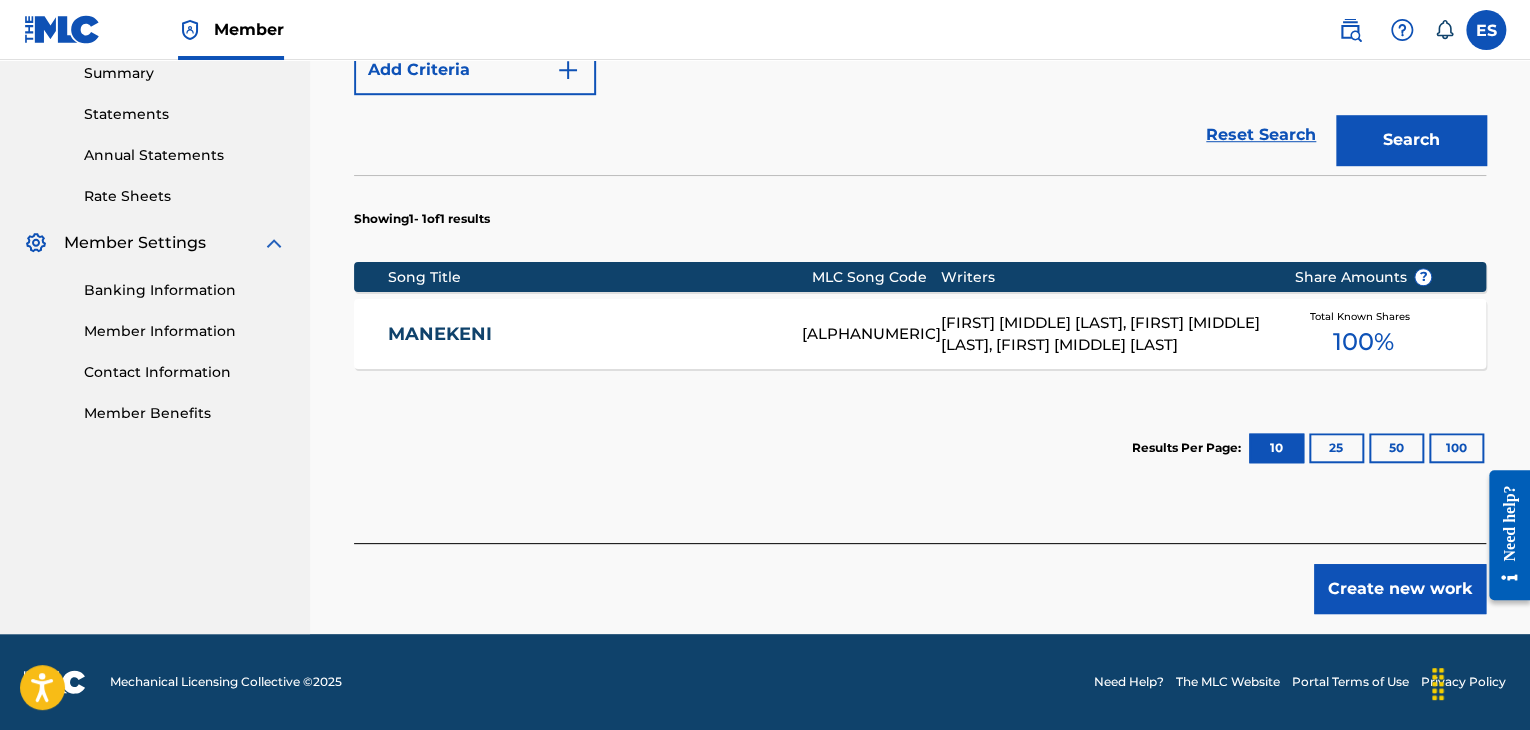 click on "Create new work" at bounding box center [1400, 589] 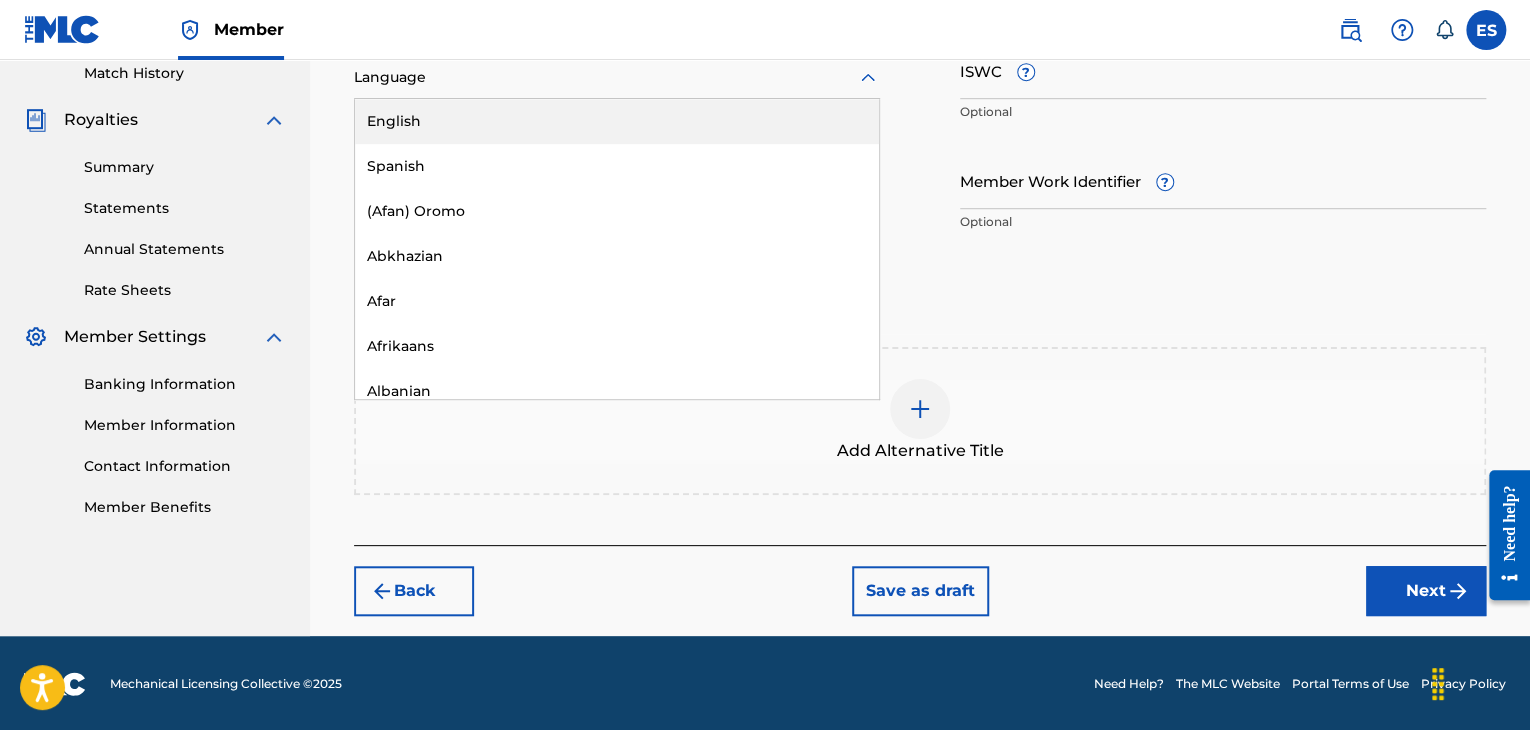 click at bounding box center [617, 77] 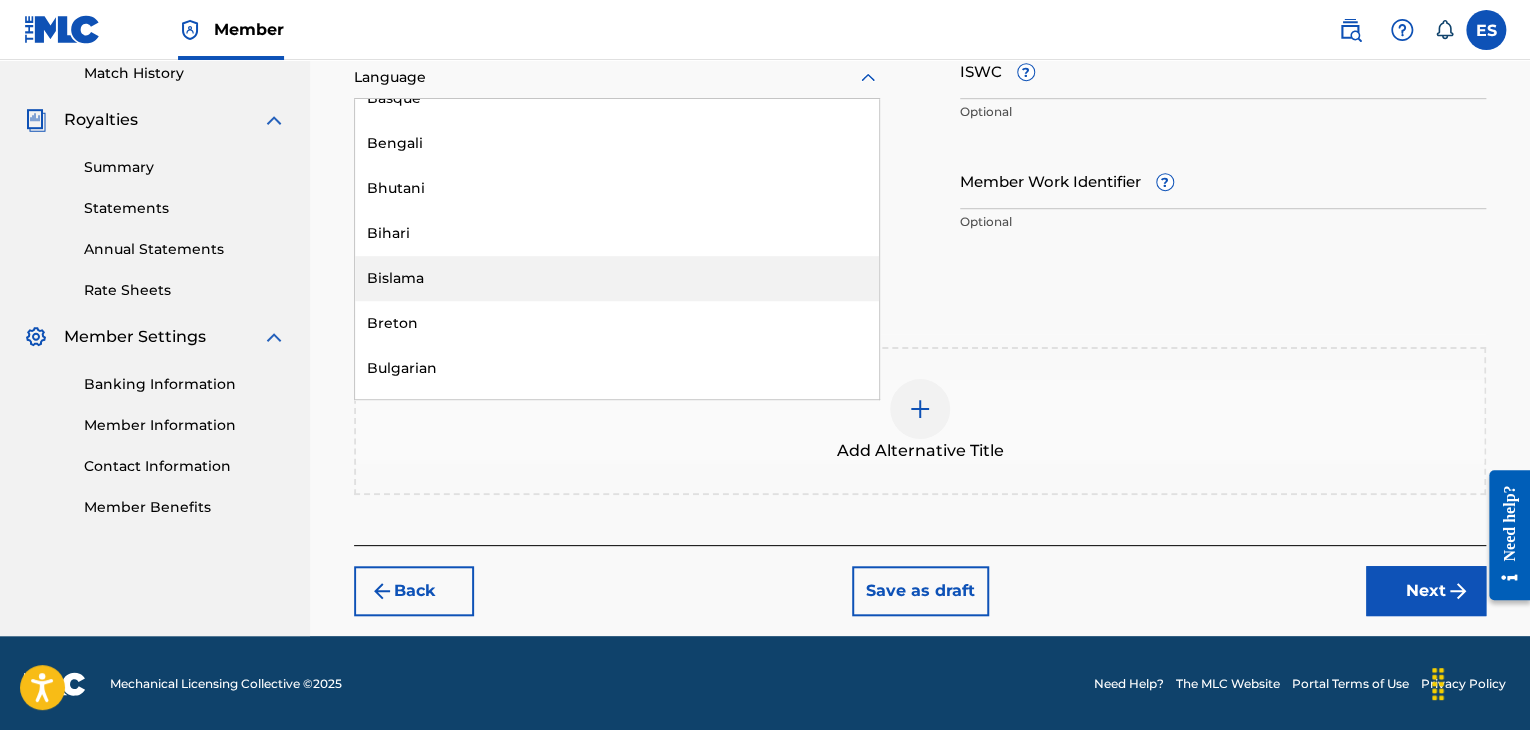 scroll, scrollTop: 700, scrollLeft: 0, axis: vertical 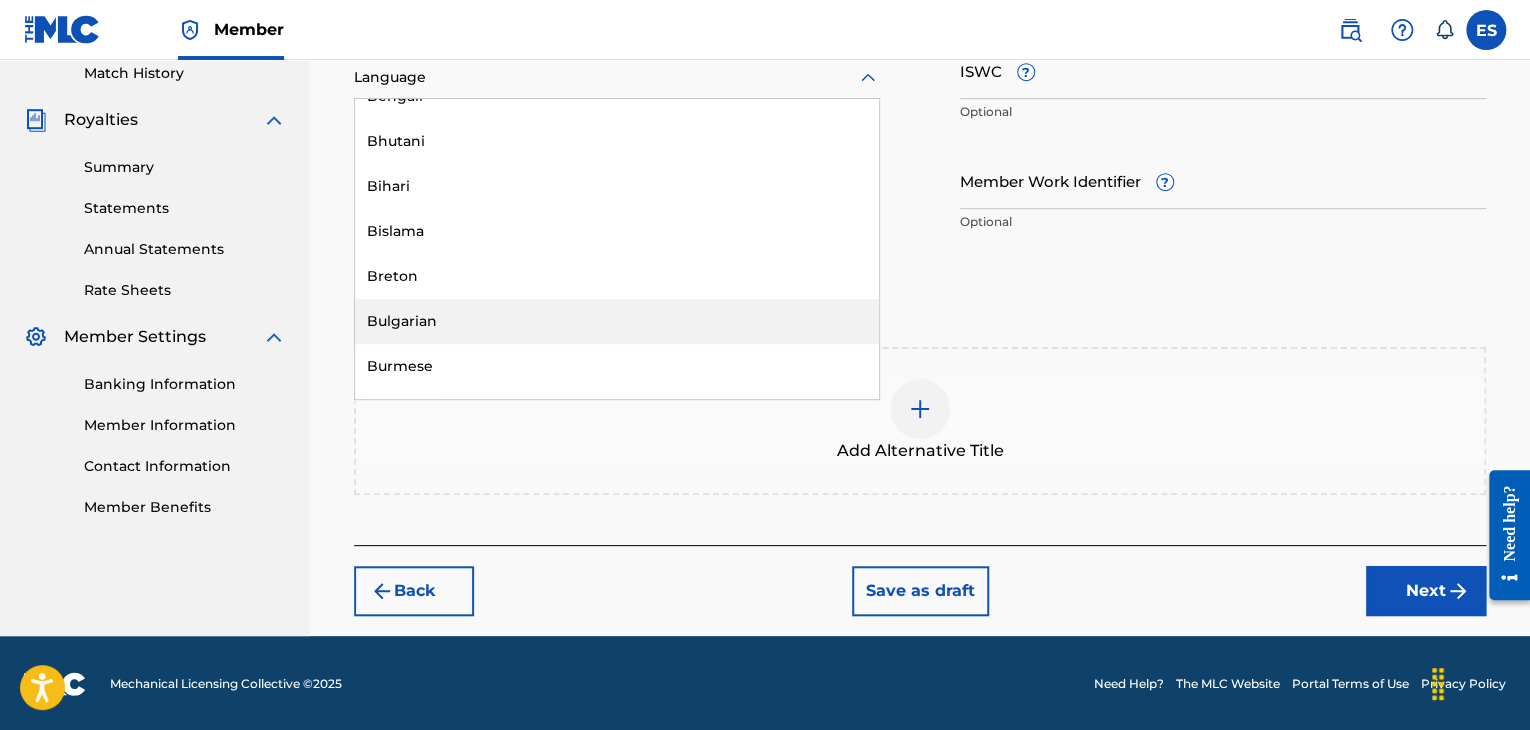 click on "Bulgarian" at bounding box center [617, 321] 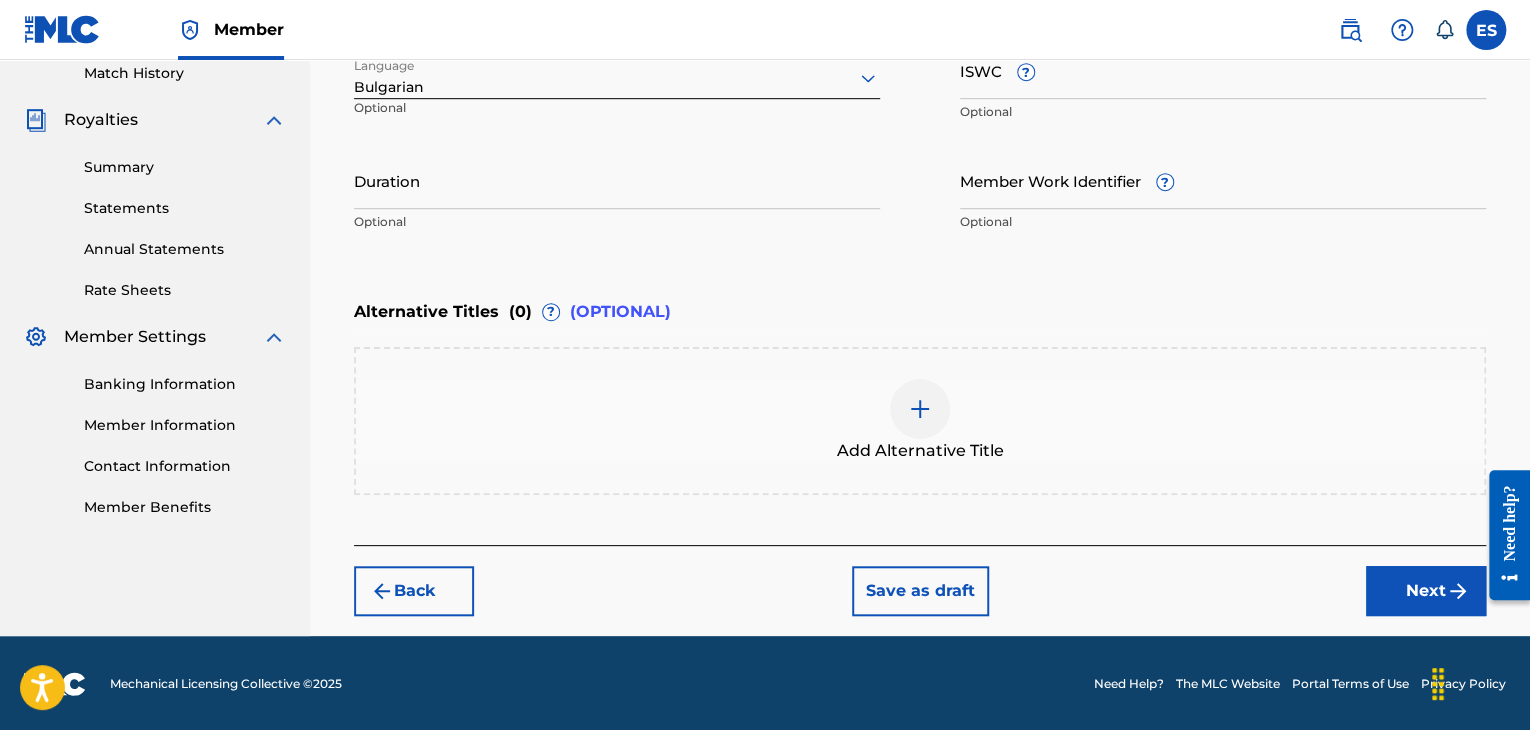 click on "ISWC   ?" at bounding box center (1223, 70) 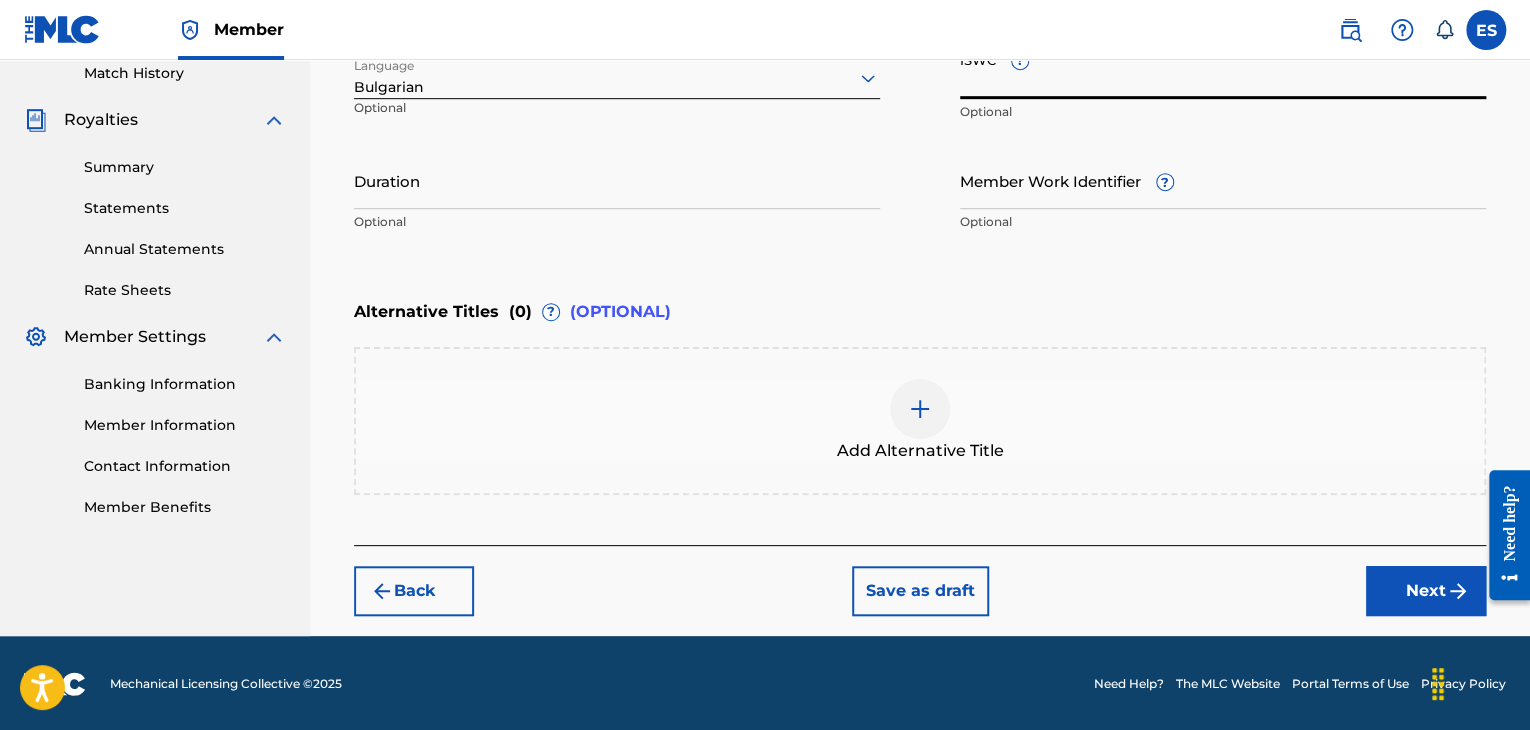 paste on "T9158448590" 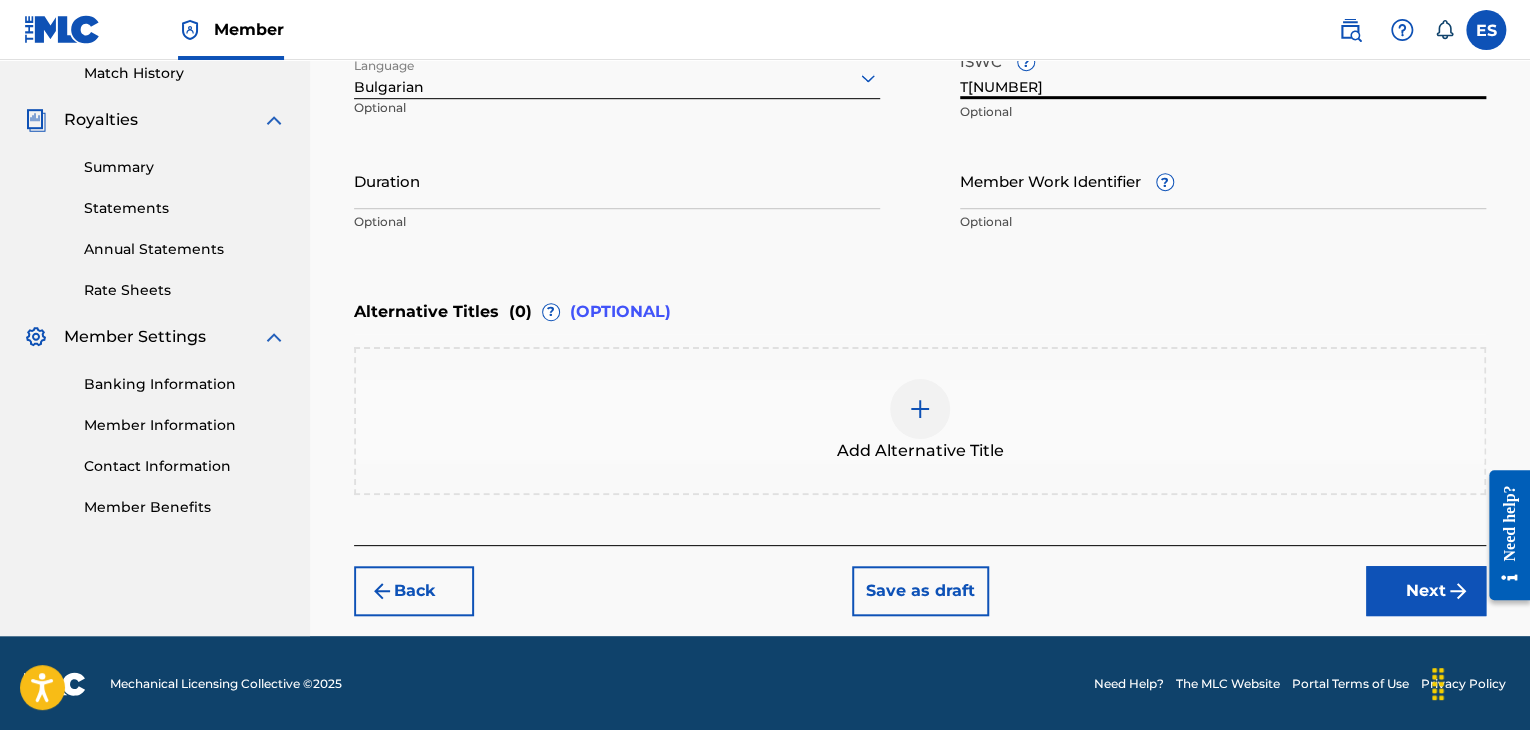 type on "T9158448590" 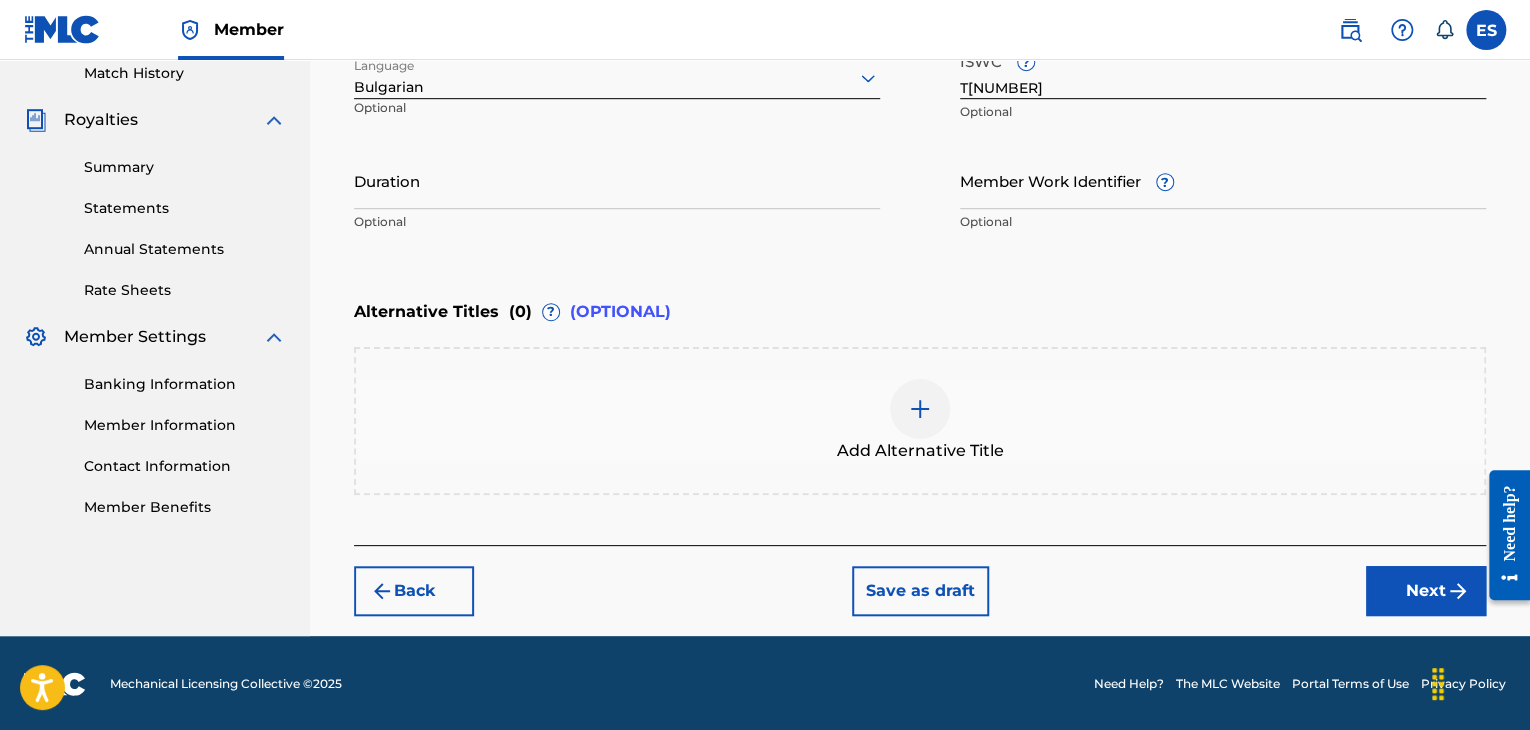 click at bounding box center (920, 409) 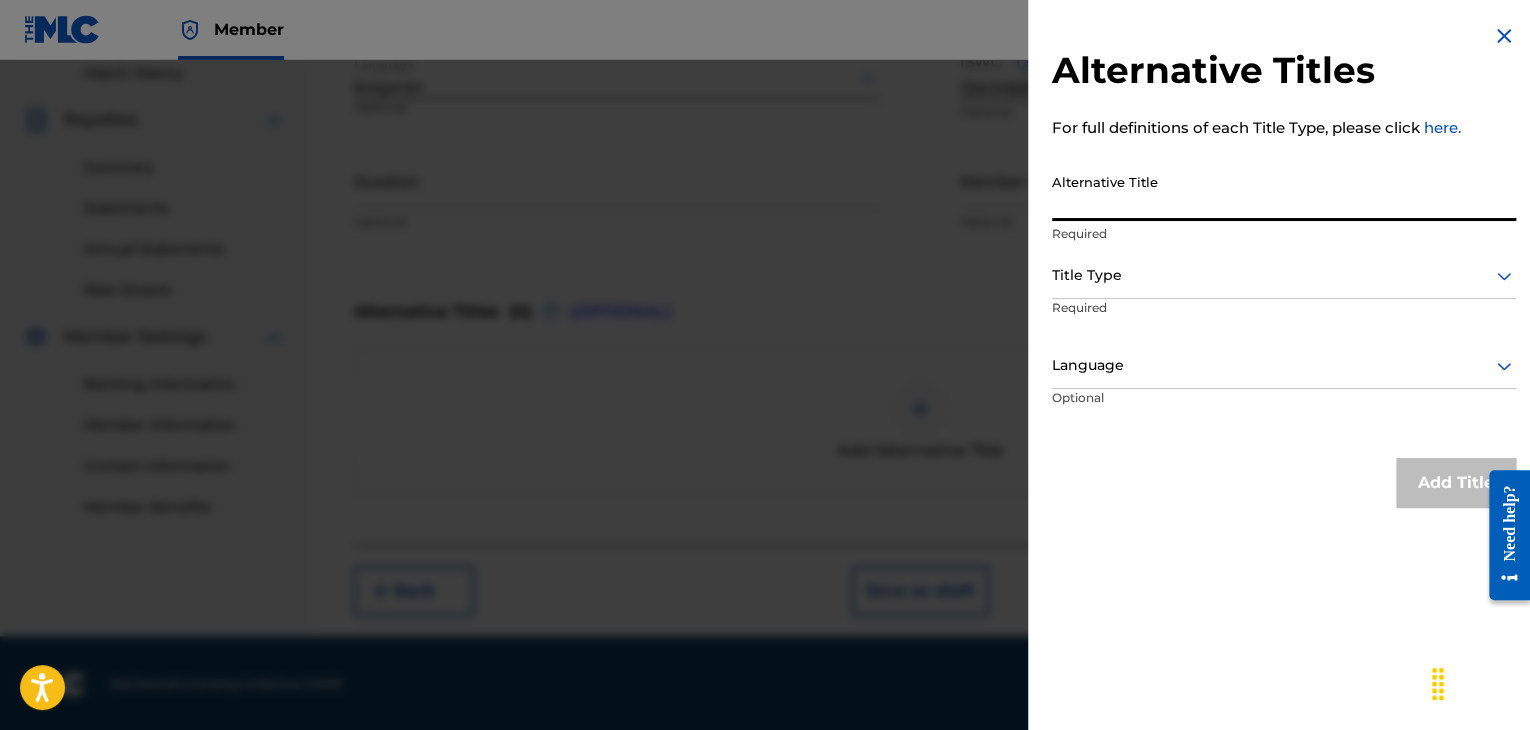 paste on "МАНЕКЕНИ" 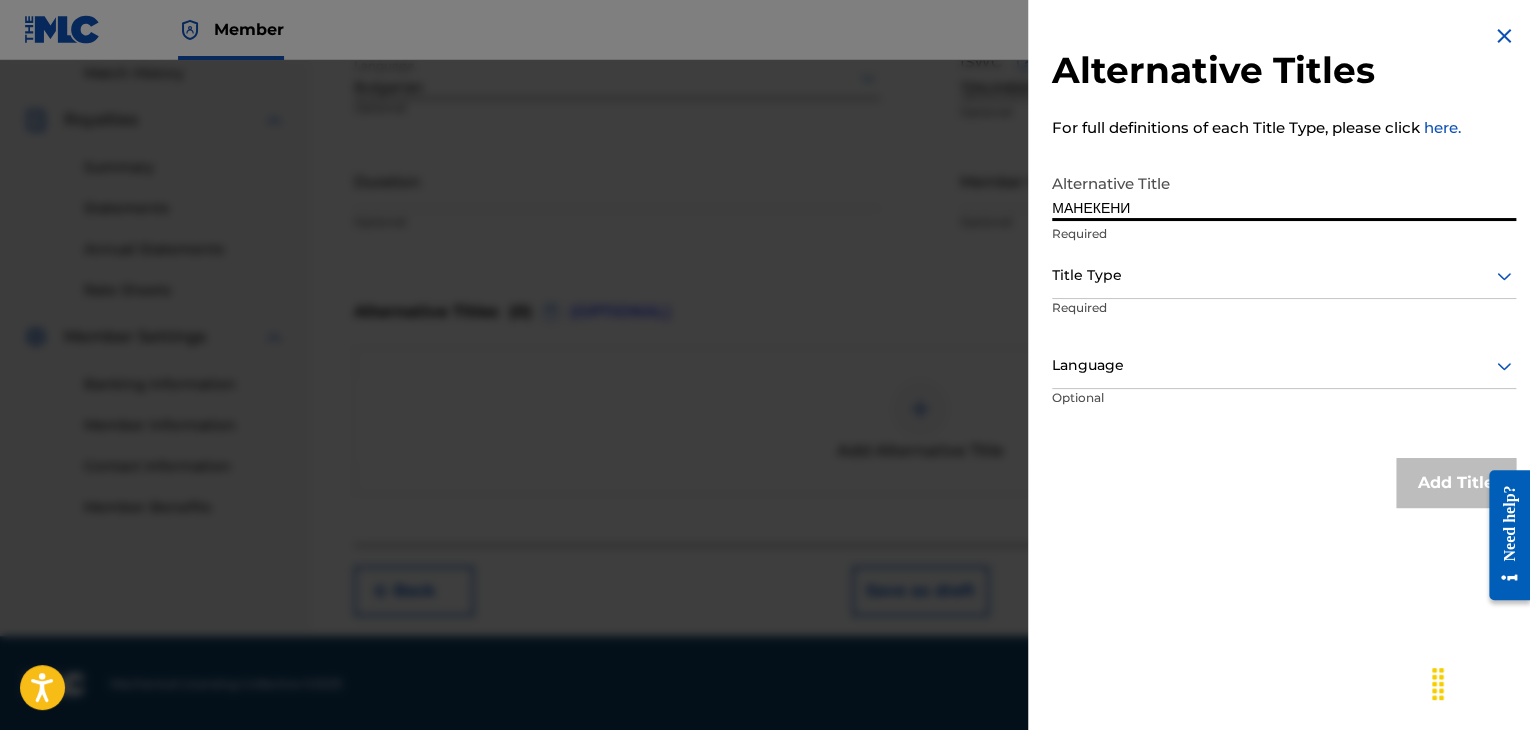 type on "МАНЕКЕНИ" 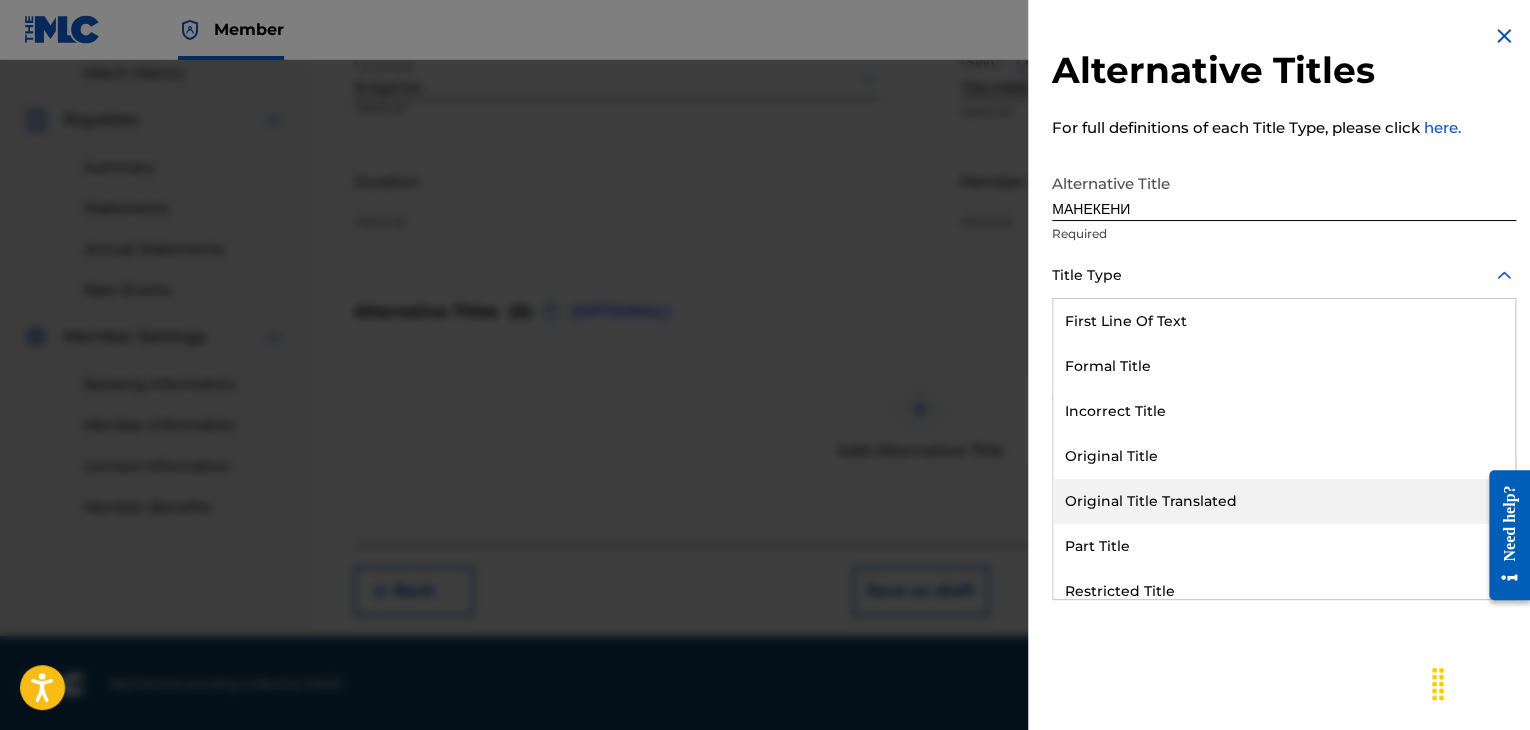 click on "Original Title Translated" at bounding box center (1284, 501) 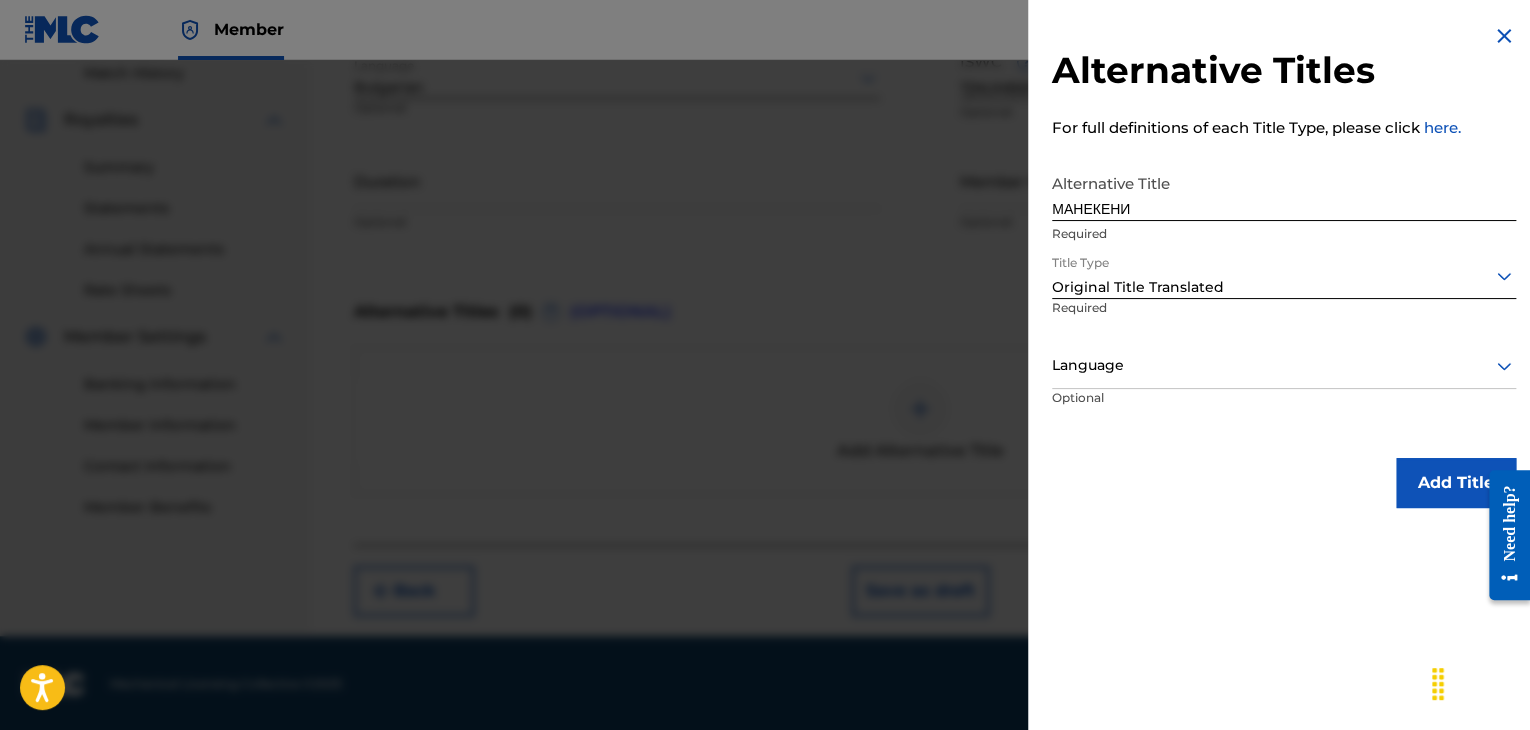 click at bounding box center (1284, 365) 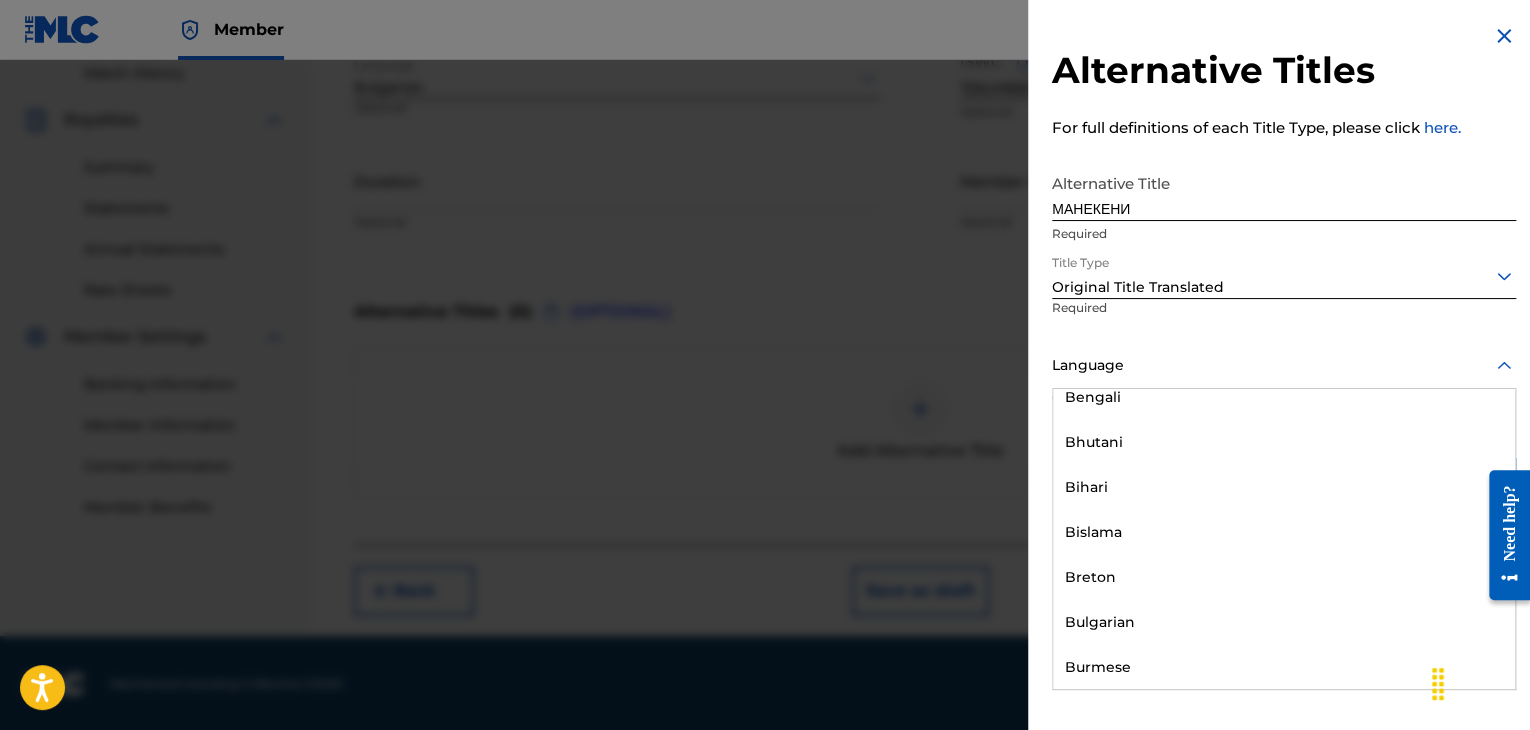 scroll, scrollTop: 700, scrollLeft: 0, axis: vertical 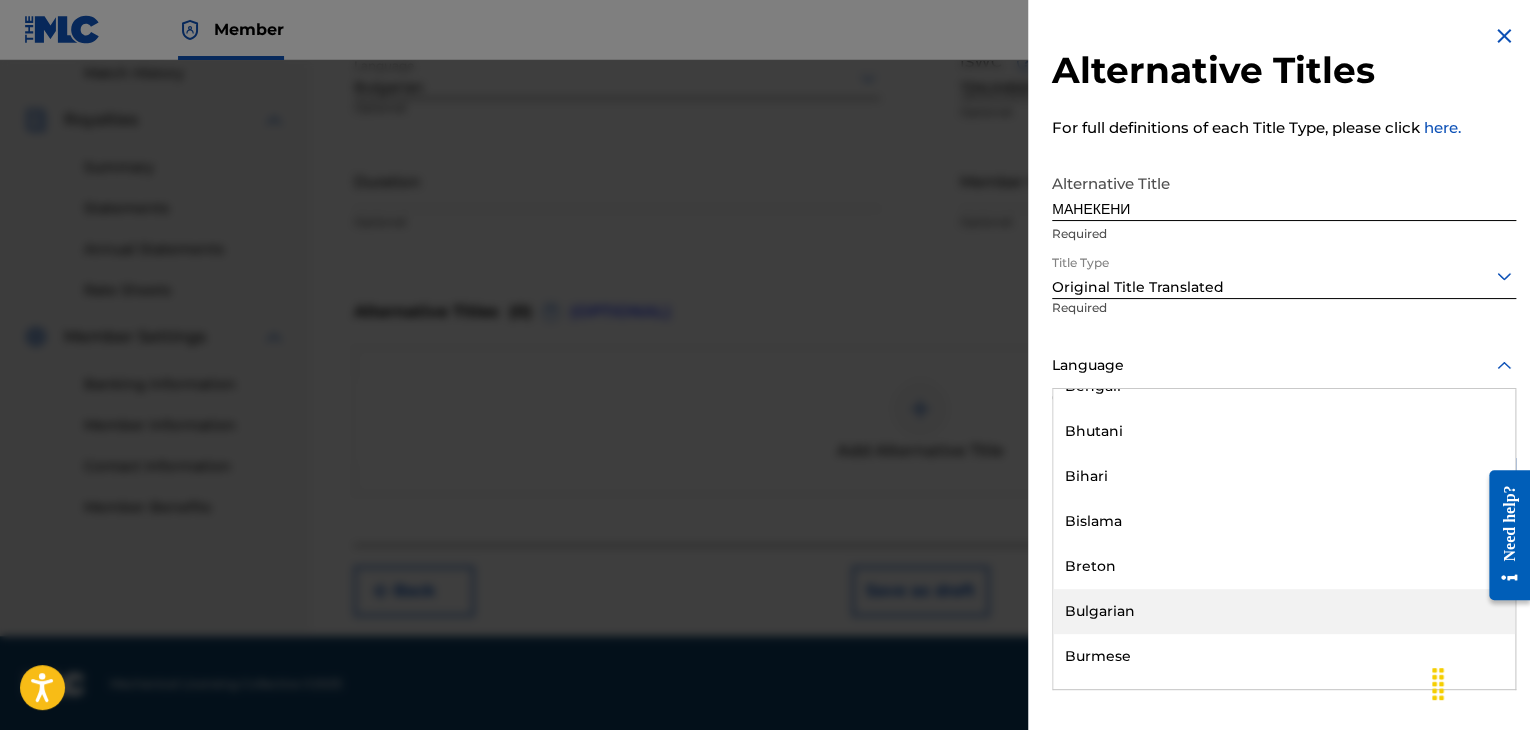 drag, startPoint x: 1136, startPoint y: 601, endPoint x: 1137, endPoint y: 577, distance: 24.020824 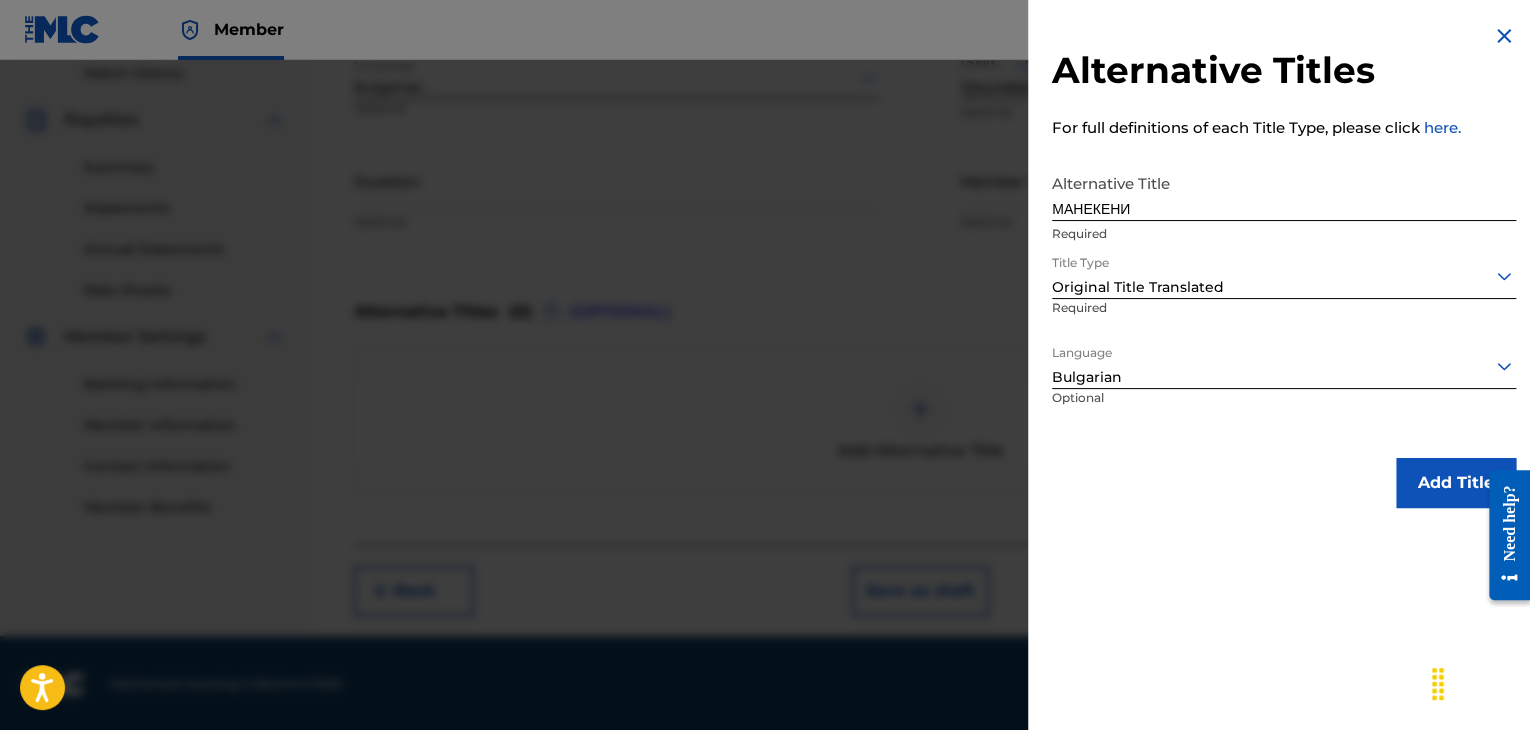drag, startPoint x: 1397, startPoint y: 476, endPoint x: 1387, endPoint y: 473, distance: 10.440307 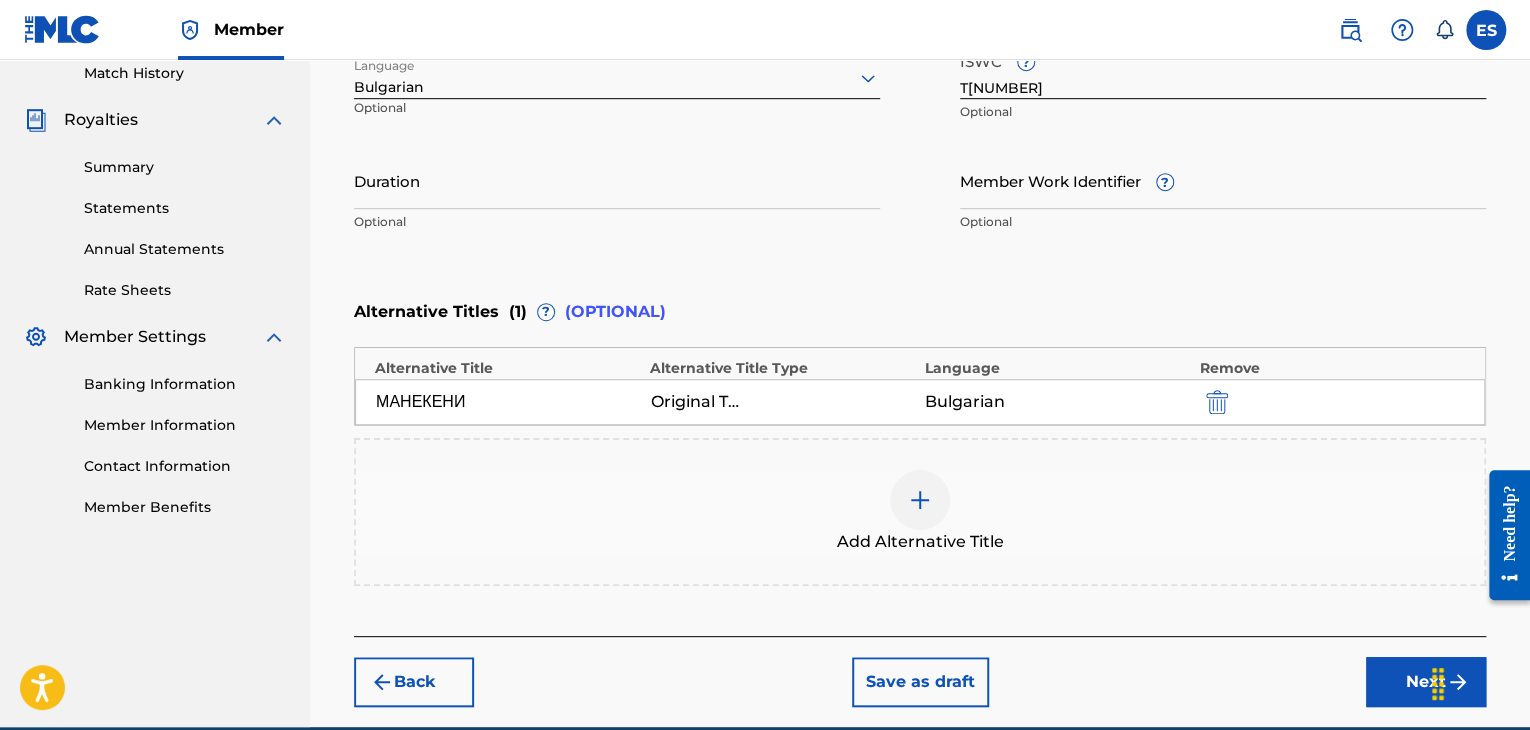 click on "Next" at bounding box center [1426, 682] 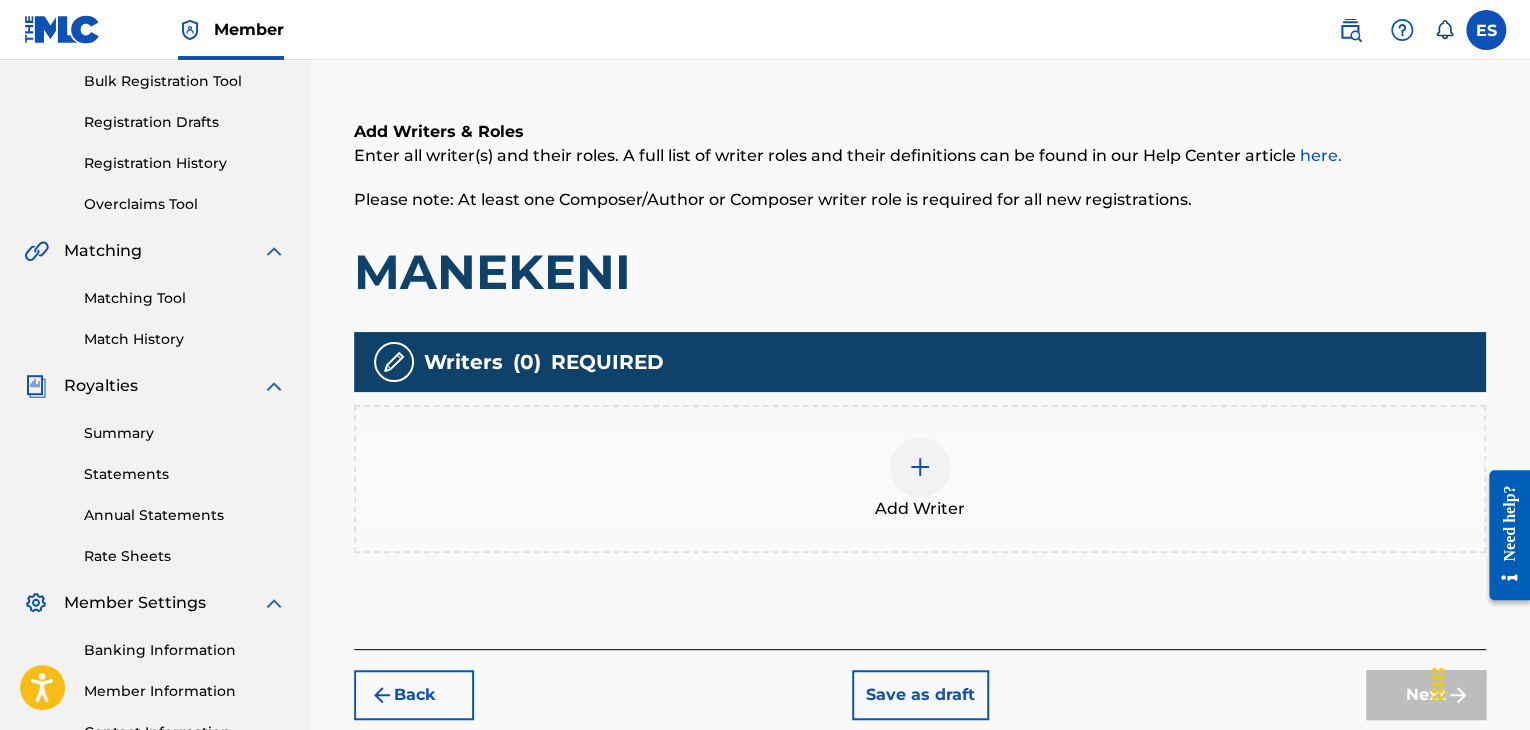 scroll, scrollTop: 390, scrollLeft: 0, axis: vertical 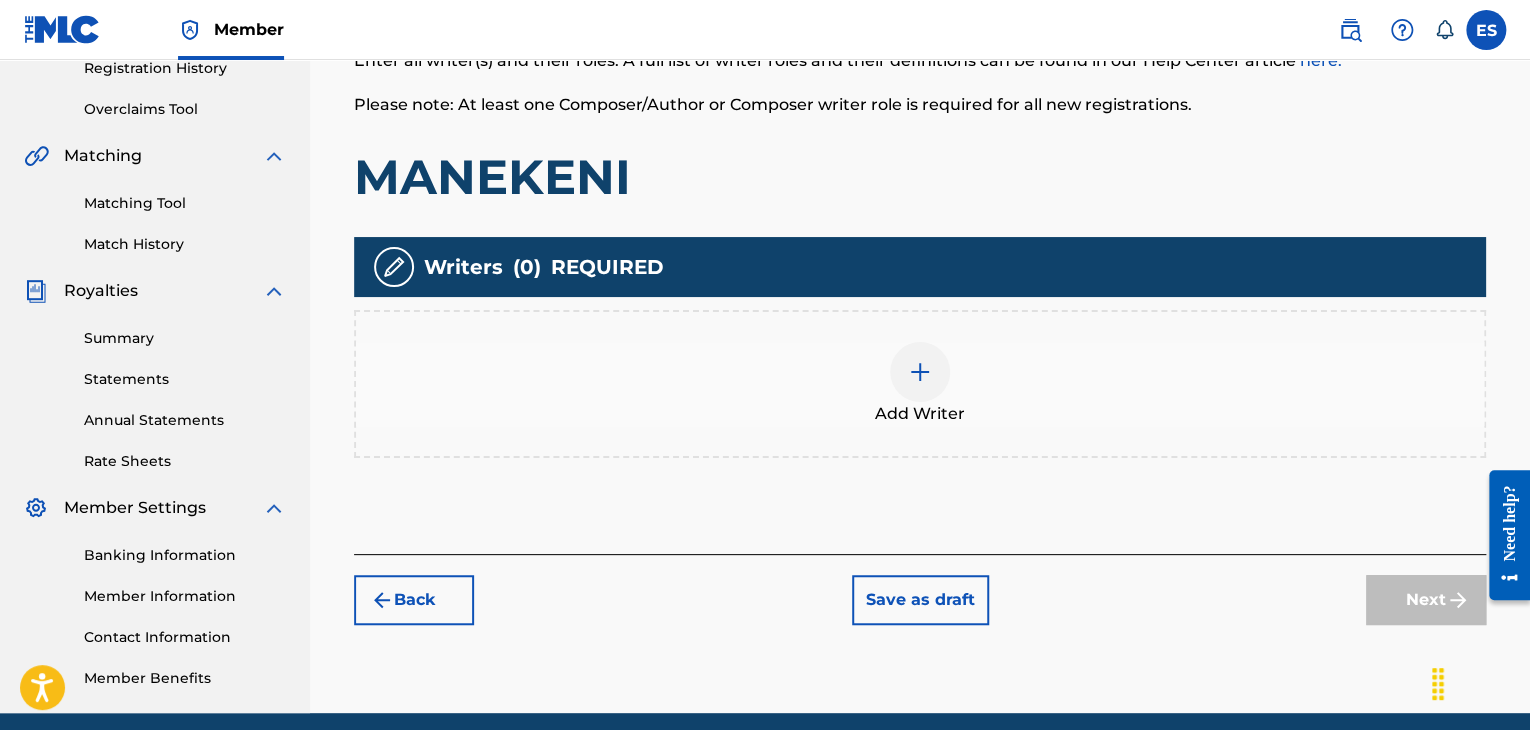 click at bounding box center [920, 372] 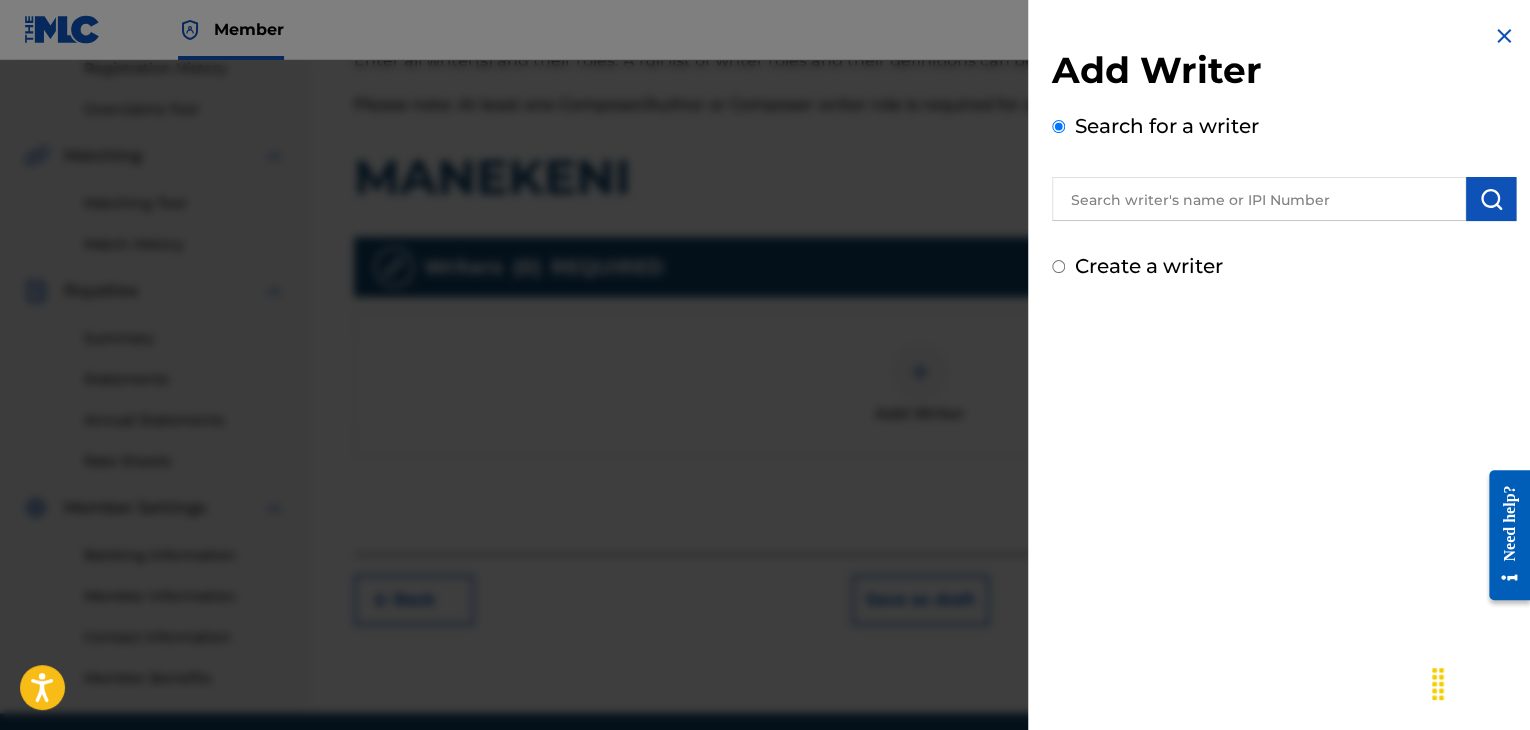 drag, startPoint x: 1236, startPoint y: 174, endPoint x: 1235, endPoint y: 186, distance: 12.0415945 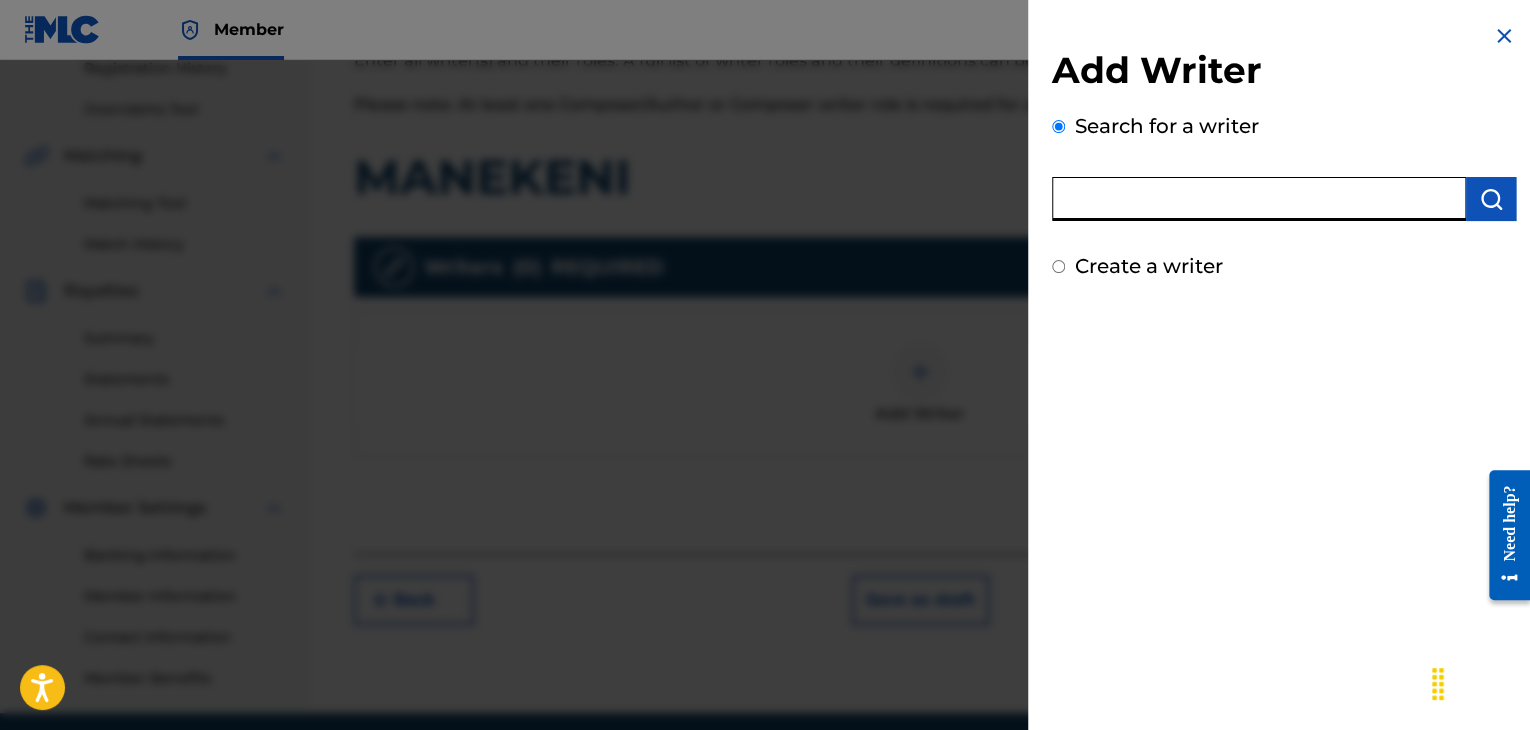 paste on "00089110867" 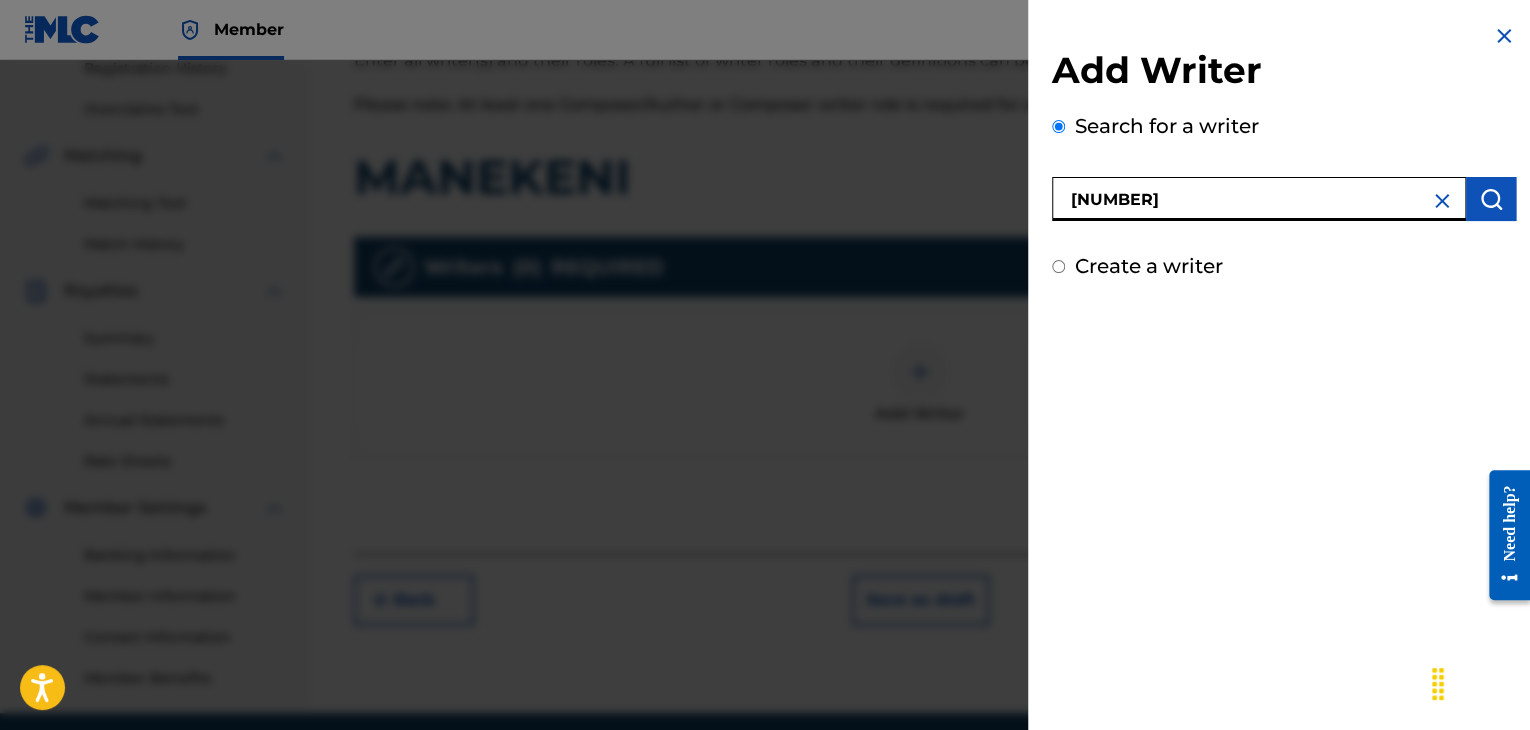 type on "00089110867" 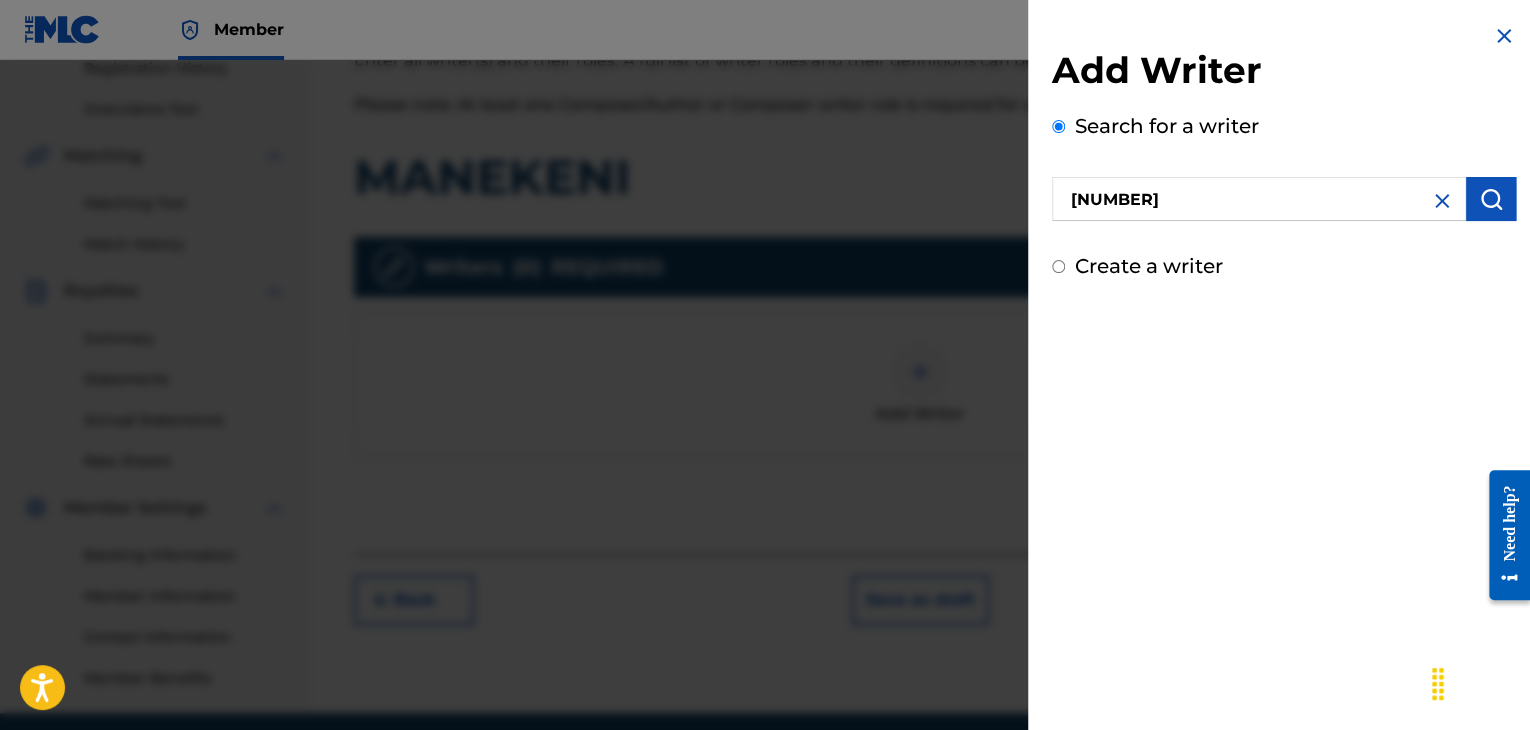 click at bounding box center (1491, 199) 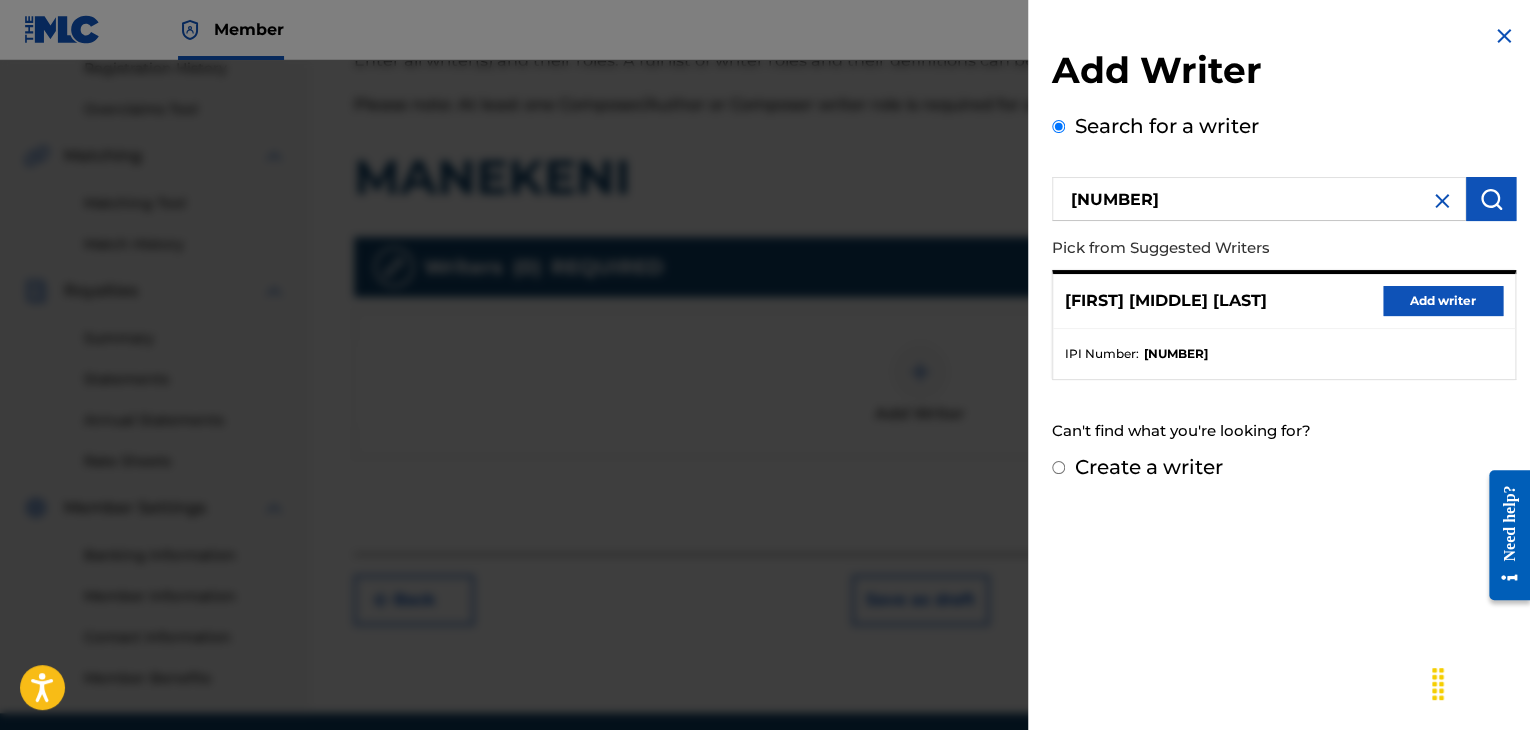 click on "Add writer" at bounding box center [1443, 301] 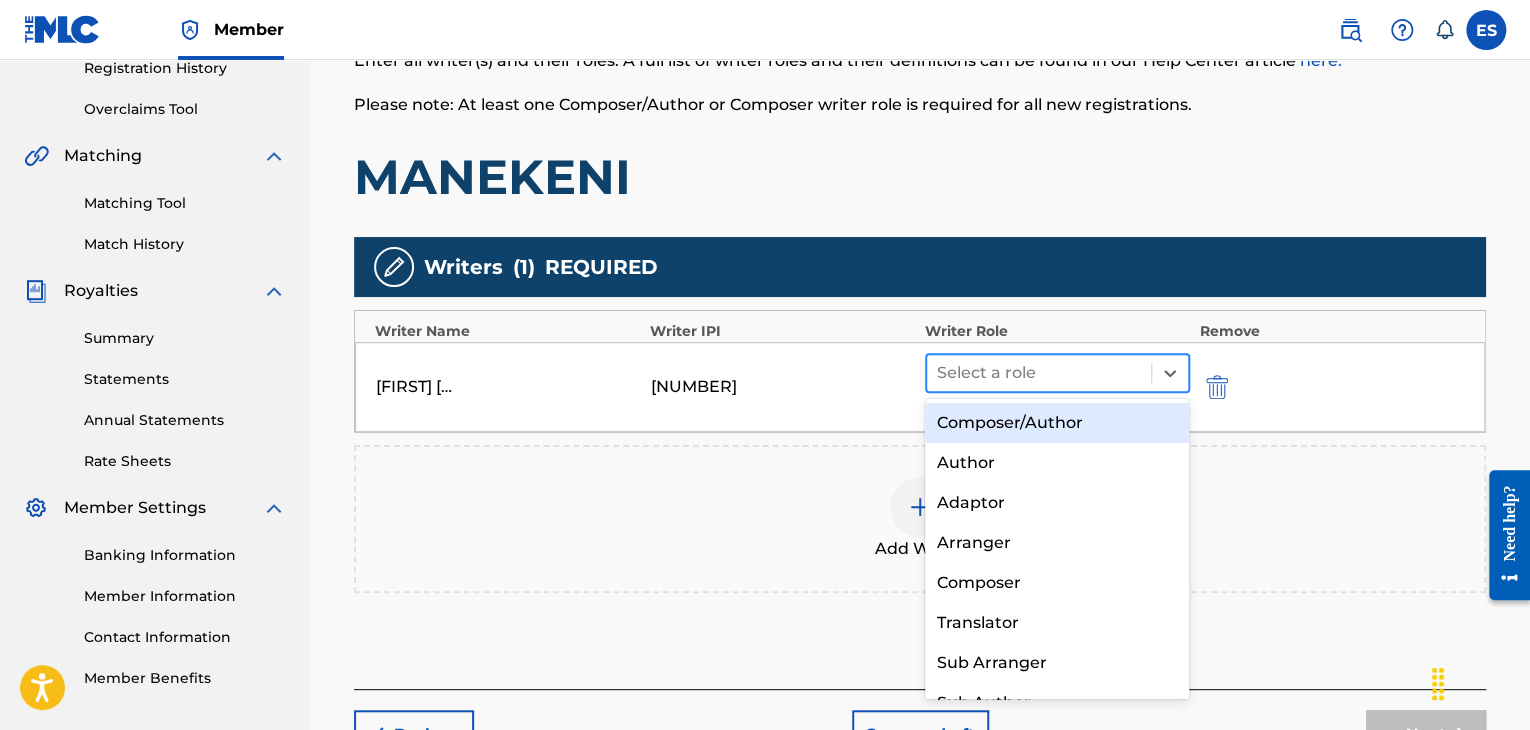 click at bounding box center (1039, 373) 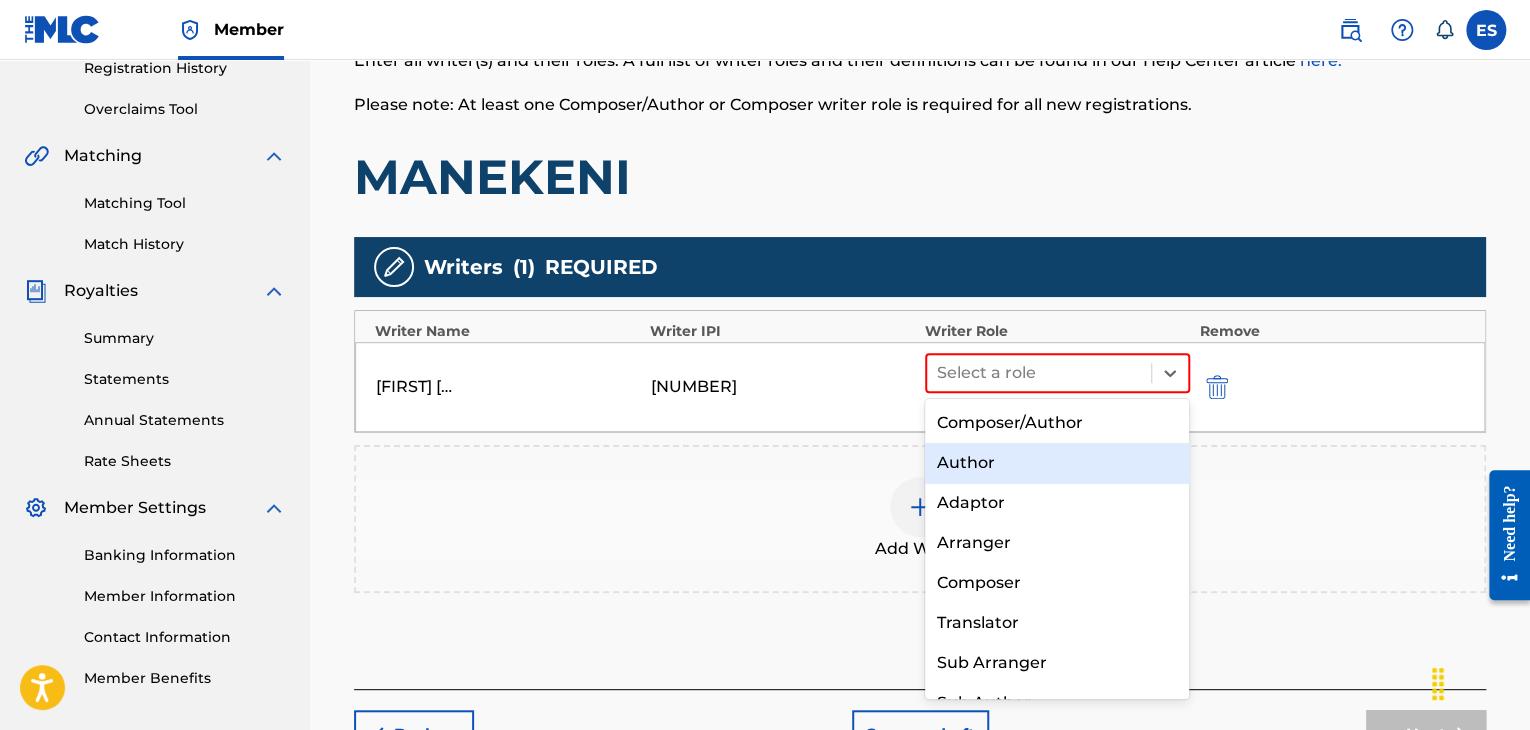 click on "Author" at bounding box center (1057, 463) 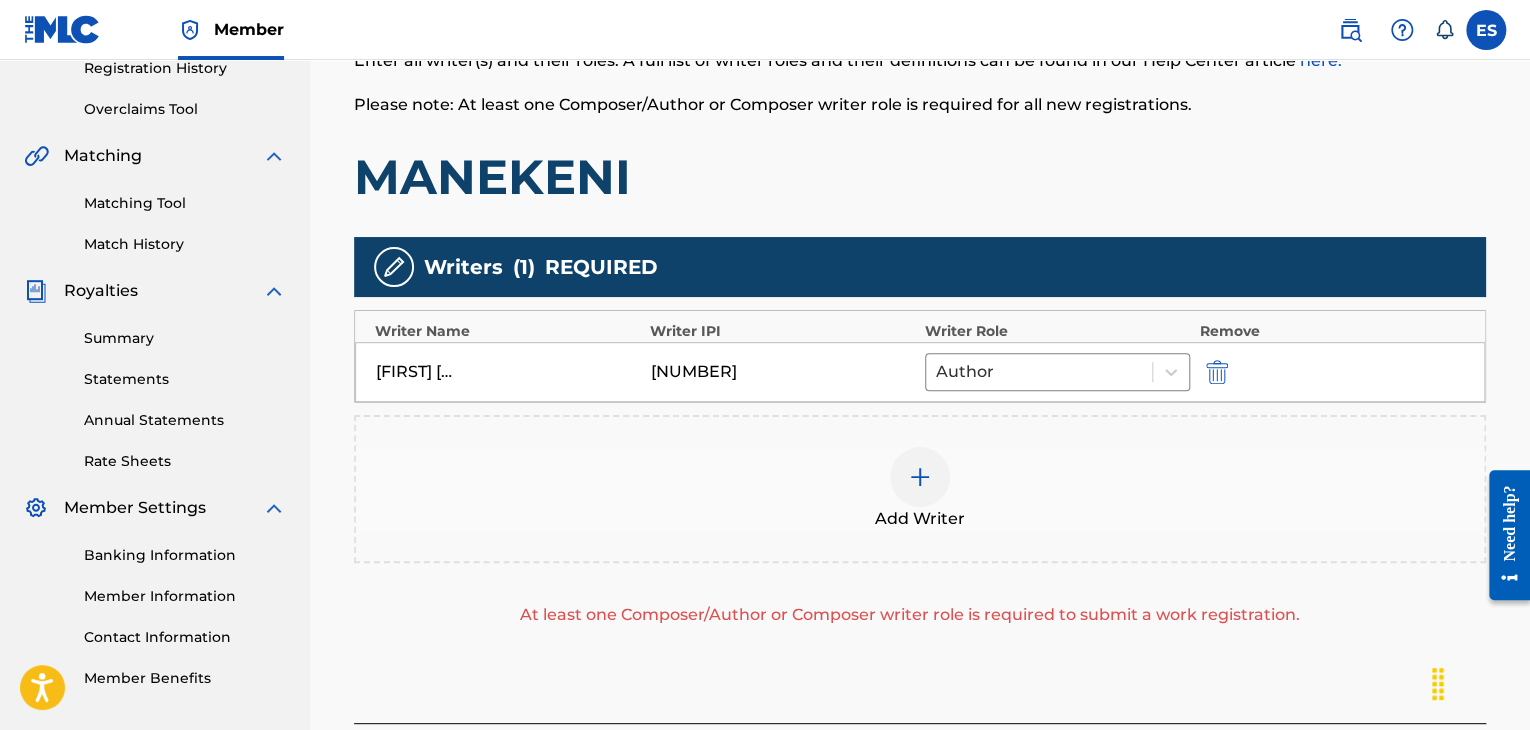 click on "Add Writer" at bounding box center (920, 519) 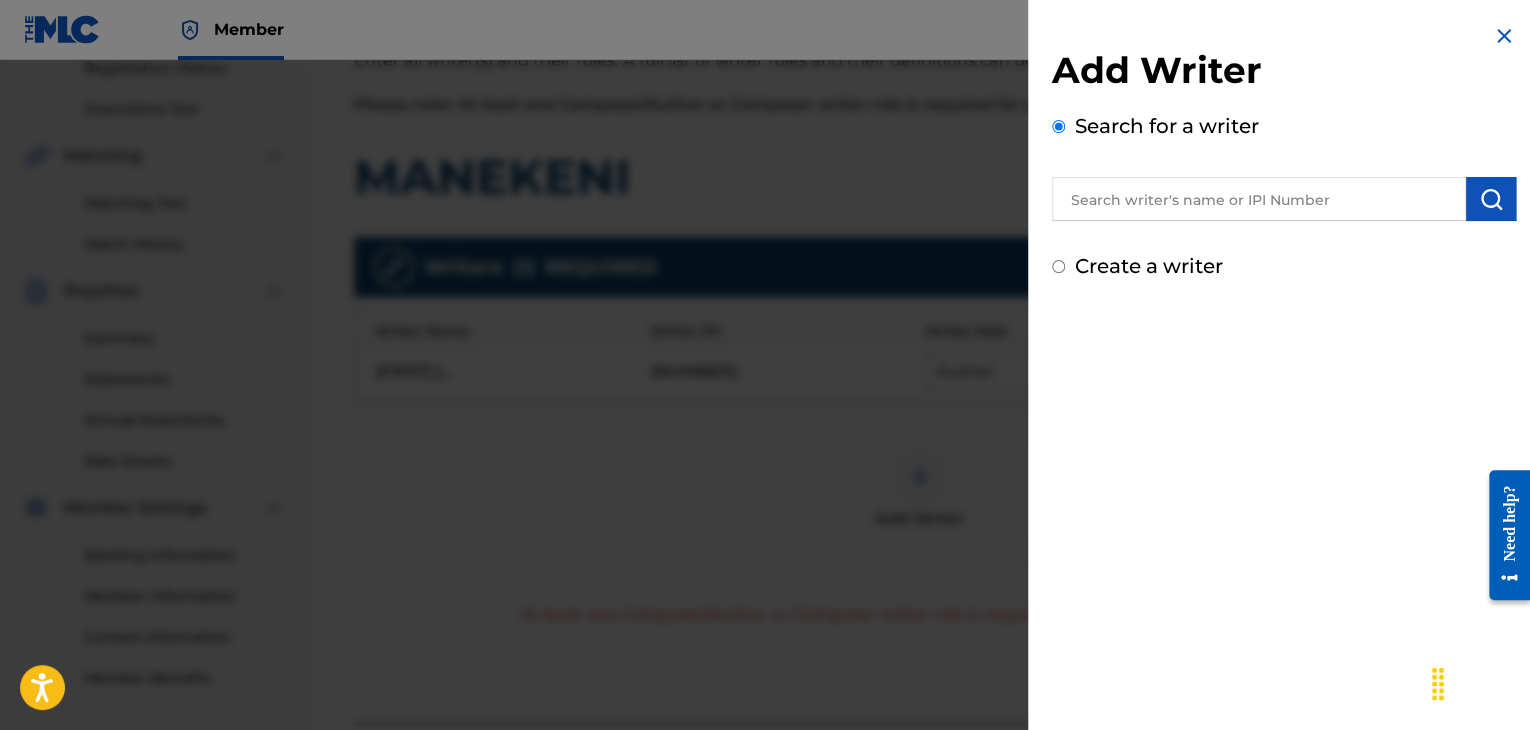 click on "Add Writer Search for a writer Create a writer" at bounding box center (1284, 164) 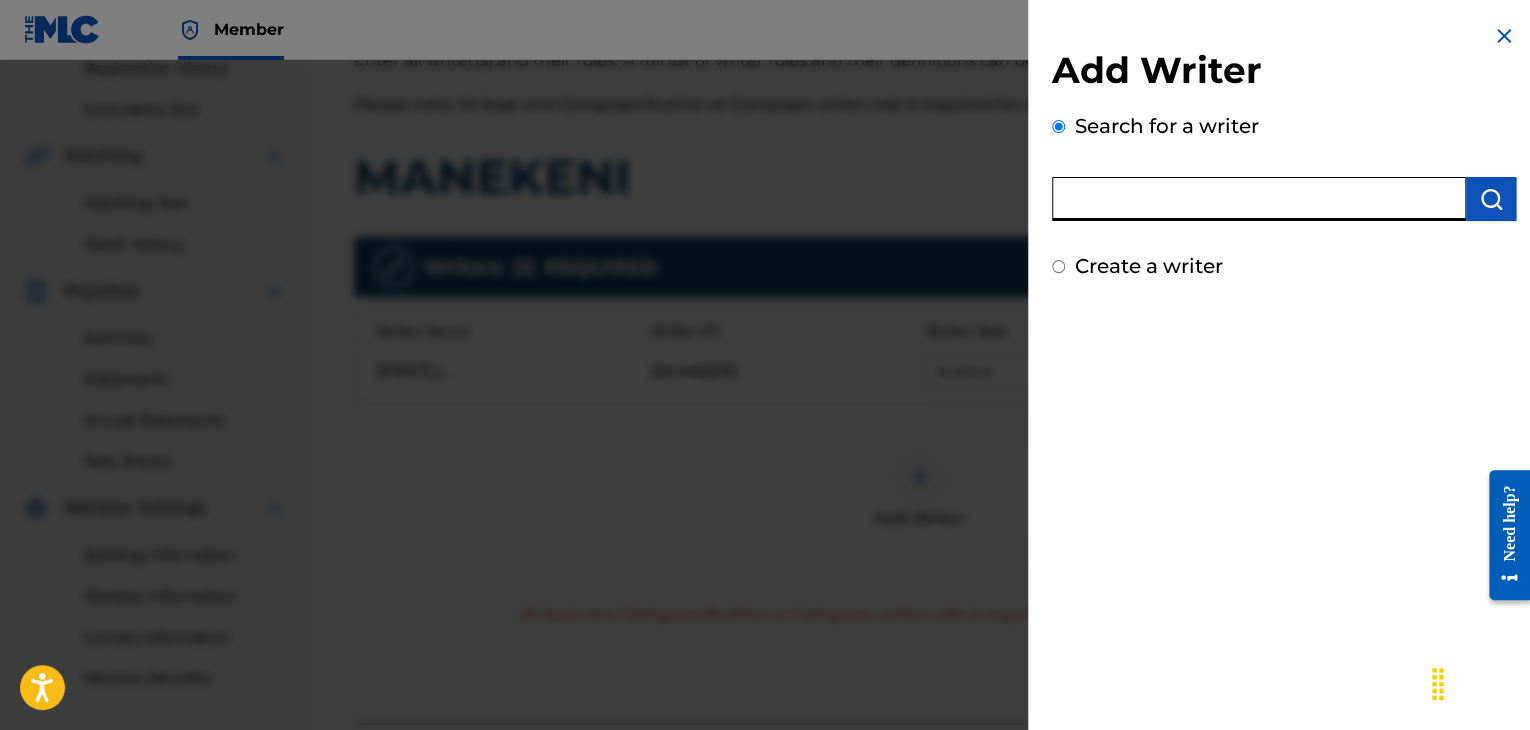 paste on "00258906432" 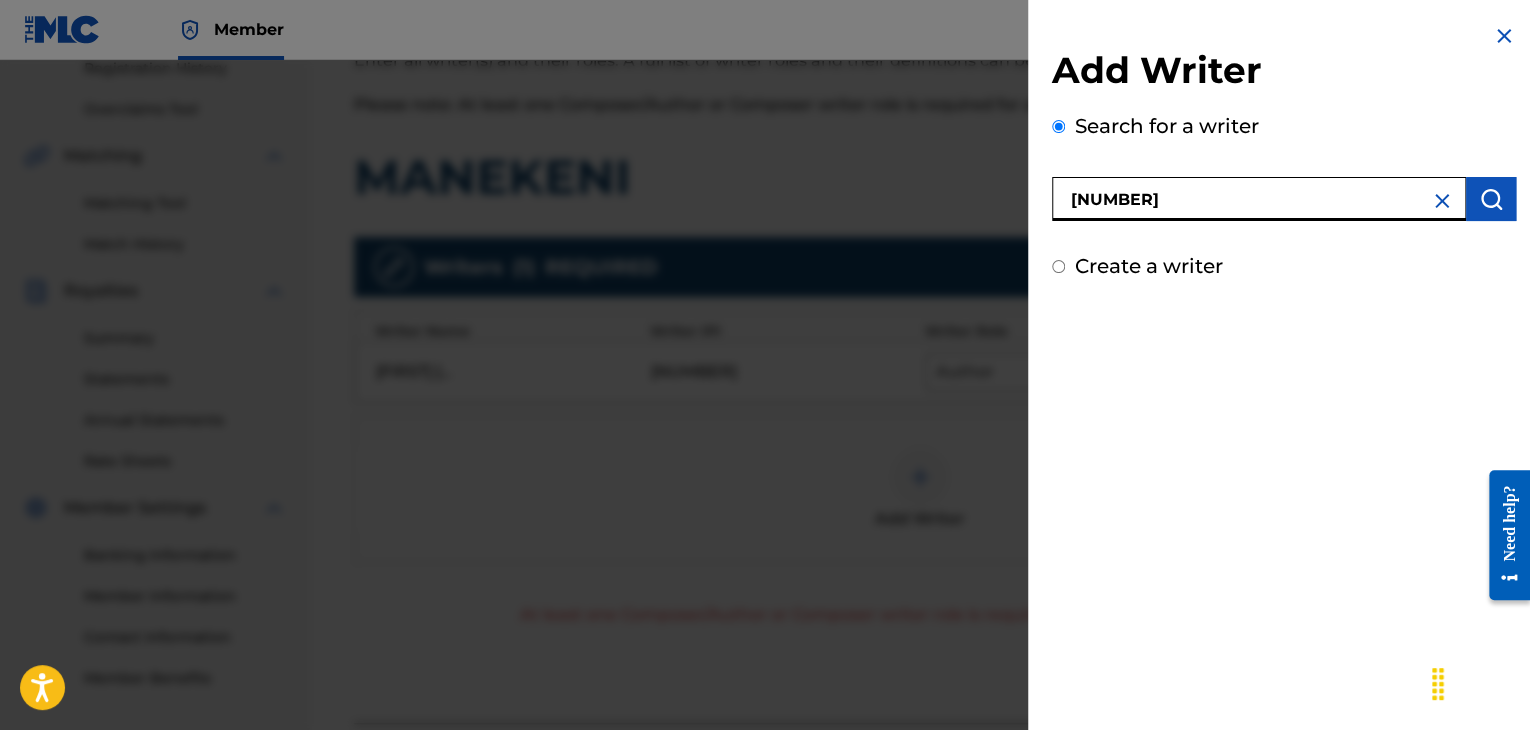 type on "00258906432" 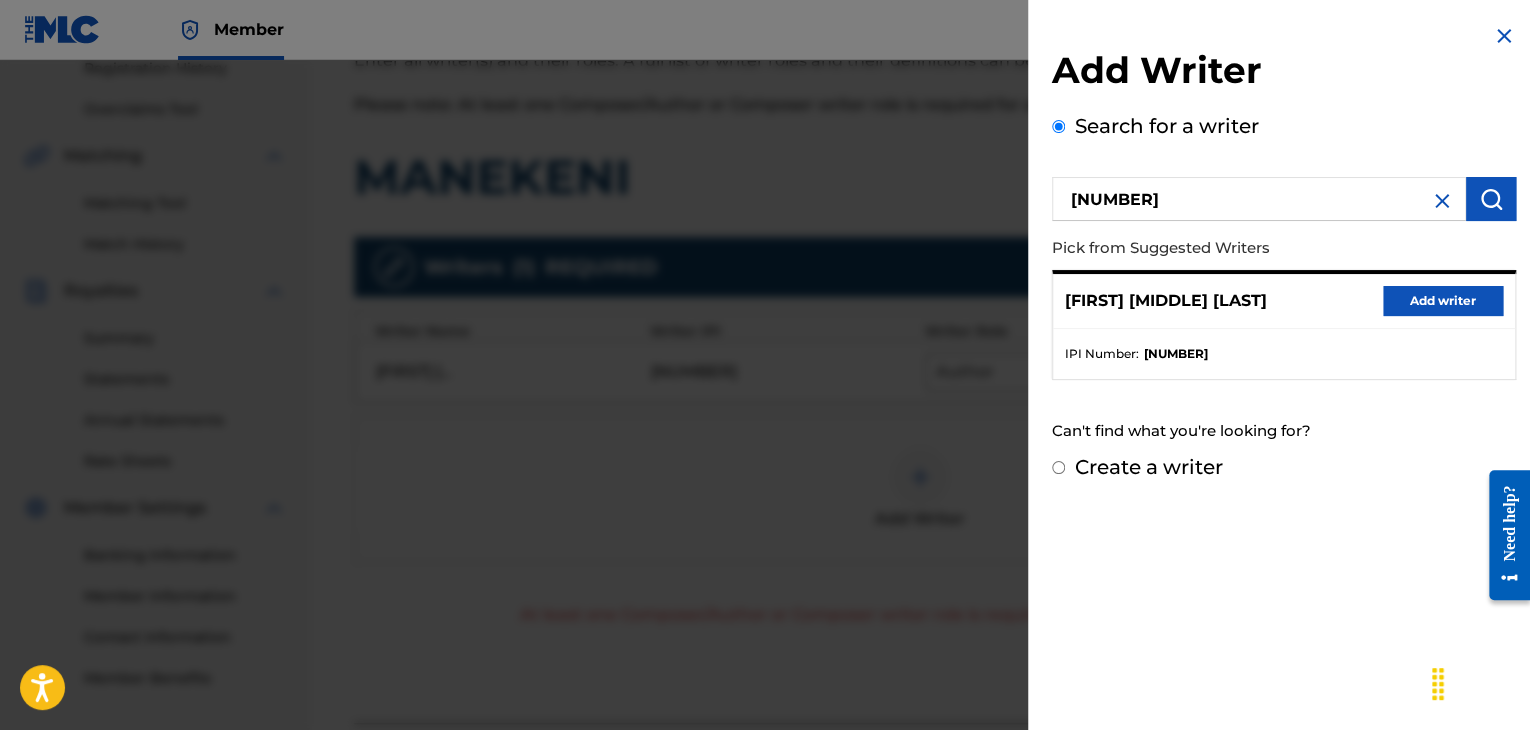 click on "Add writer" at bounding box center [1443, 301] 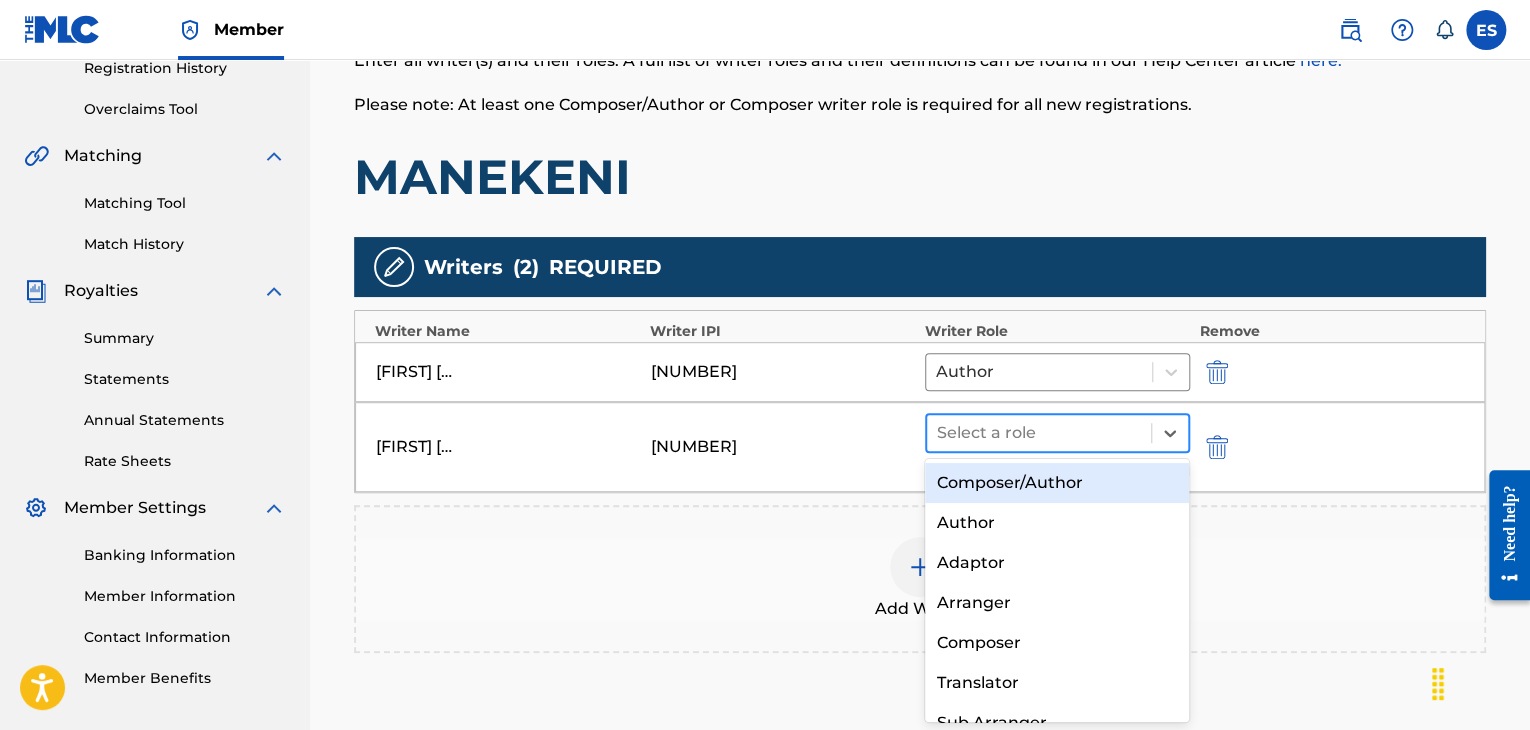 click at bounding box center [1039, 433] 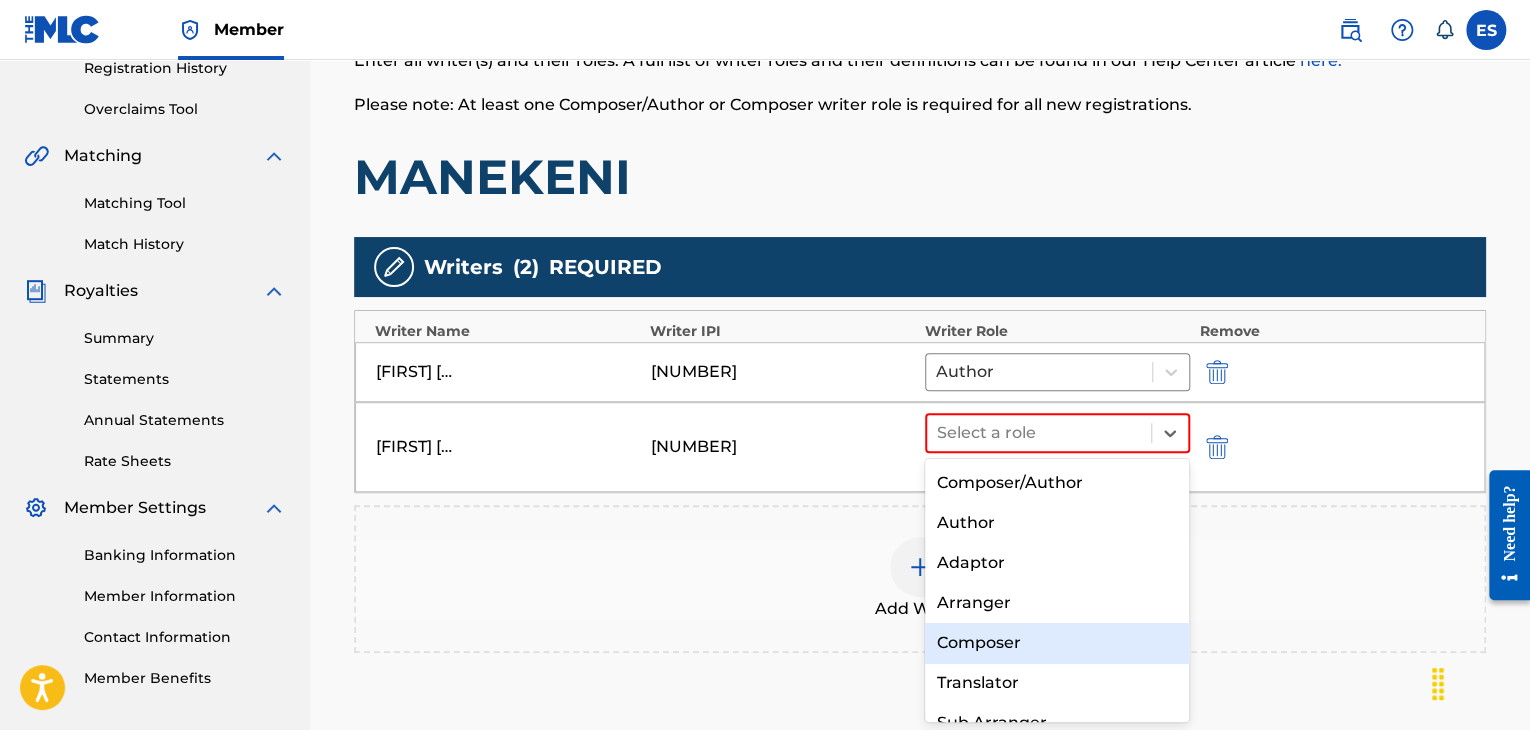 click on "Composer" at bounding box center (1057, 643) 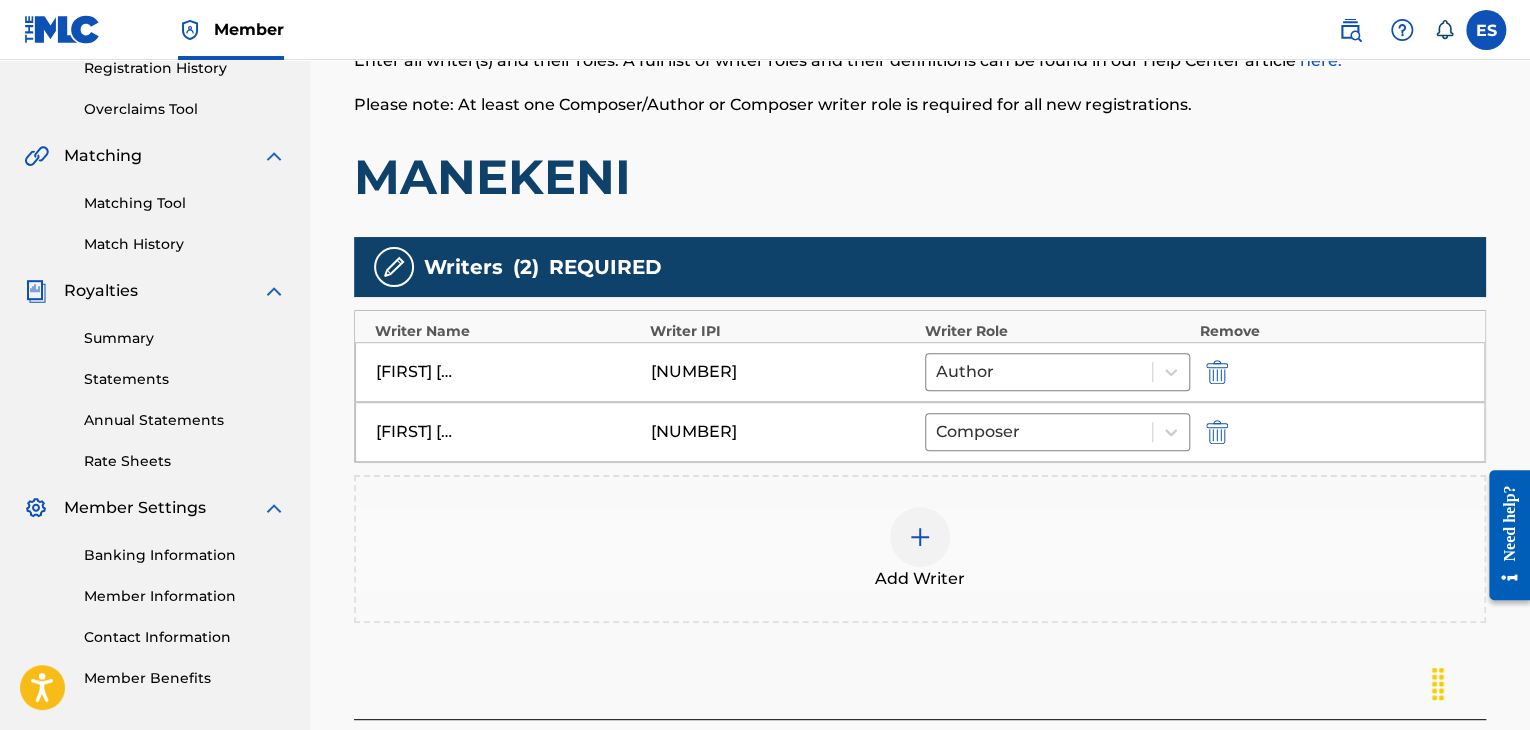 click at bounding box center [920, 537] 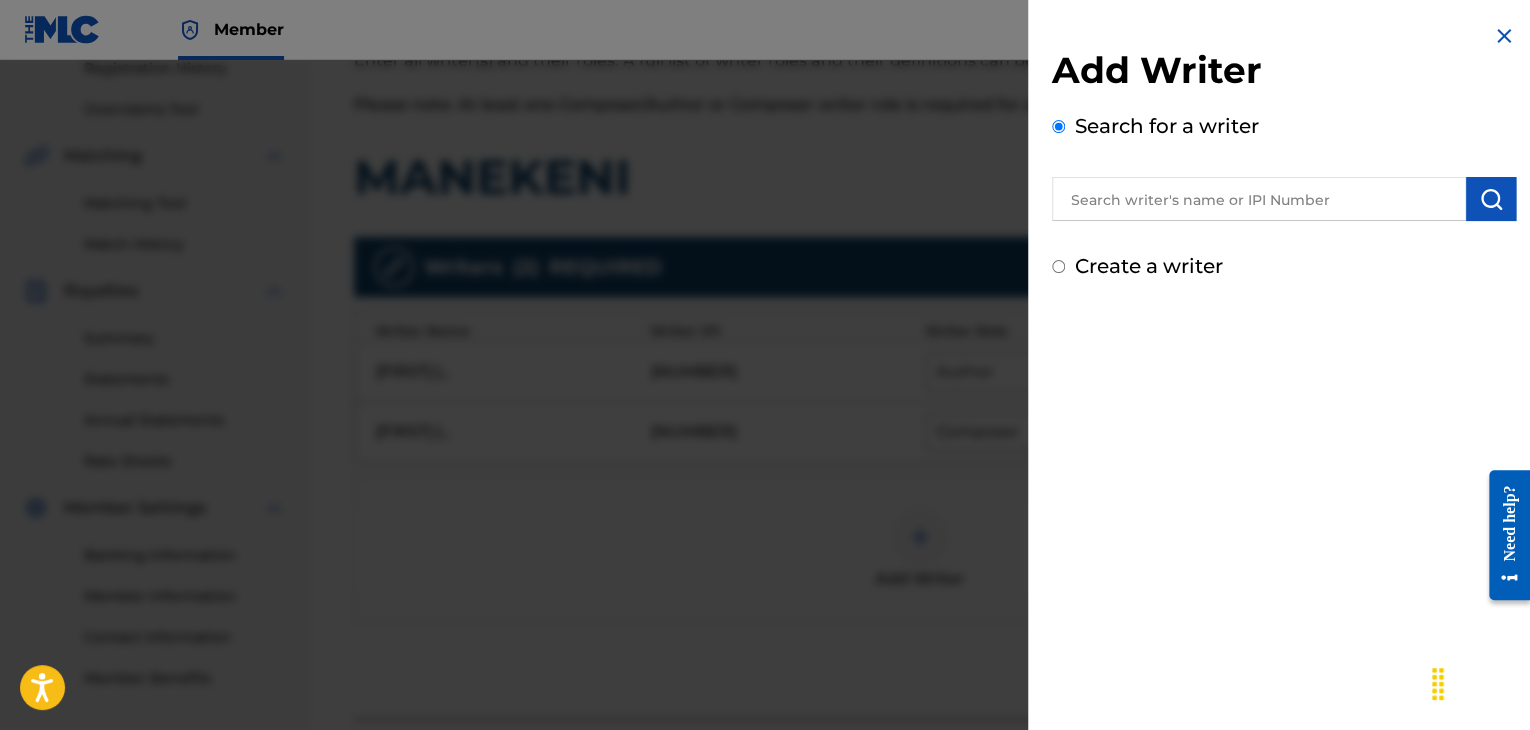 click on "Search for a writer" at bounding box center [1167, 126] 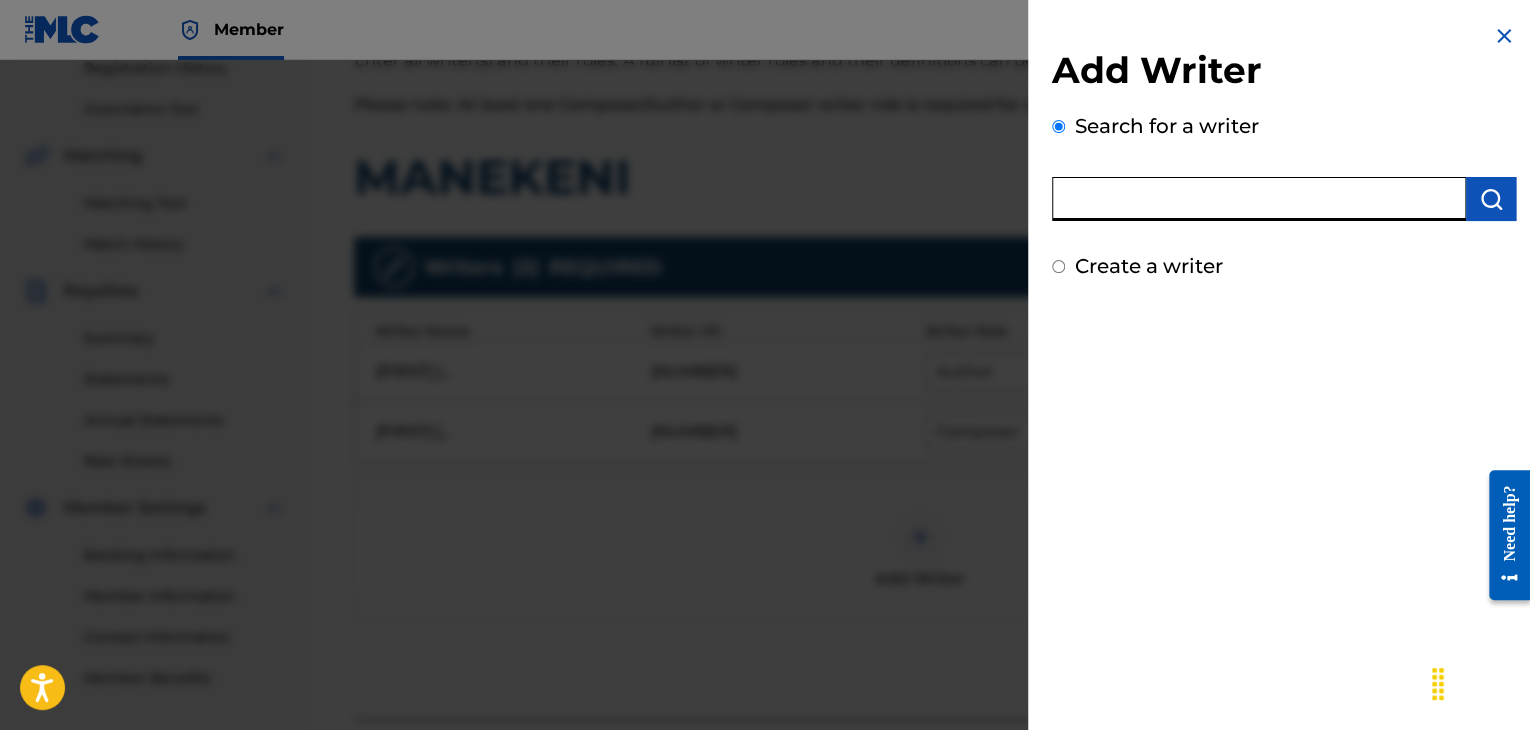 click at bounding box center [1259, 199] 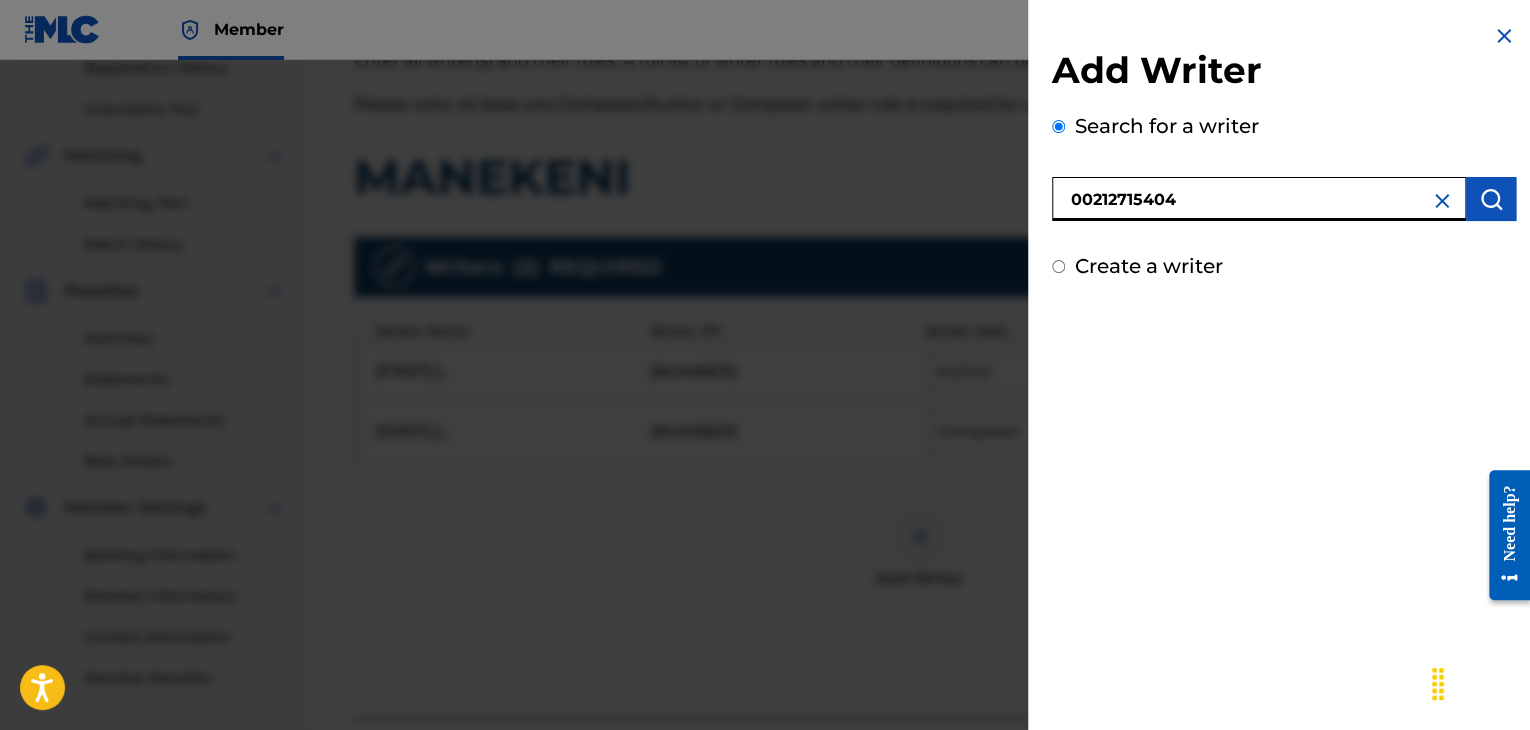 type on "00212715404" 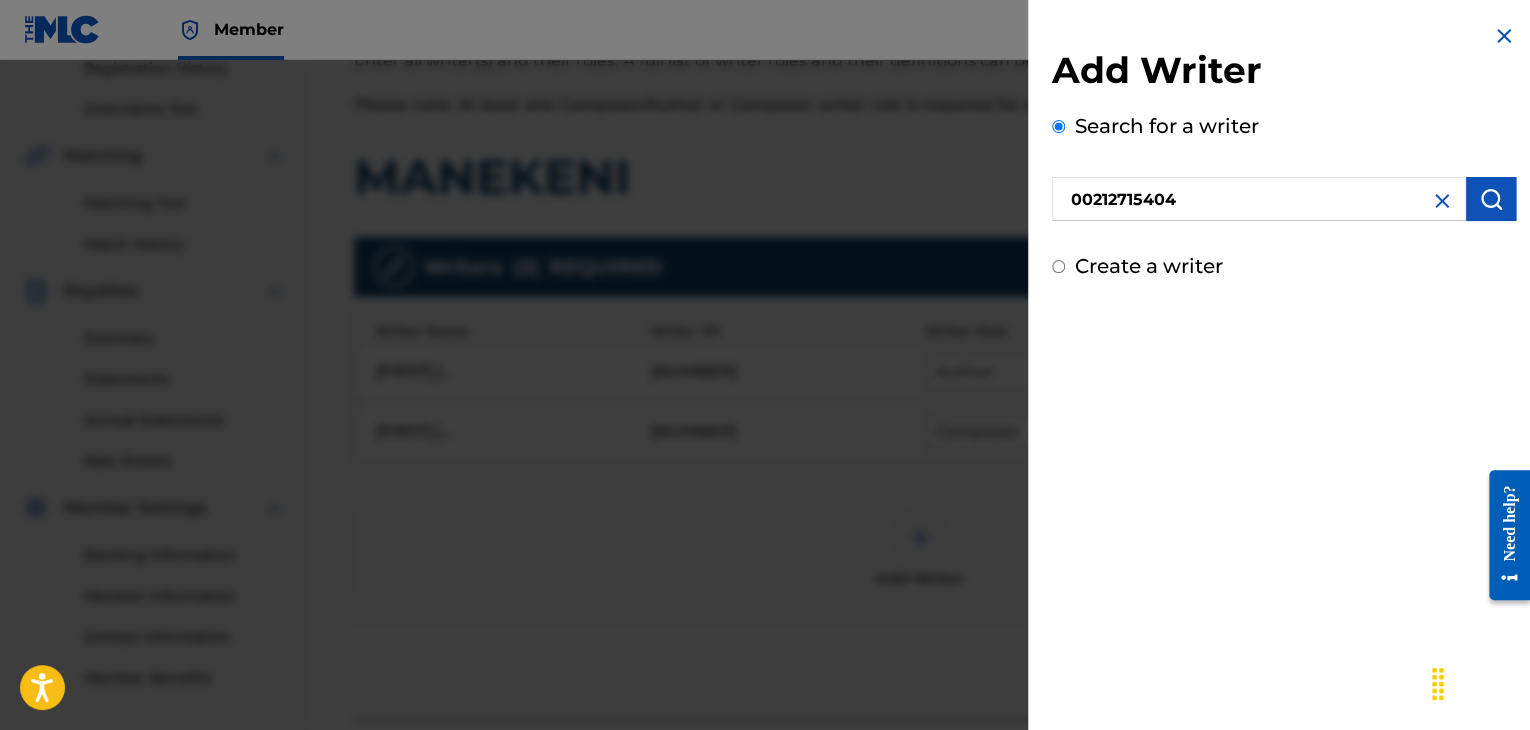 click at bounding box center (1491, 199) 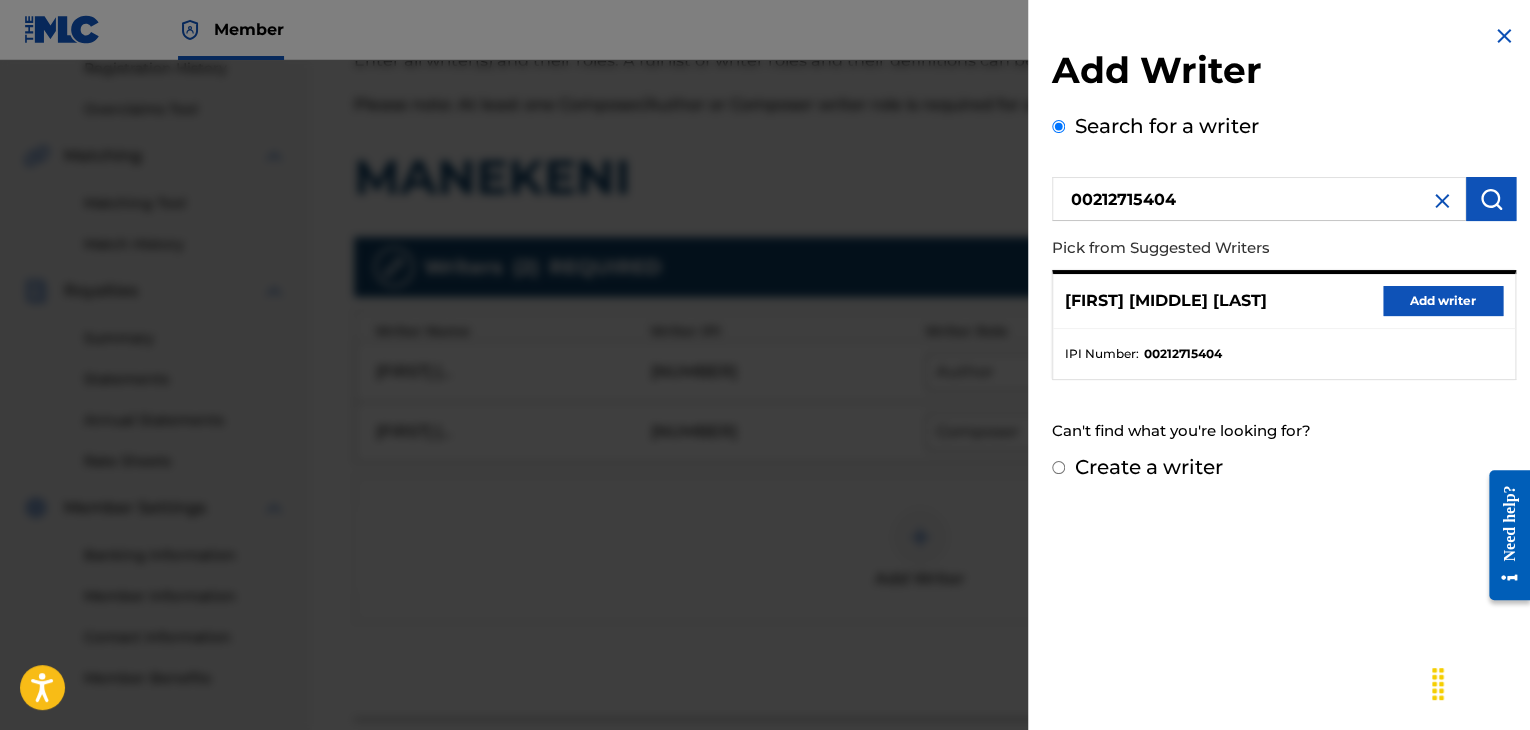 click on "Add writer" at bounding box center [1443, 301] 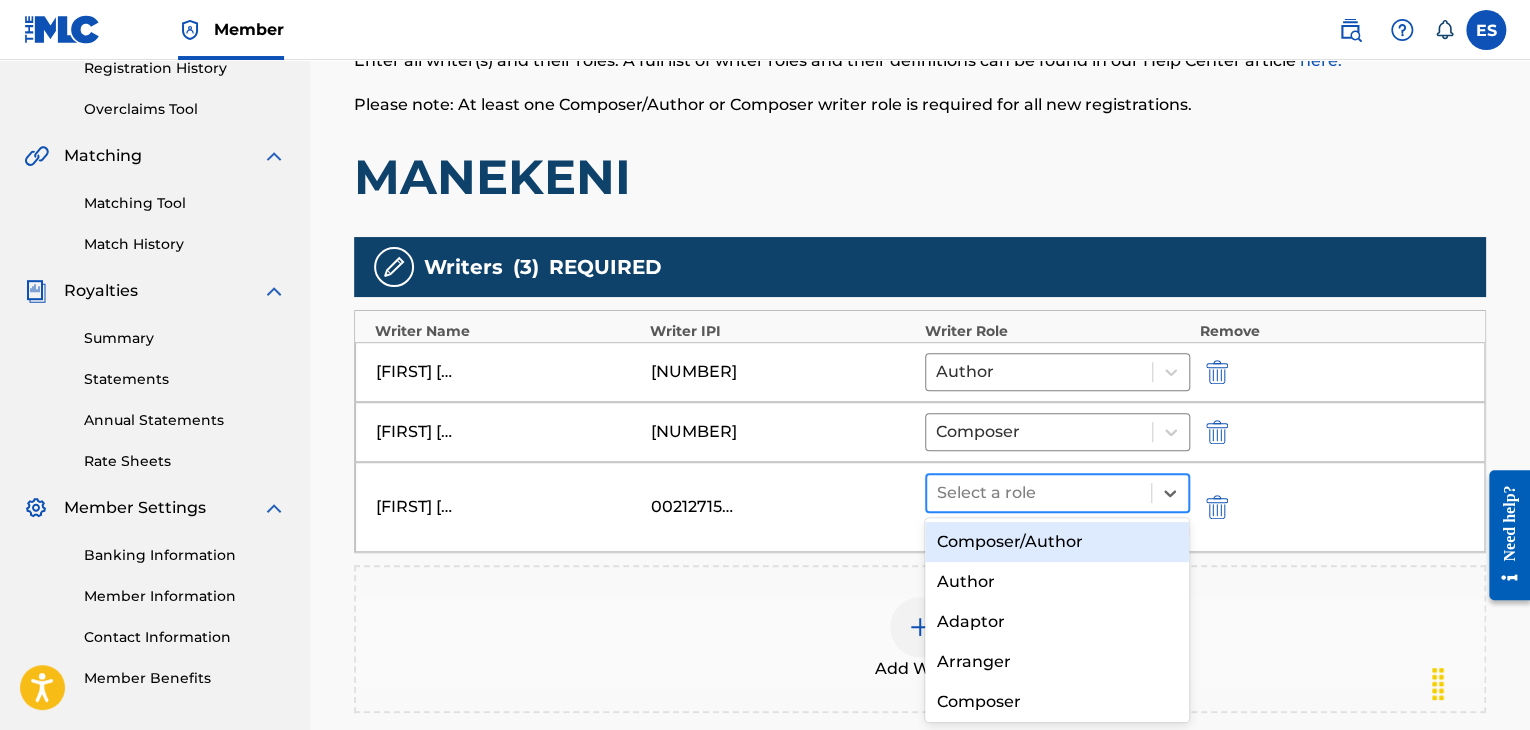 click at bounding box center [1039, 493] 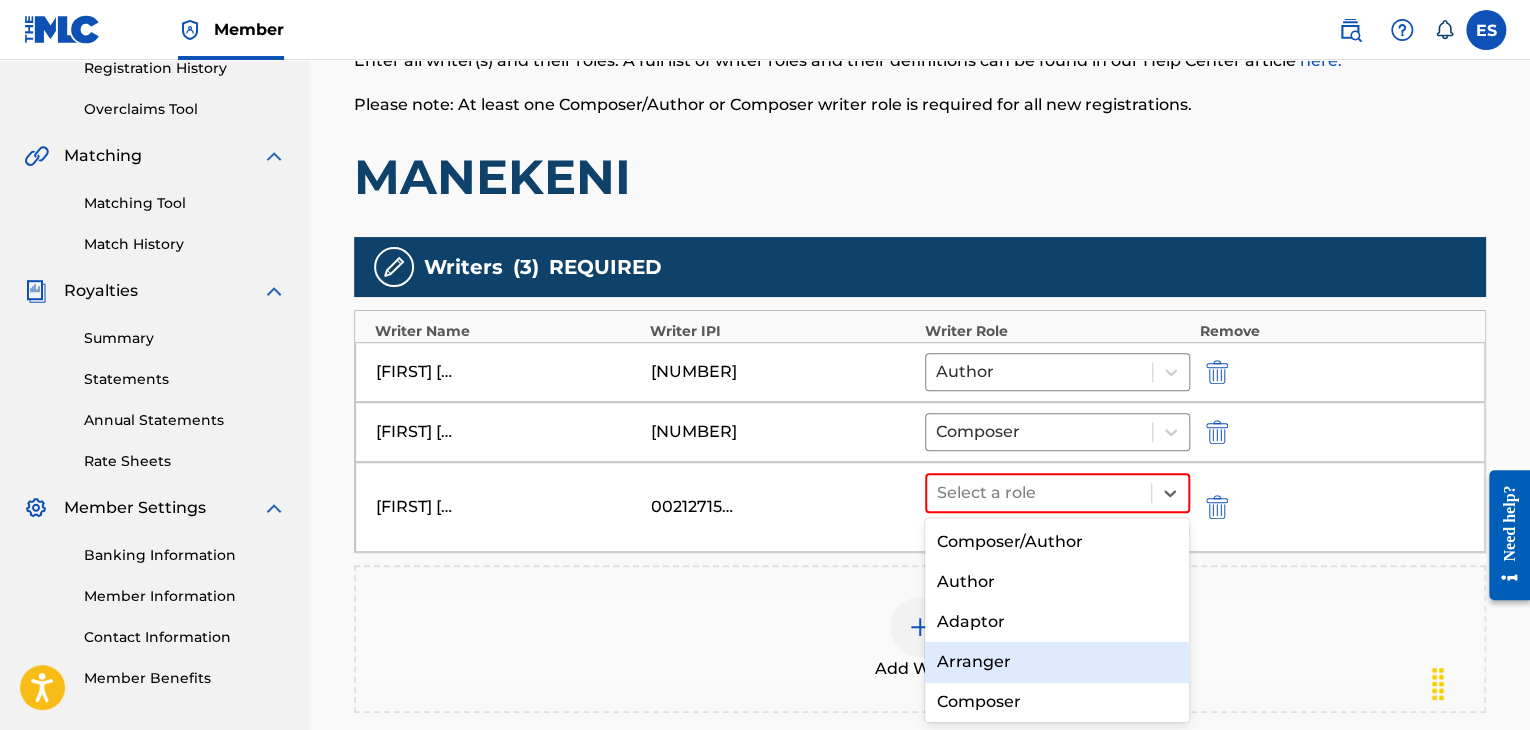 click on "Arranger" at bounding box center (1057, 662) 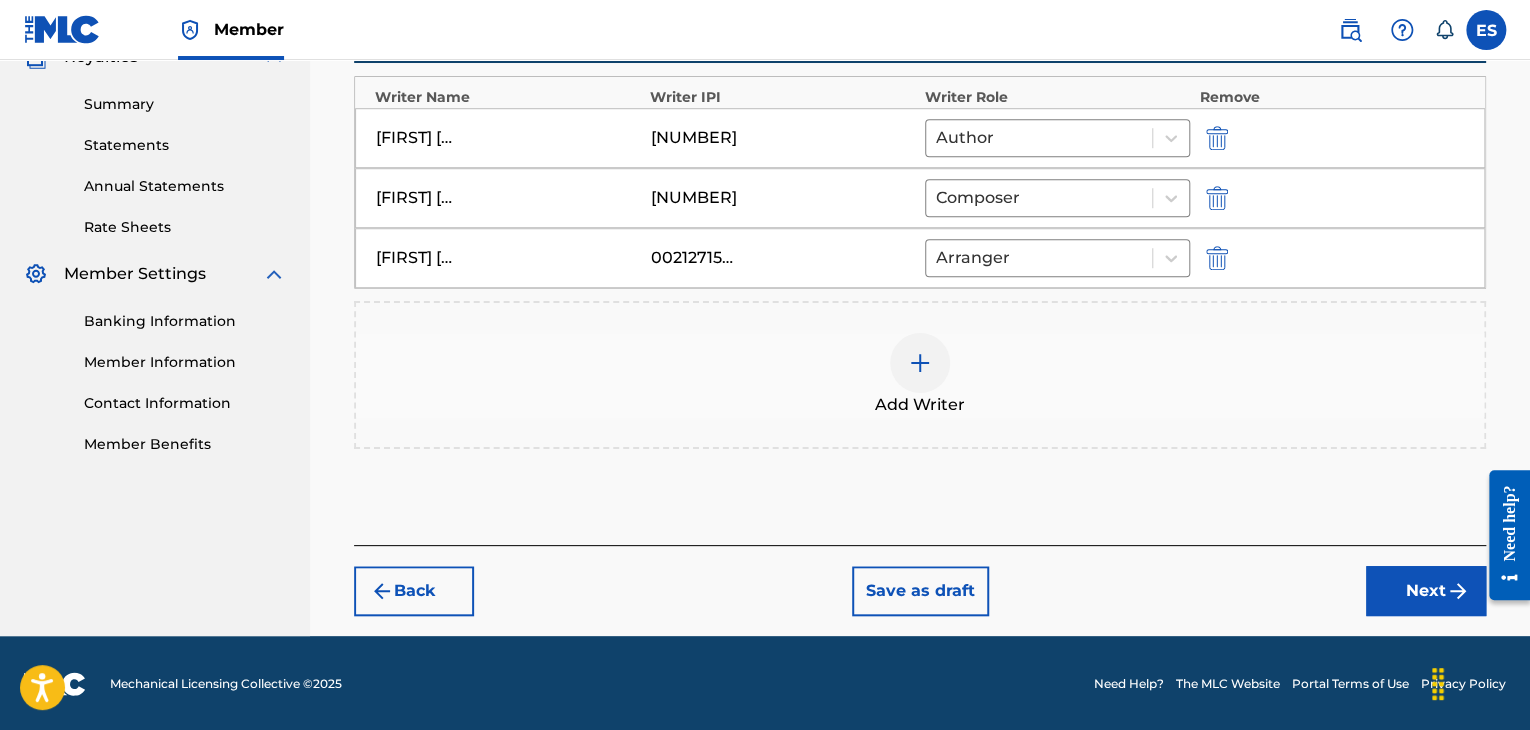 drag, startPoint x: 1374, startPoint y: 581, endPoint x: 1327, endPoint y: 540, distance: 62.369865 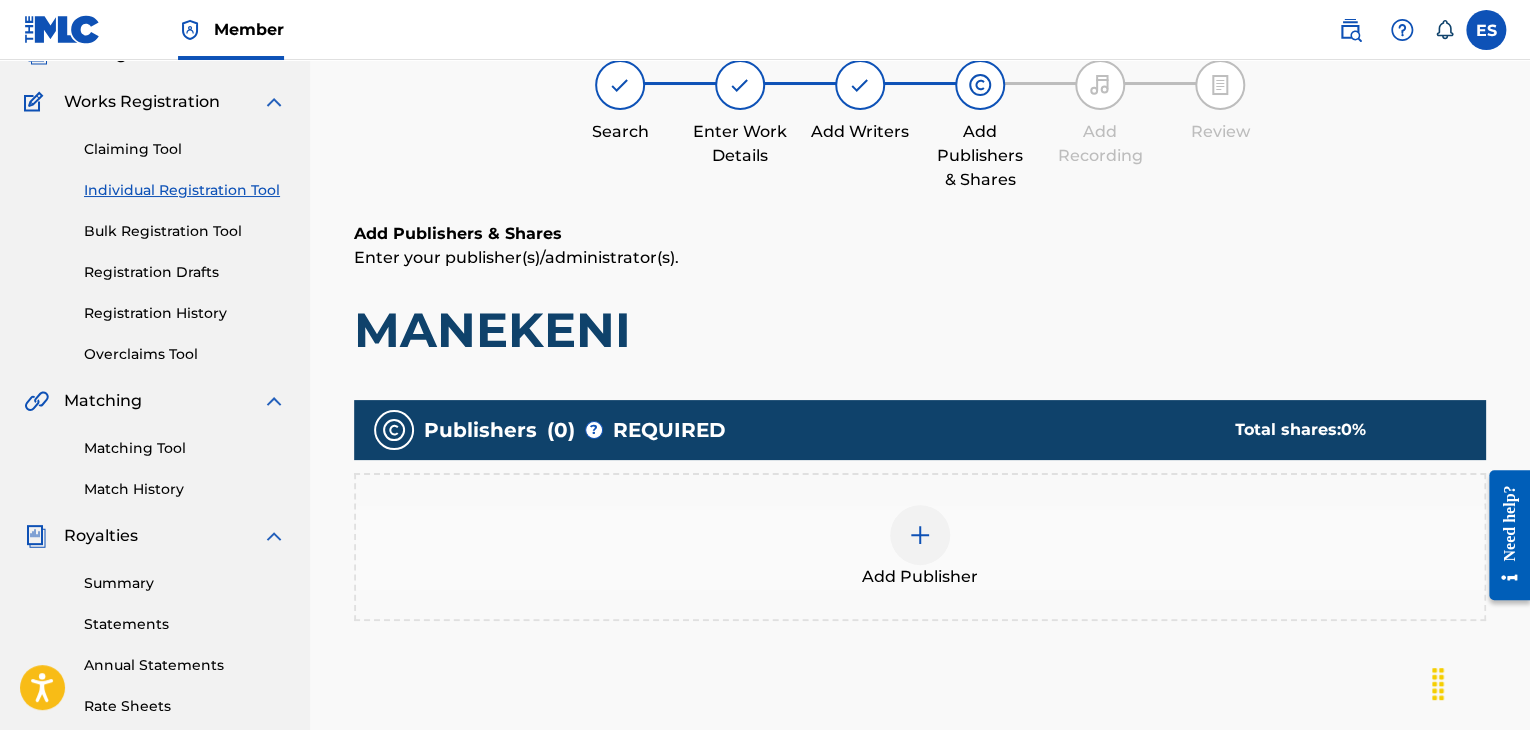 scroll, scrollTop: 90, scrollLeft: 0, axis: vertical 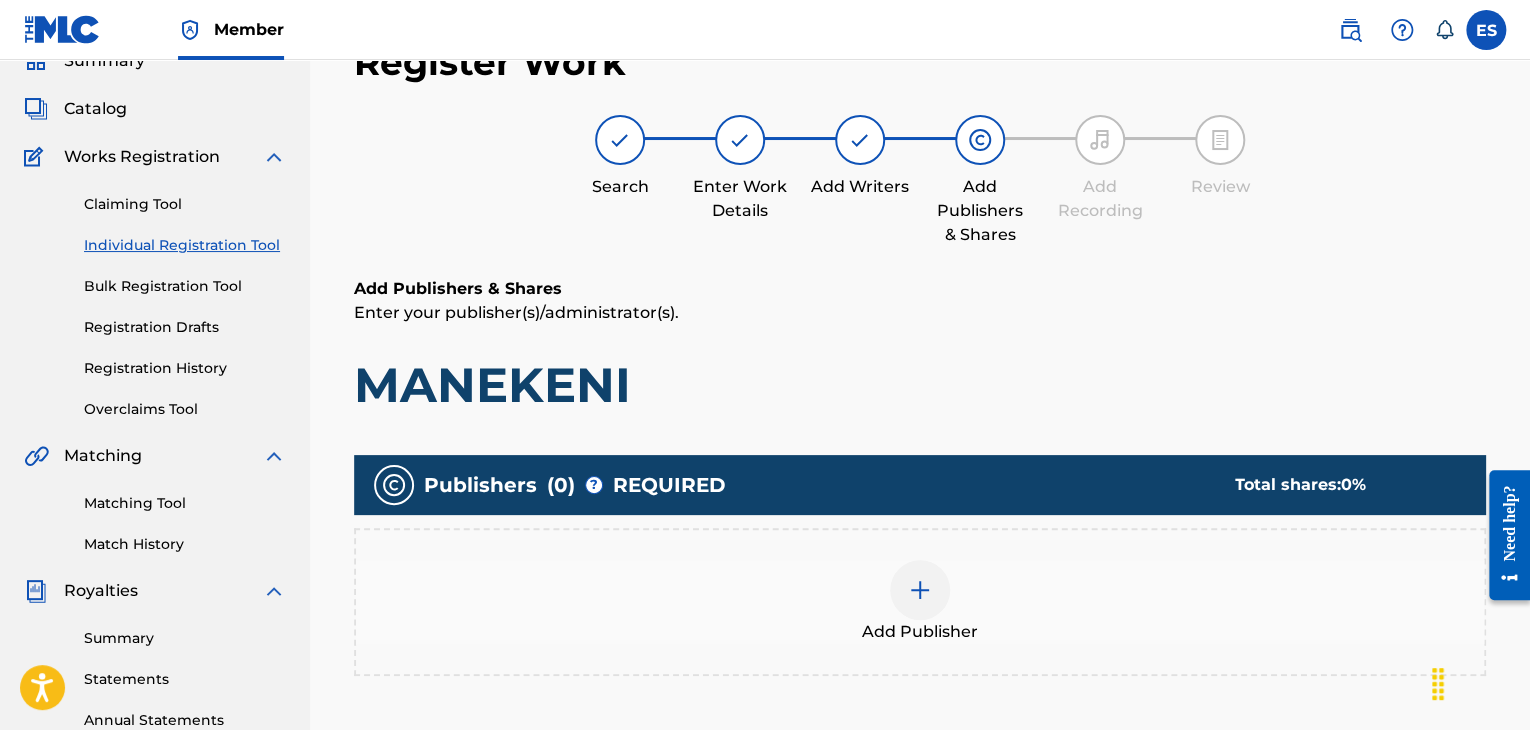 click at bounding box center (920, 590) 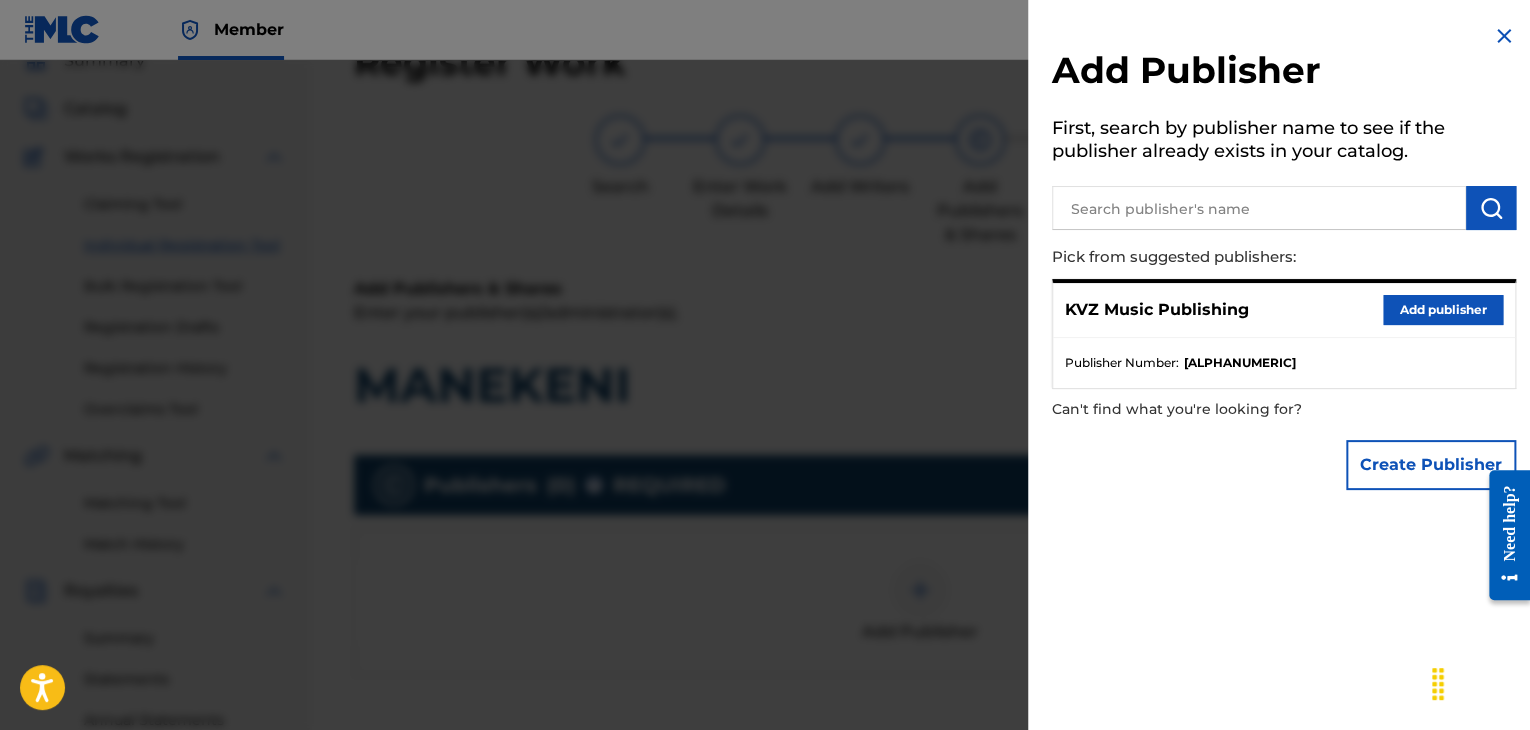 click on "Add publisher" at bounding box center (1443, 310) 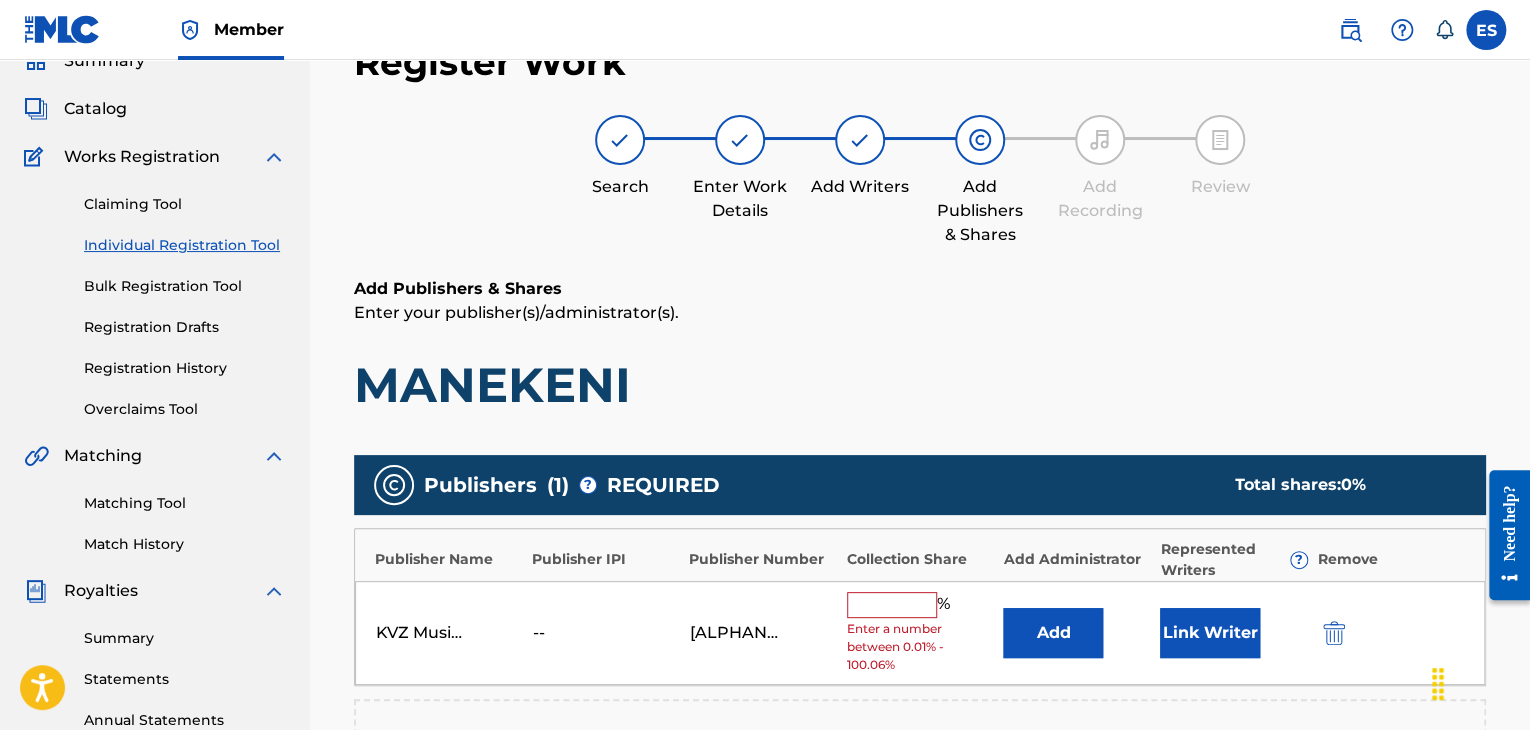 click at bounding box center (892, 605) 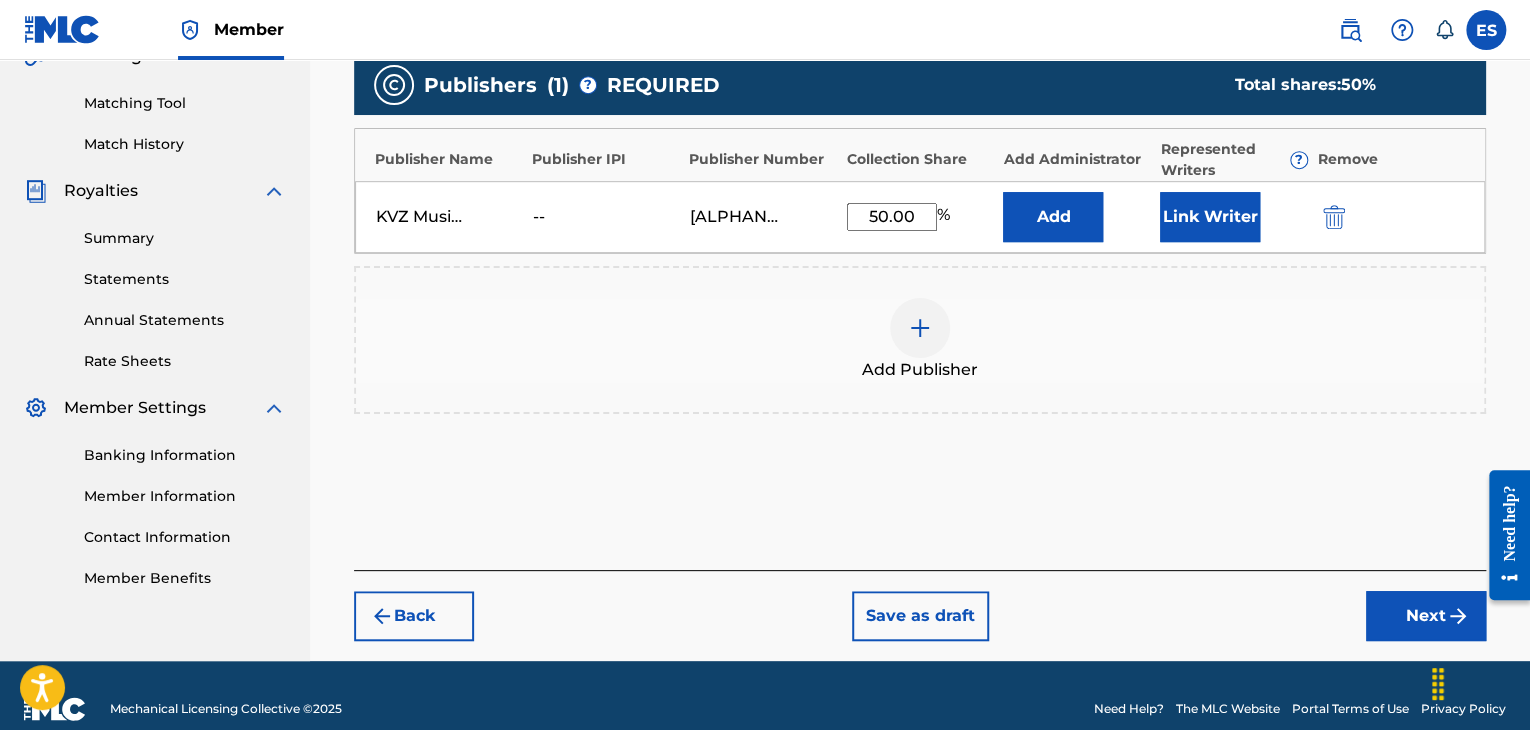 type on "50.00" 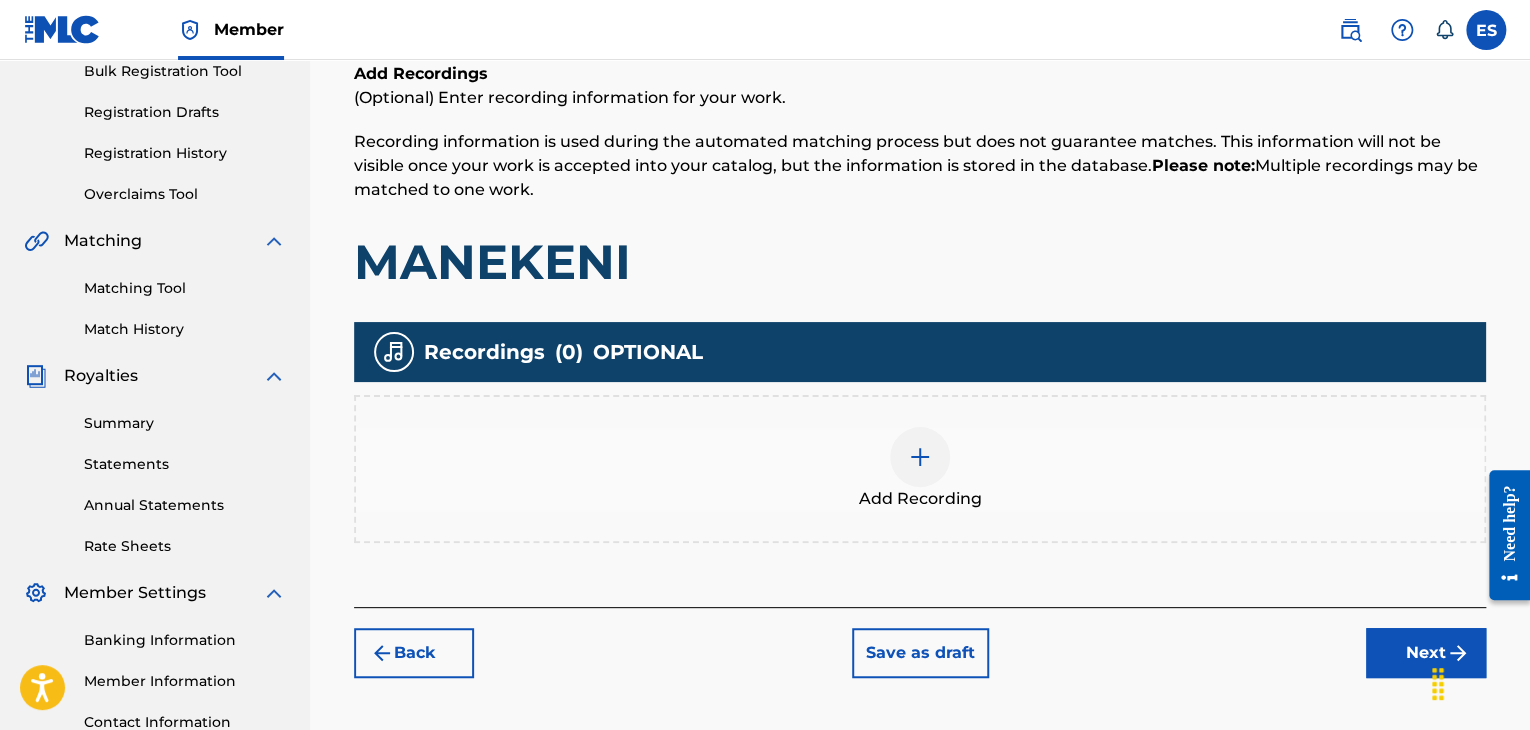 scroll, scrollTop: 469, scrollLeft: 0, axis: vertical 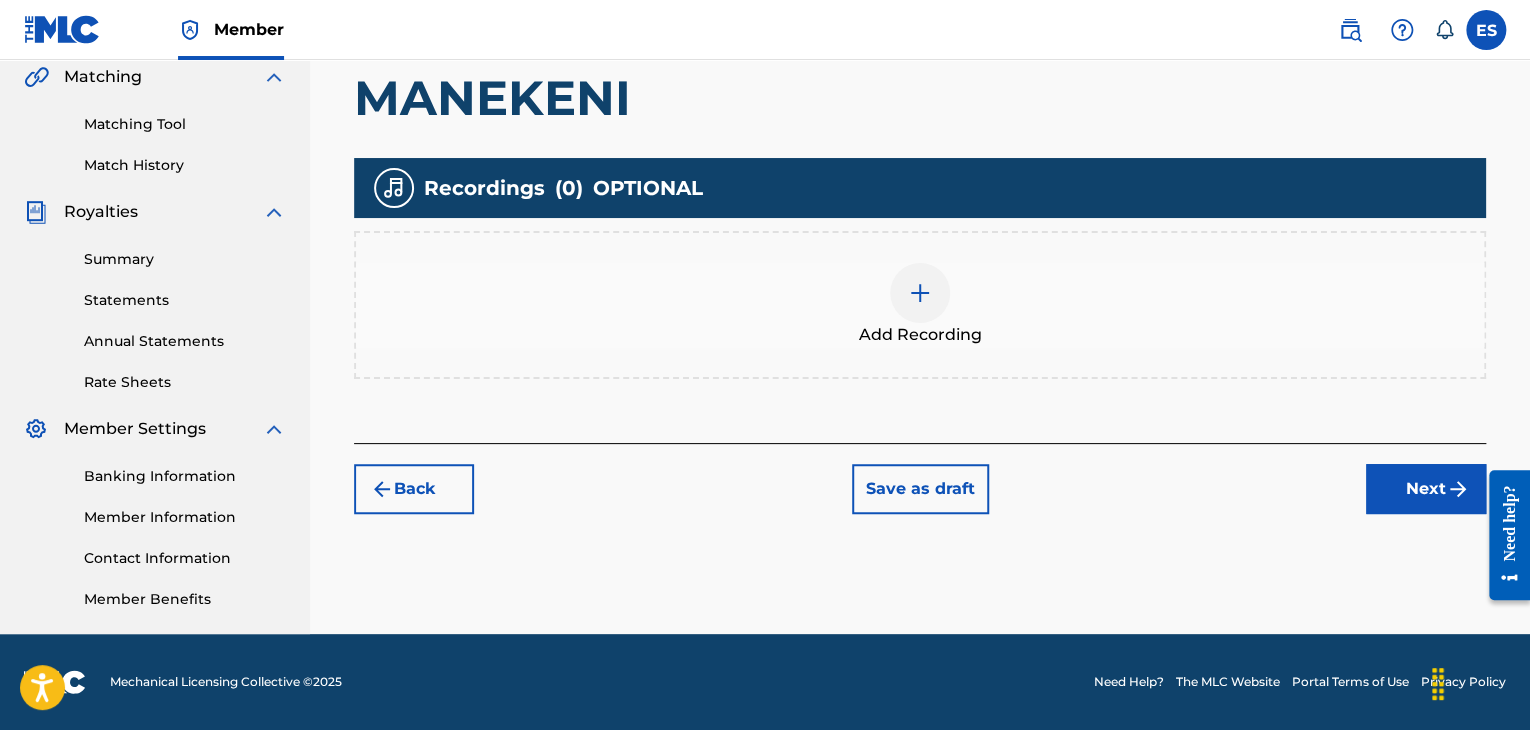 click at bounding box center (920, 293) 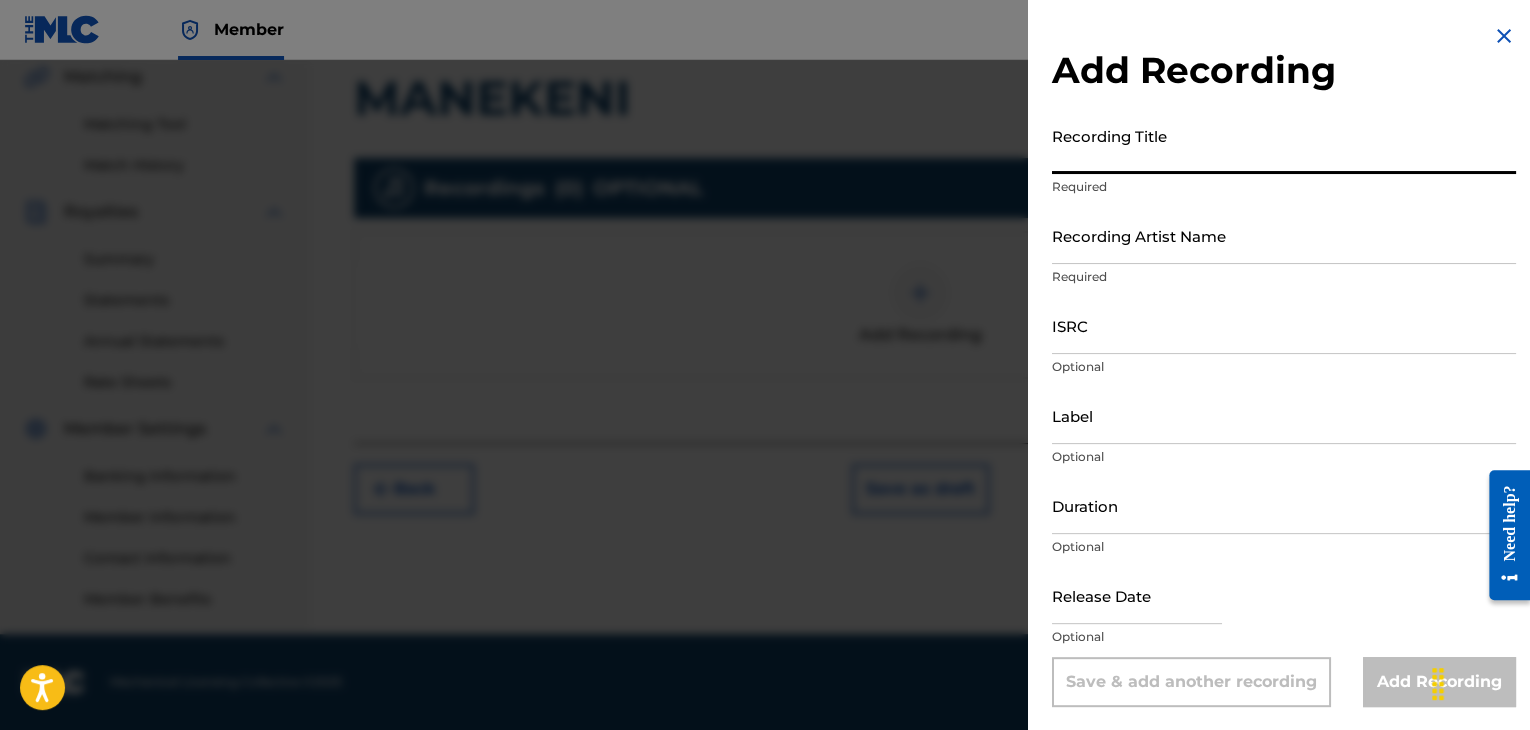paste on "MANEKENI" 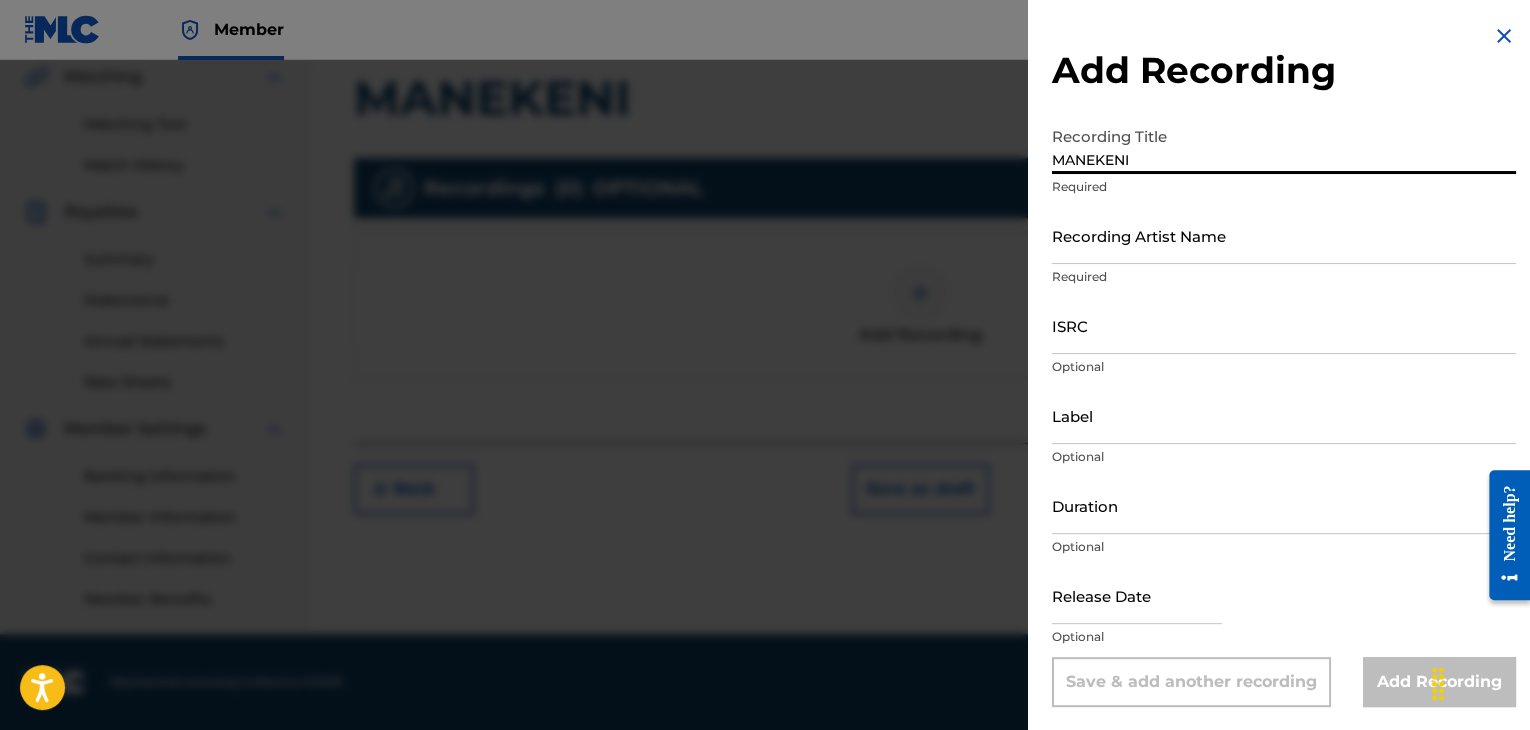 type on "MANEKENI" 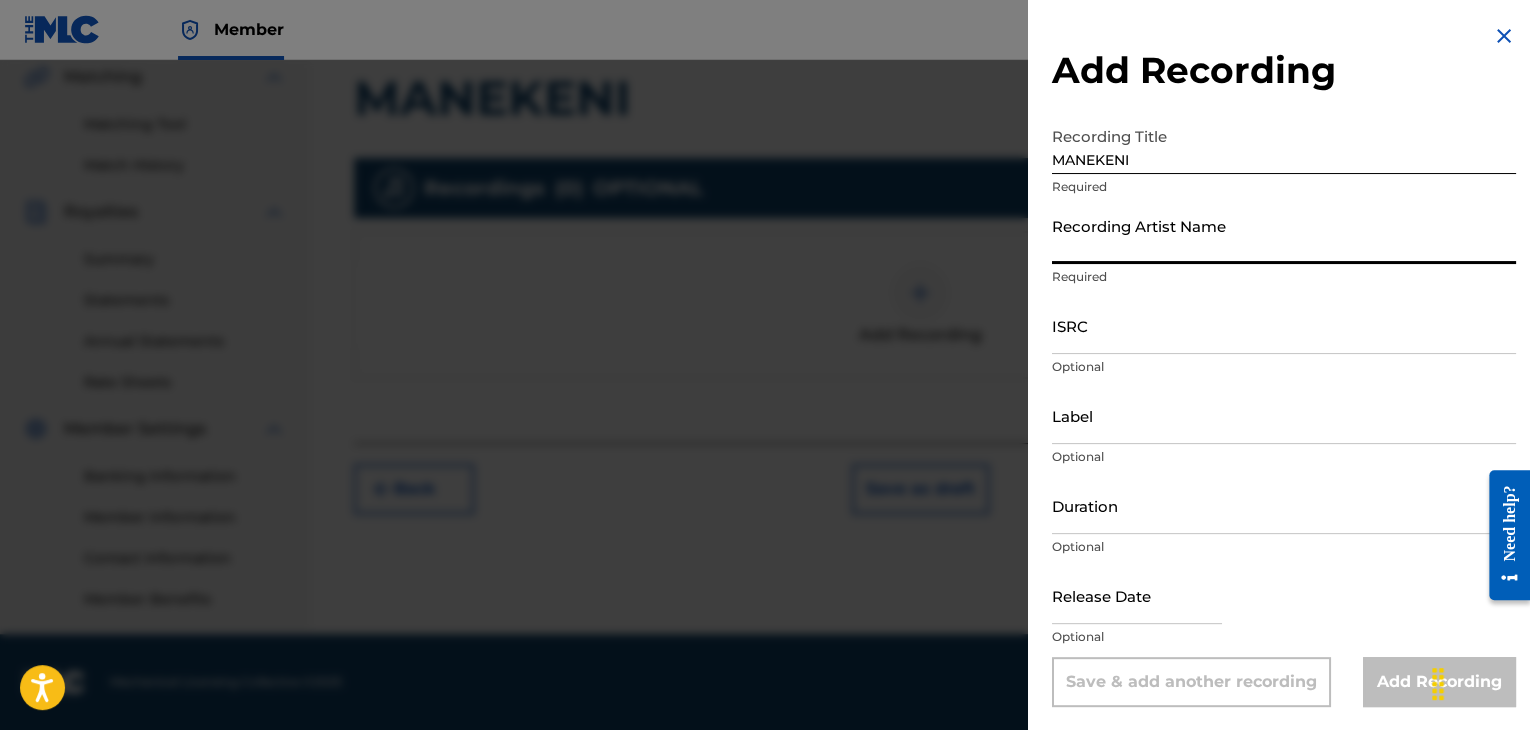 paste on "[FIRST] [LAST]" 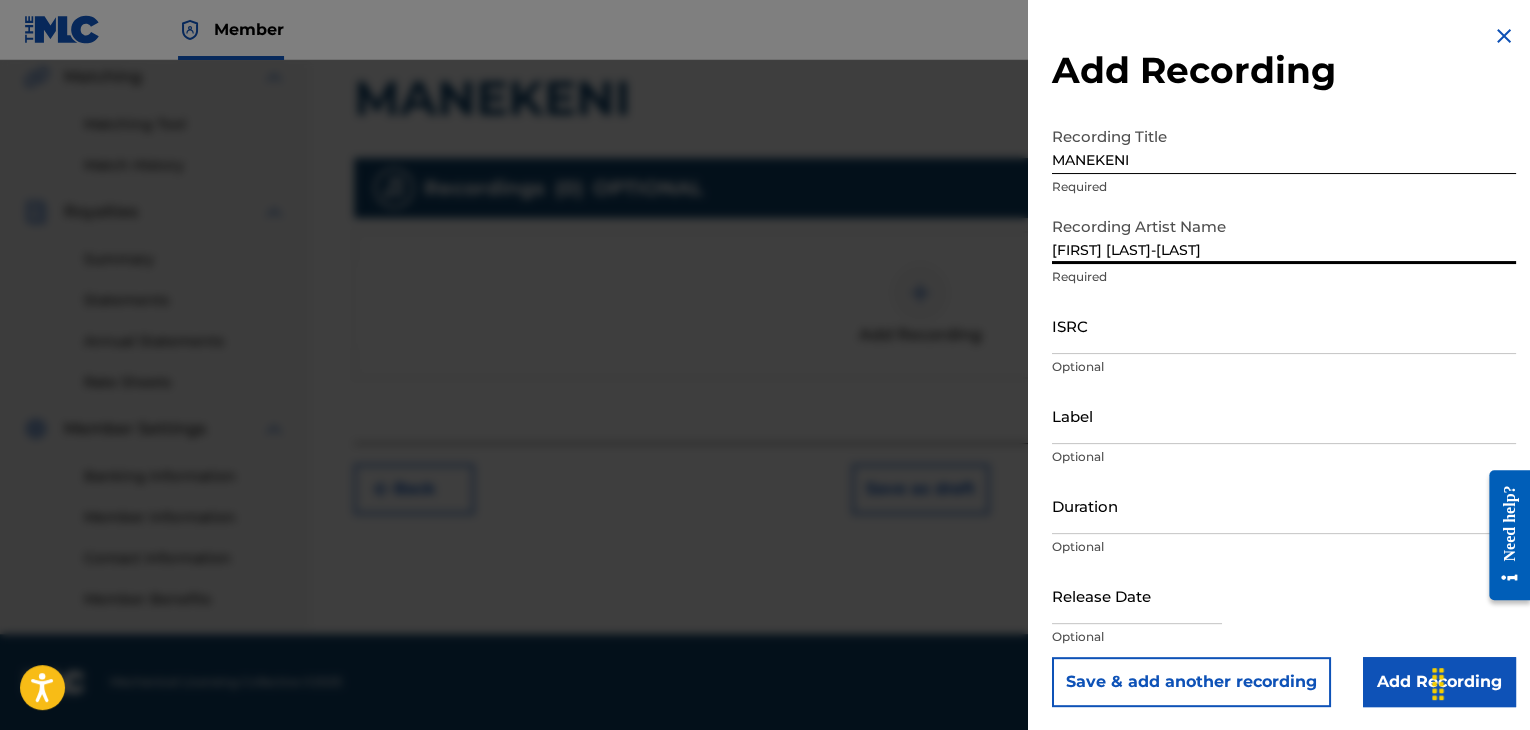 type on "[FIRST] [LAST]" 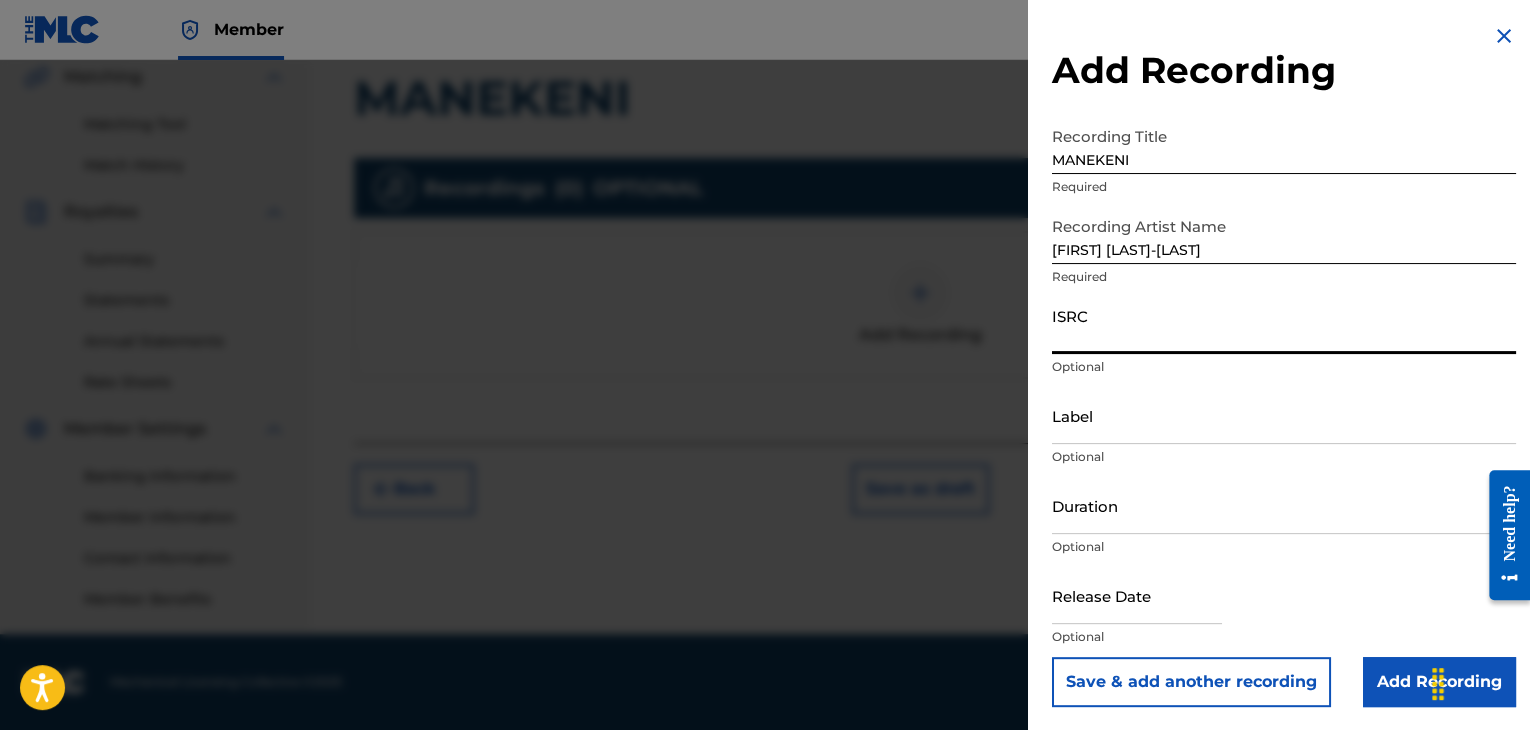 click on "ISRC" at bounding box center (1284, 325) 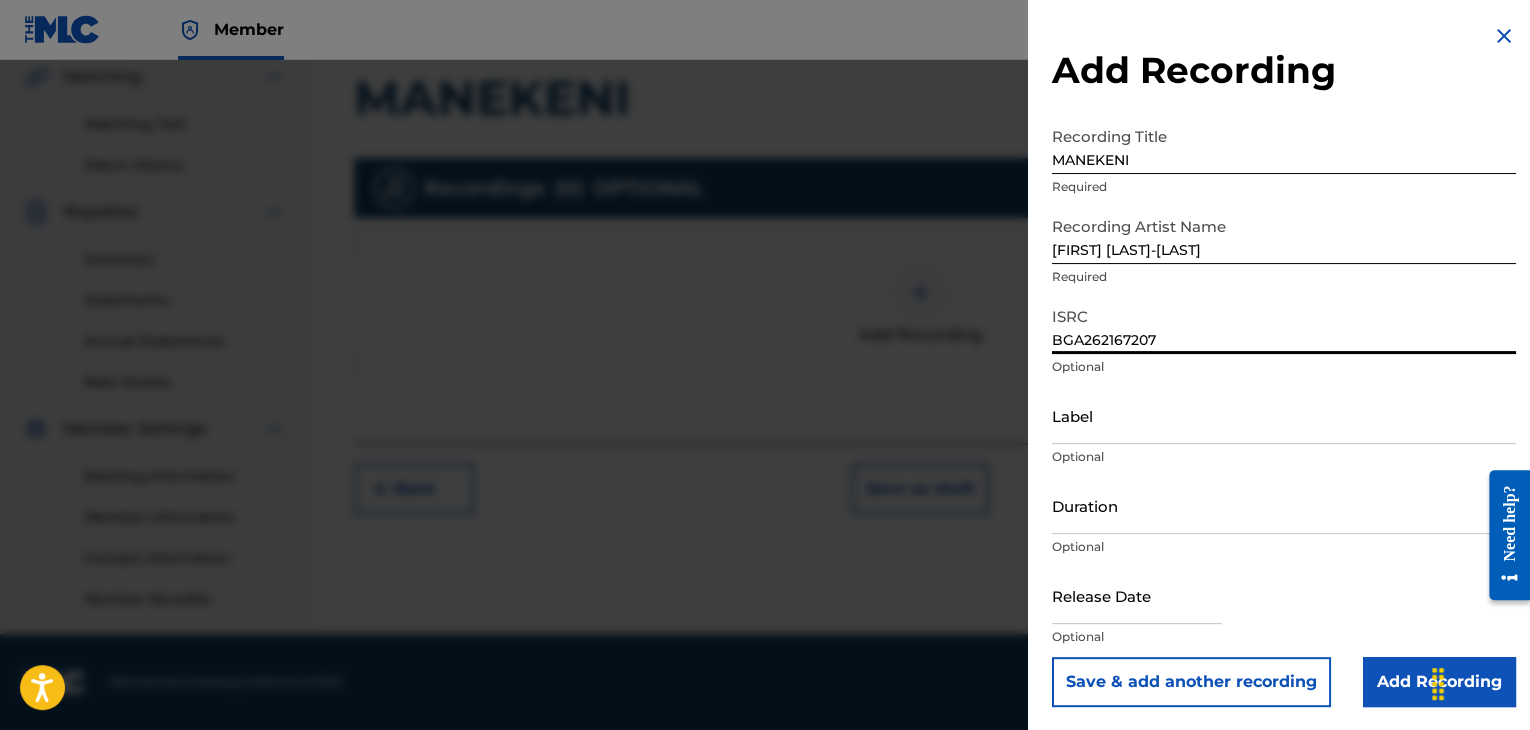 type on "BGA262167207" 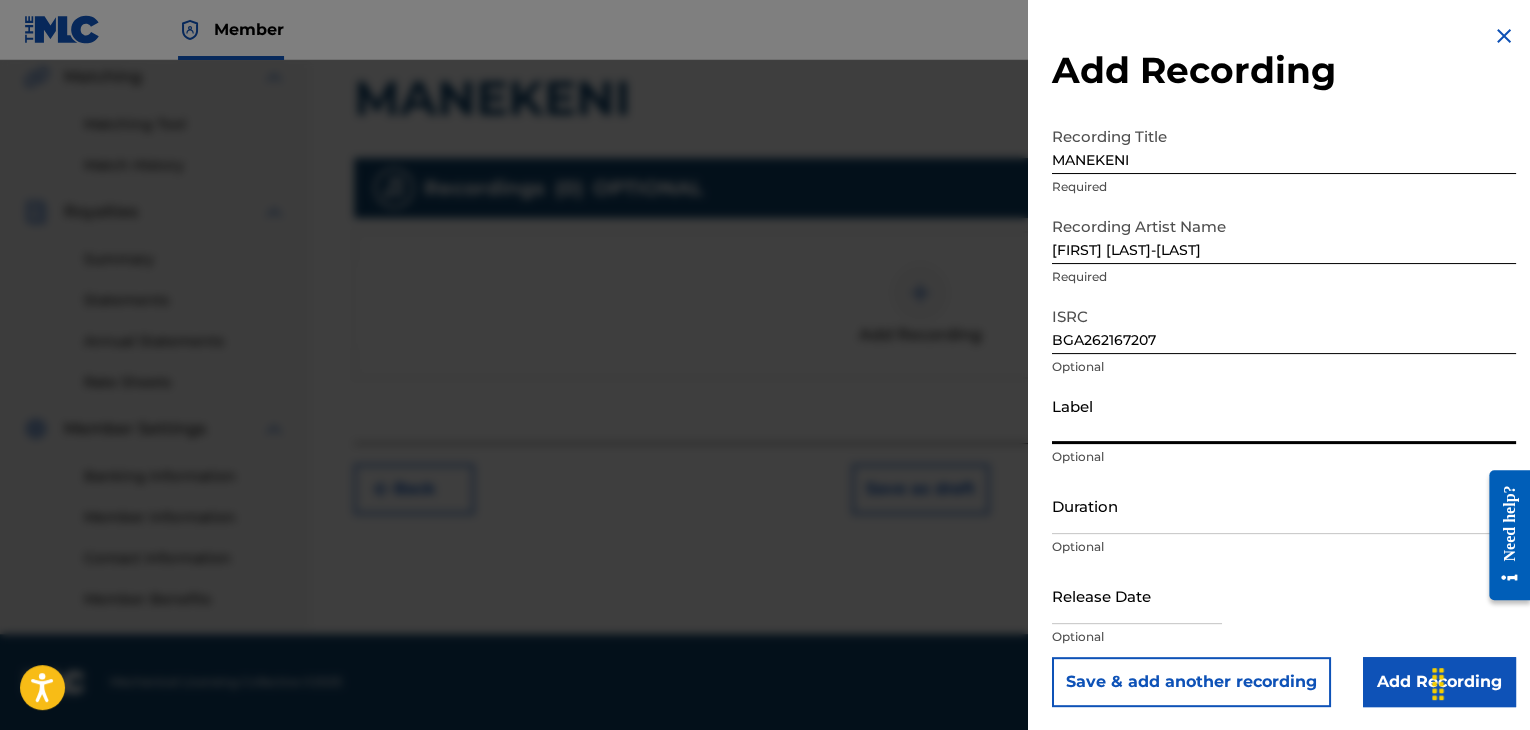 type on "BALKANTON AD" 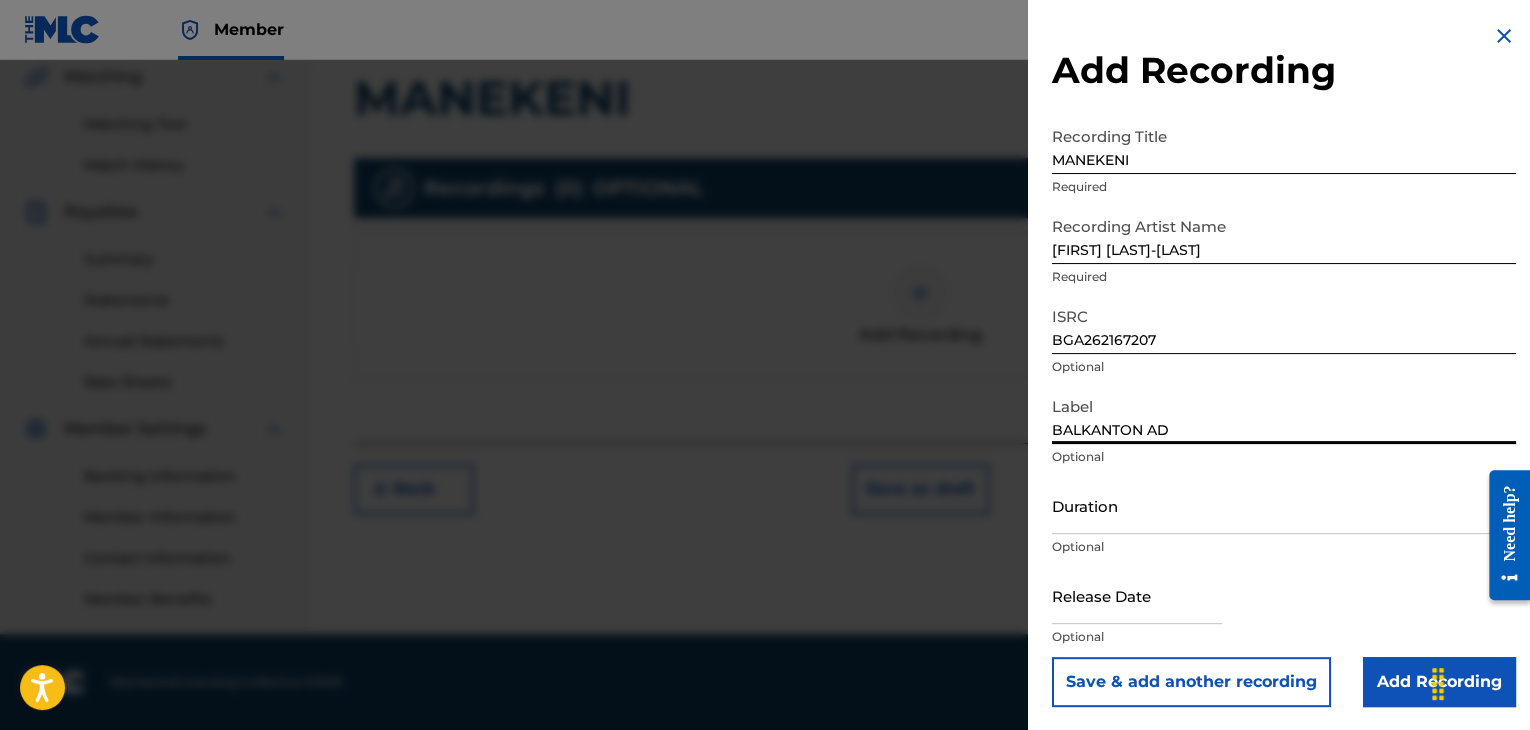 click on "Duration" at bounding box center (1284, 505) 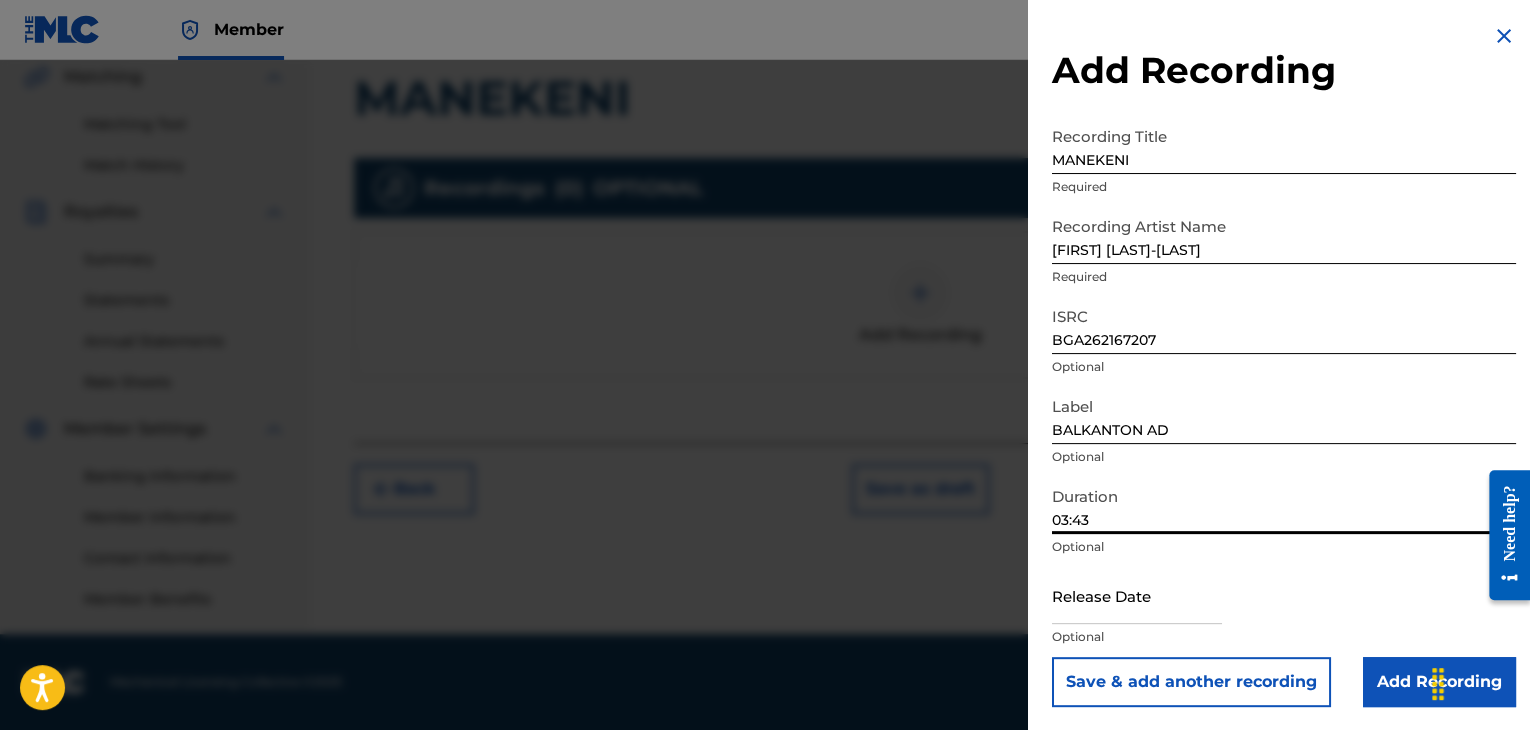 type on "03:43" 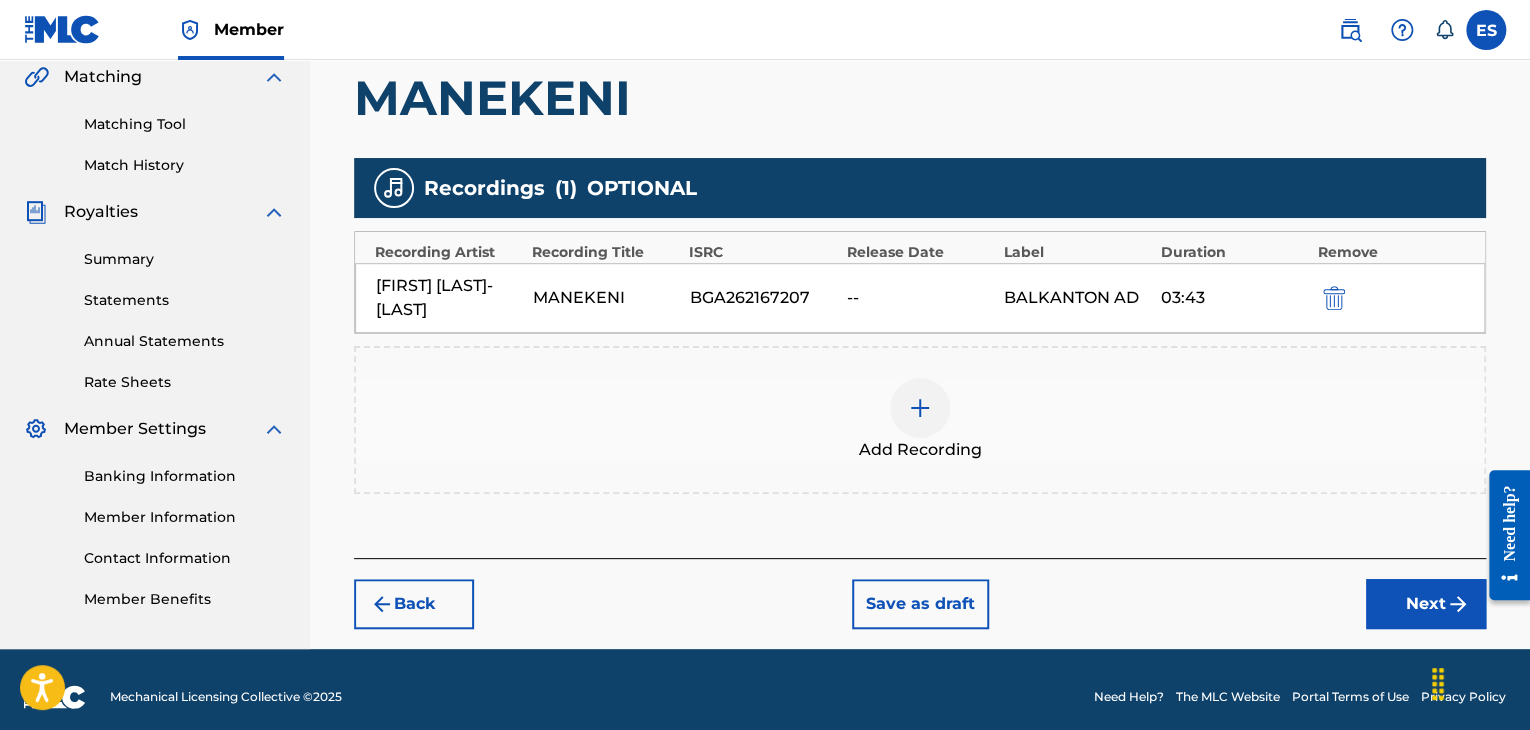 click on "Next" at bounding box center (1426, 604) 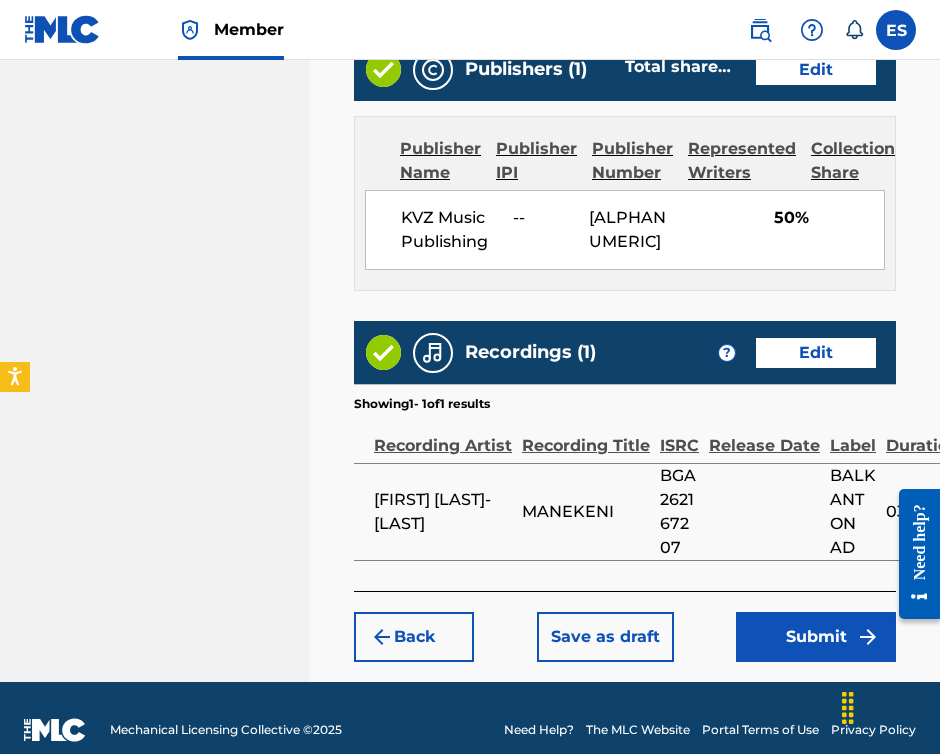 scroll, scrollTop: 1466, scrollLeft: 0, axis: vertical 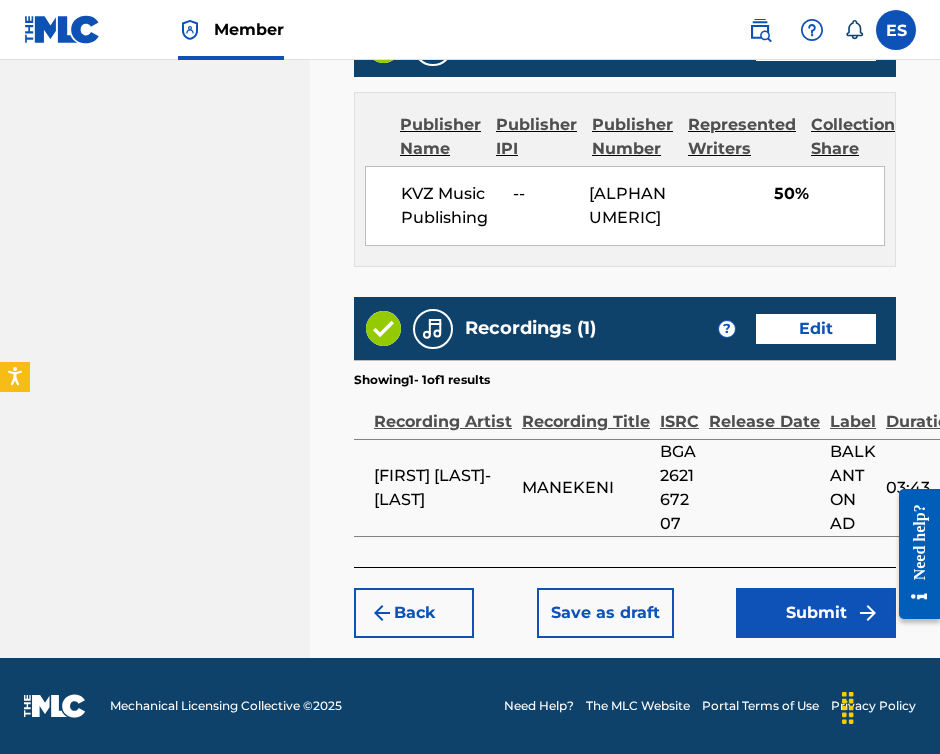 click on "Back" at bounding box center (414, 613) 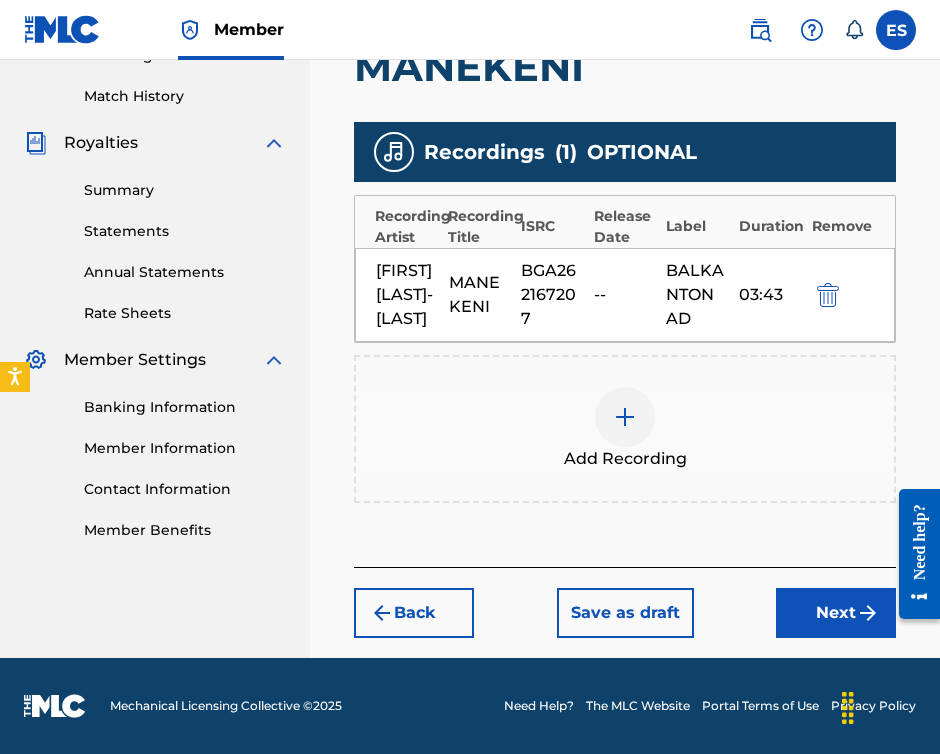 scroll, scrollTop: 576, scrollLeft: 0, axis: vertical 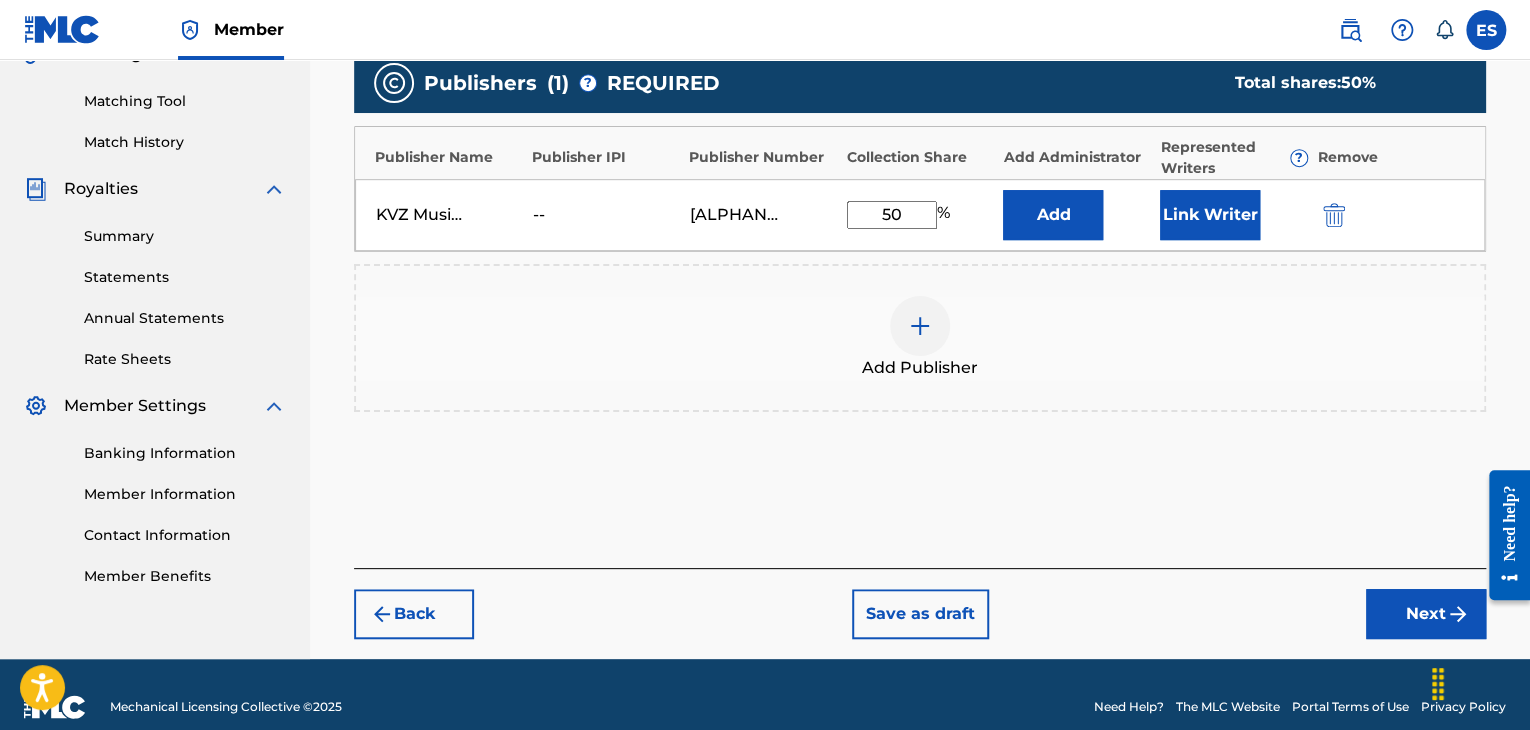 click on "Back" at bounding box center (414, 614) 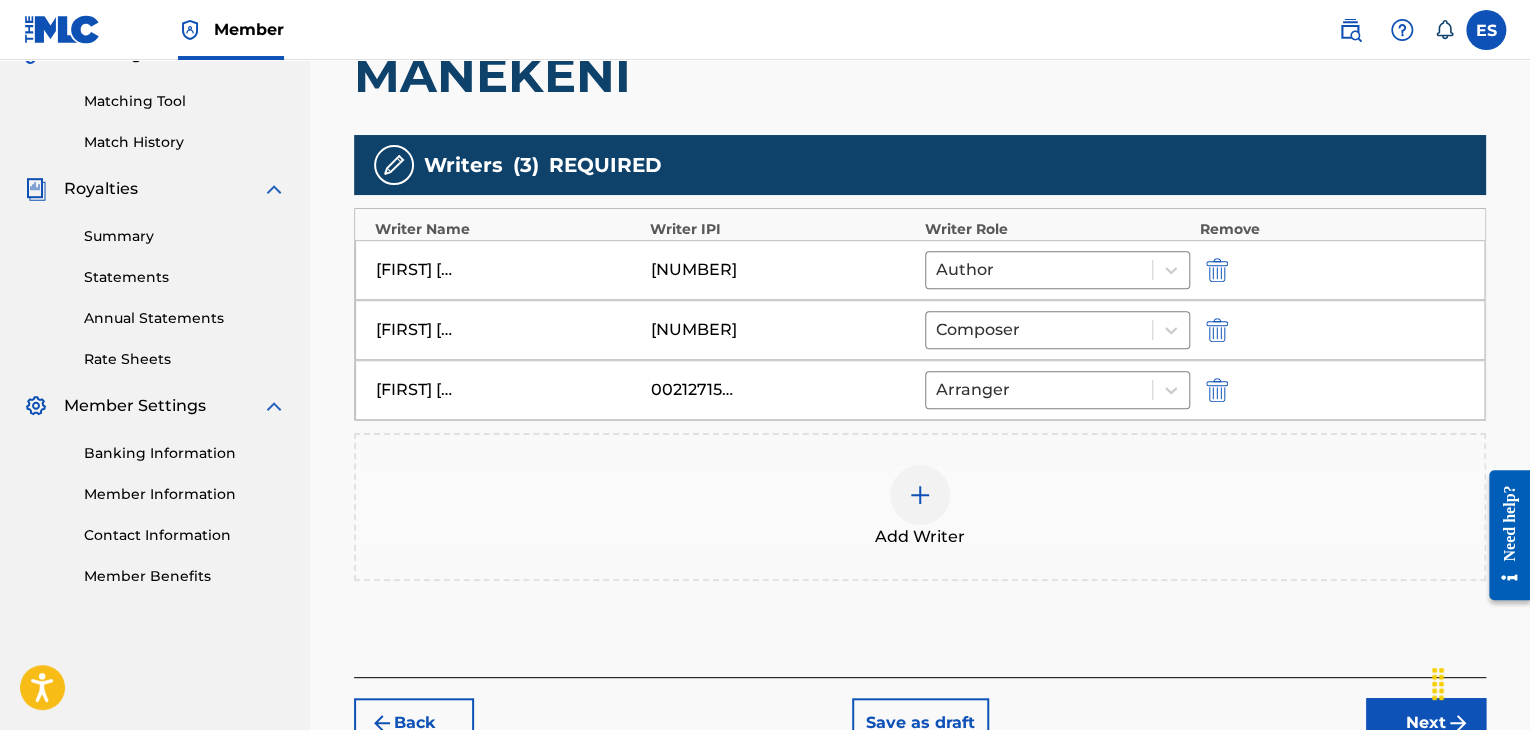 click on "Add Writers & Roles Enter all writer(s) and their roles. A full list of writer roles and their definitions can be found in our Help Center article   here. Please note: At least one Composer/Author or Composer writer role is required for all new registrations. MANEKENI Writers ( 3 ) REQUIRED Writer Name Writer IPI Writer Role Remove DIMITAR METODIEV KERELEZOV 00089110867 Author ASSEN KONSTANTINOV DRAGNEV 00258906432 Composer IVAN CHRISTYANOV PLATOV 00212715404 Arranger Add Writer" at bounding box center (920, 276) 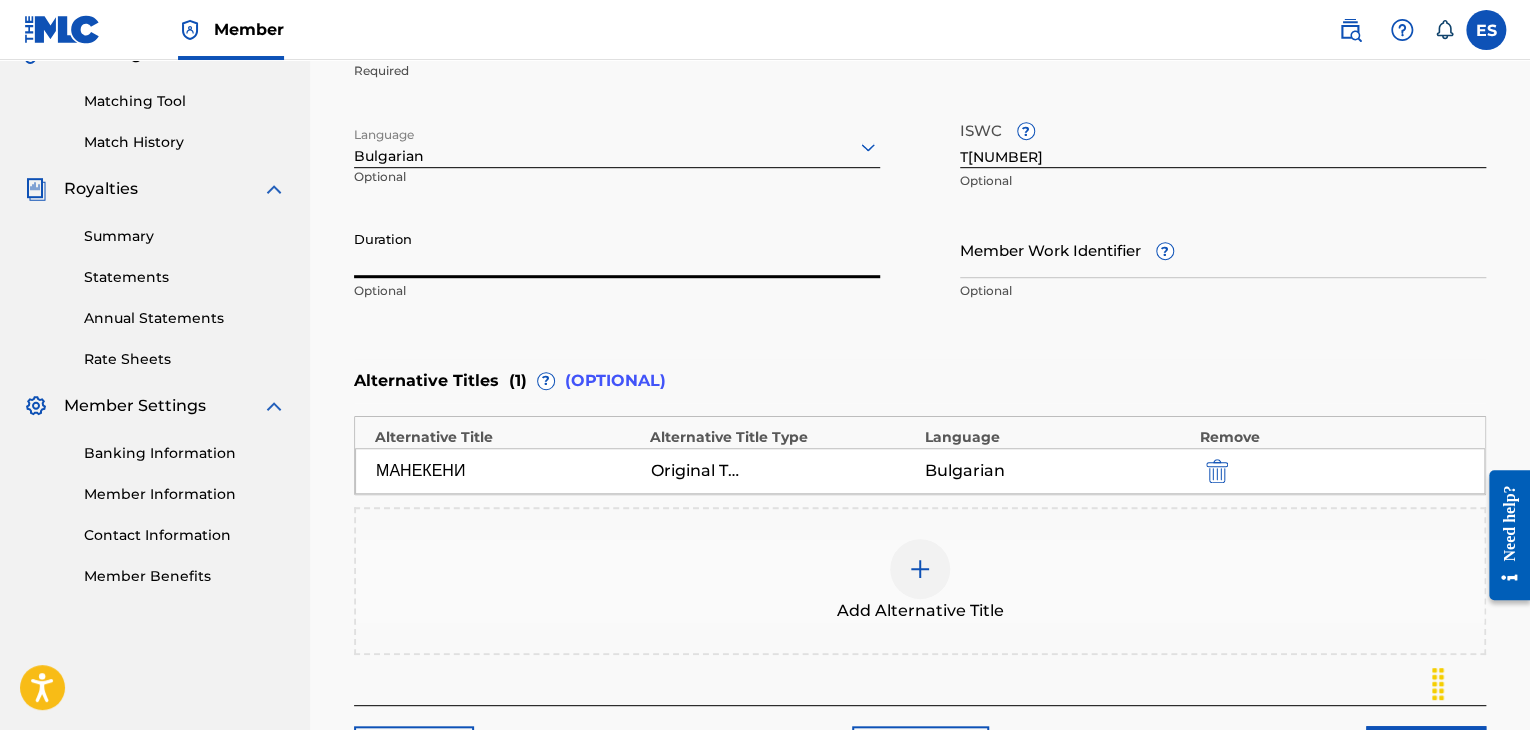 click on "Duration" at bounding box center [617, 249] 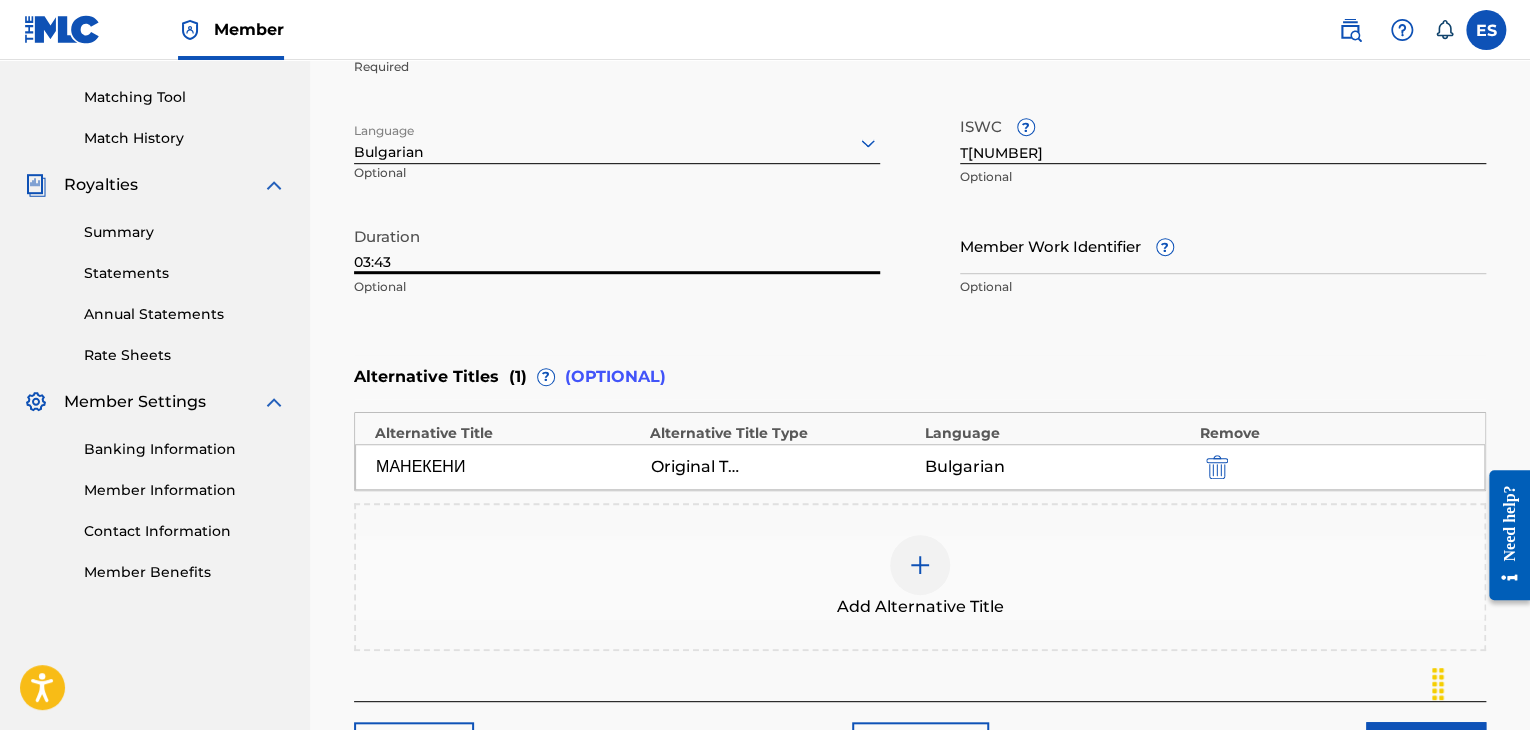 scroll, scrollTop: 652, scrollLeft: 0, axis: vertical 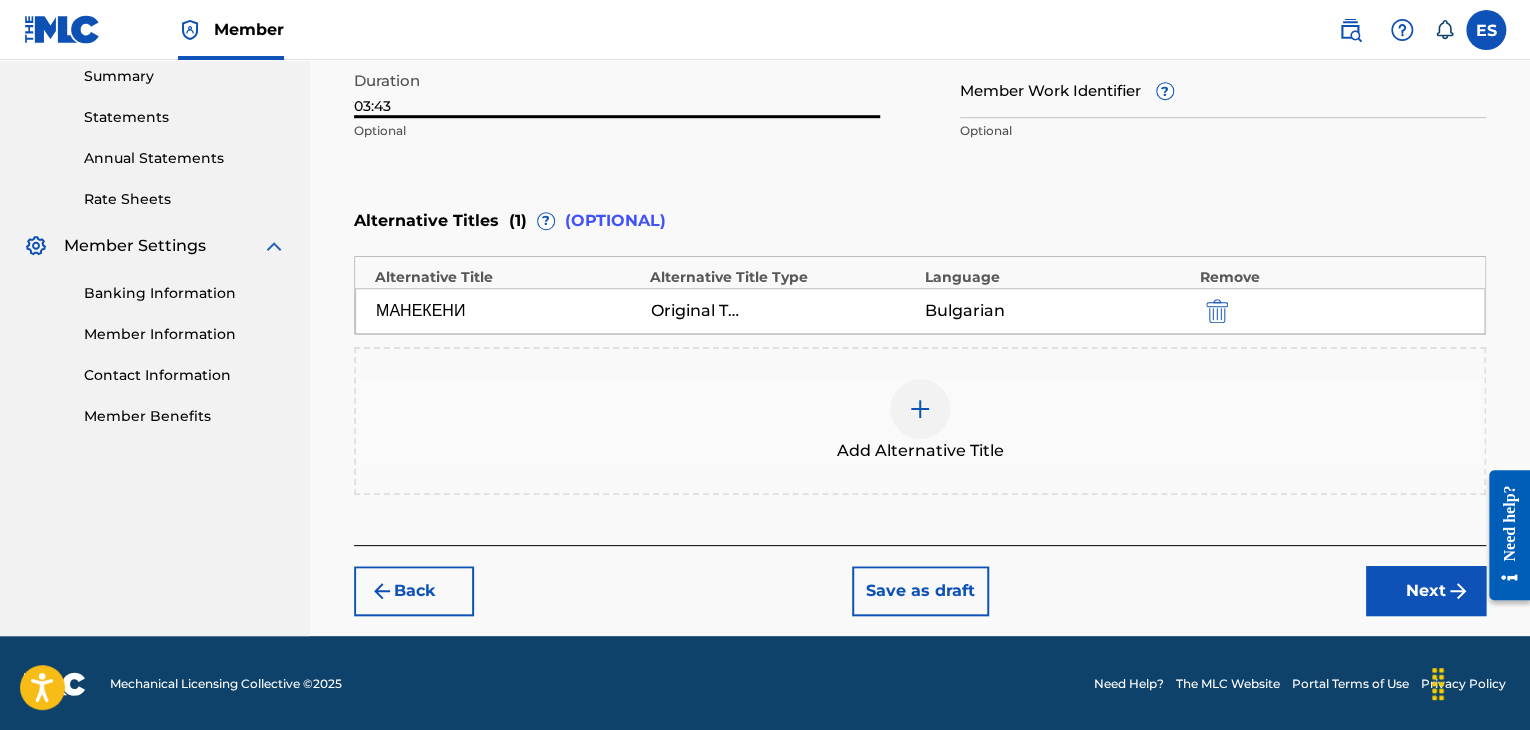 type on "03:43" 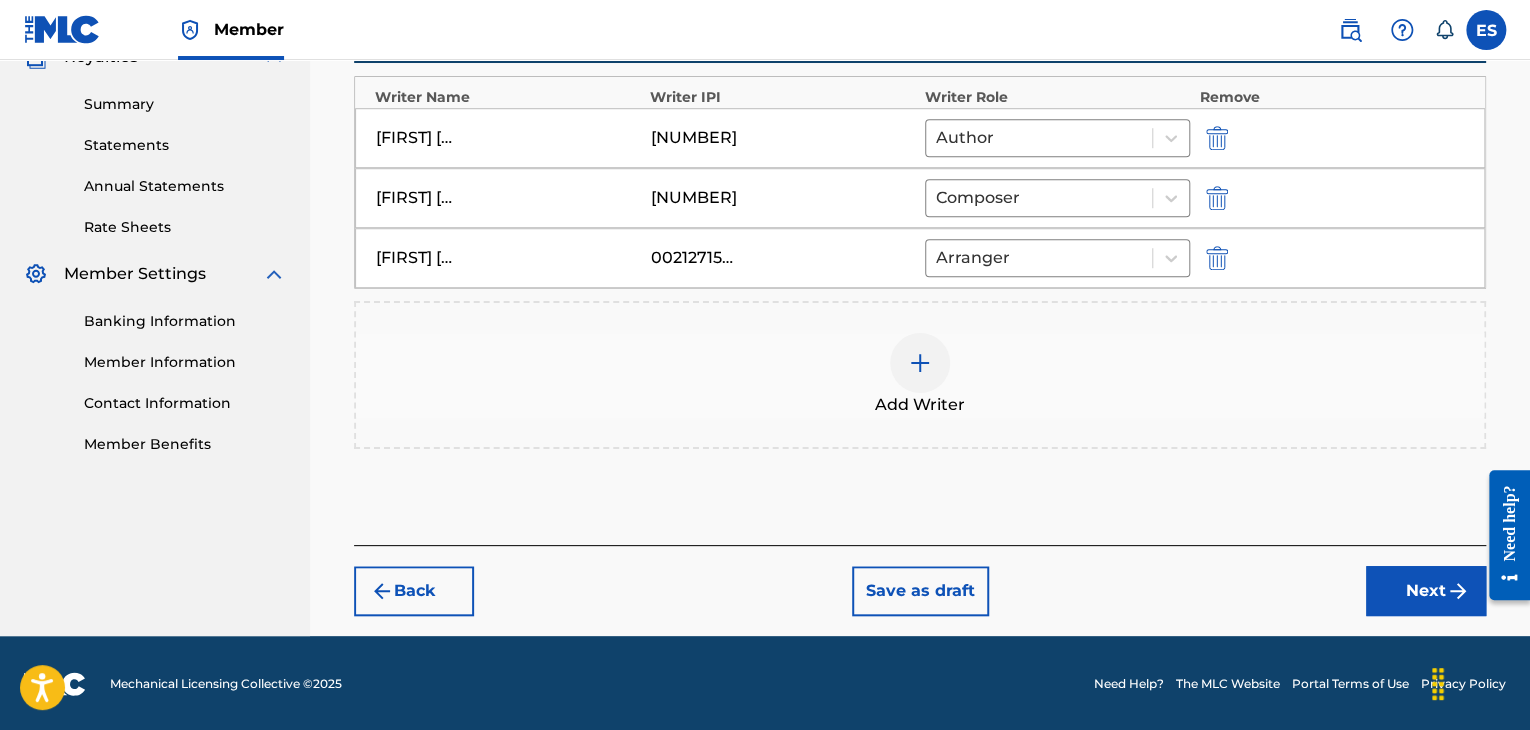 click on "Next" at bounding box center (1426, 591) 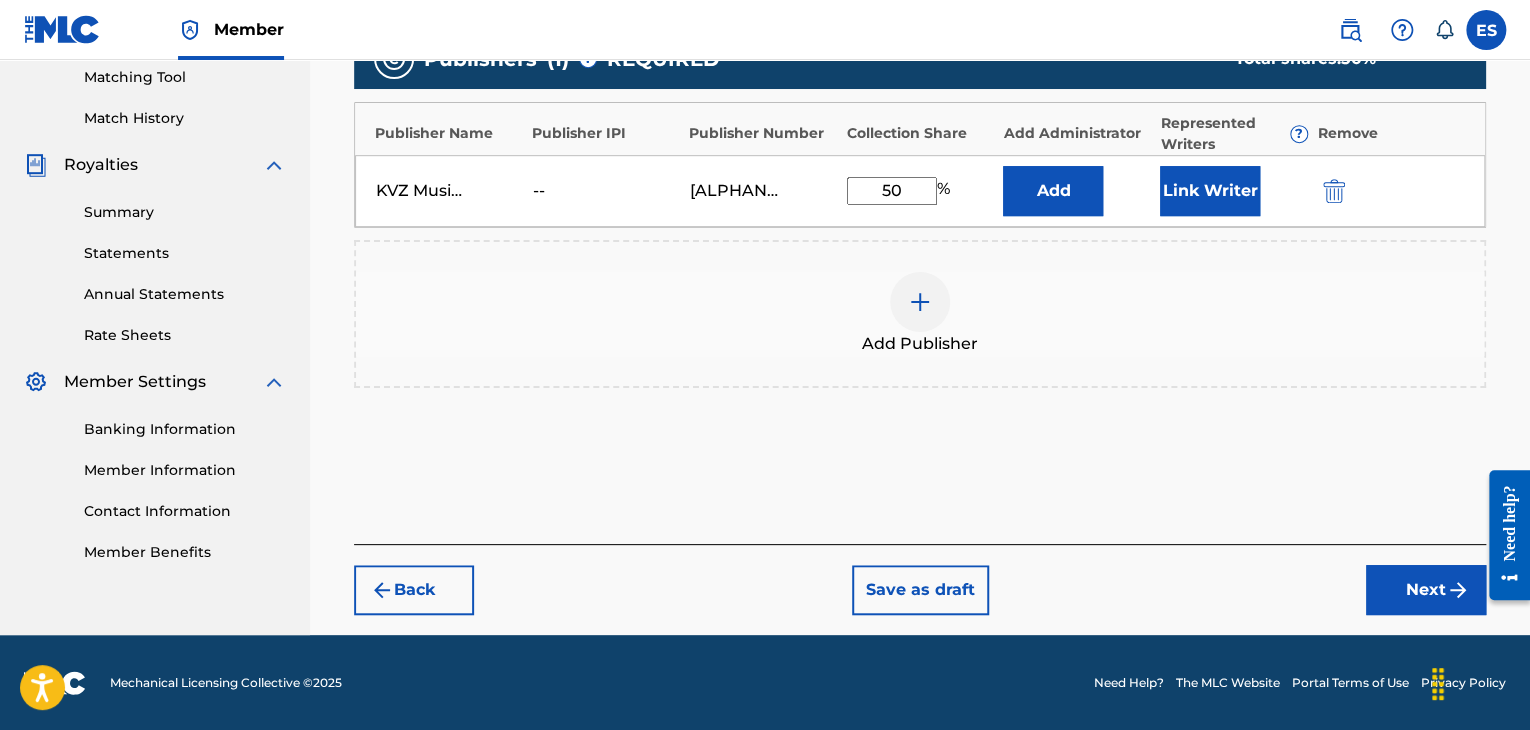 click on "Next" at bounding box center [1426, 590] 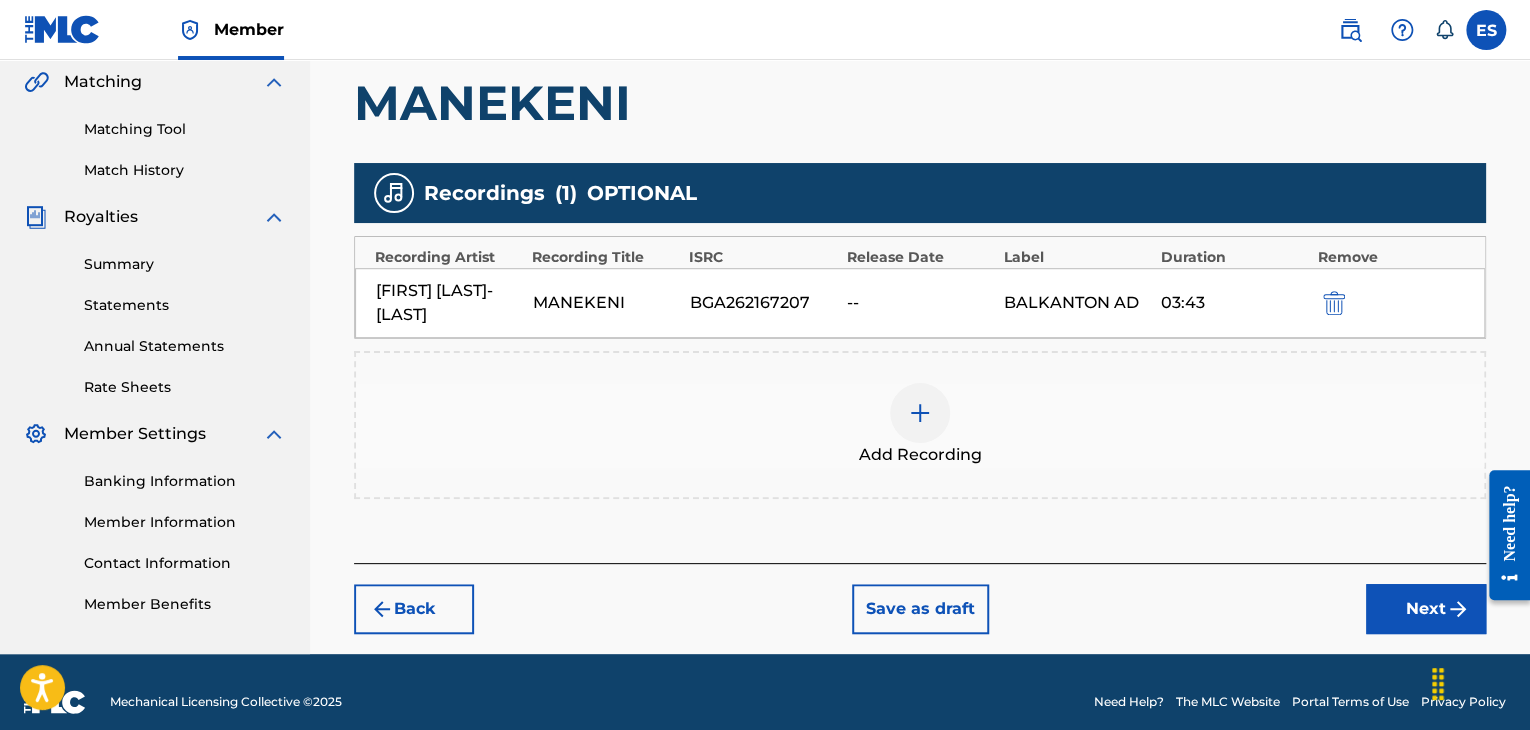 scroll, scrollTop: 482, scrollLeft: 0, axis: vertical 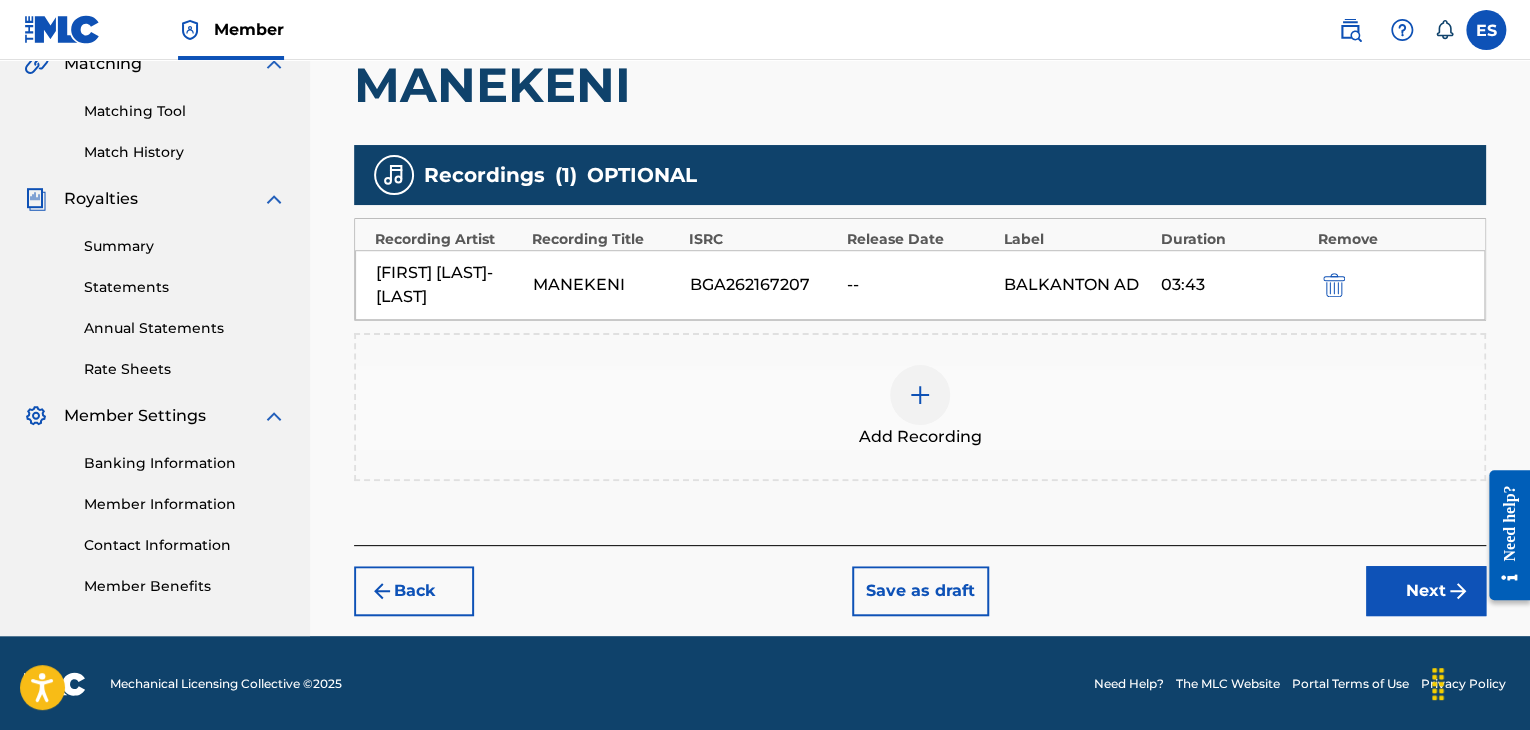 click on "Next" at bounding box center (1426, 591) 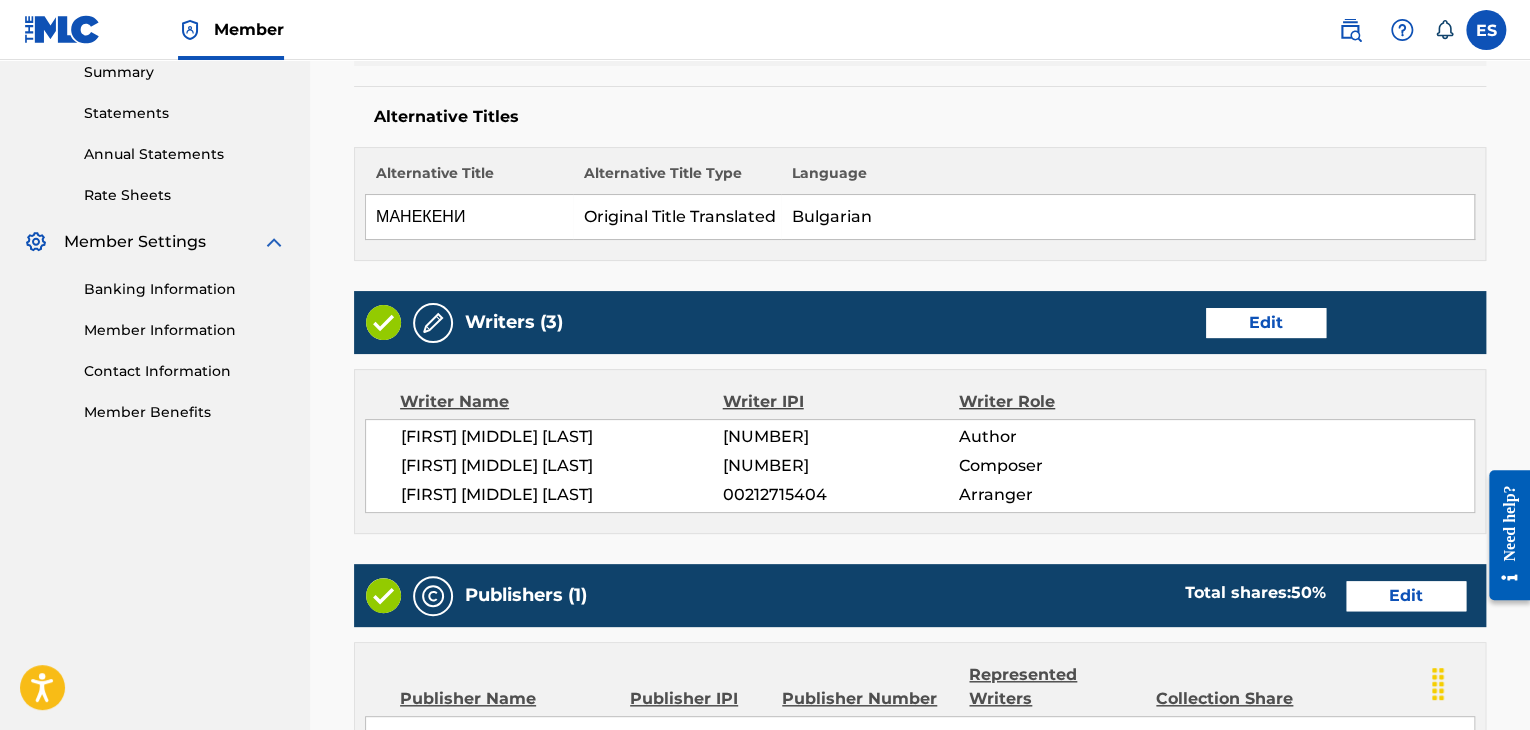 scroll, scrollTop: 1156, scrollLeft: 0, axis: vertical 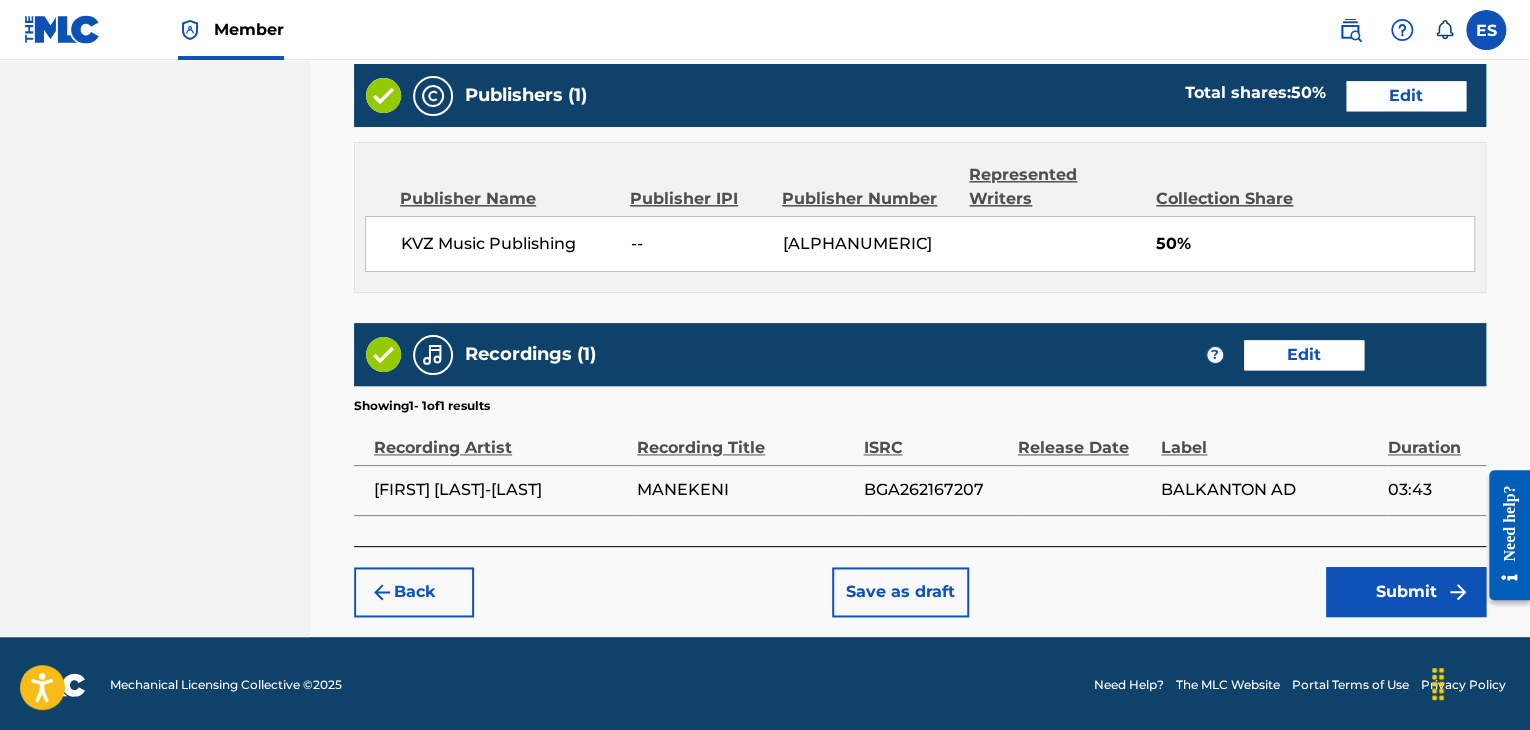click on "Submit" at bounding box center (1406, 592) 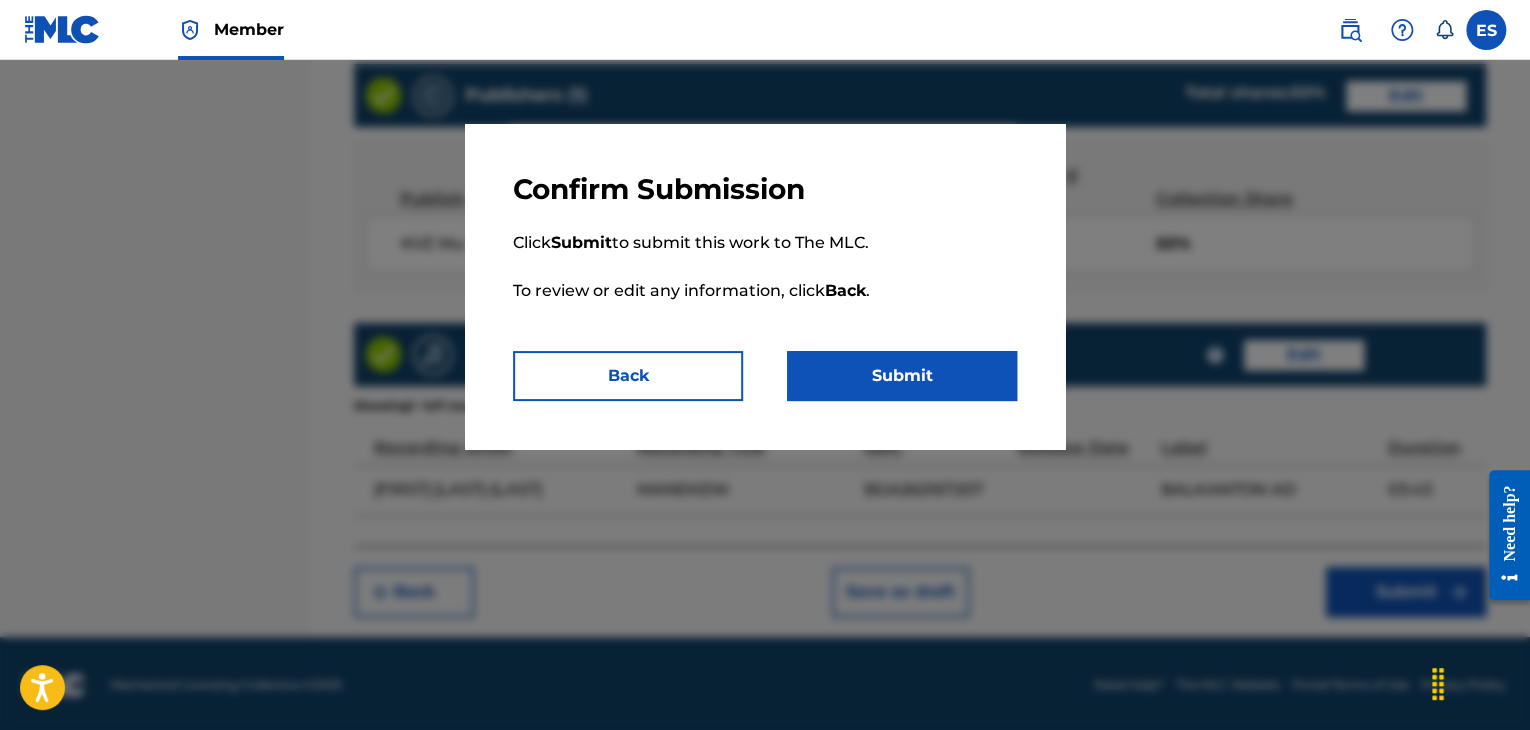 click on "Click  Submit  to submit this work to The MLC. To review or edit any information, click  Back ." at bounding box center [765, 279] 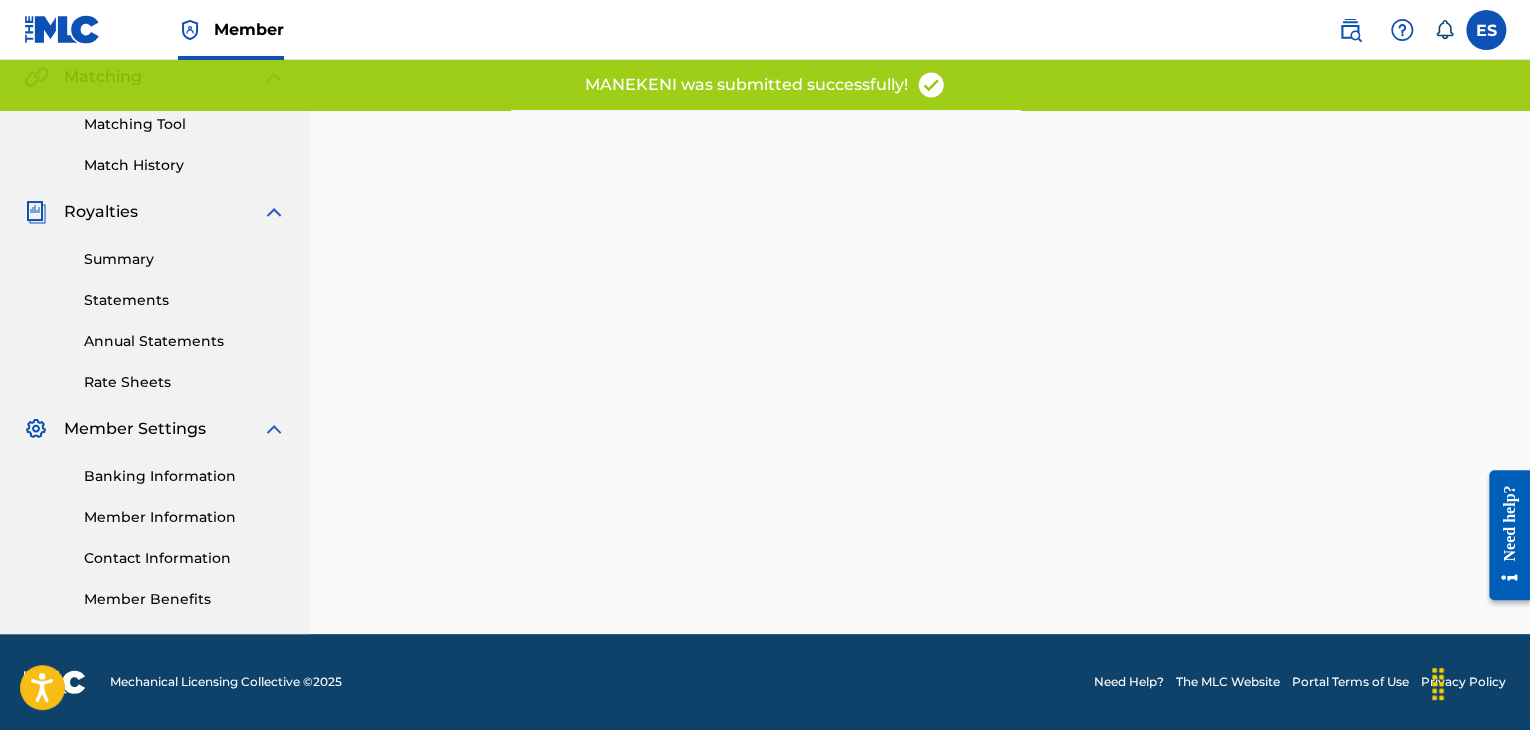 scroll, scrollTop: 0, scrollLeft: 0, axis: both 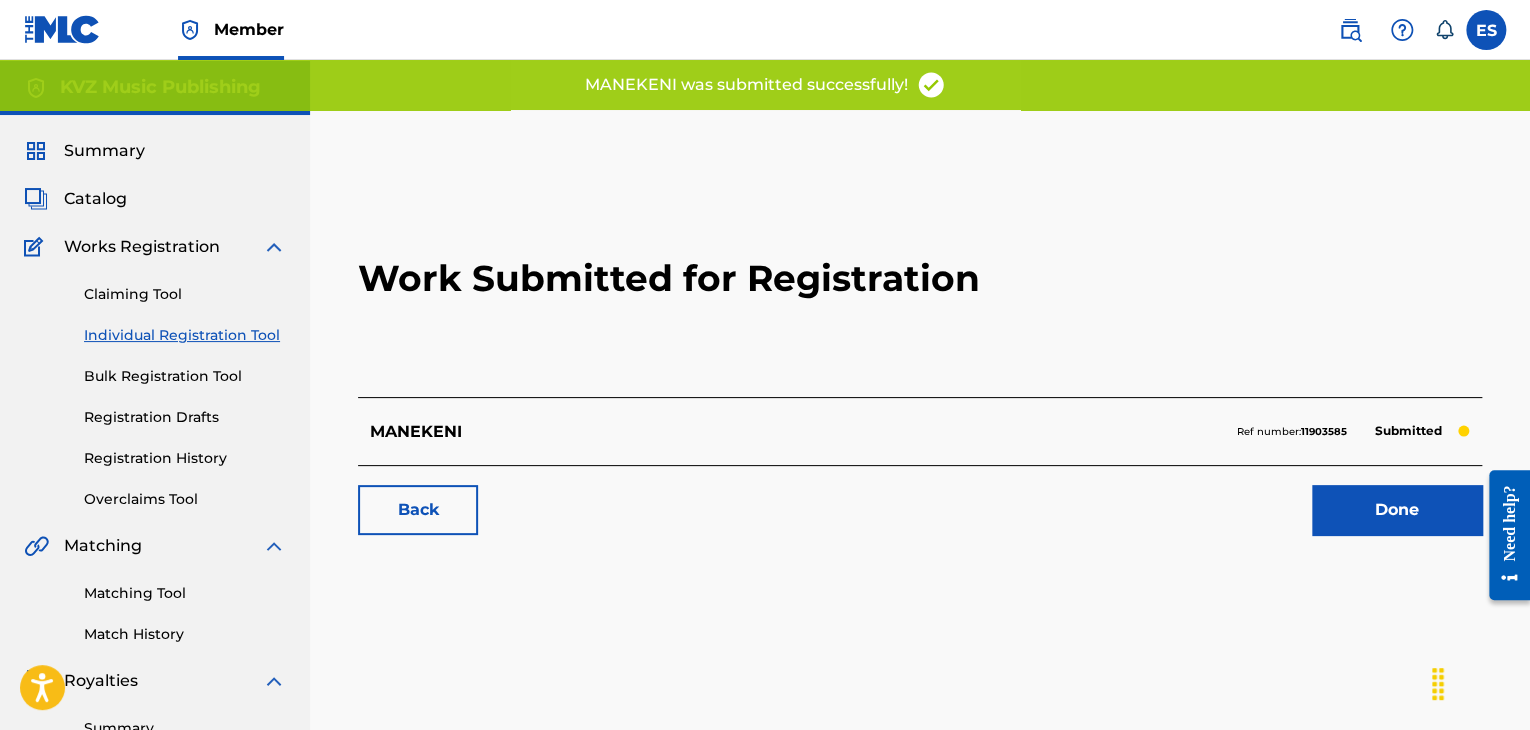 click on "Individual Registration Tool" at bounding box center [185, 335] 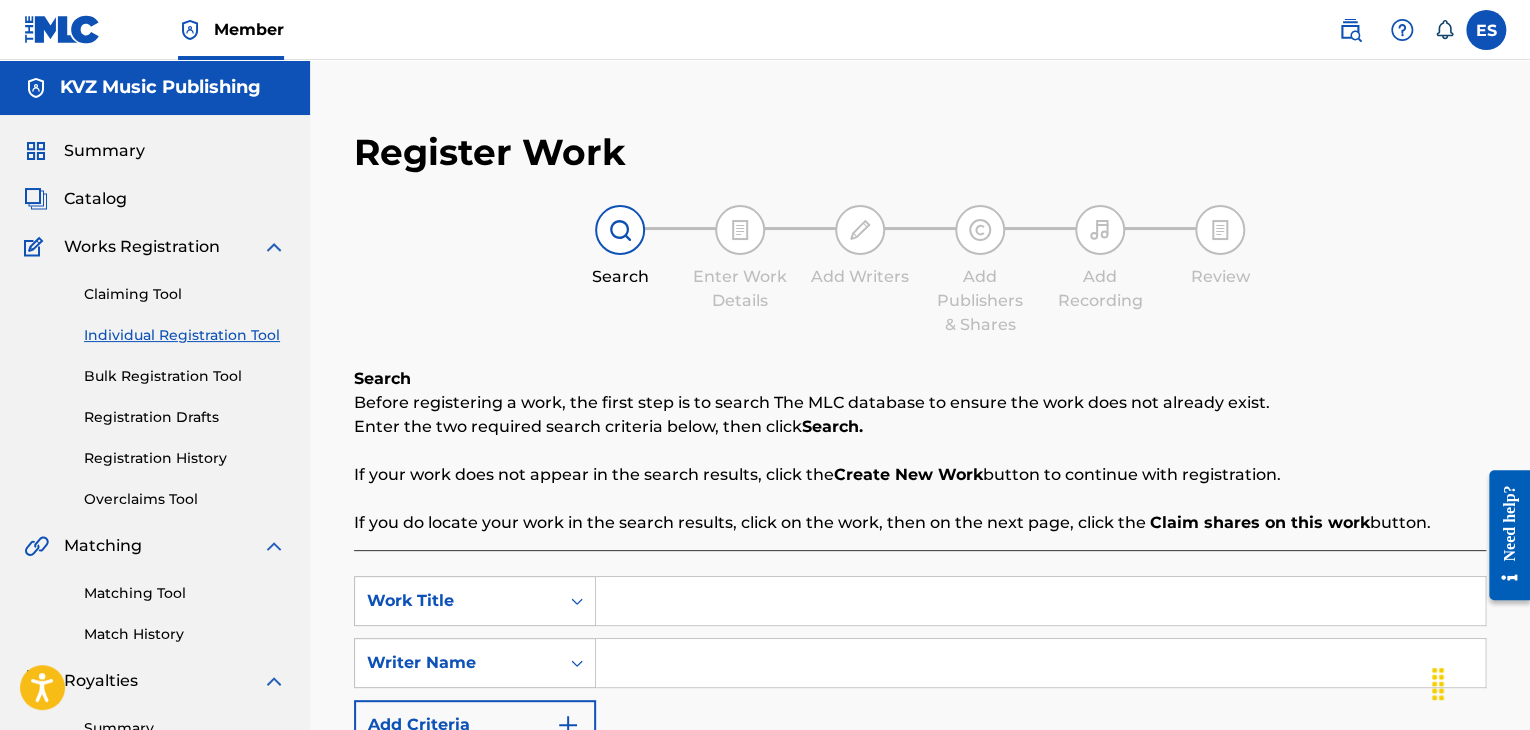 click at bounding box center [1040, 601] 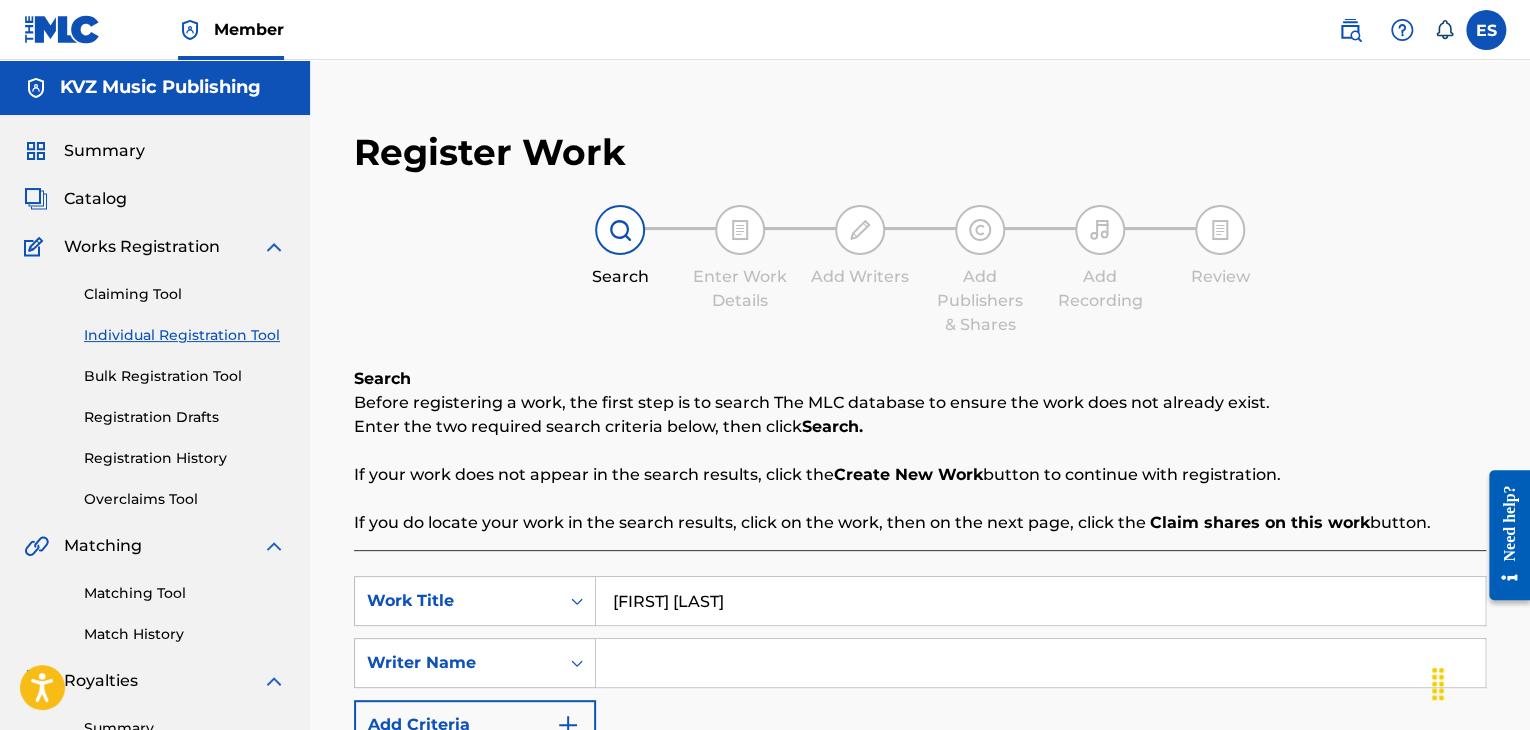 type on "MARI MOMICHENTSE" 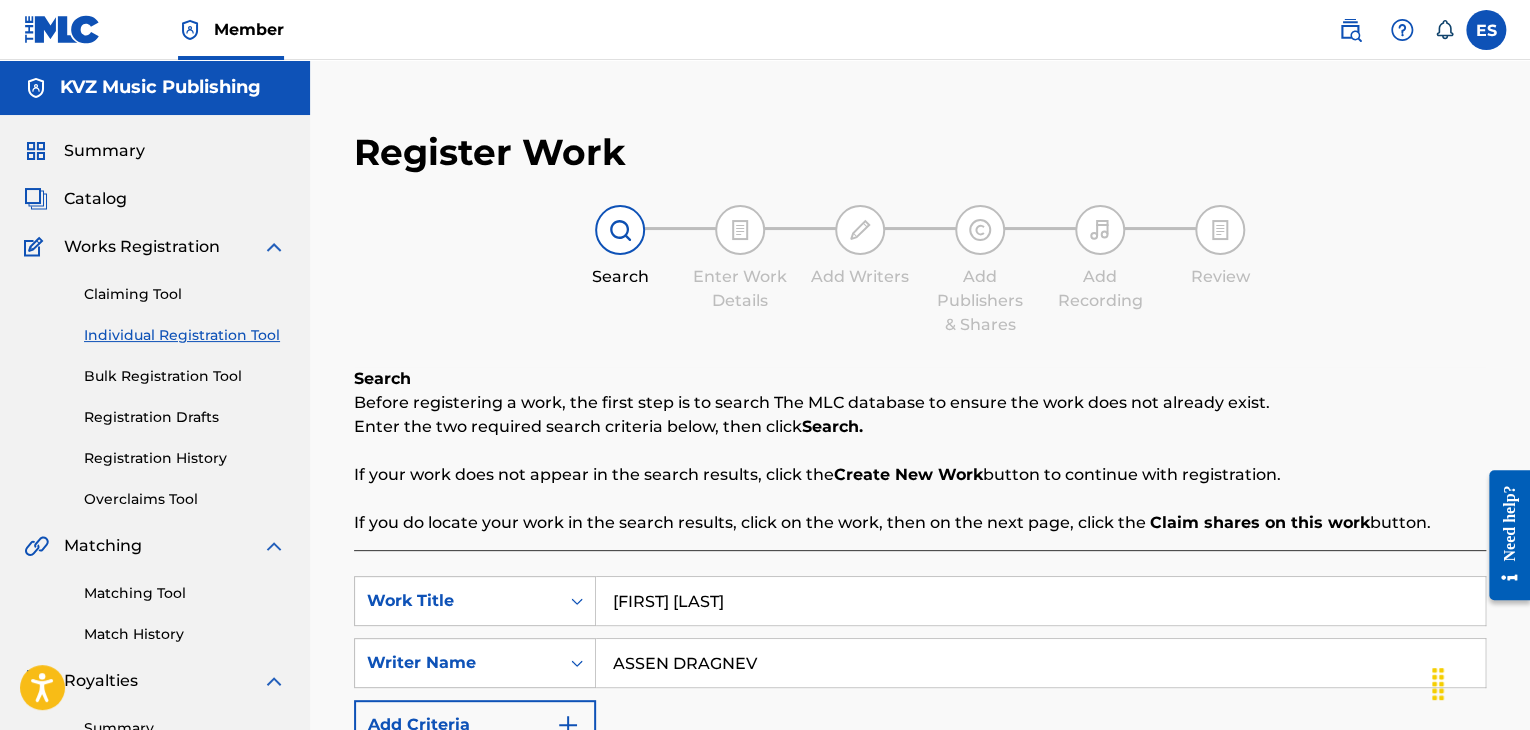 click on "MARI MOMICHENTSE" at bounding box center [1040, 601] 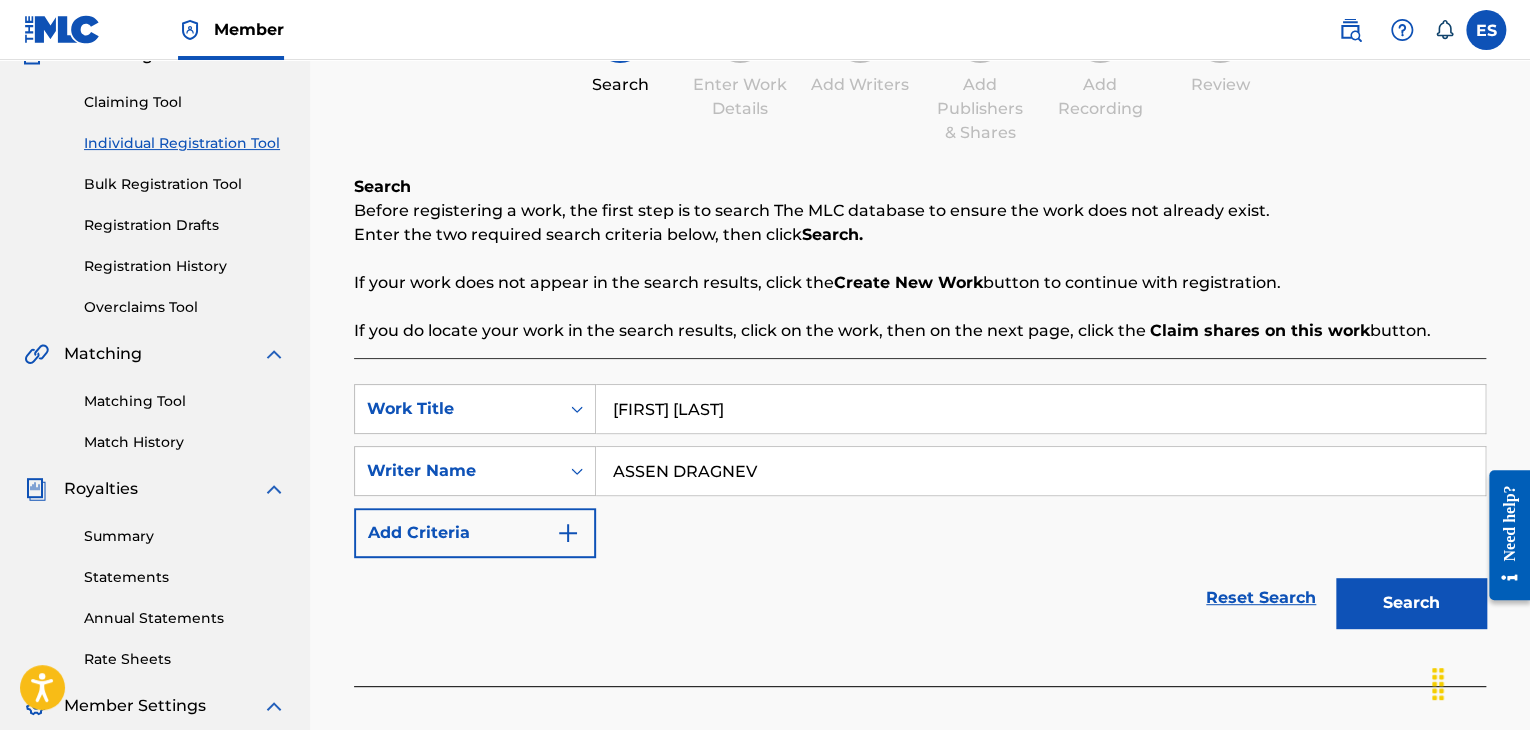 scroll, scrollTop: 400, scrollLeft: 0, axis: vertical 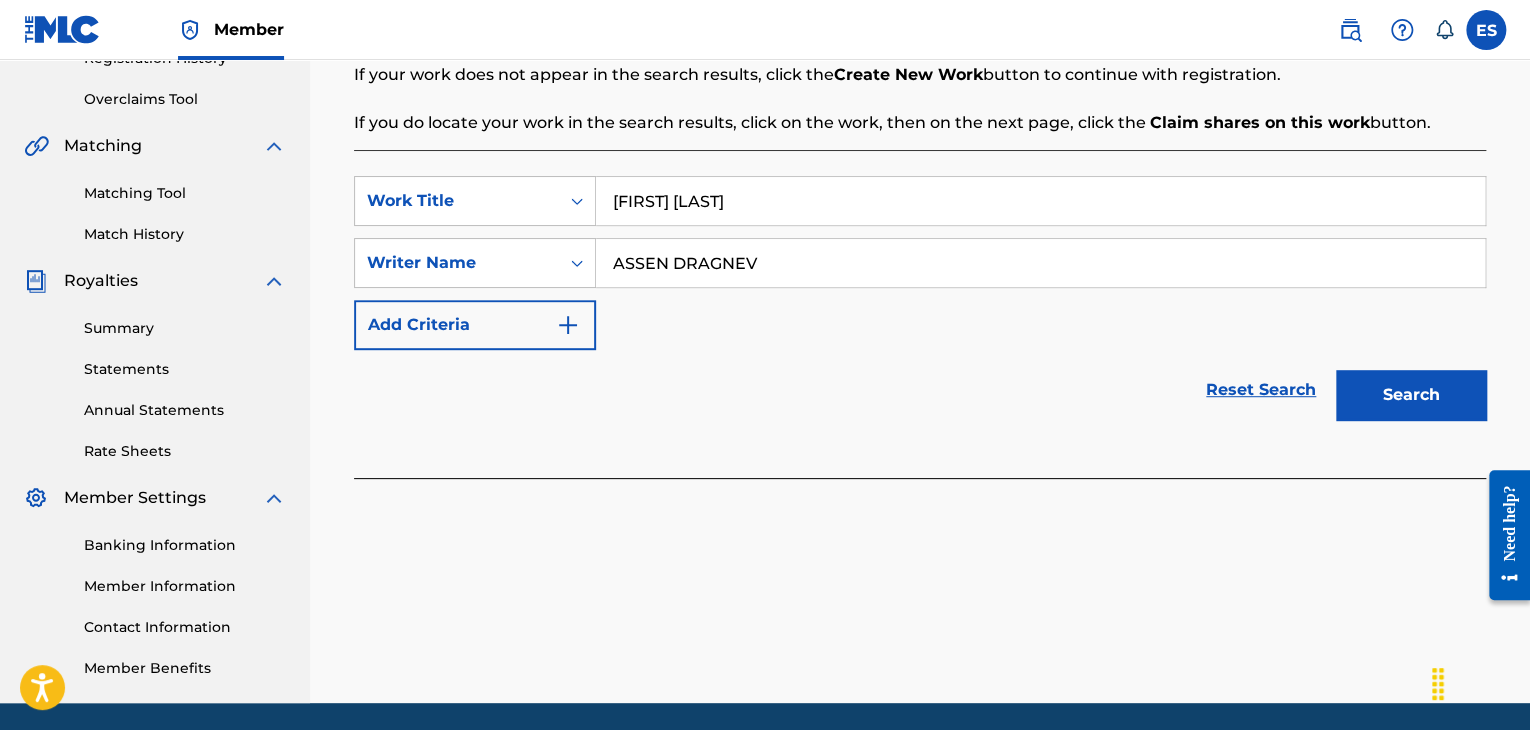 type on "MARI MOMICHENTSE" 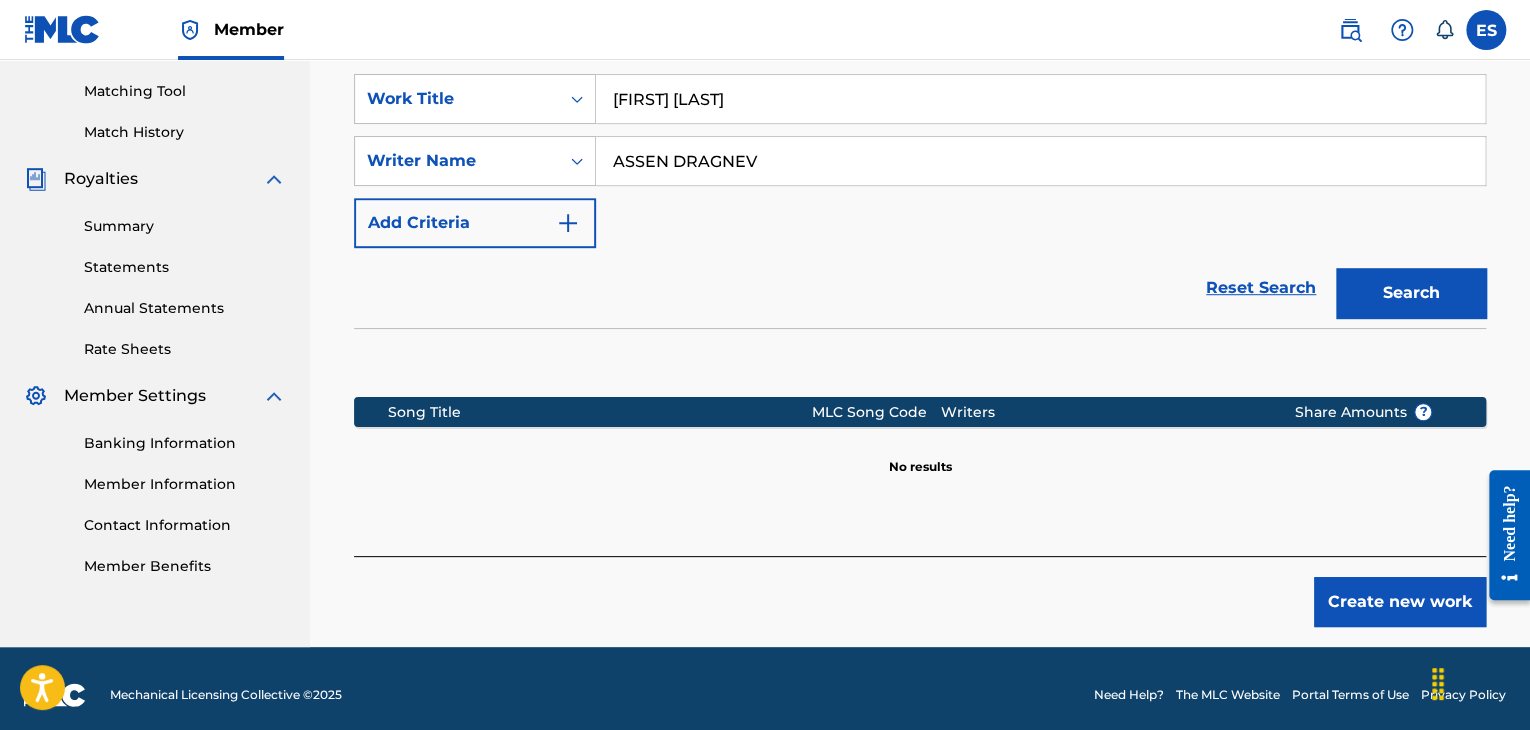 scroll, scrollTop: 515, scrollLeft: 0, axis: vertical 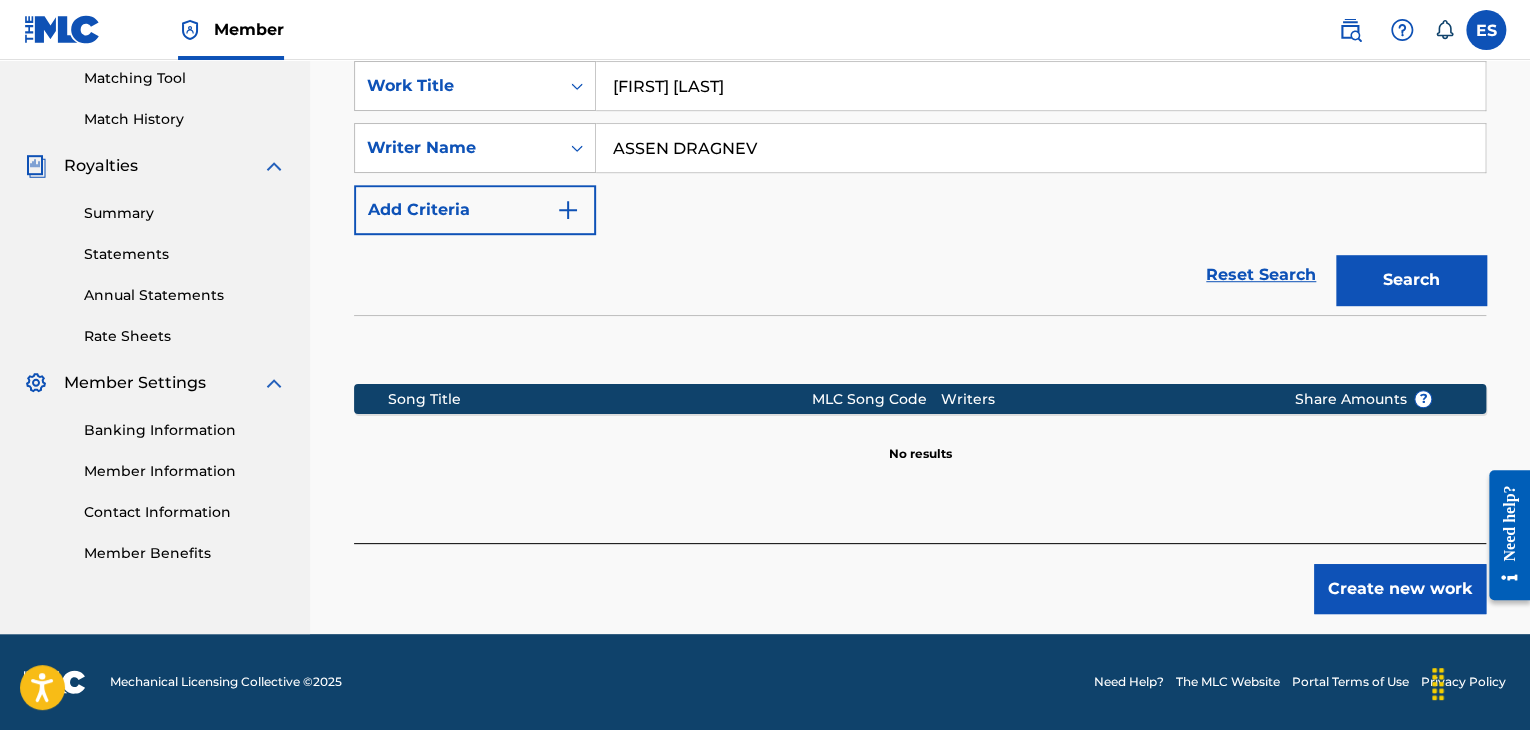 click on "Create new work" at bounding box center (1400, 589) 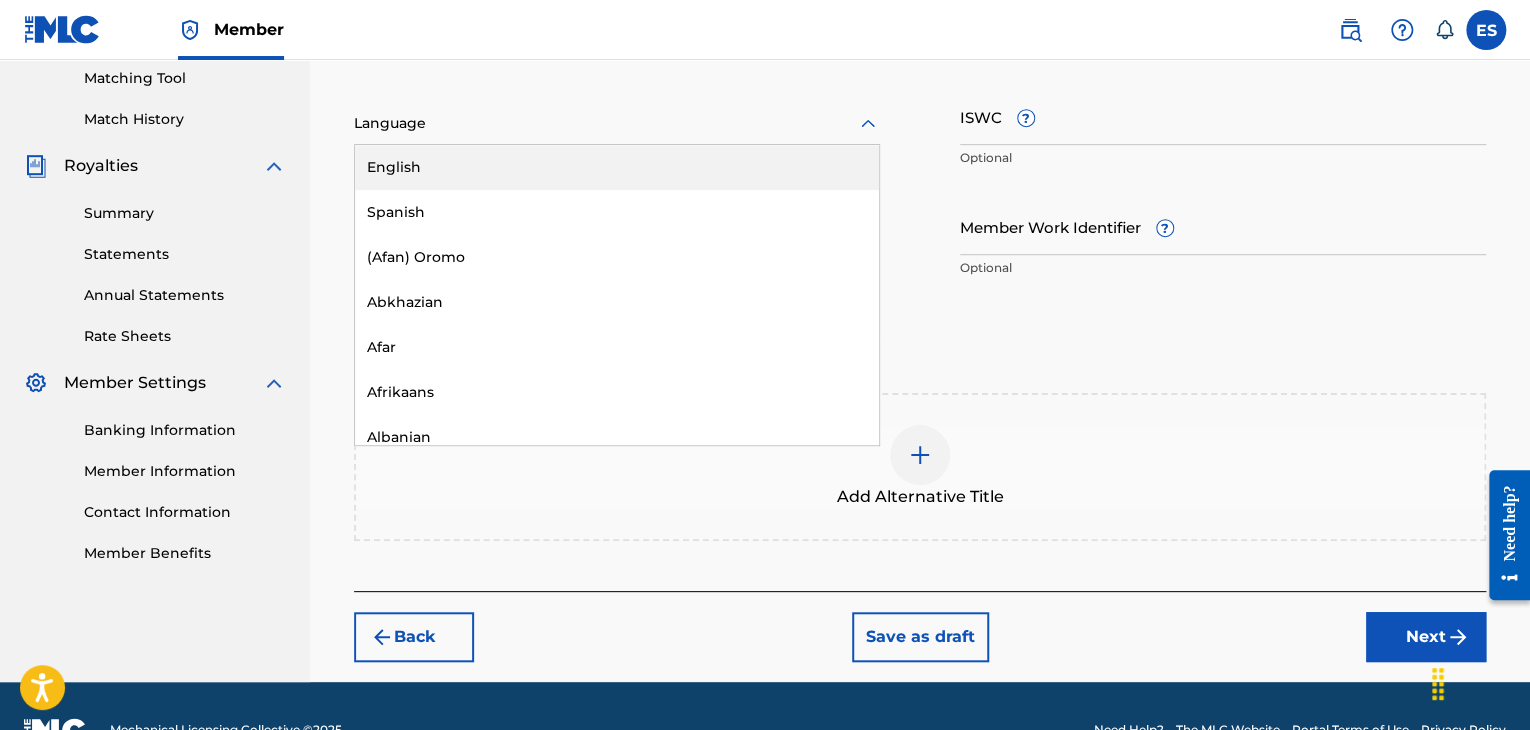 click at bounding box center (617, 123) 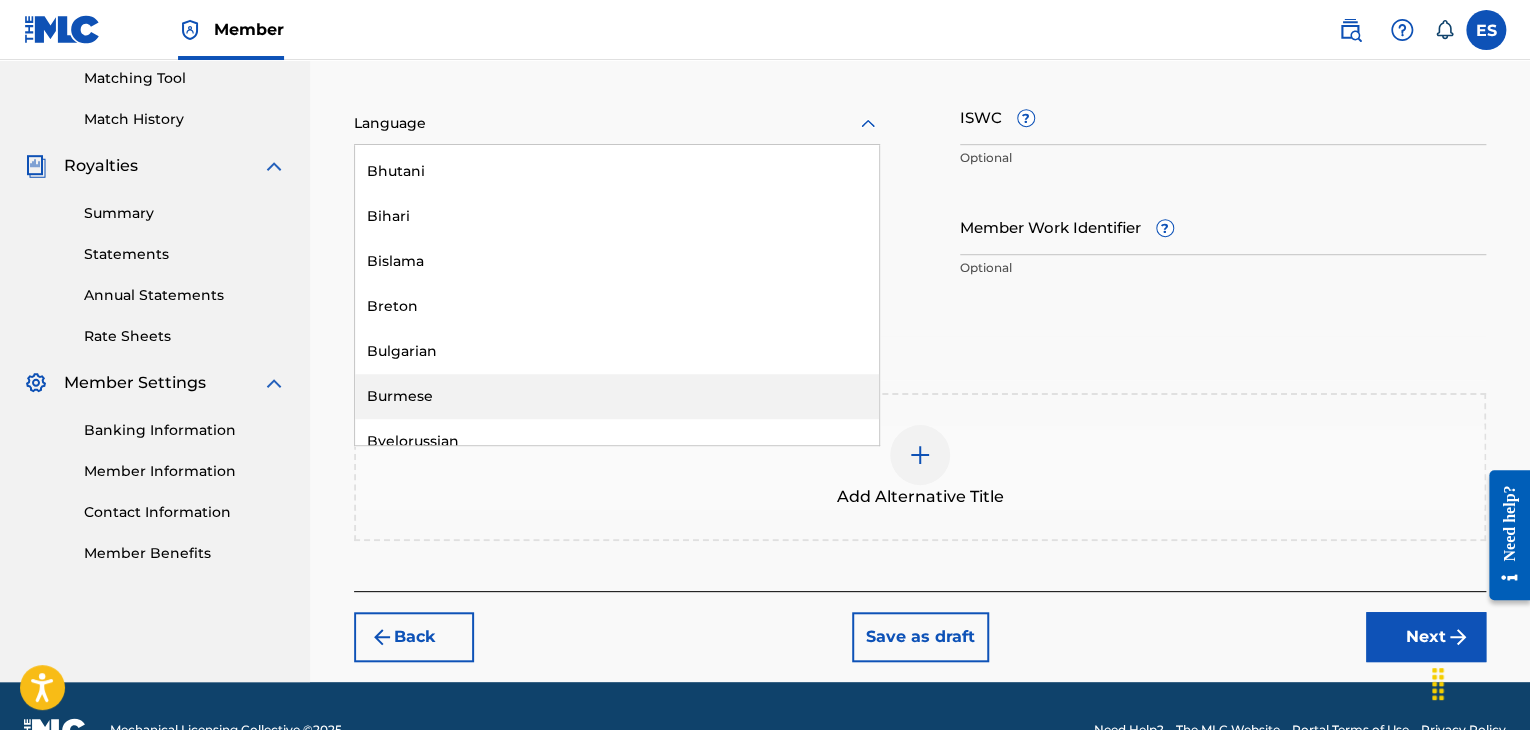 scroll, scrollTop: 800, scrollLeft: 0, axis: vertical 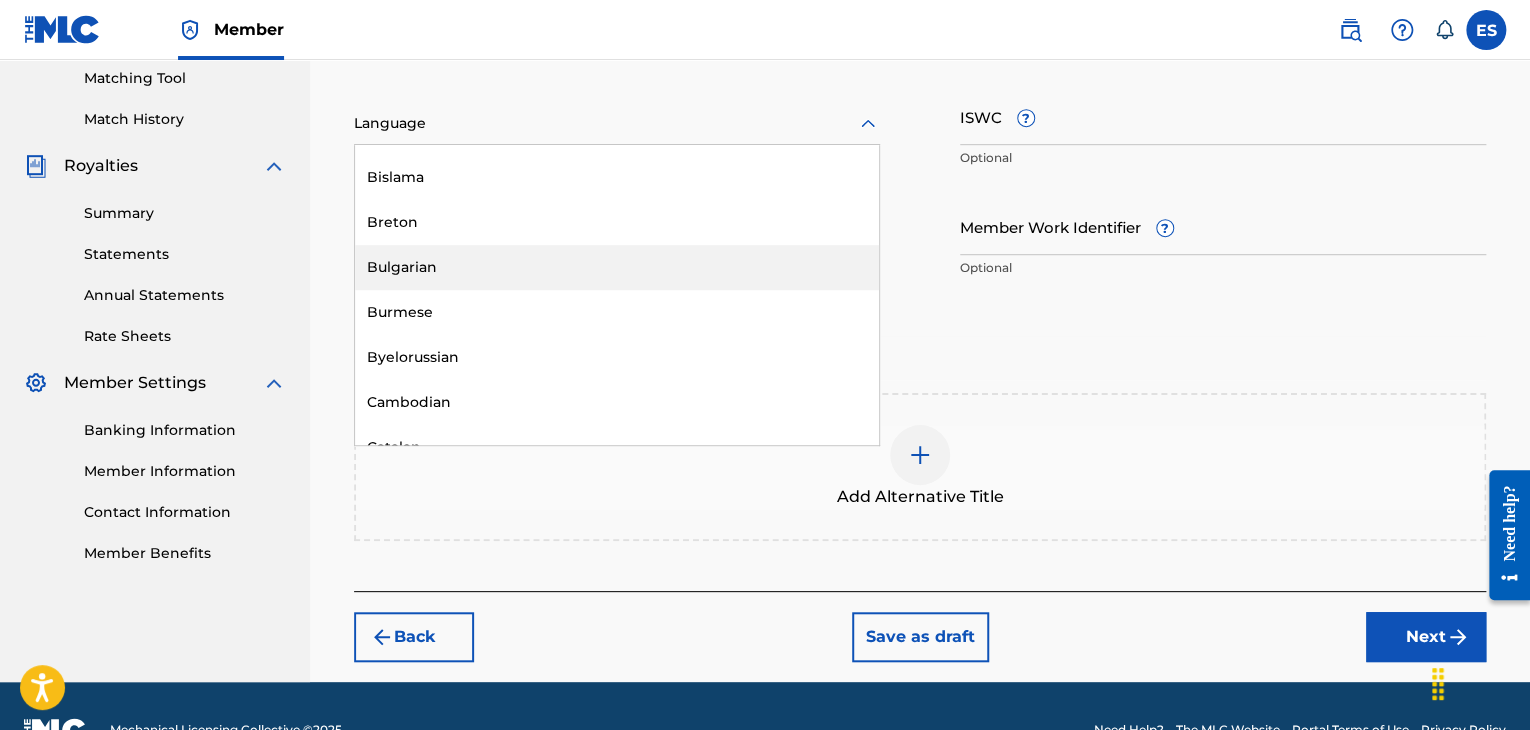 click on "Bulgarian" at bounding box center (617, 267) 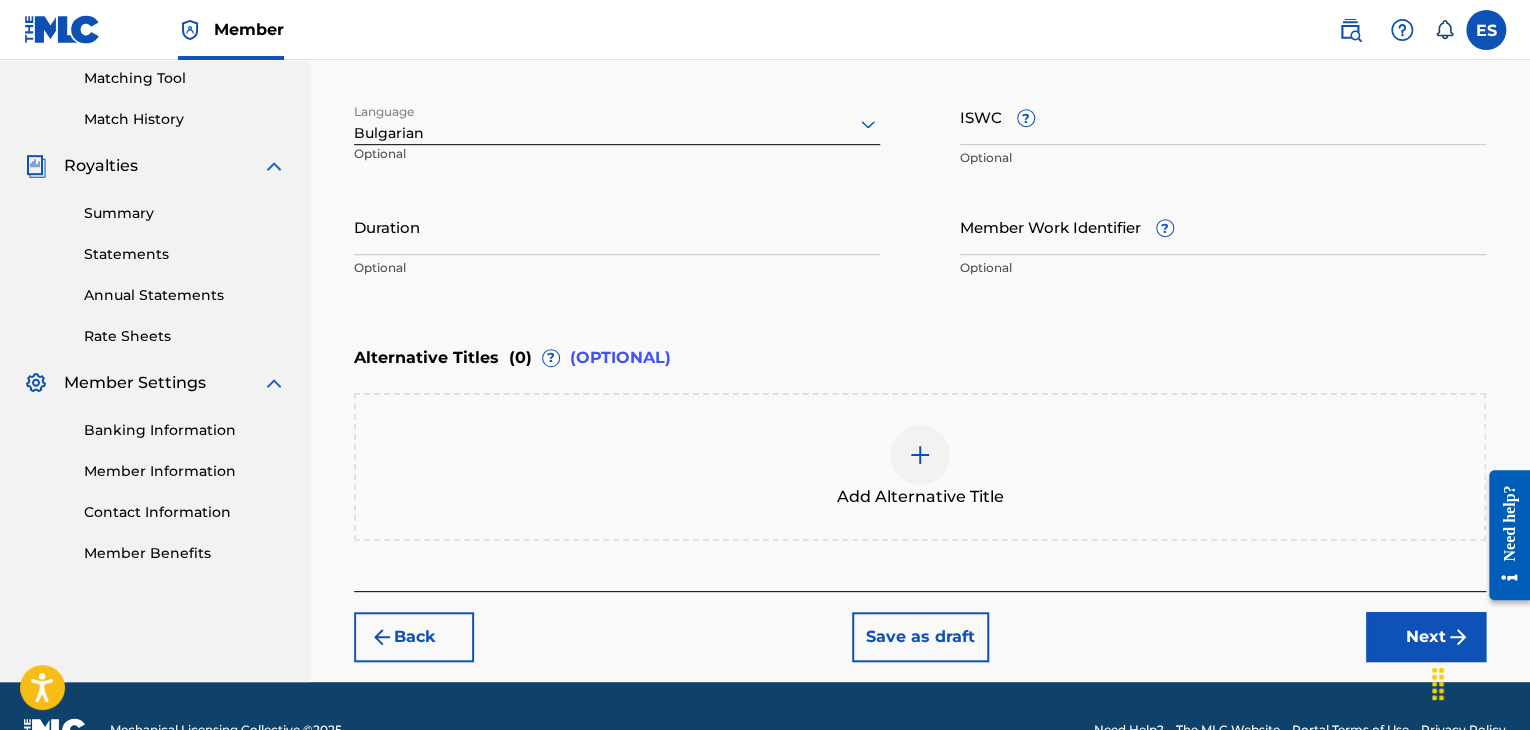 click on "ISWC   ?" at bounding box center (1223, 116) 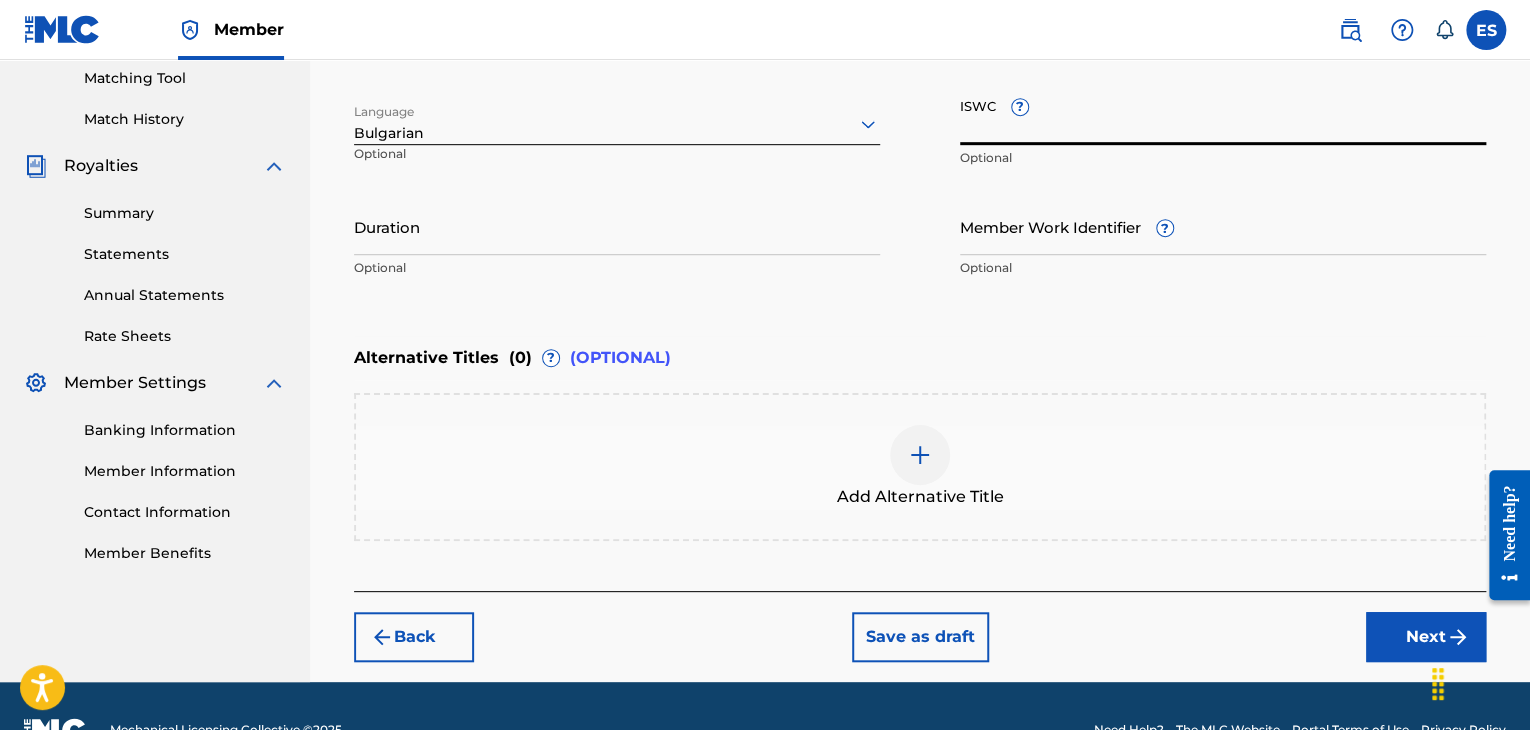 paste on "T9158478263" 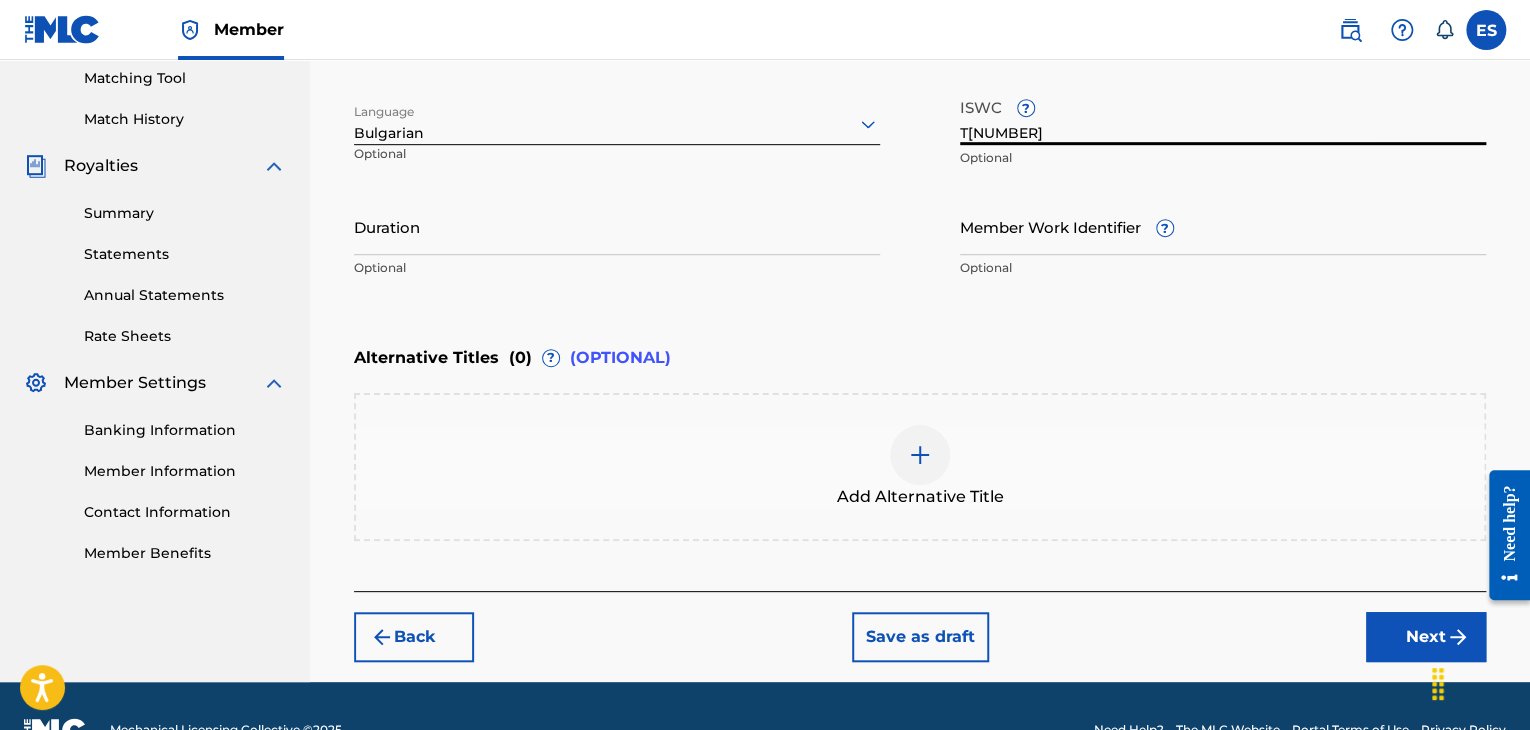 type on "T9158478263" 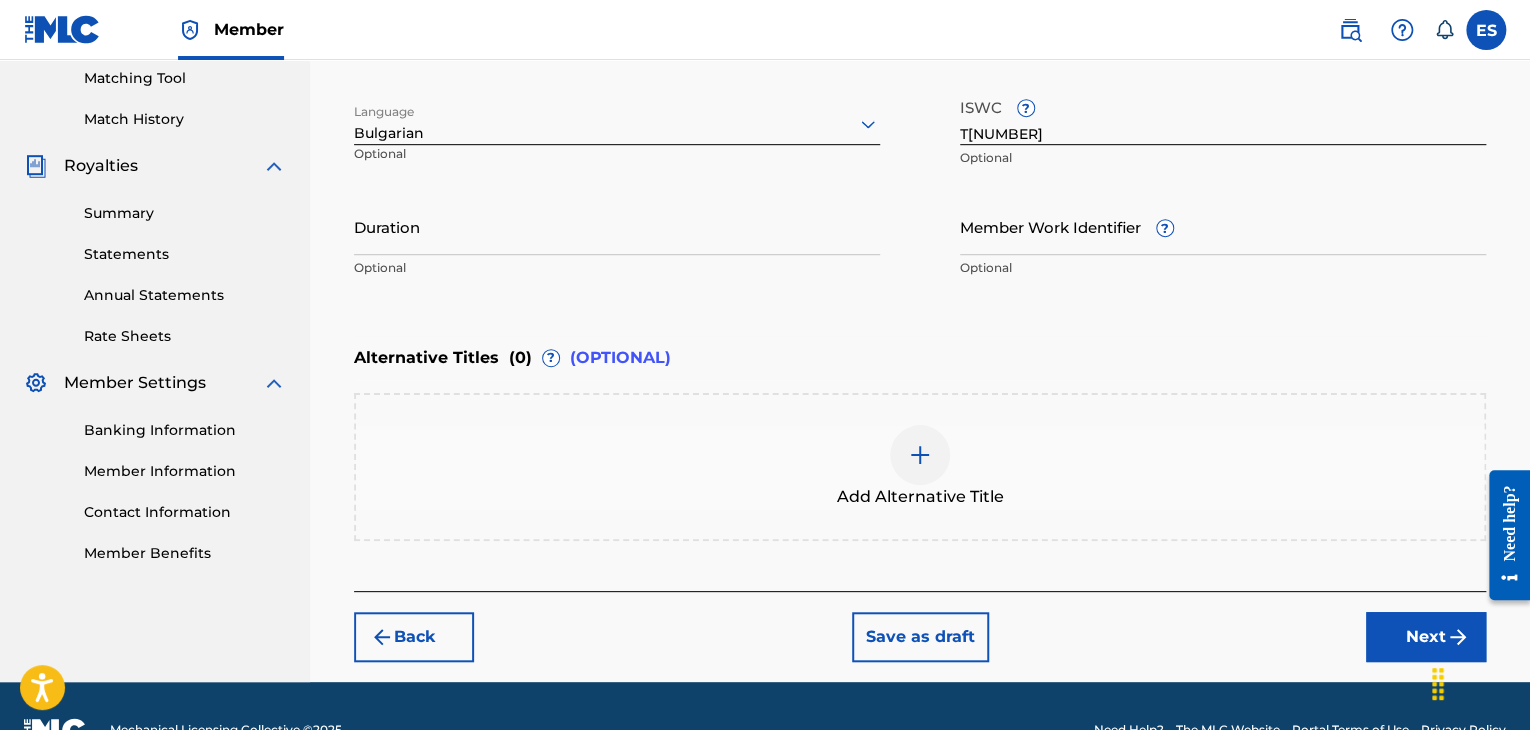 click on "Duration" at bounding box center [617, 226] 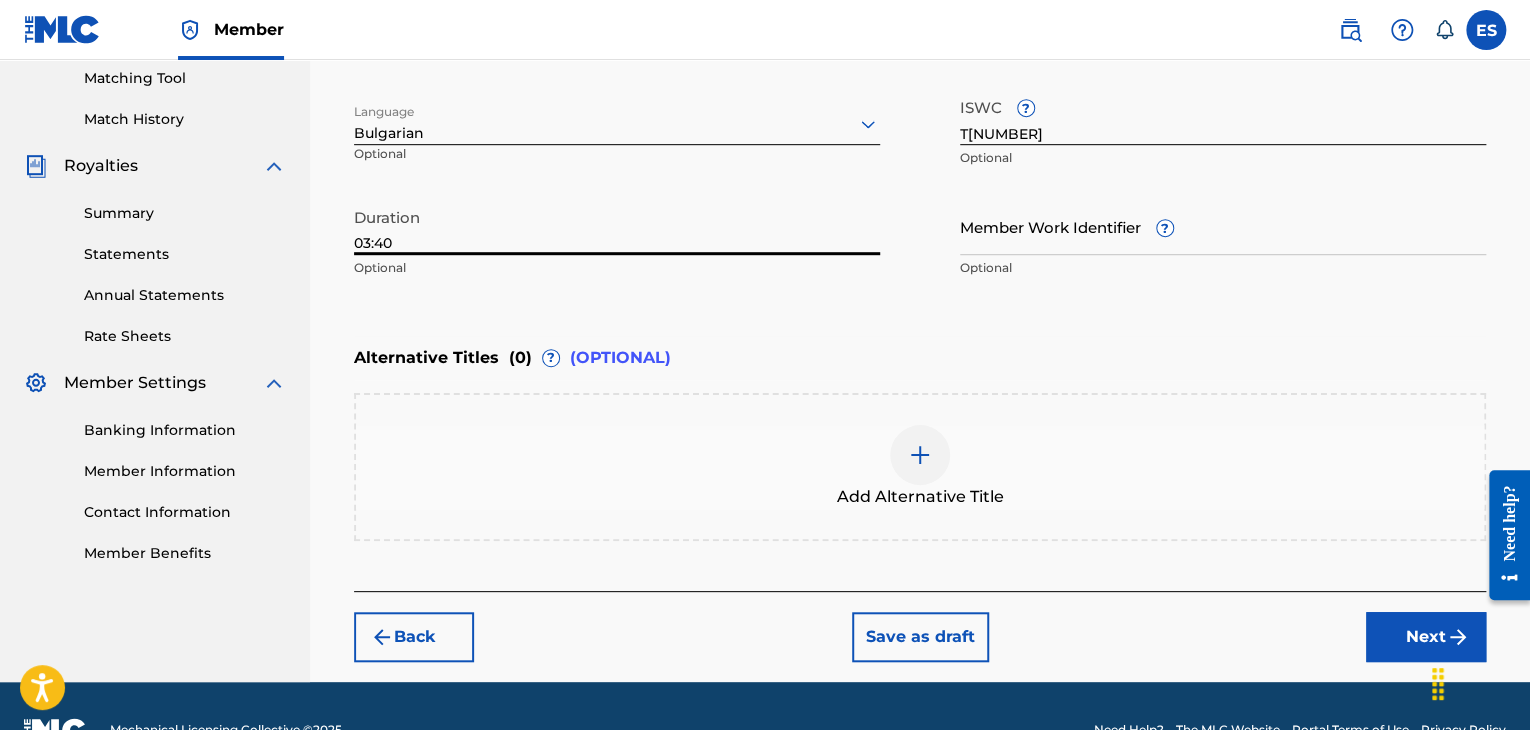 type on "03:40" 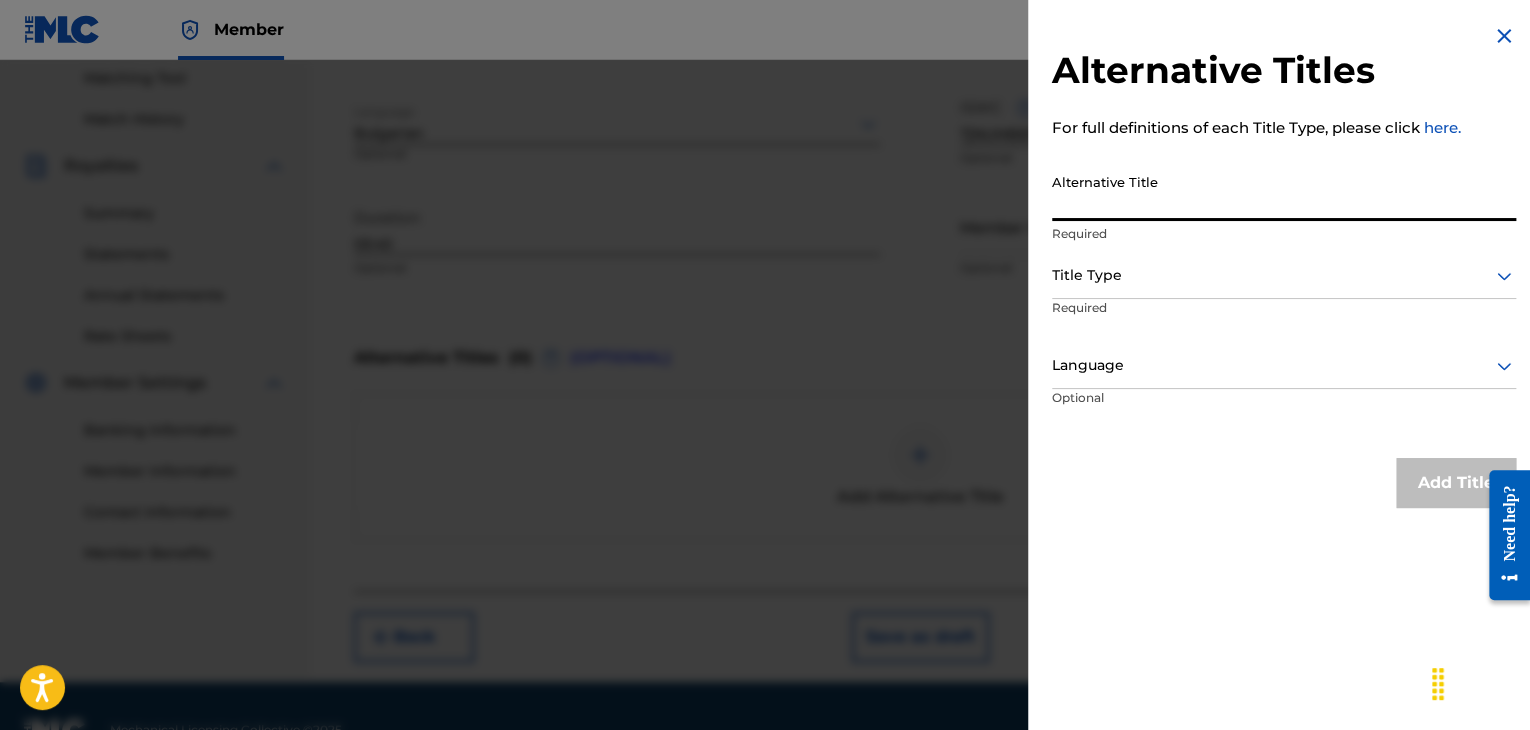 paste on "МАРИ МОМИЧЕНЦЕ" 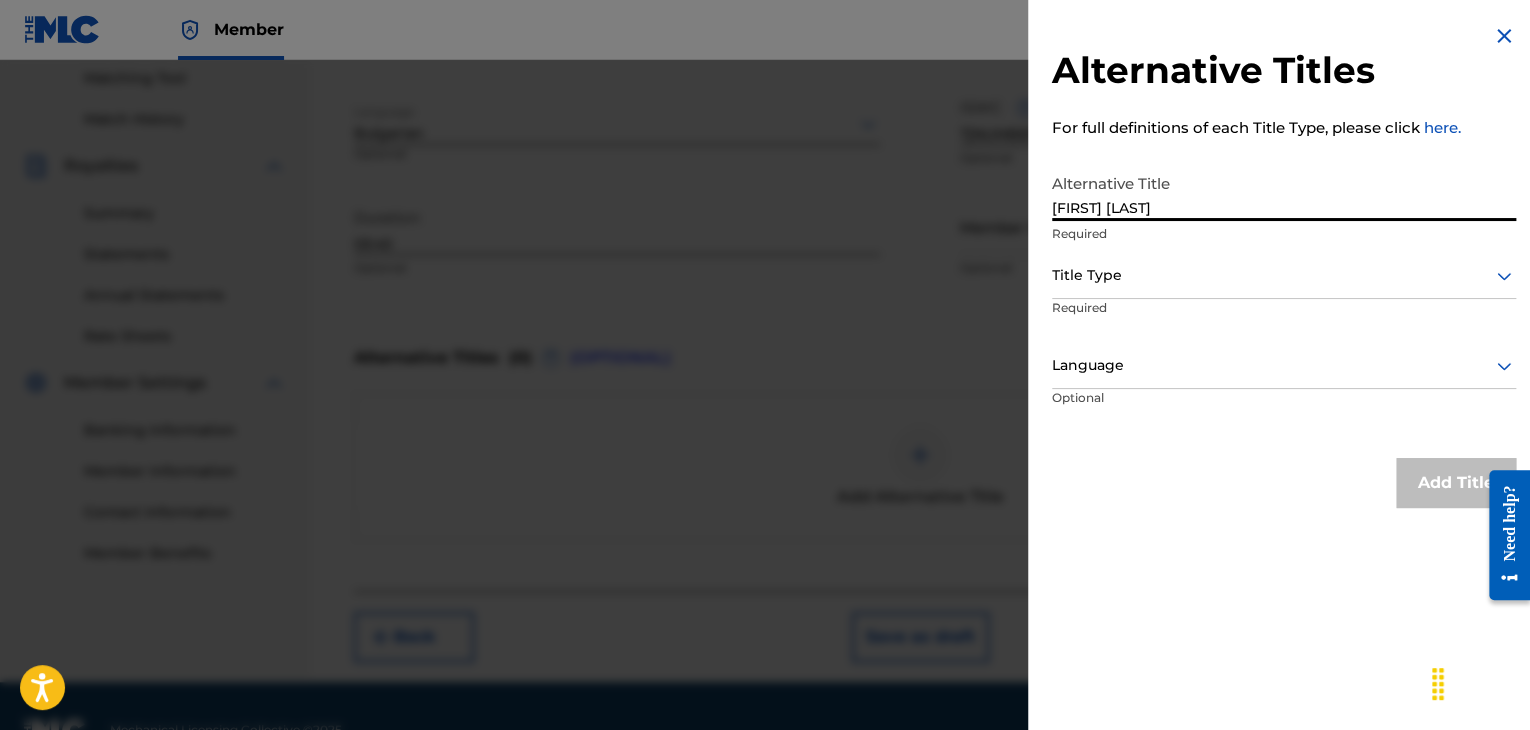 type on "МАРИ МОМИЧЕНЦЕ" 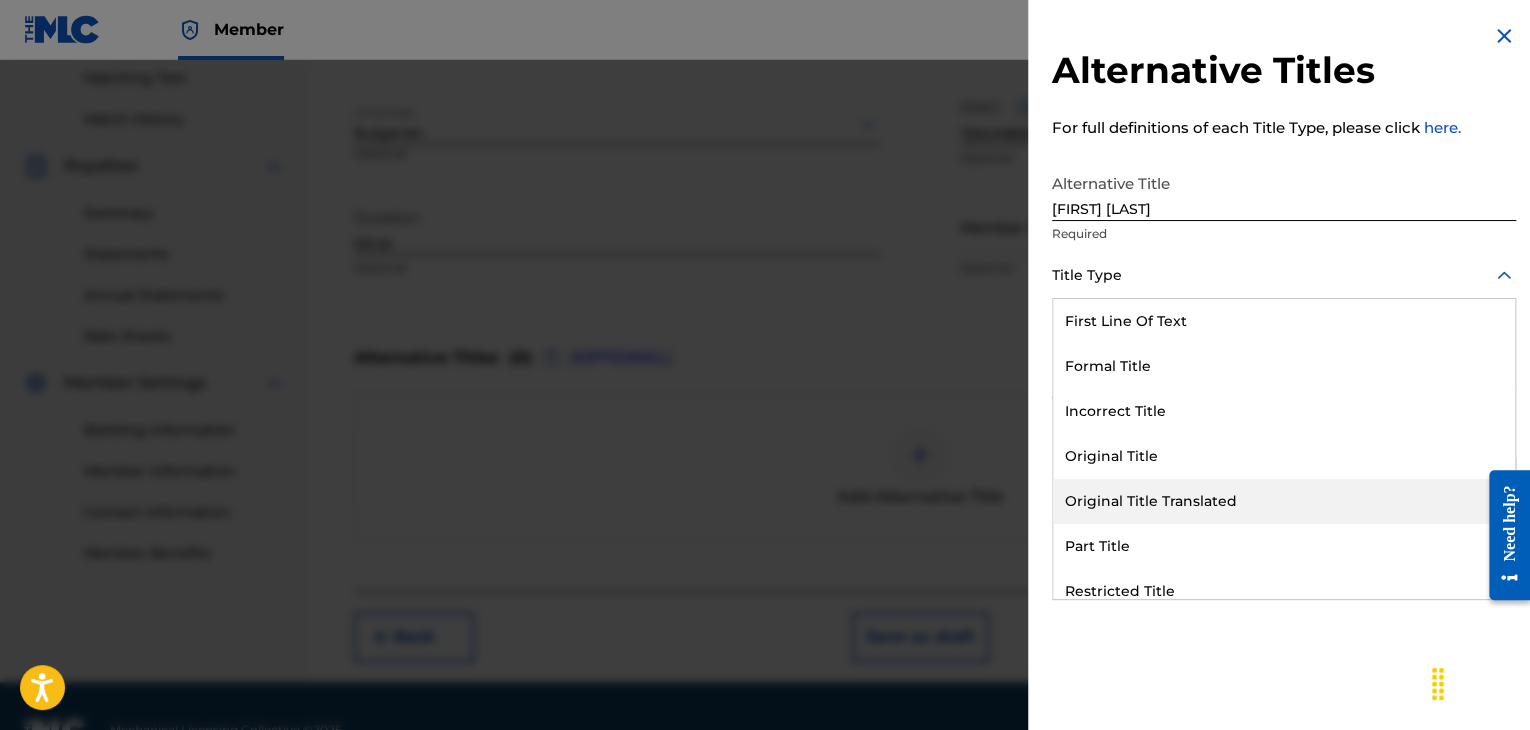 click on "Original Title Translated" at bounding box center [1284, 501] 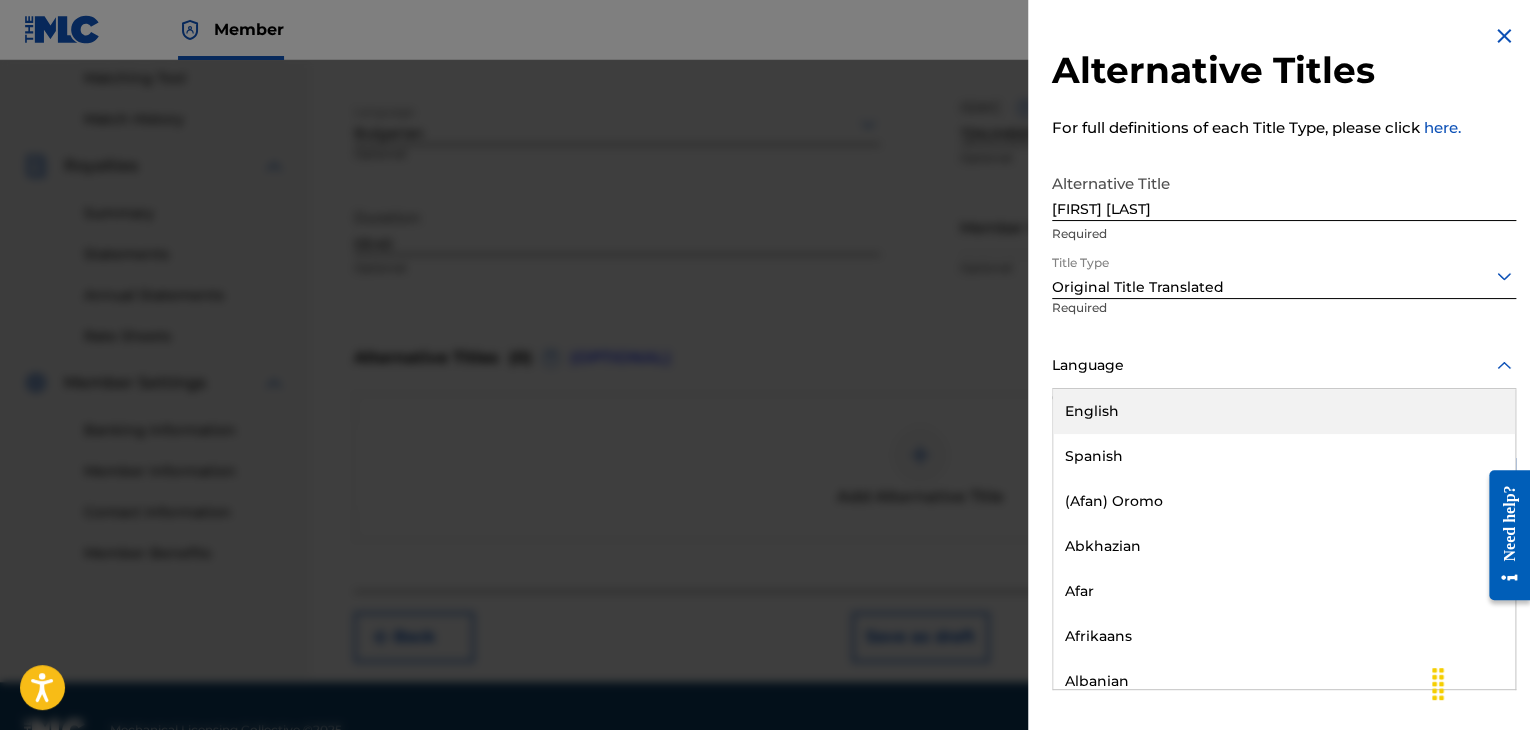 click at bounding box center [1284, 365] 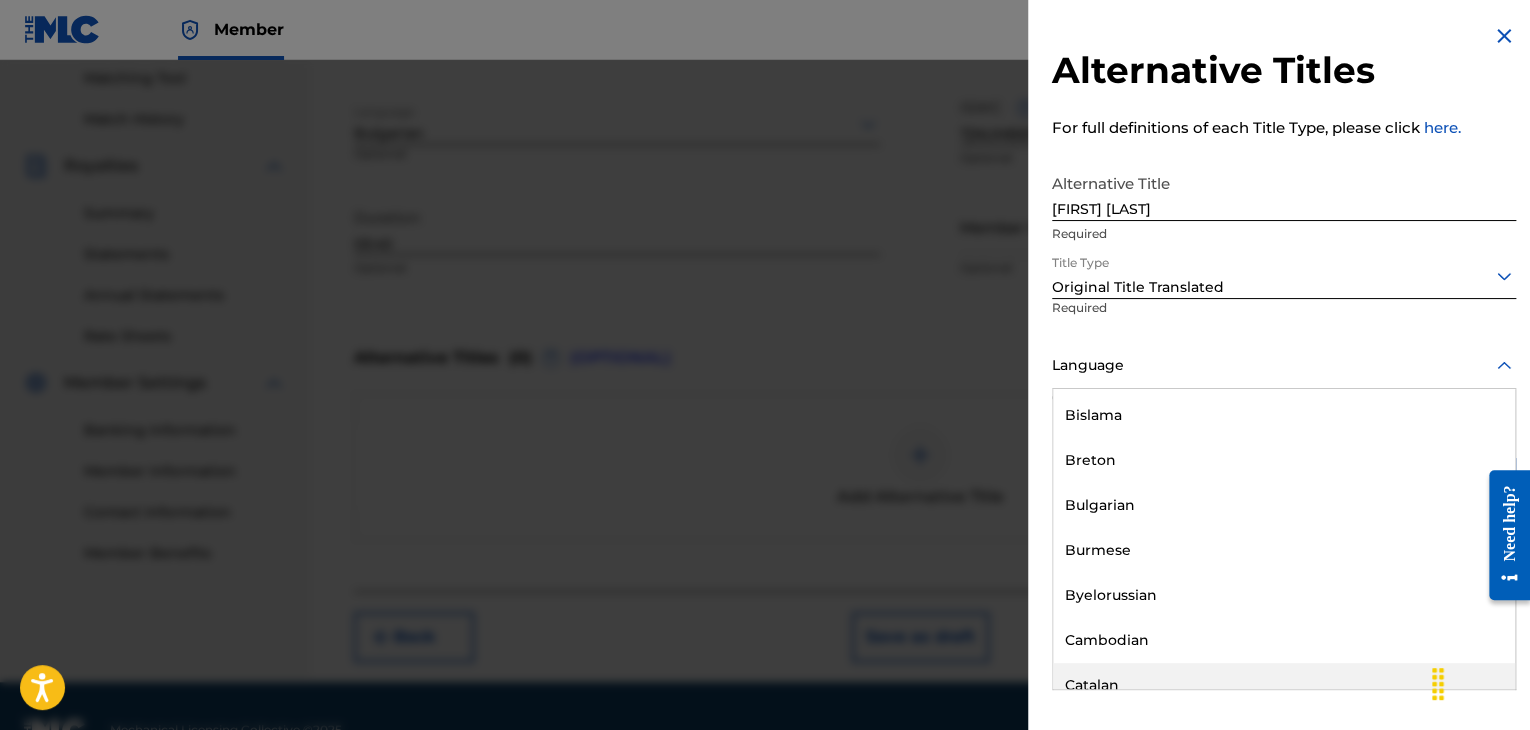 scroll, scrollTop: 800, scrollLeft: 0, axis: vertical 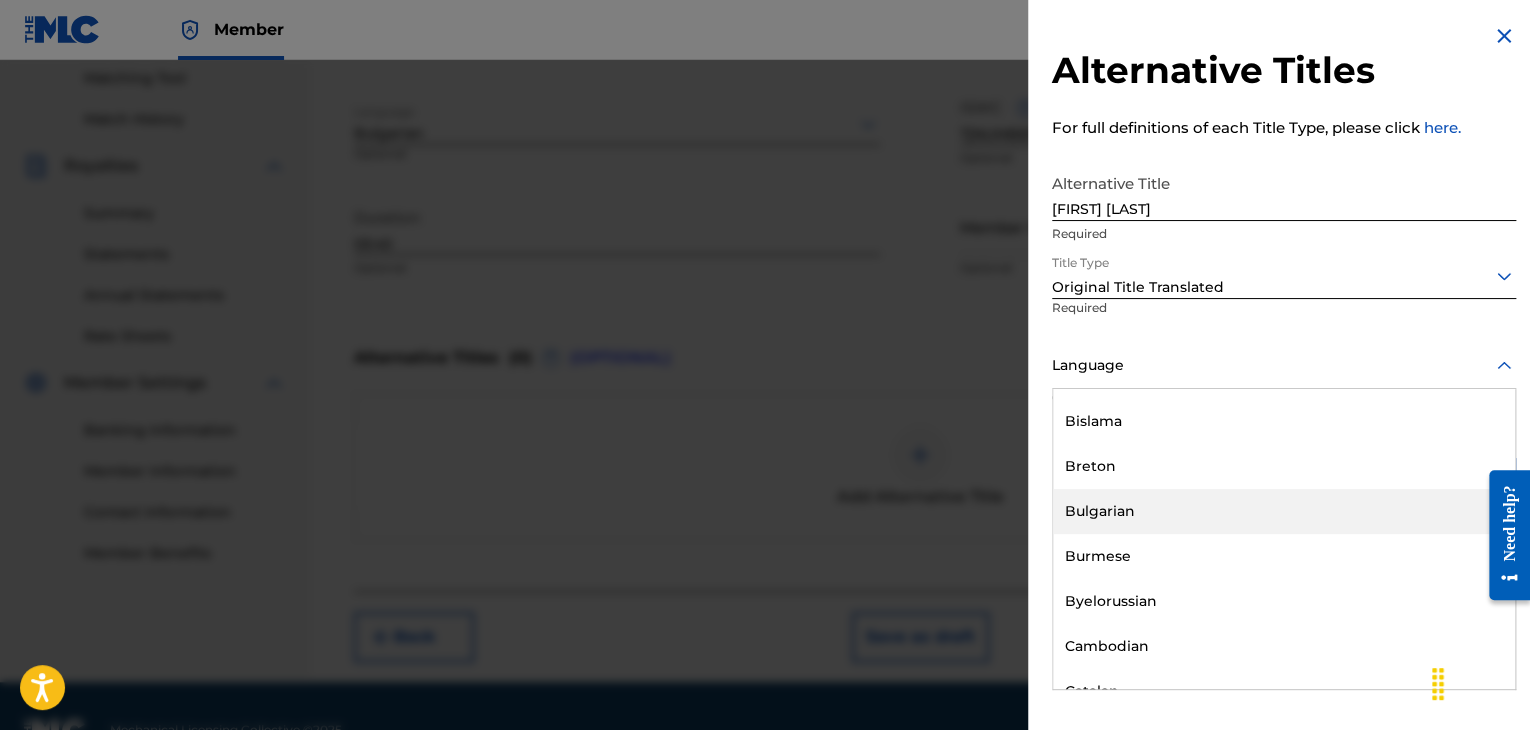 click on "Bulgarian" at bounding box center (1284, 511) 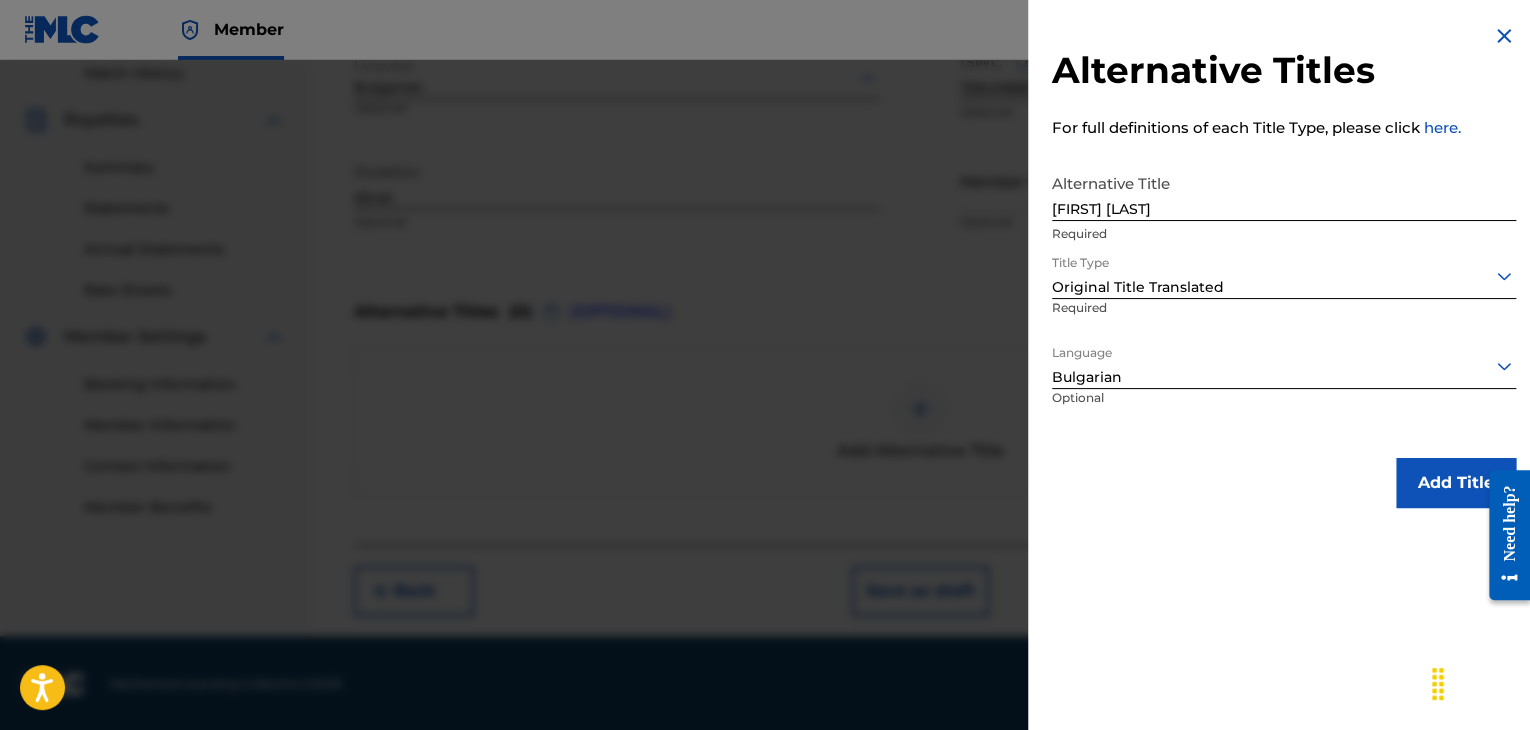 click on "Add Title" at bounding box center (1456, 483) 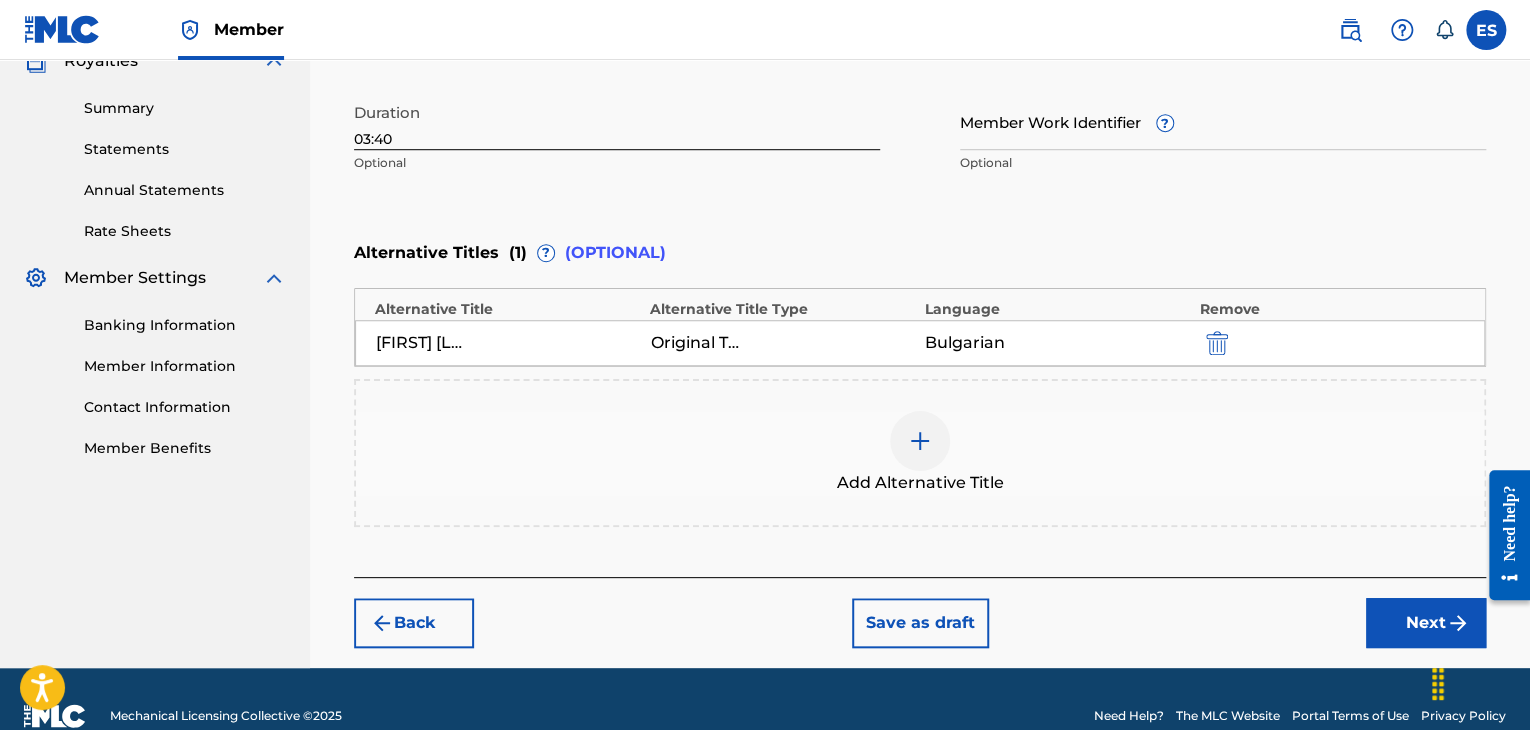 scroll, scrollTop: 652, scrollLeft: 0, axis: vertical 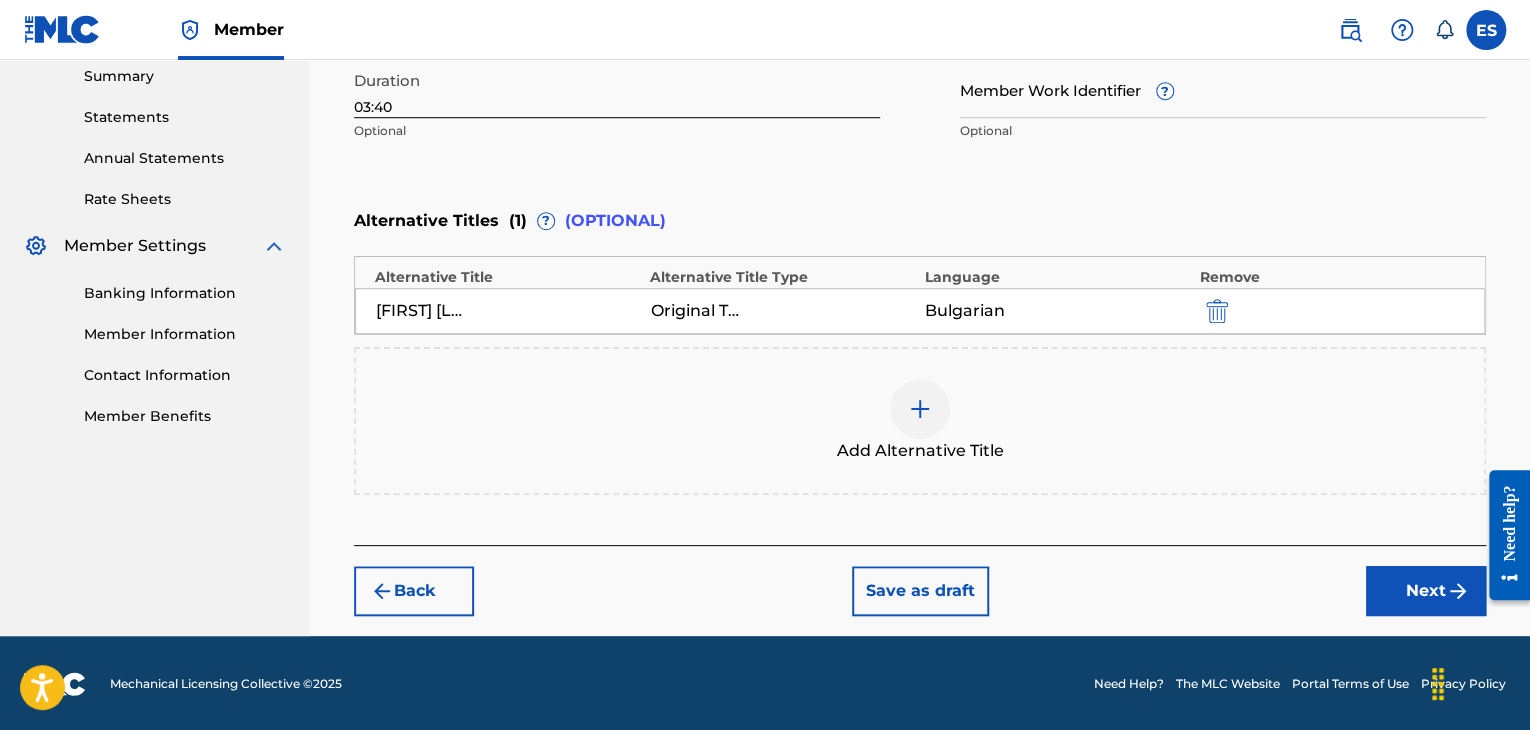 click on "Back Save as draft Next" at bounding box center (920, 580) 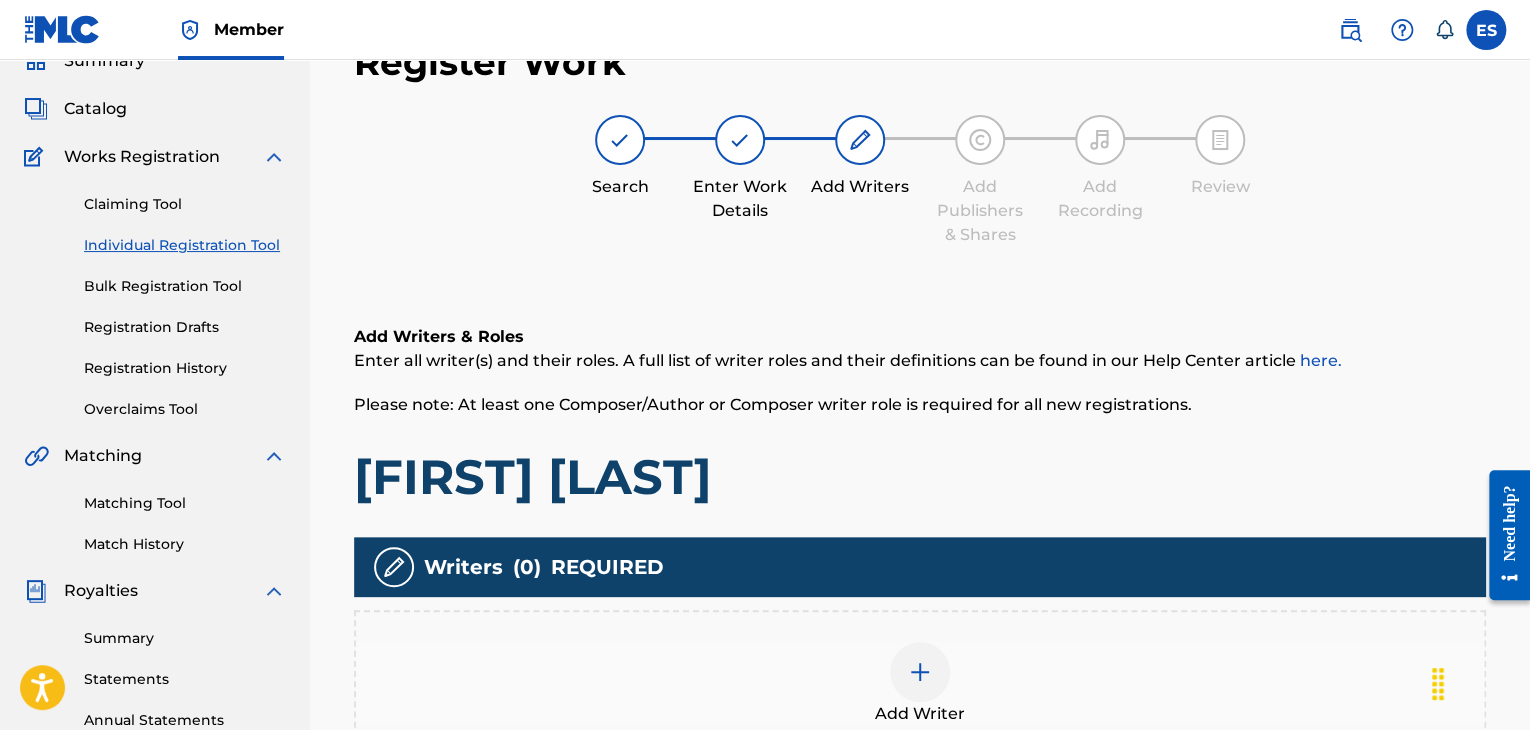 scroll, scrollTop: 290, scrollLeft: 0, axis: vertical 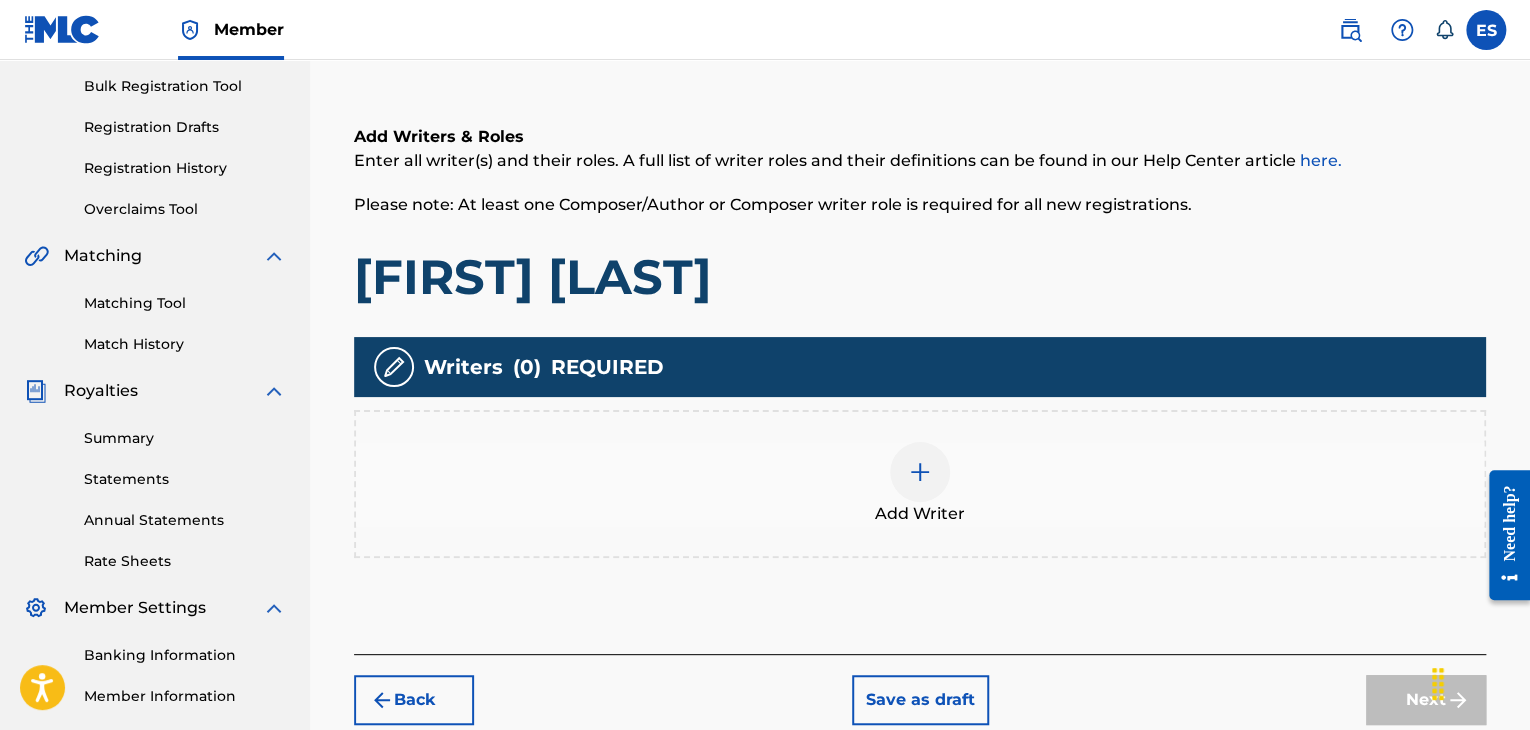 click at bounding box center (920, 472) 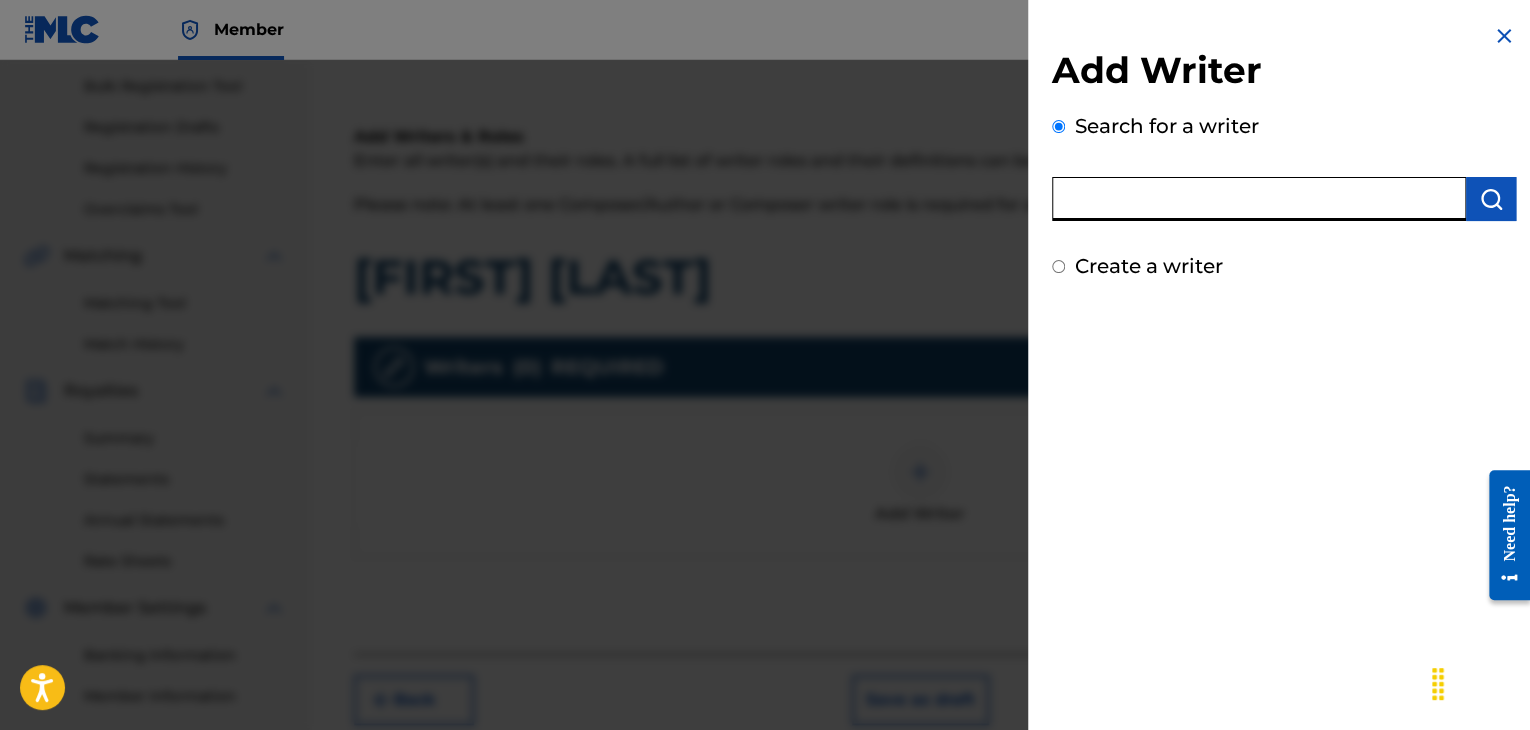 paste on "00039657154" 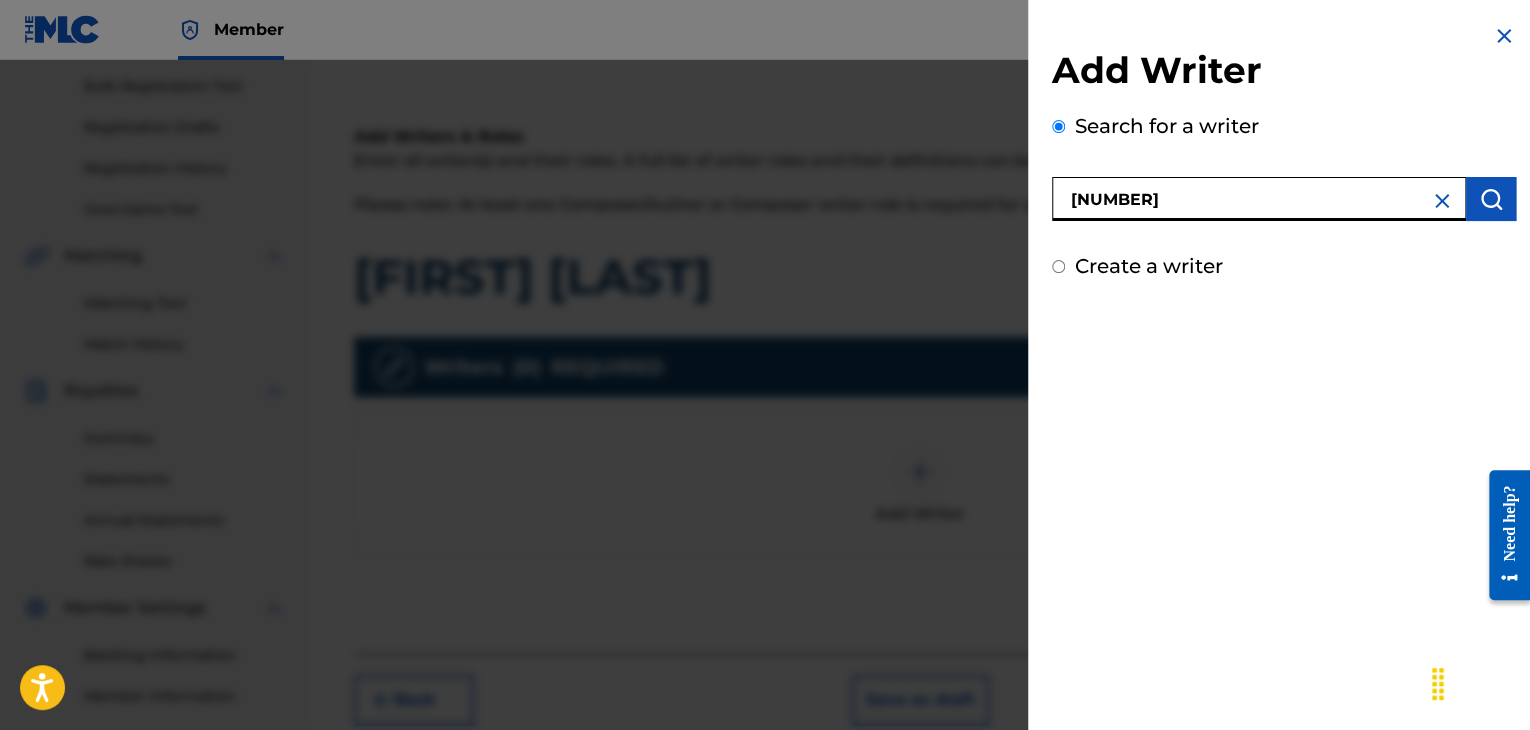 type on "00039657154" 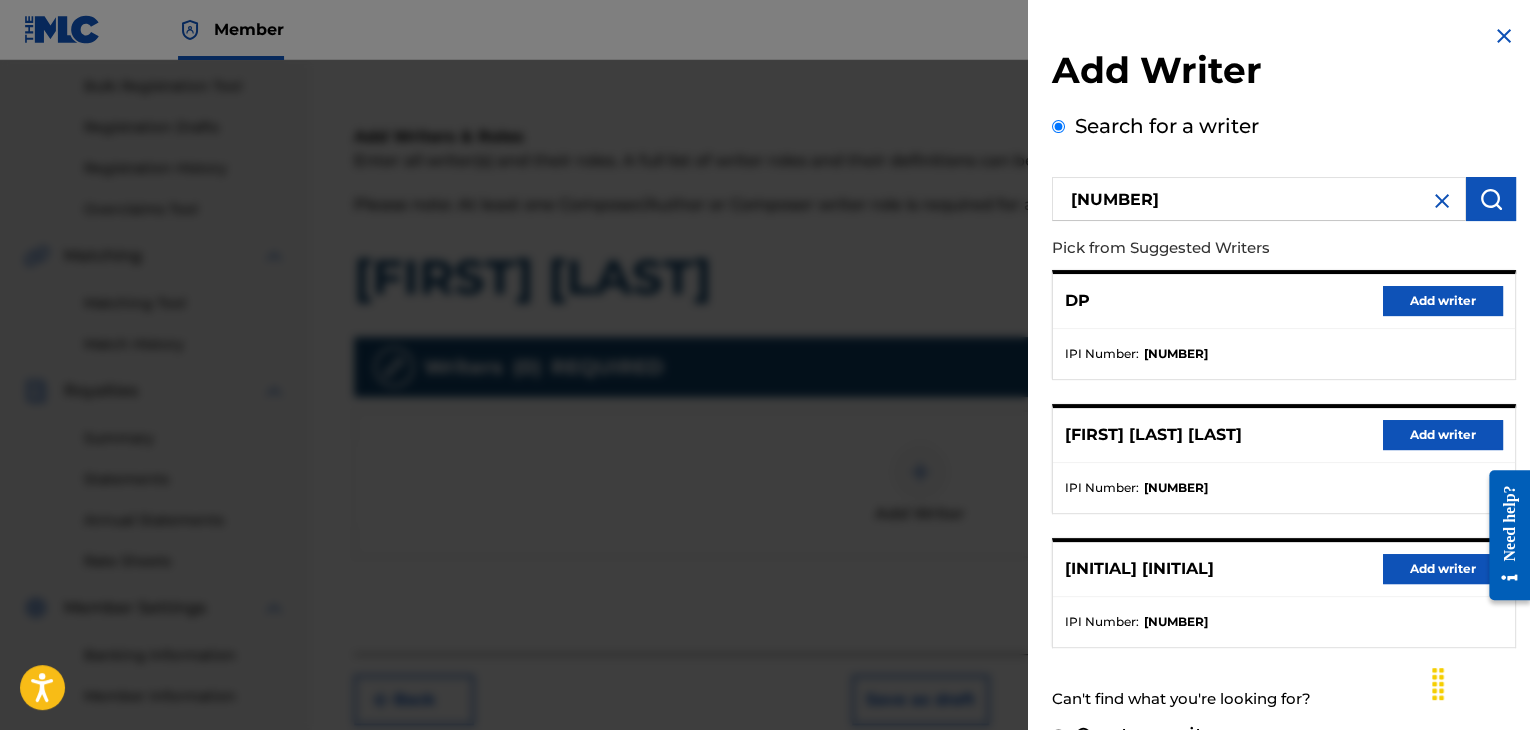 click on "Add writer" at bounding box center [1443, 301] 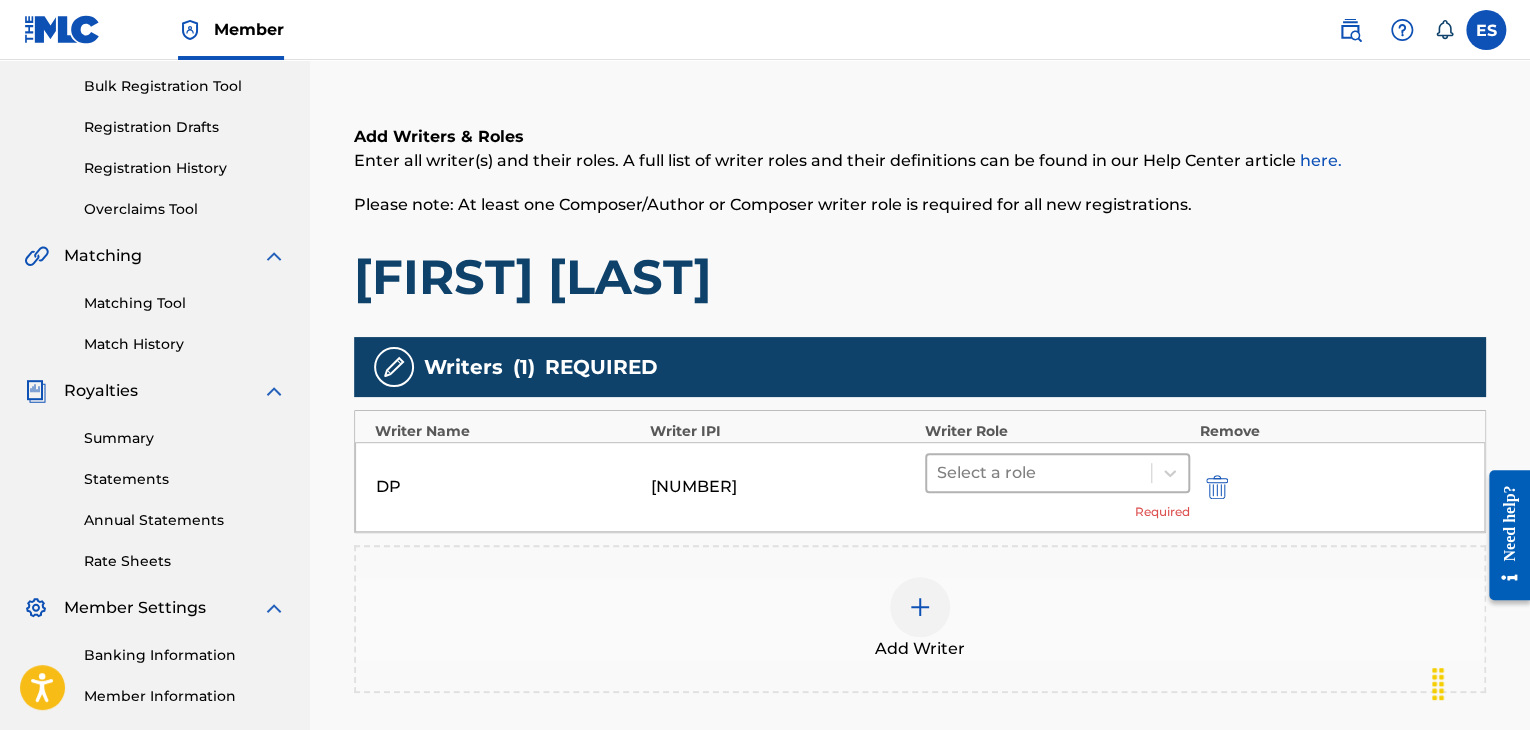 click at bounding box center [1039, 473] 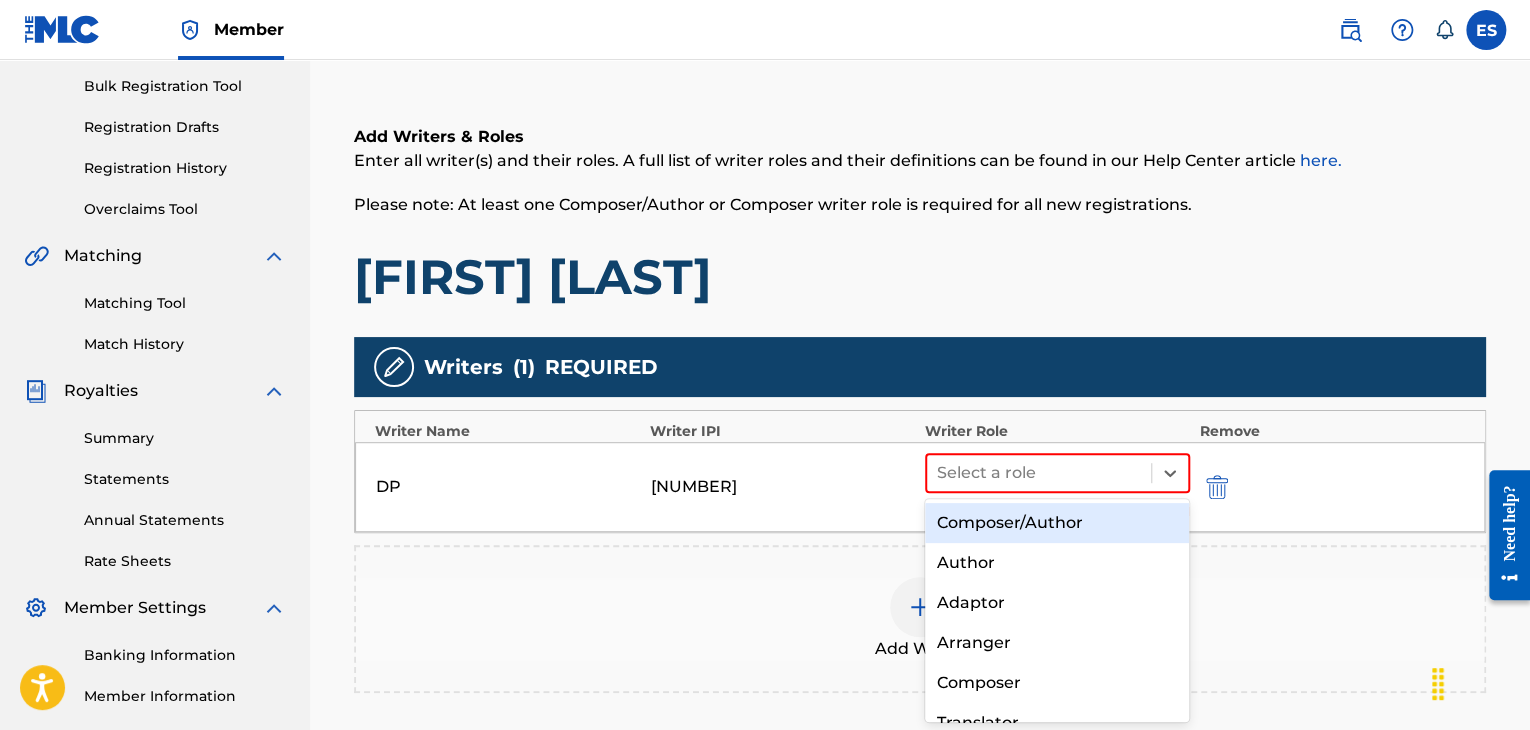 click on "Composer/Author" at bounding box center [1057, 523] 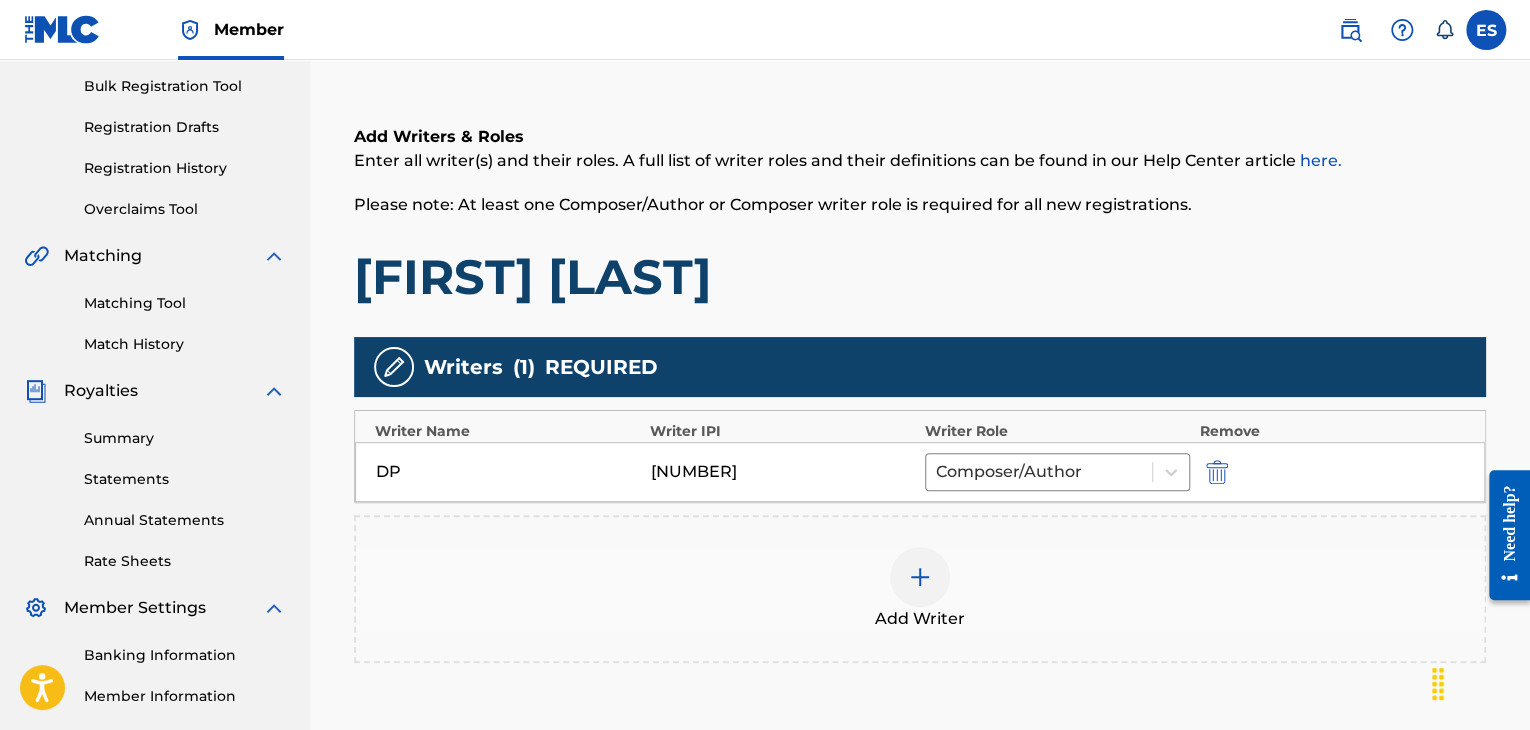 scroll, scrollTop: 490, scrollLeft: 0, axis: vertical 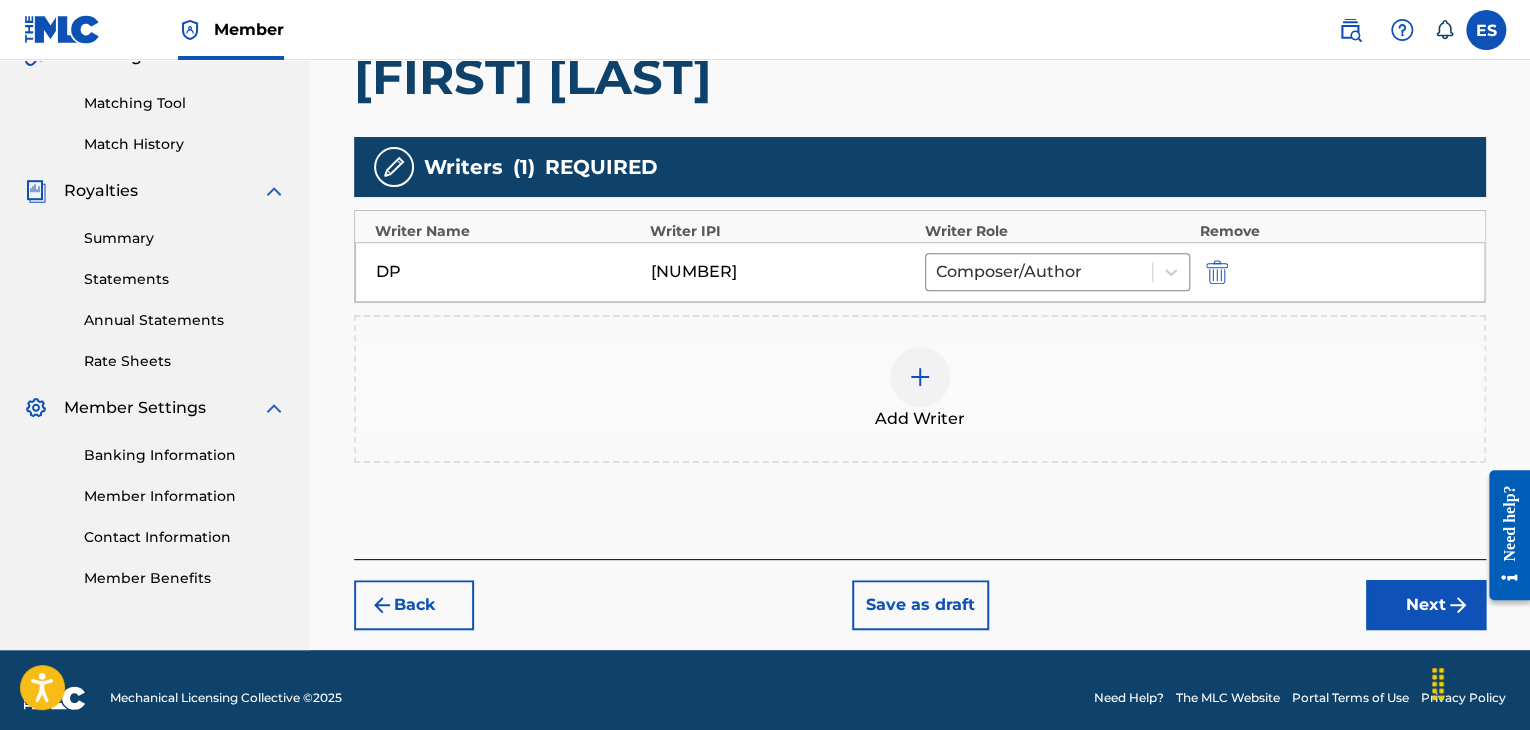 click at bounding box center (920, 377) 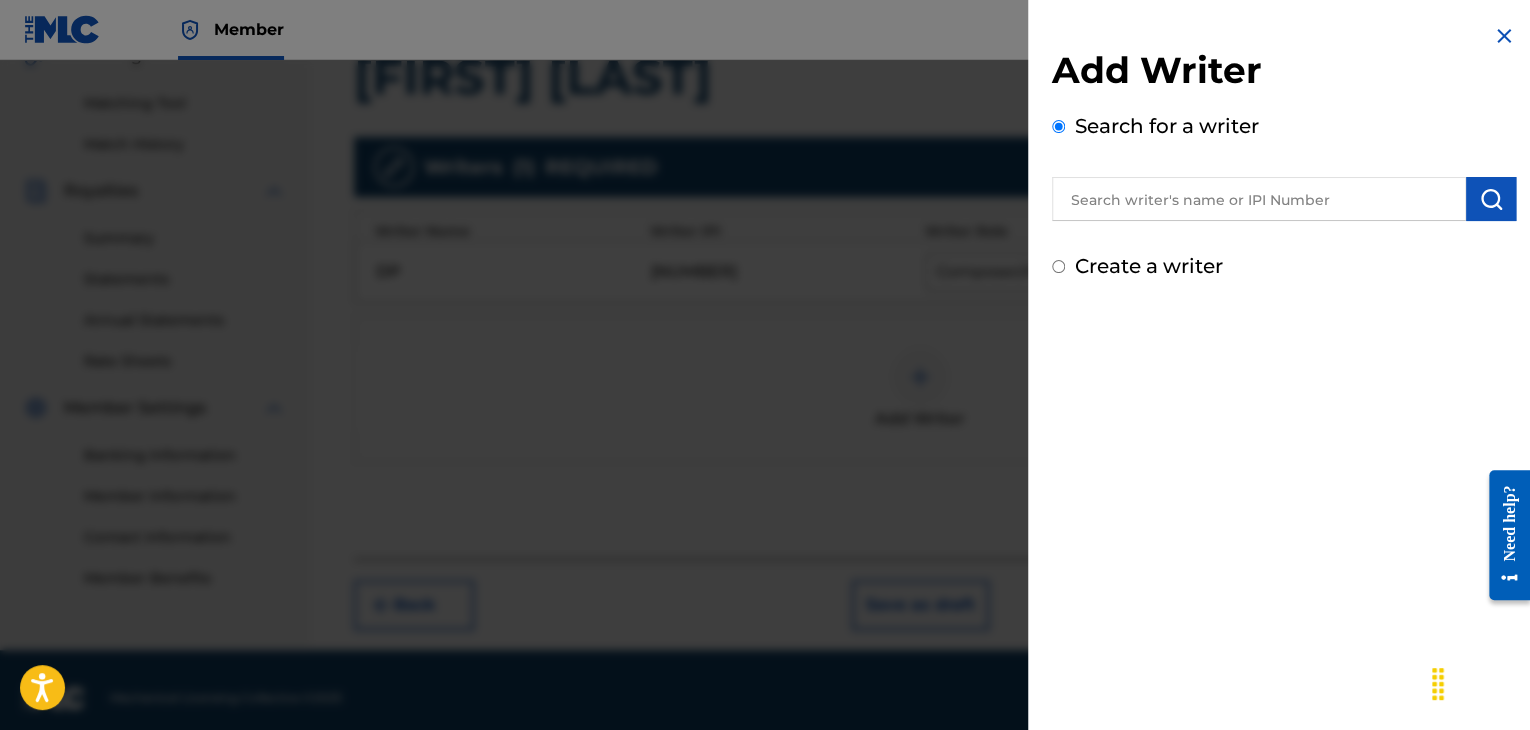click at bounding box center [1259, 199] 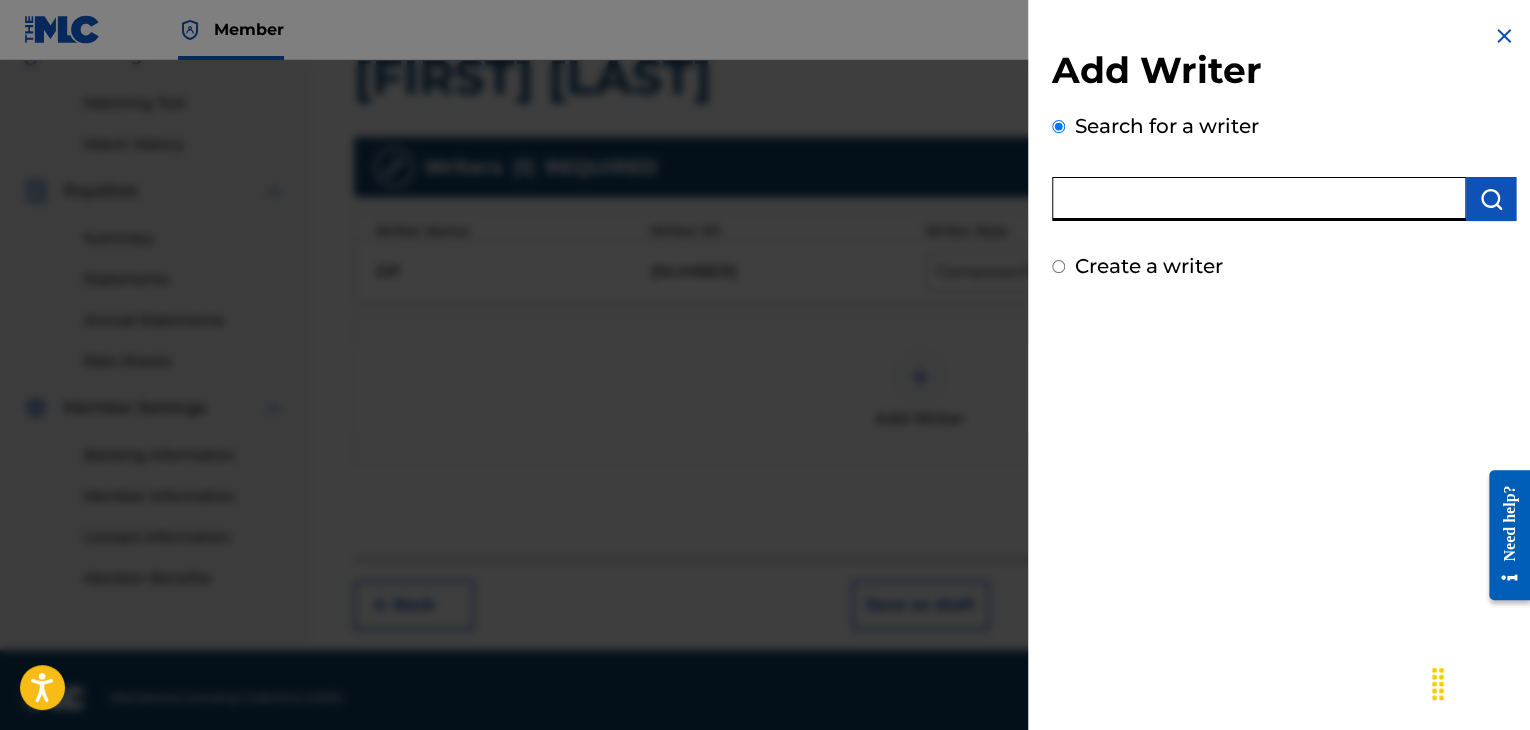 paste on "00258906432" 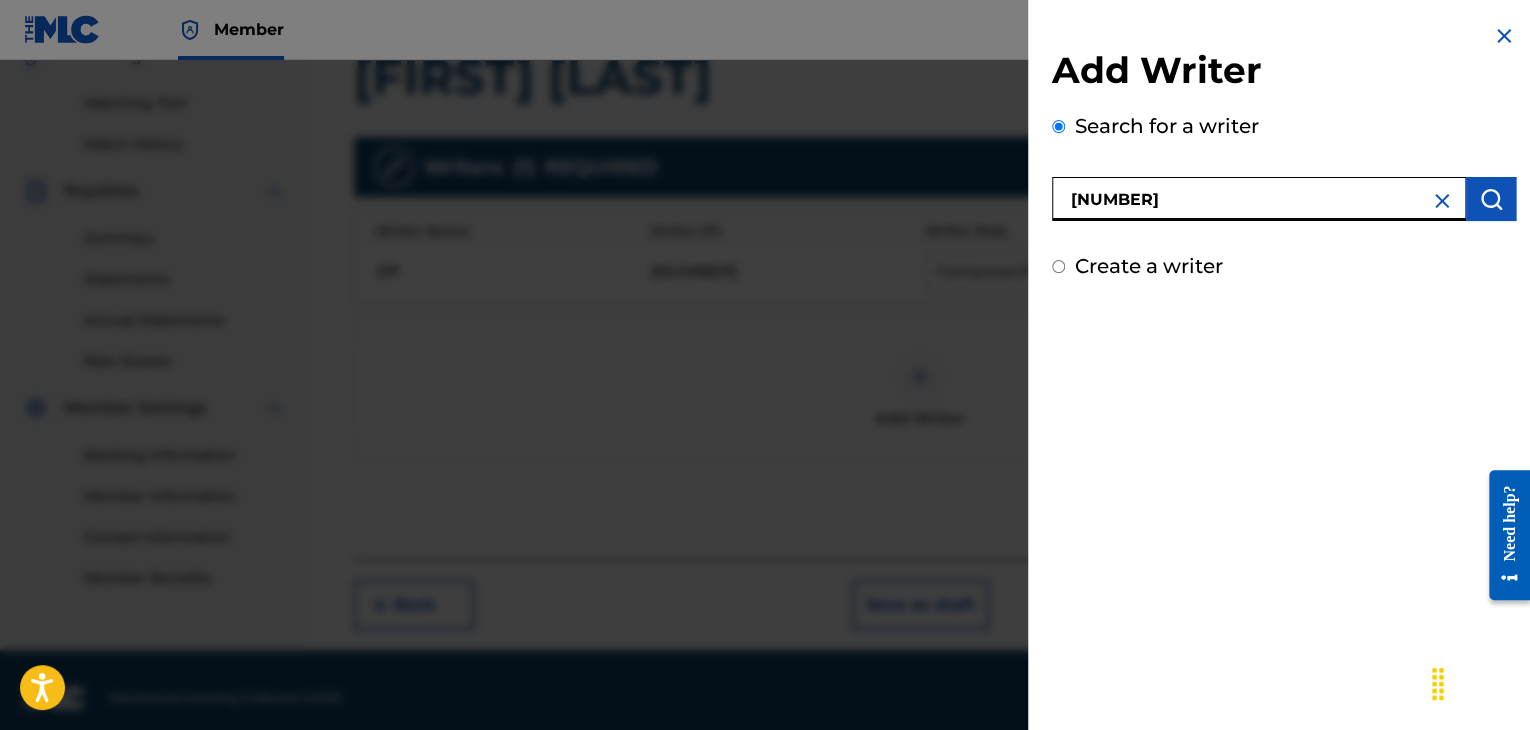 type on "00258906432" 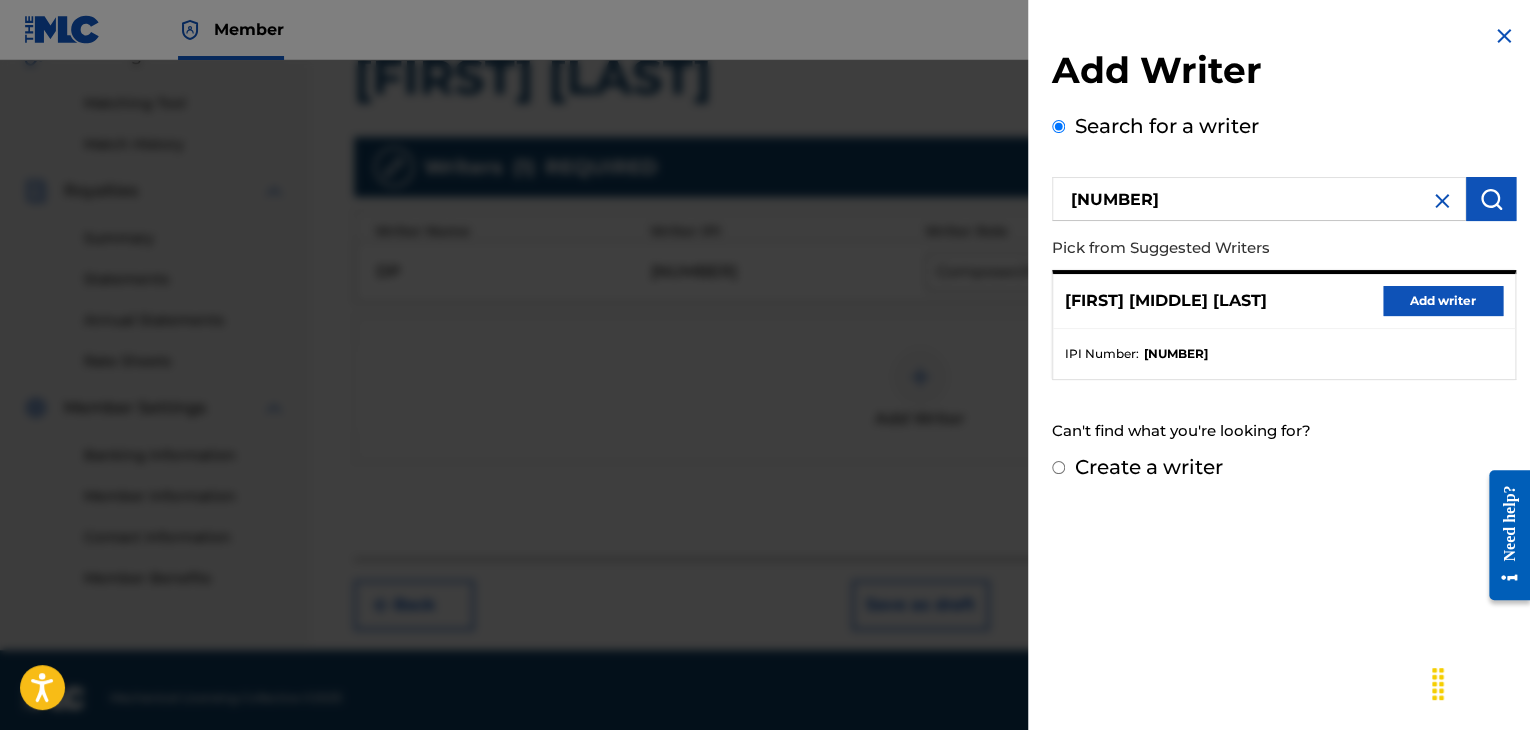 click on "Add writer" at bounding box center [1443, 301] 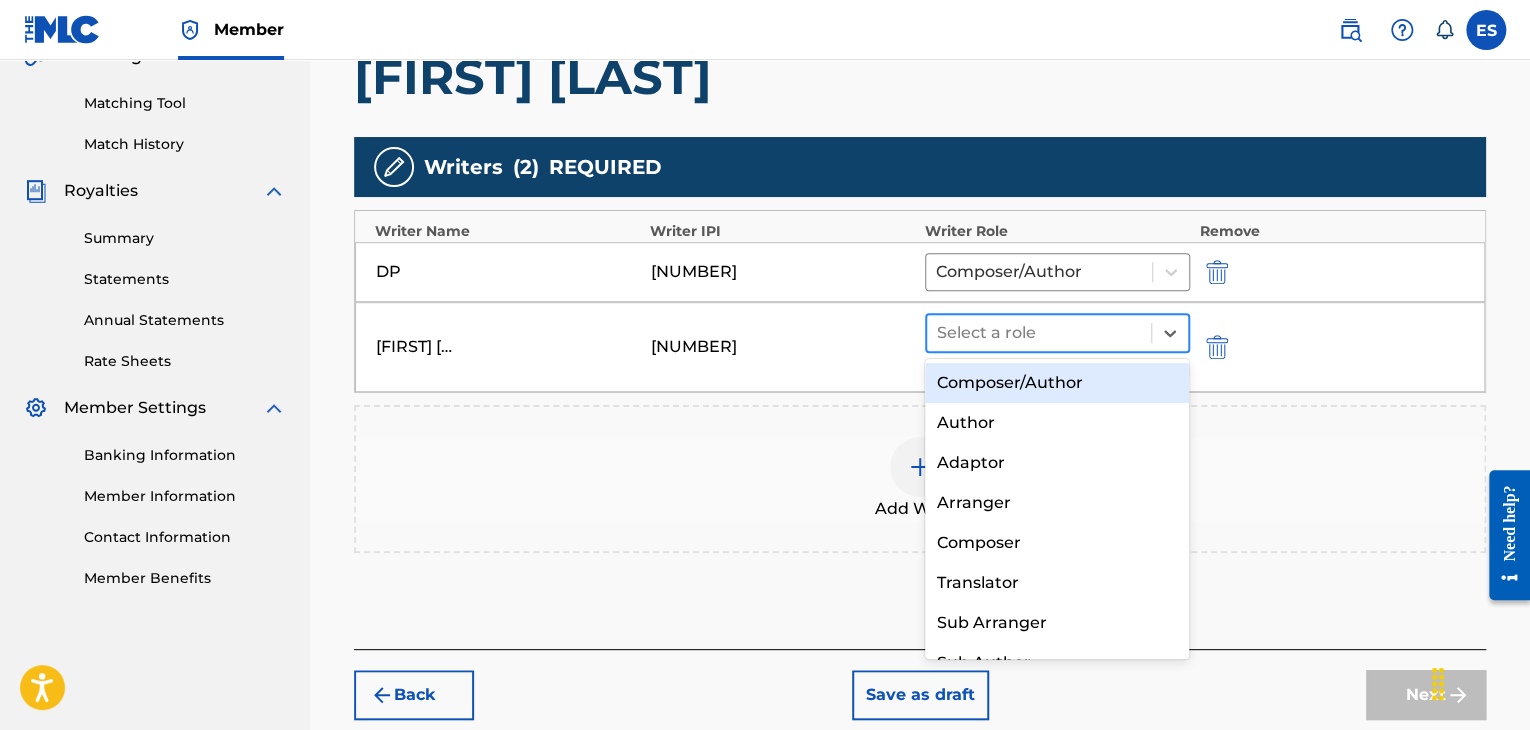 click at bounding box center (1039, 333) 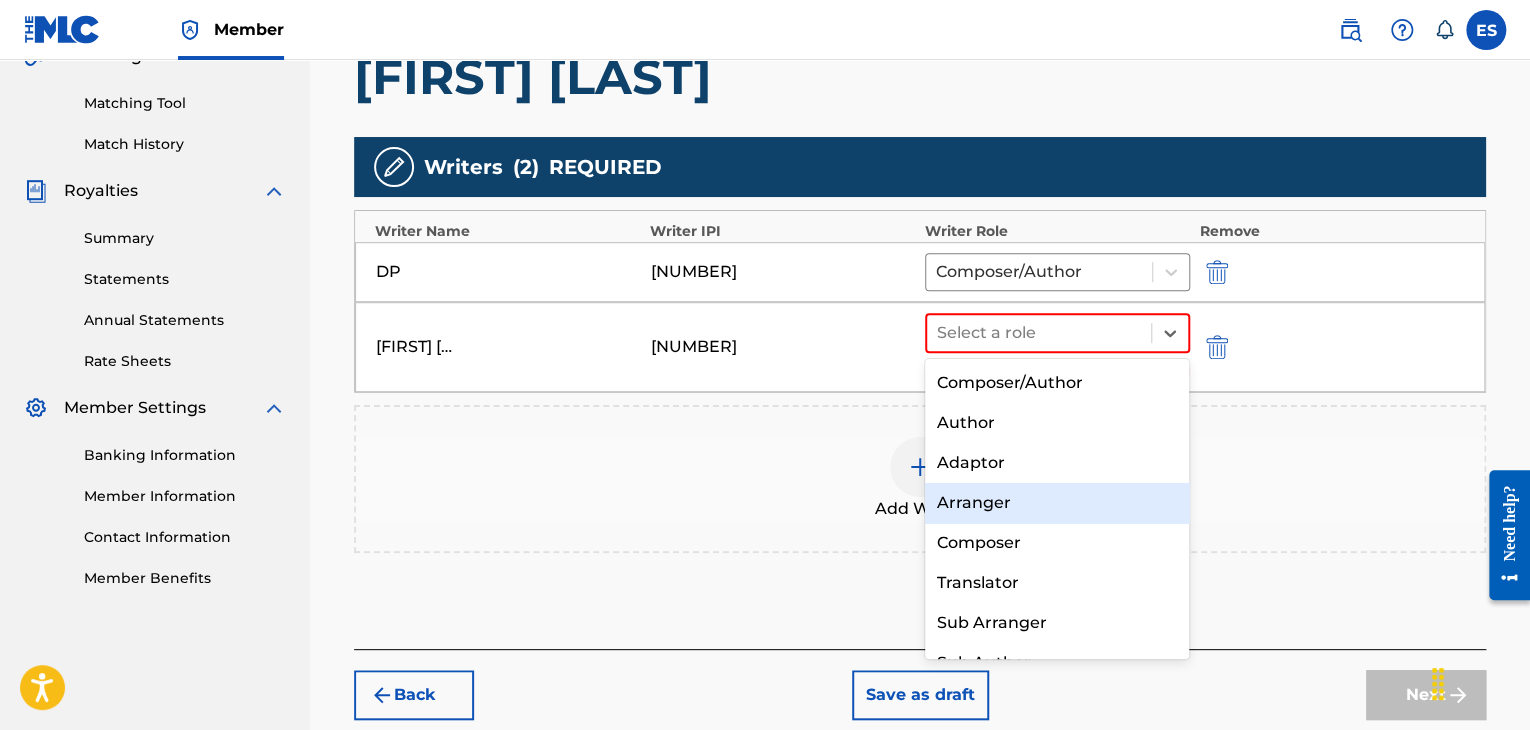click on "Arranger" at bounding box center (1057, 503) 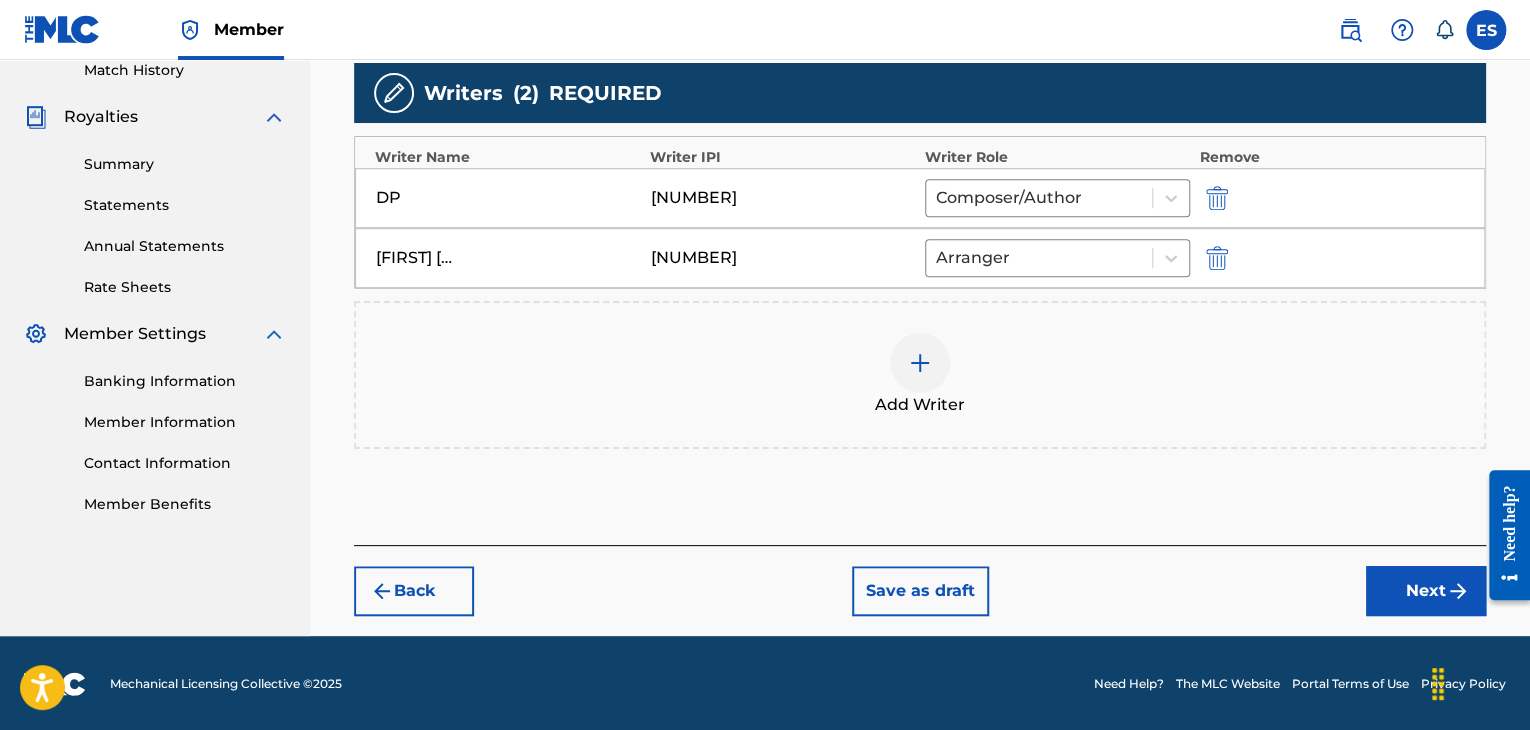 click on "Next" at bounding box center (1426, 591) 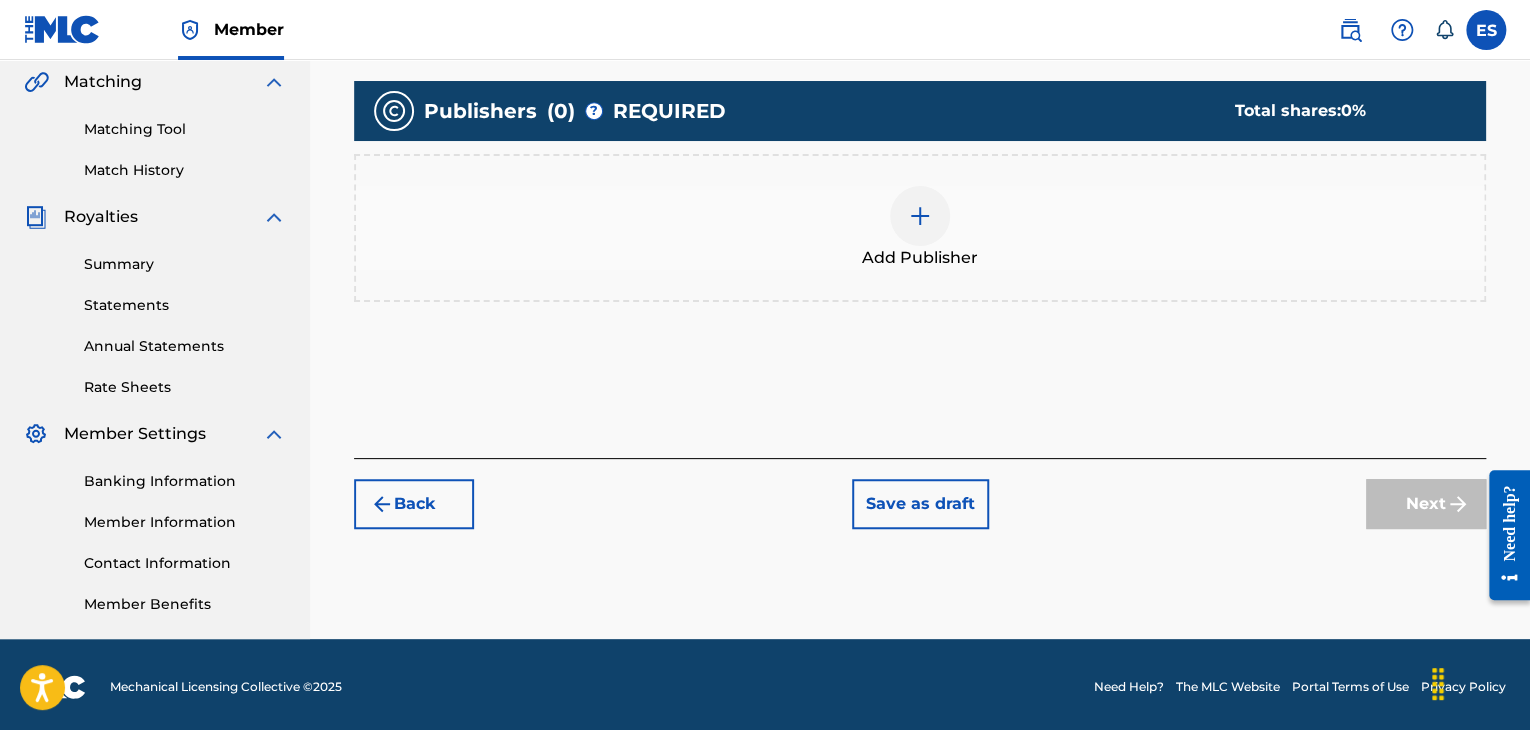 scroll, scrollTop: 469, scrollLeft: 0, axis: vertical 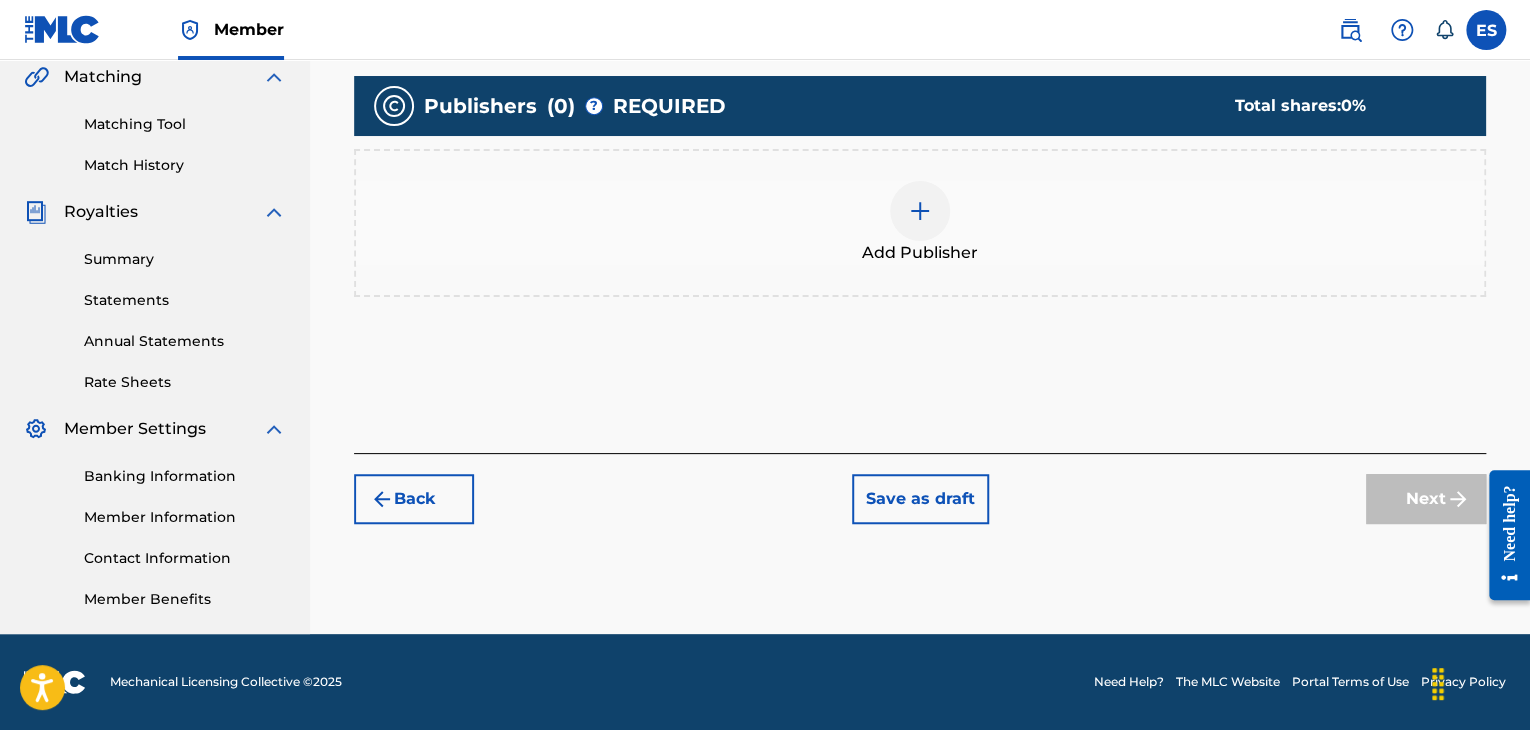 click on "Add Publisher" at bounding box center [920, 223] 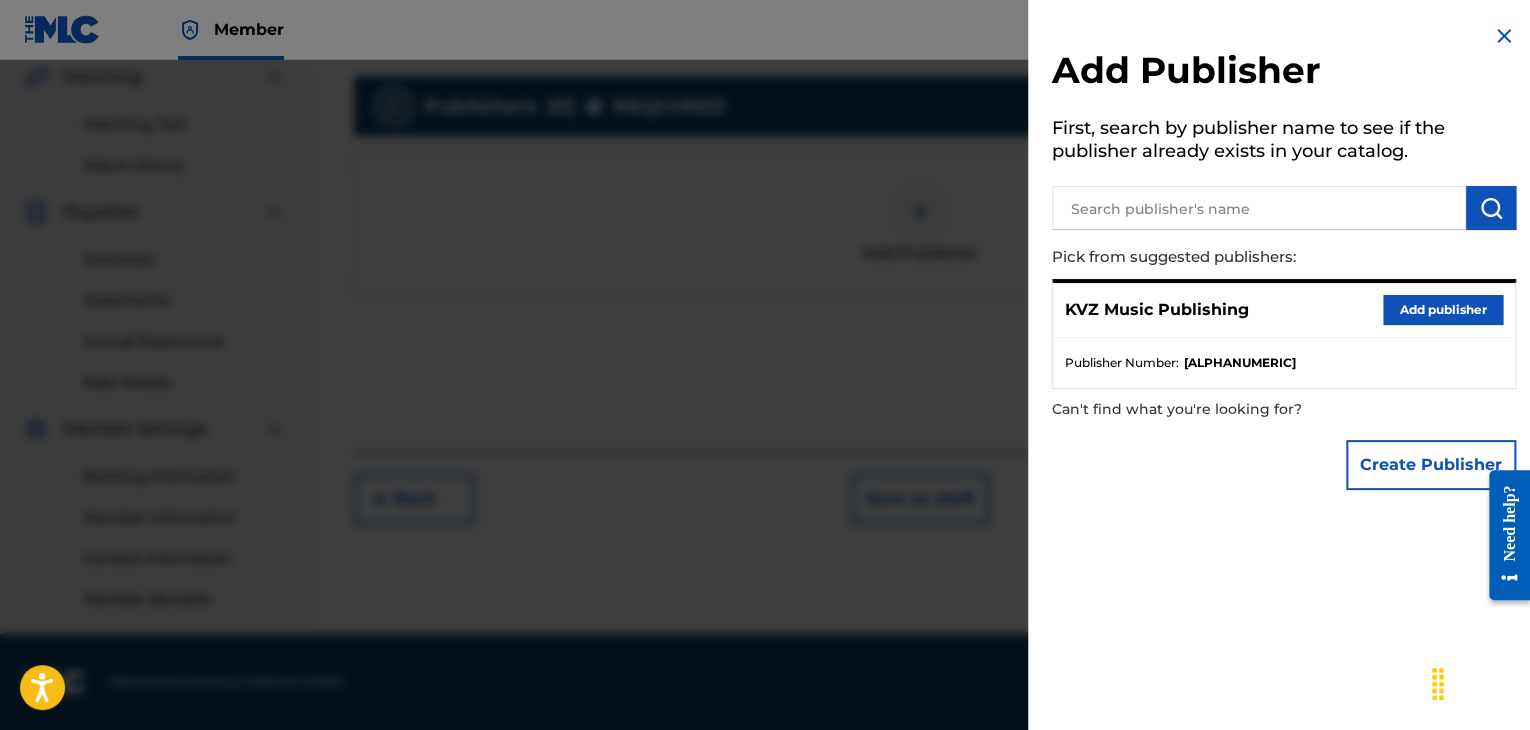 click on "Add publisher" at bounding box center [1443, 310] 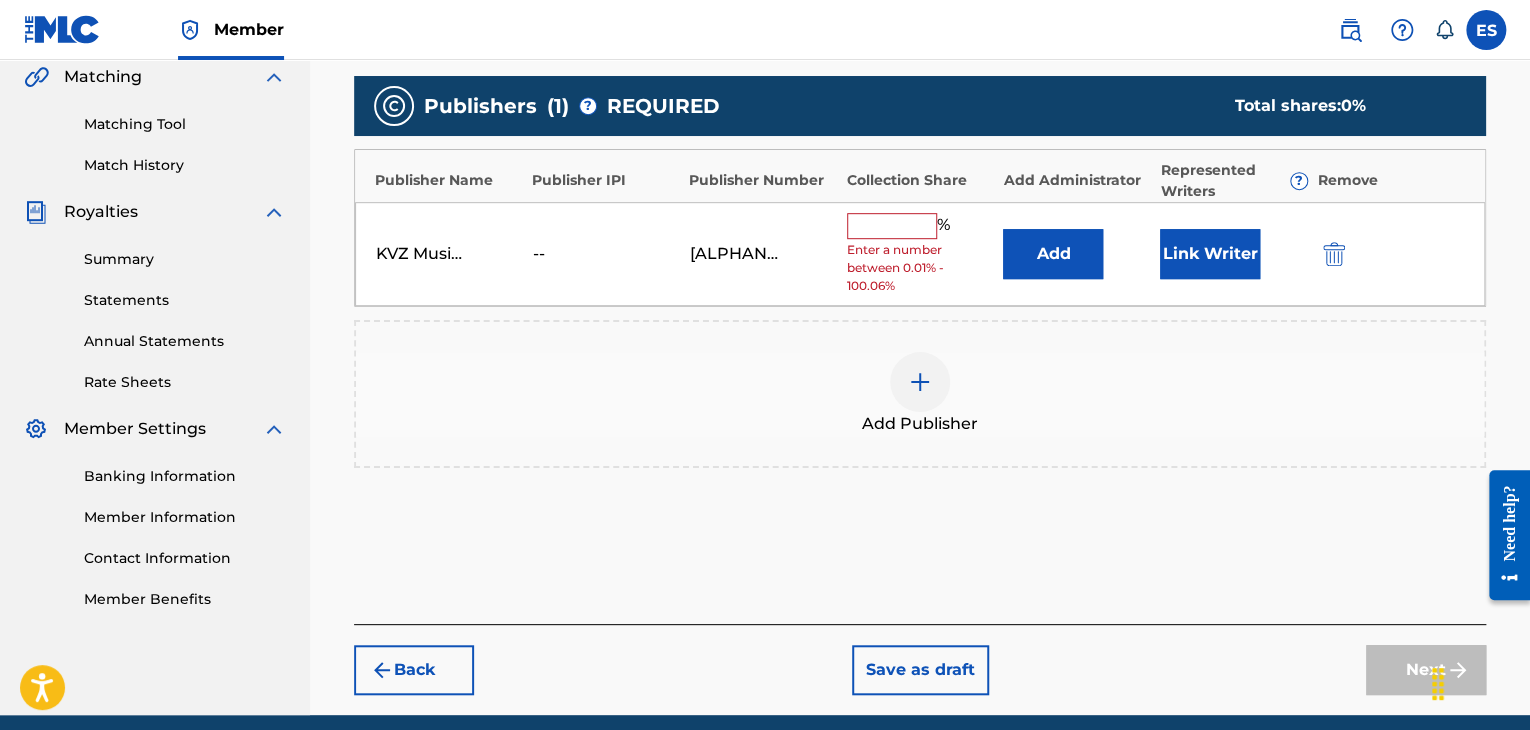 click at bounding box center [892, 226] 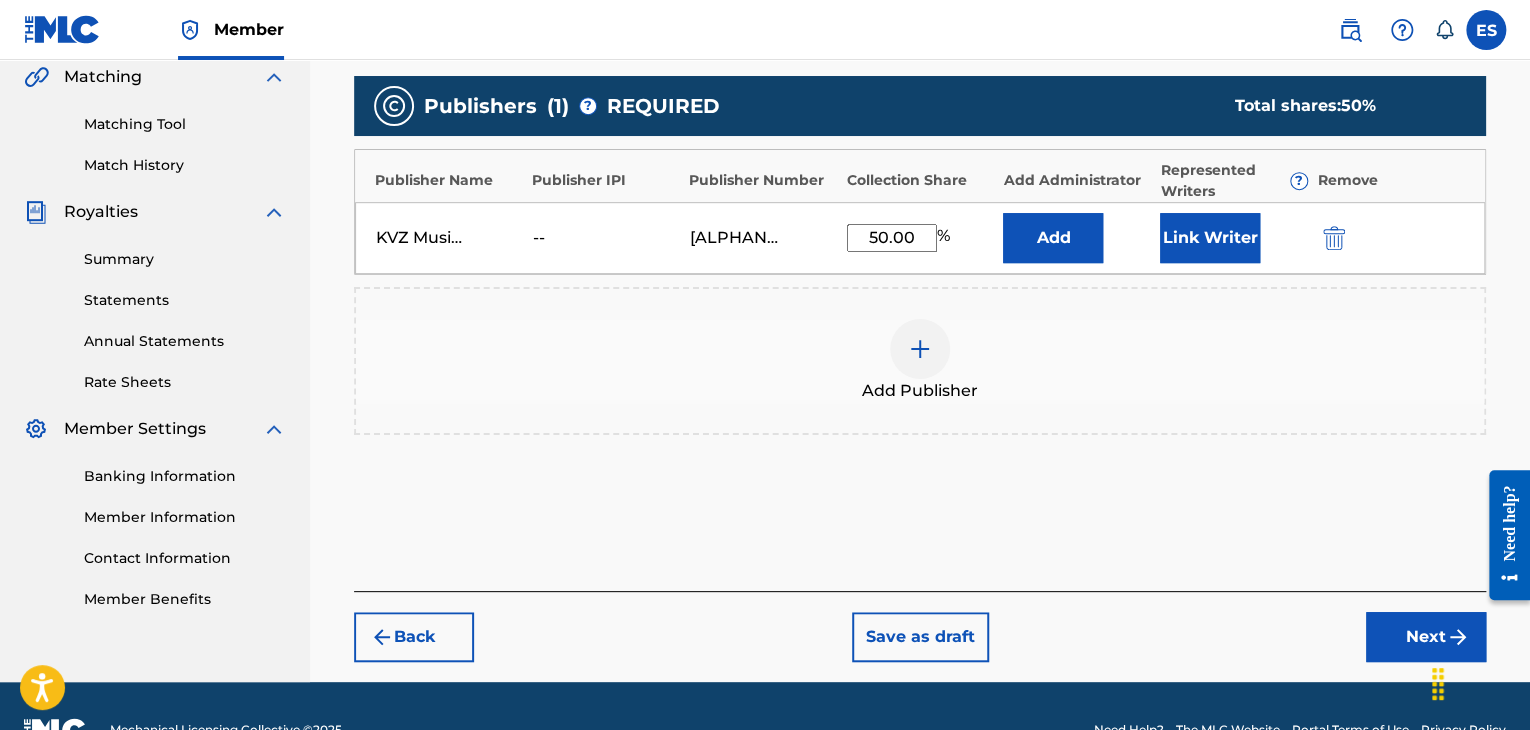 type on "50.00" 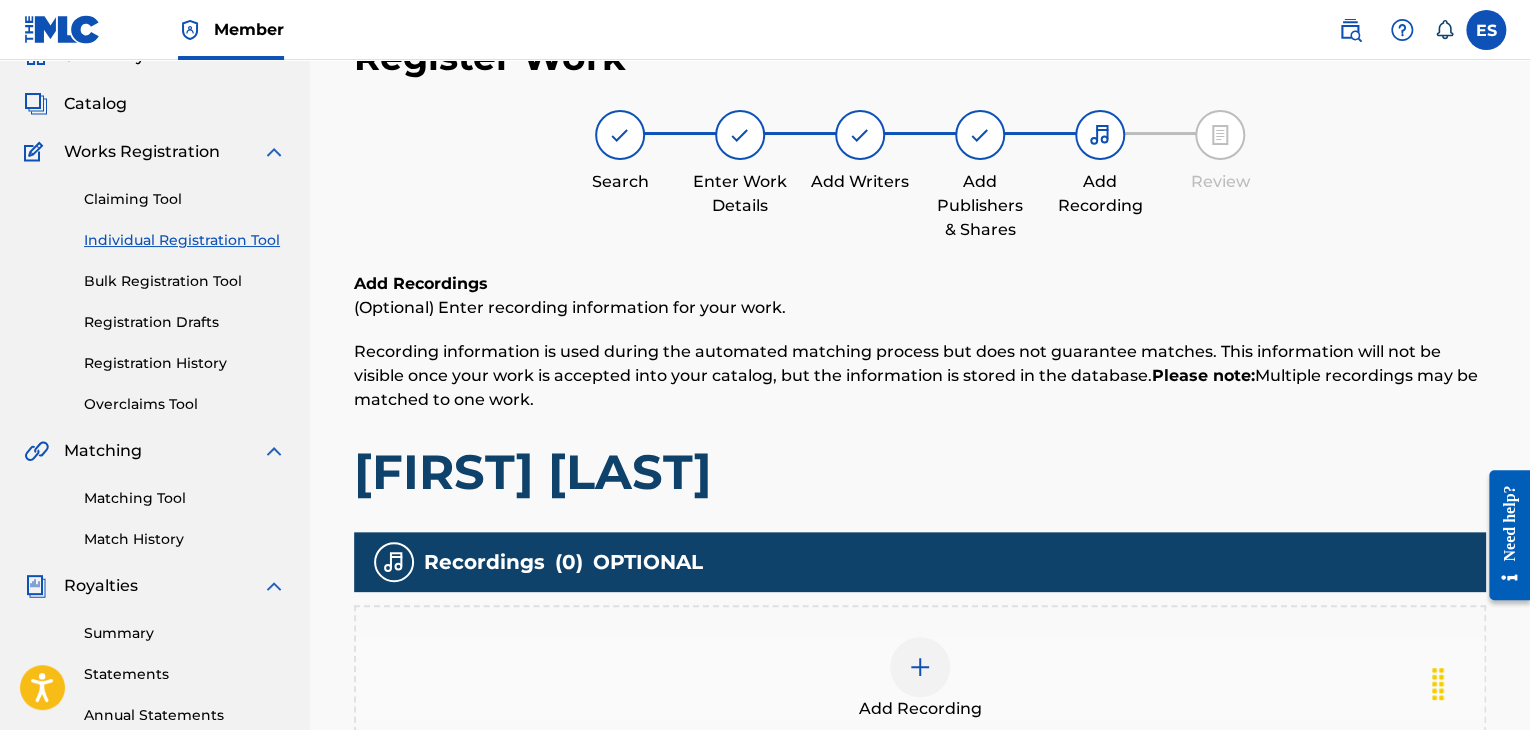 scroll, scrollTop: 469, scrollLeft: 0, axis: vertical 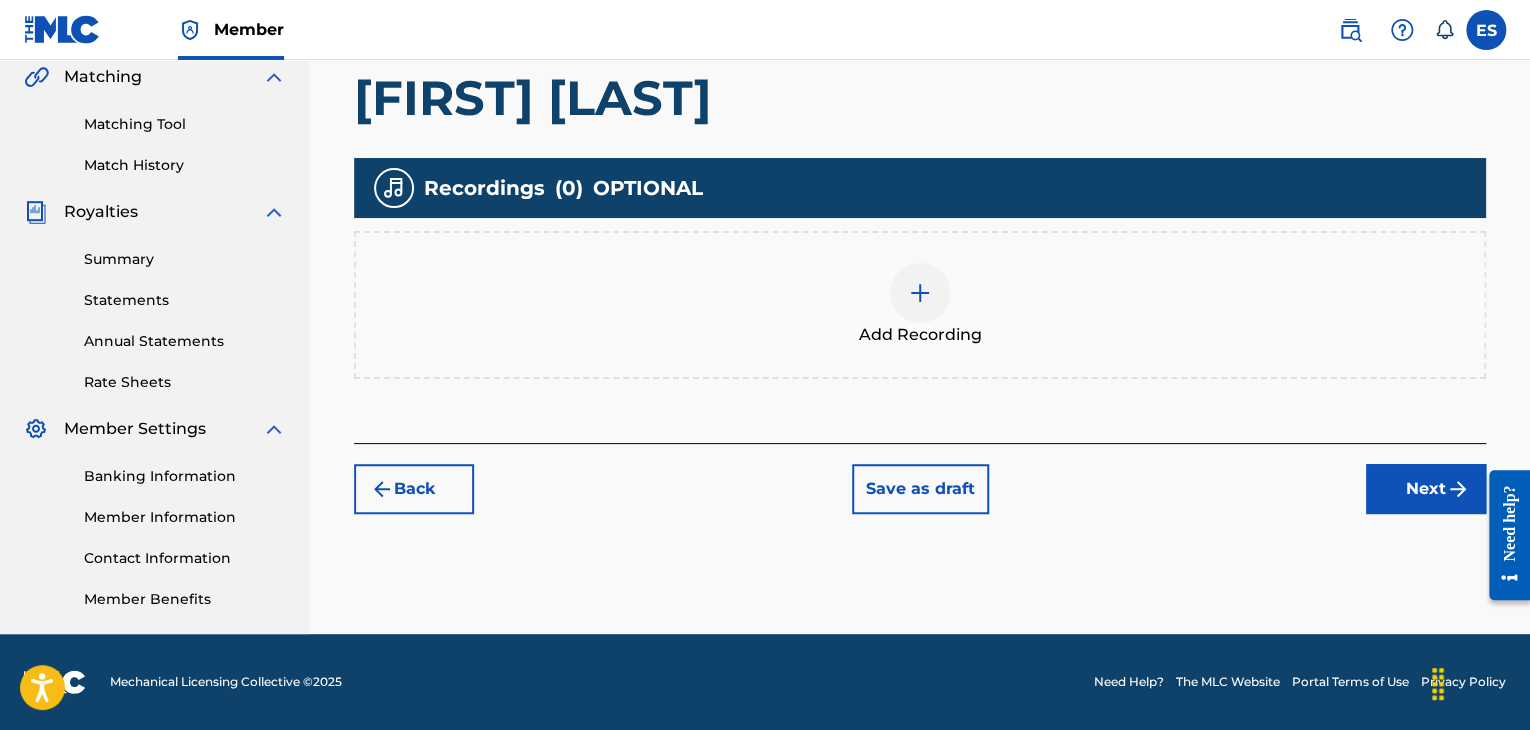 click at bounding box center [920, 293] 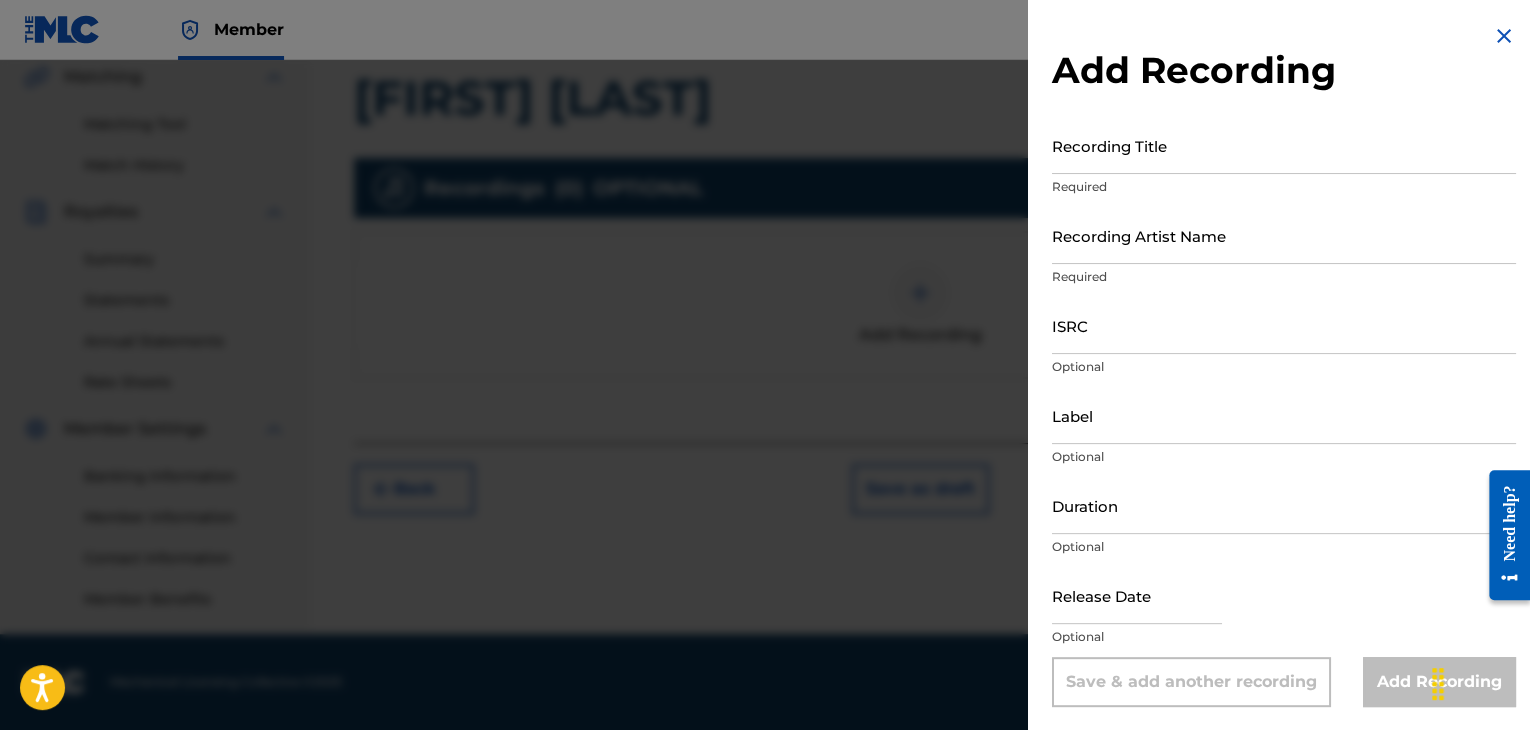 click on "Recording Title" at bounding box center [1284, 145] 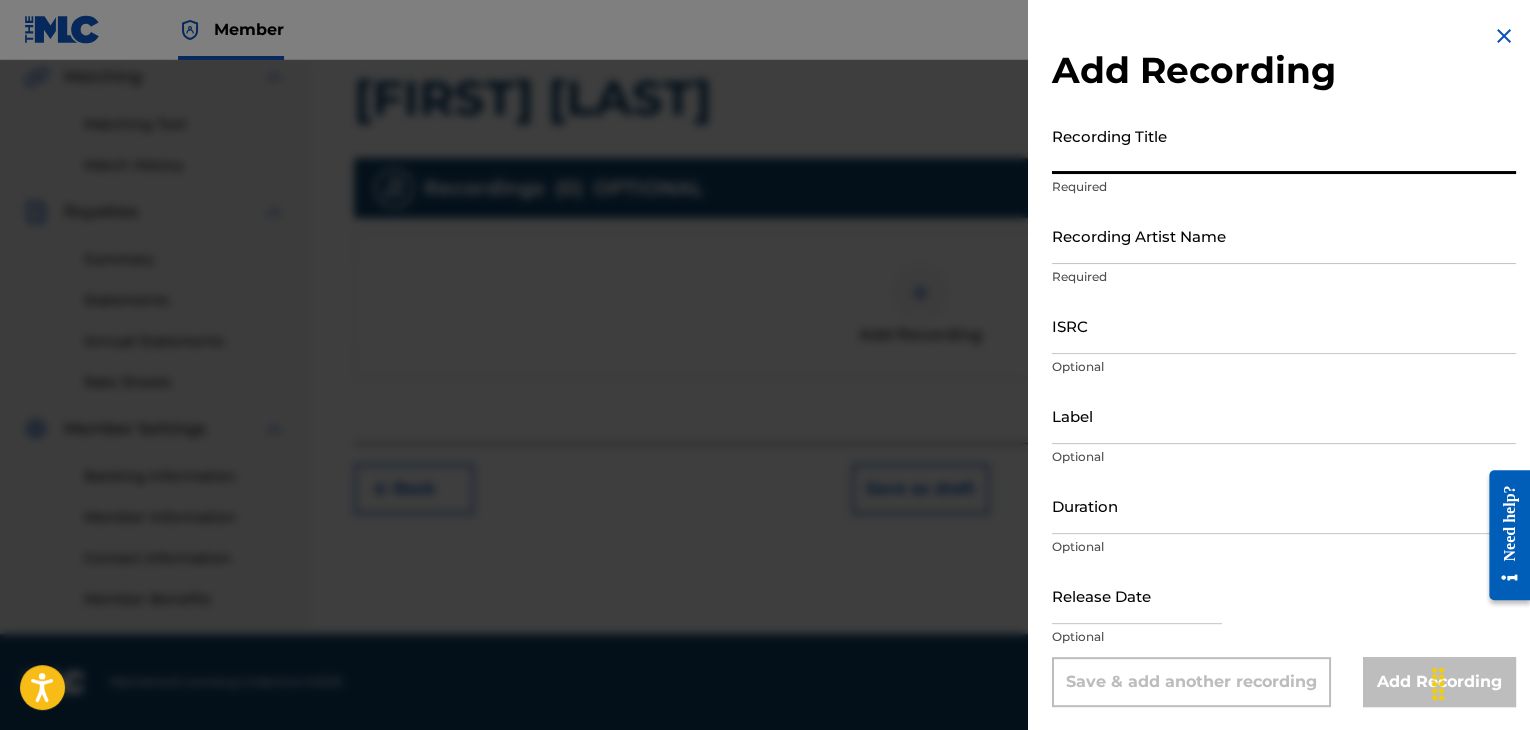 paste on "MARI MOMICHENTSE" 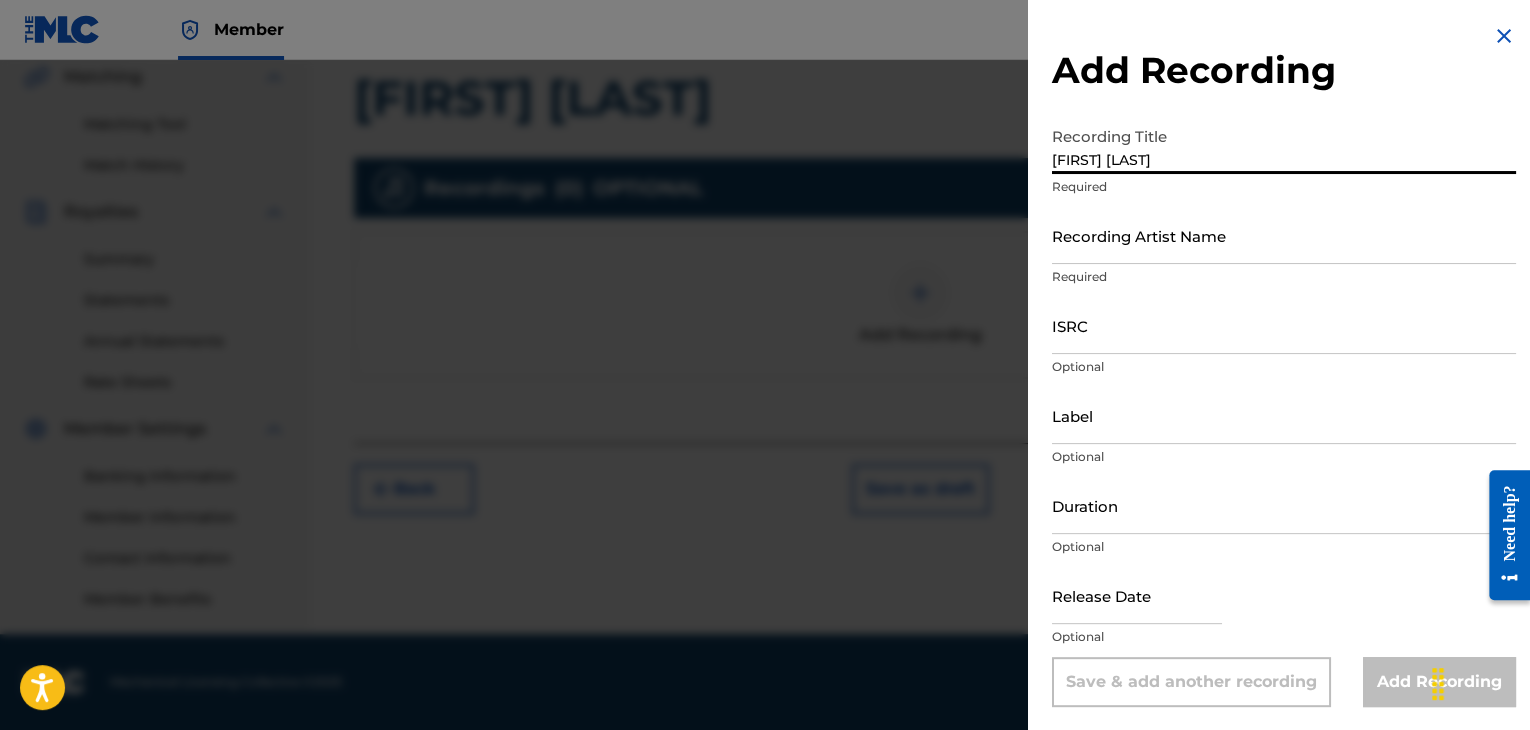 click on "MARI MOMICHENTSE" at bounding box center [1284, 145] 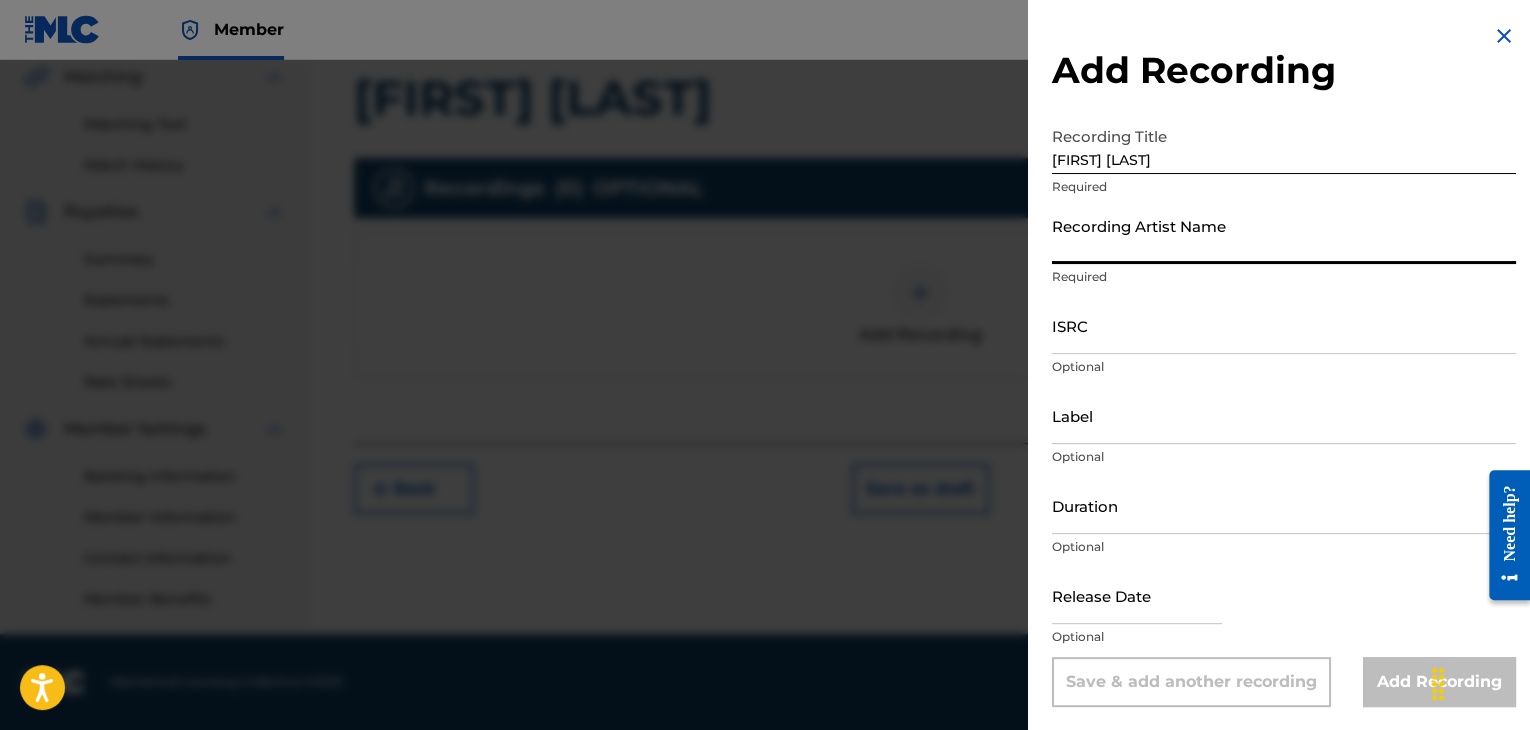 paste on "KATYA BLIZNAKOVA" 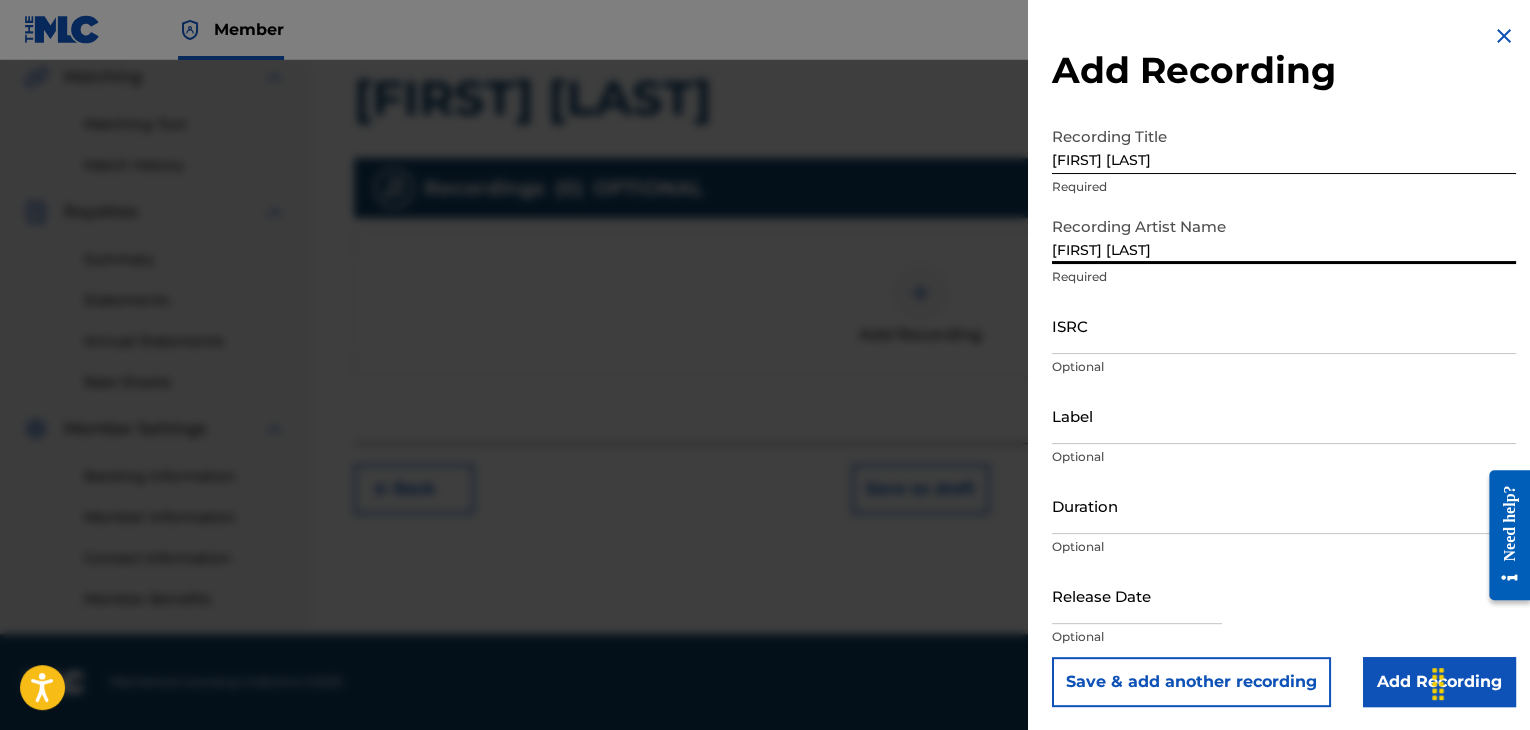 click on "KATYA BLIZNAKOVA" at bounding box center (1284, 235) 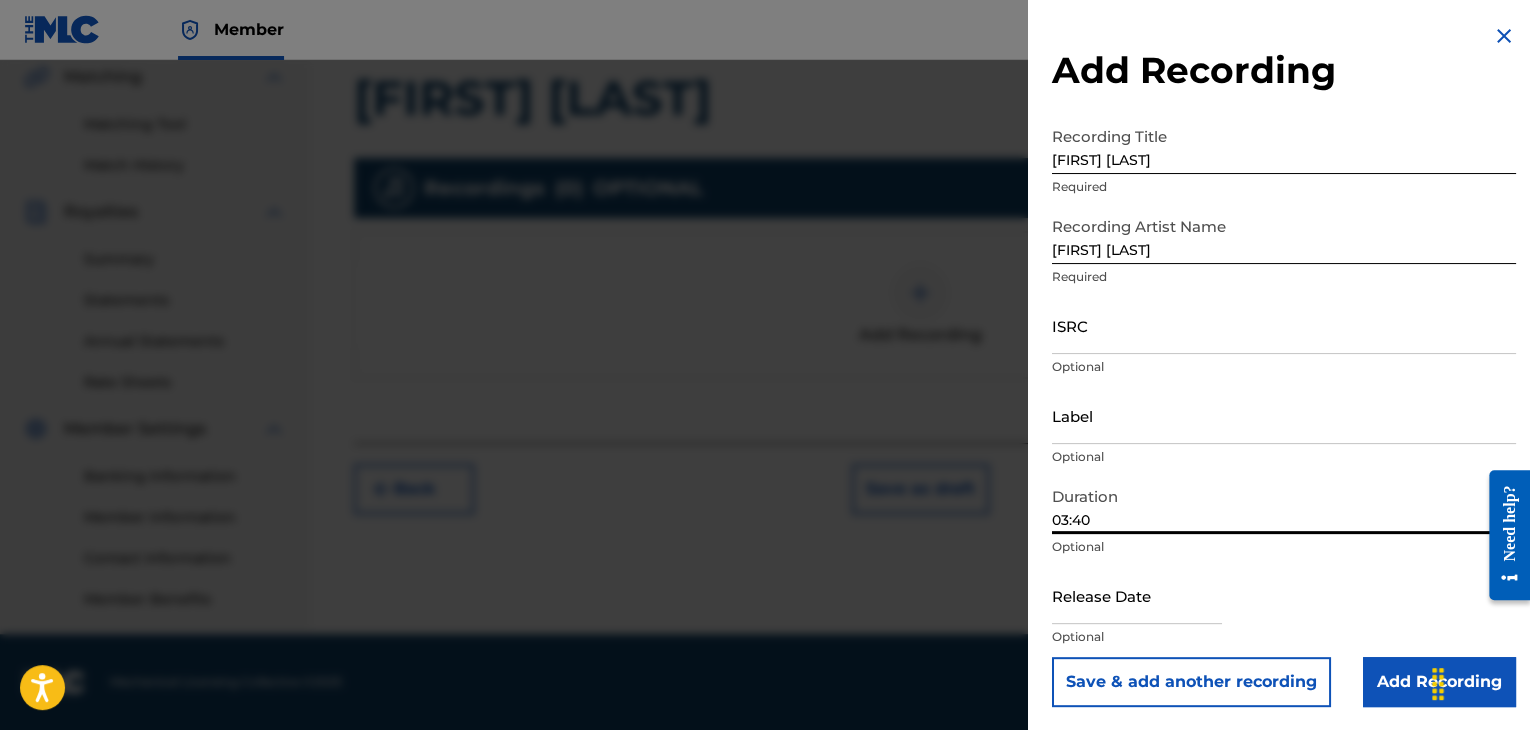 type on "03:40" 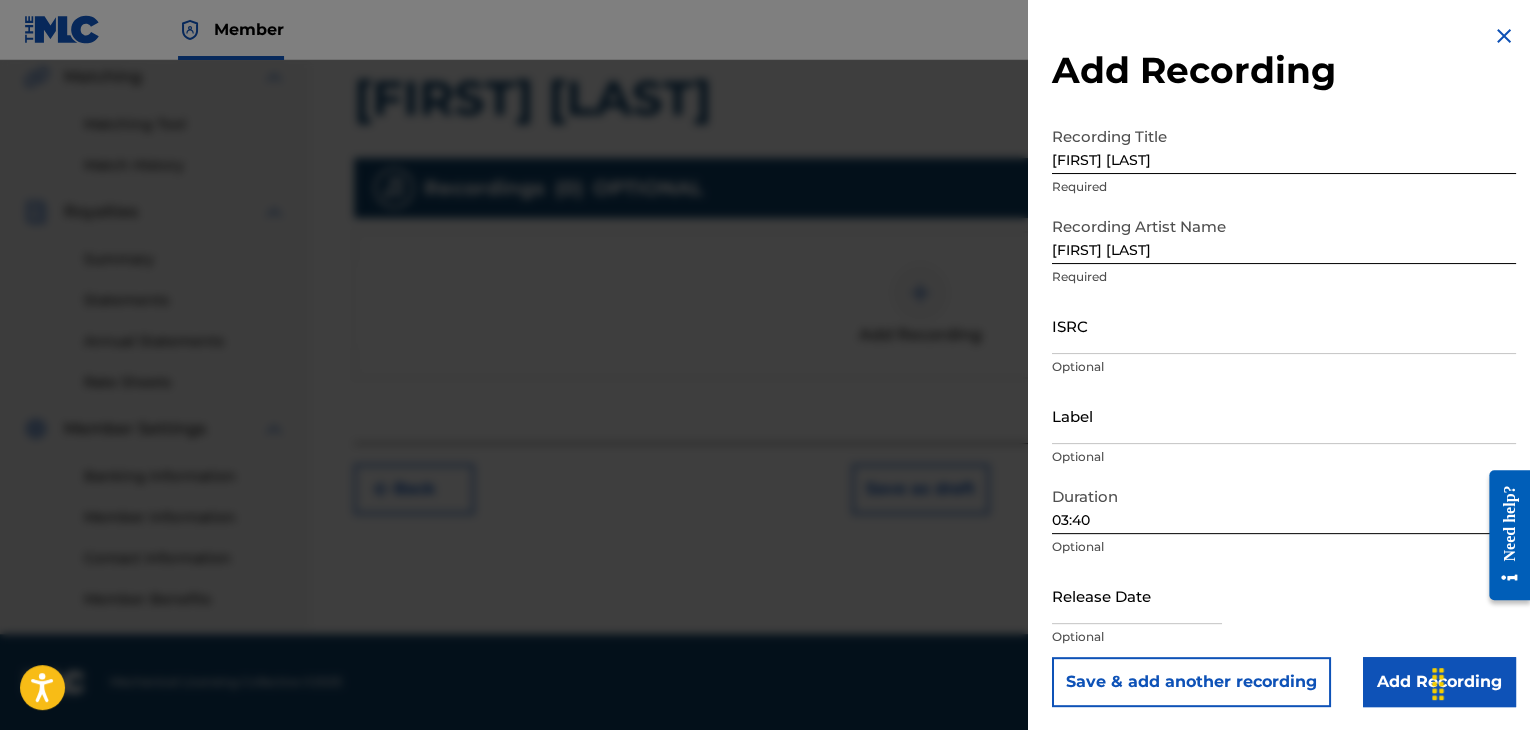 click on "Add Recording" at bounding box center (1439, 682) 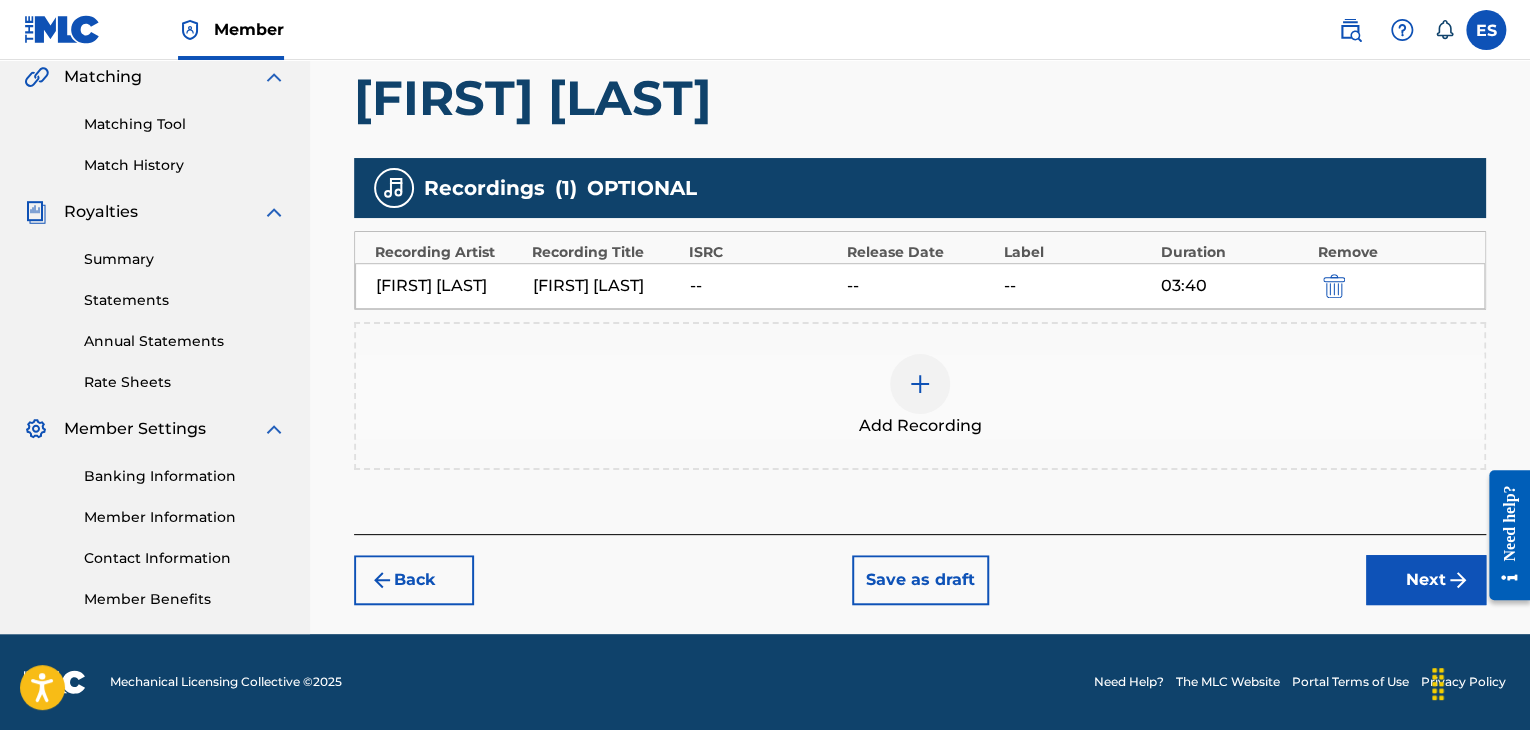 click on "Next" at bounding box center (1426, 580) 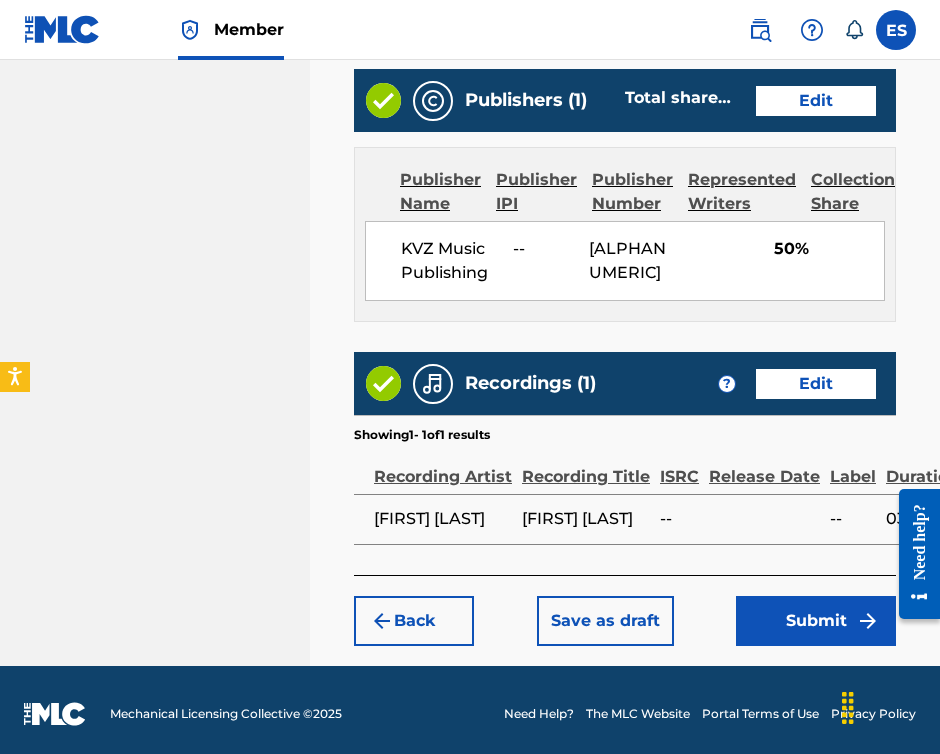 scroll, scrollTop: 1319, scrollLeft: 0, axis: vertical 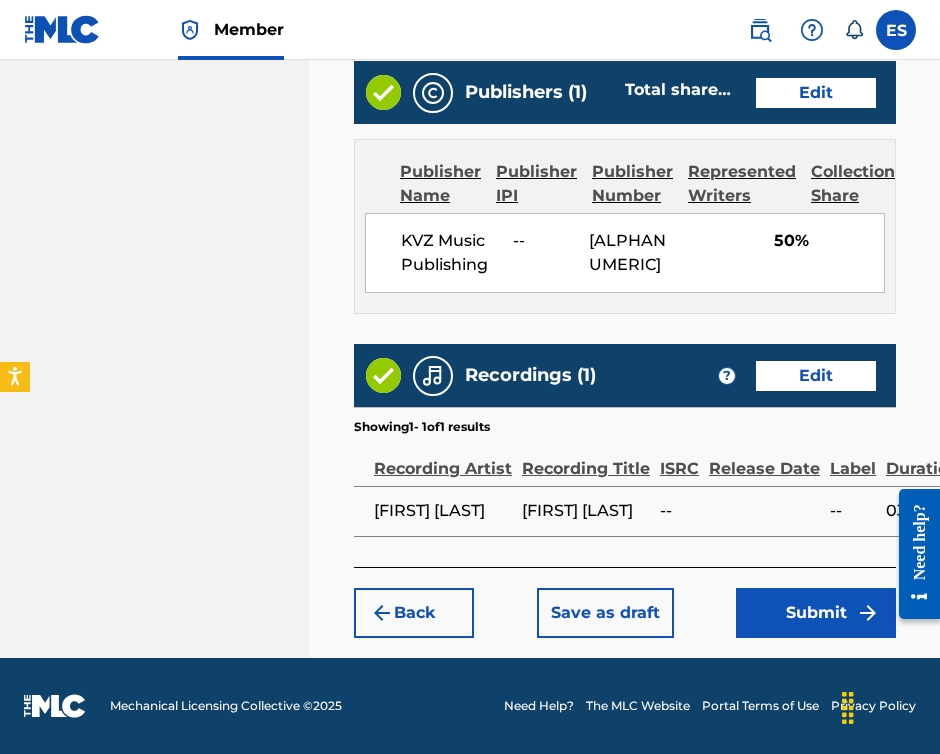 click on "Submit" at bounding box center [816, 613] 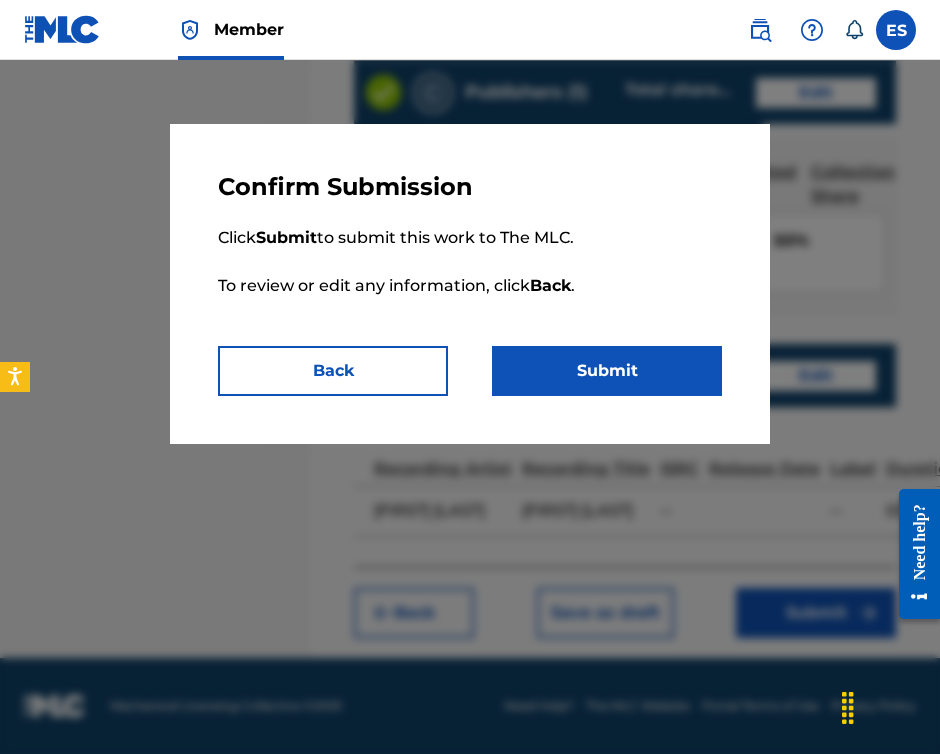 click on "Submit" at bounding box center (607, 371) 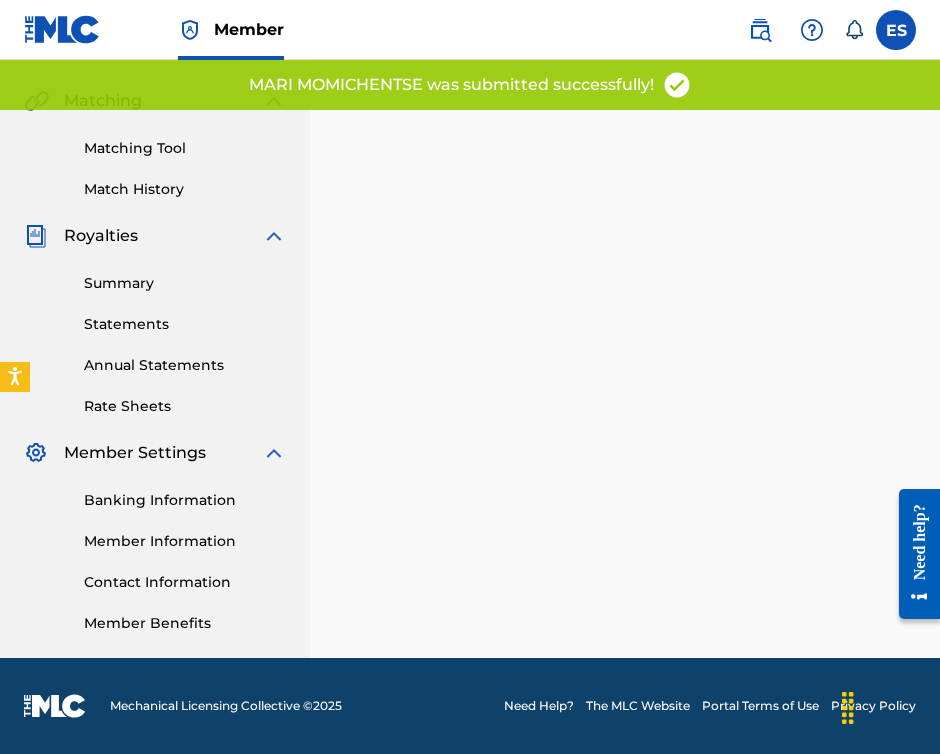scroll, scrollTop: 0, scrollLeft: 0, axis: both 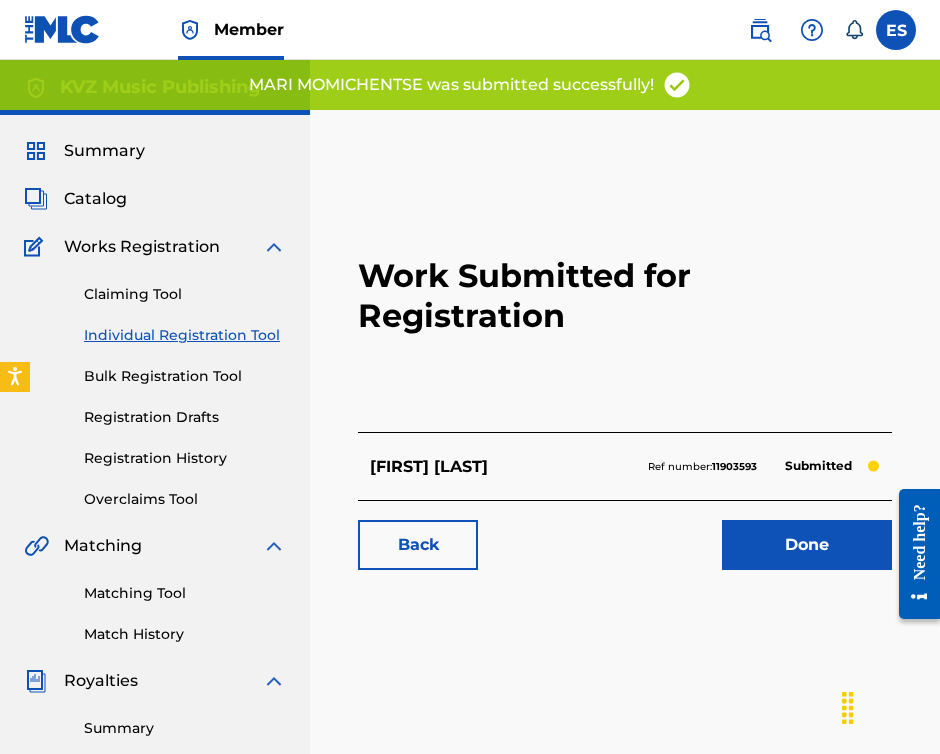 click on "Individual Registration Tool" at bounding box center (185, 335) 